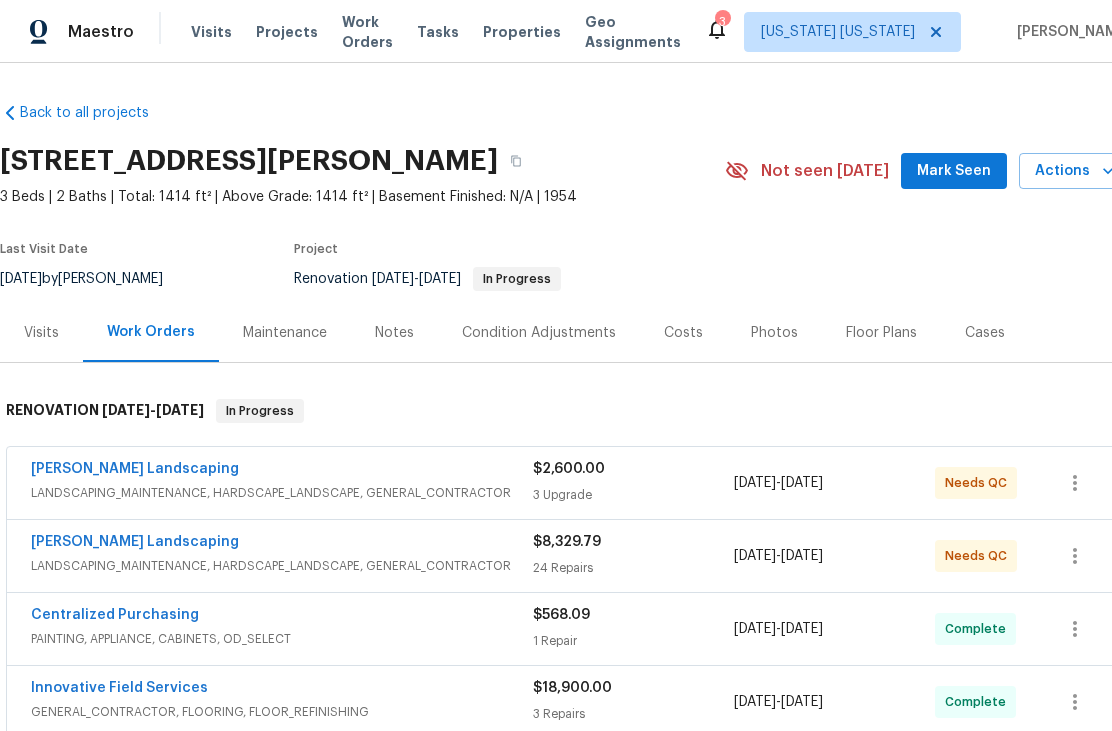 scroll, scrollTop: 0, scrollLeft: 0, axis: both 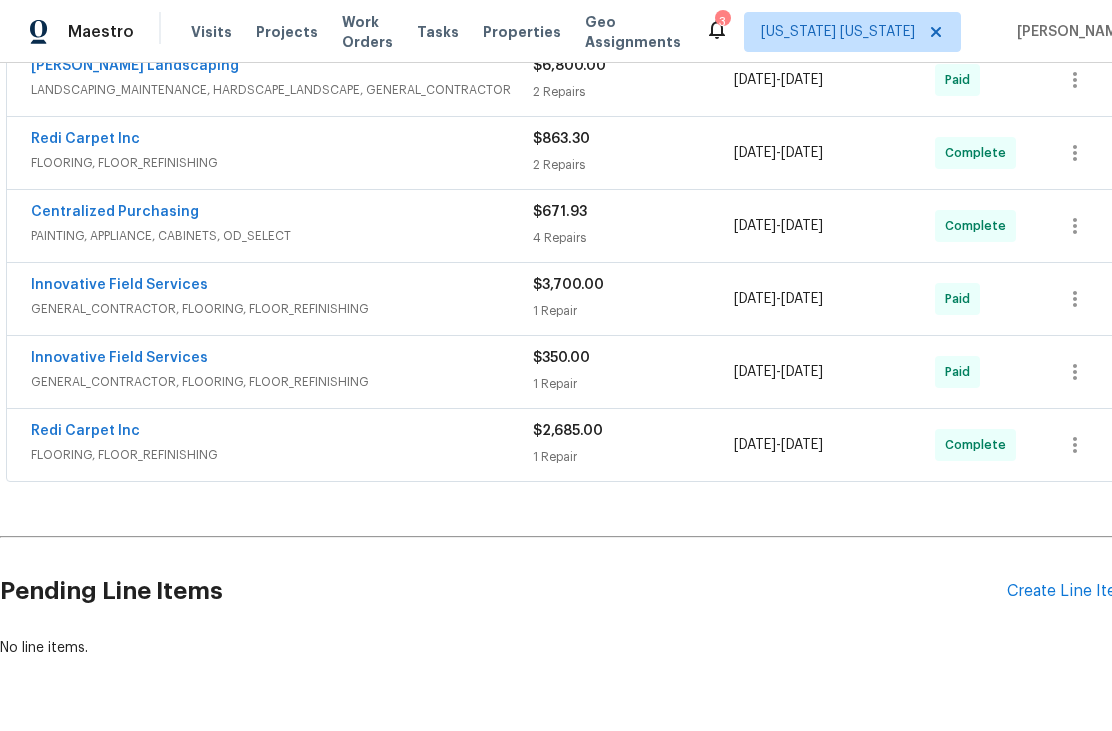 click on "Create Line Item" at bounding box center [1068, 591] 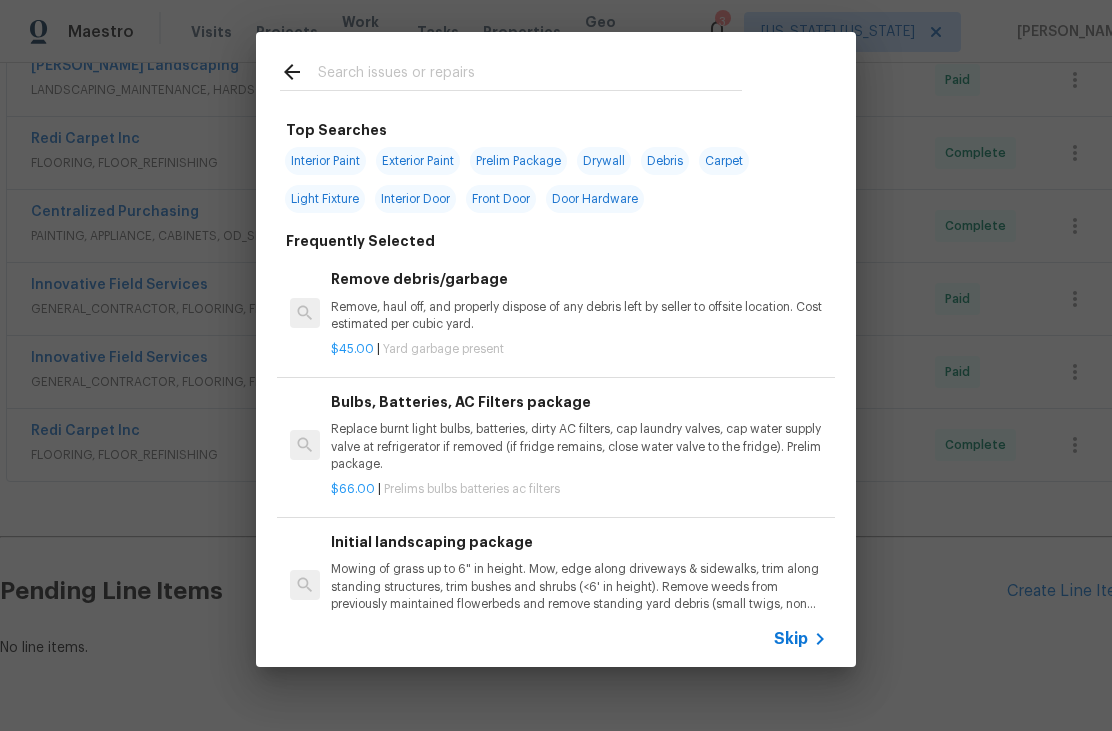click at bounding box center (530, 75) 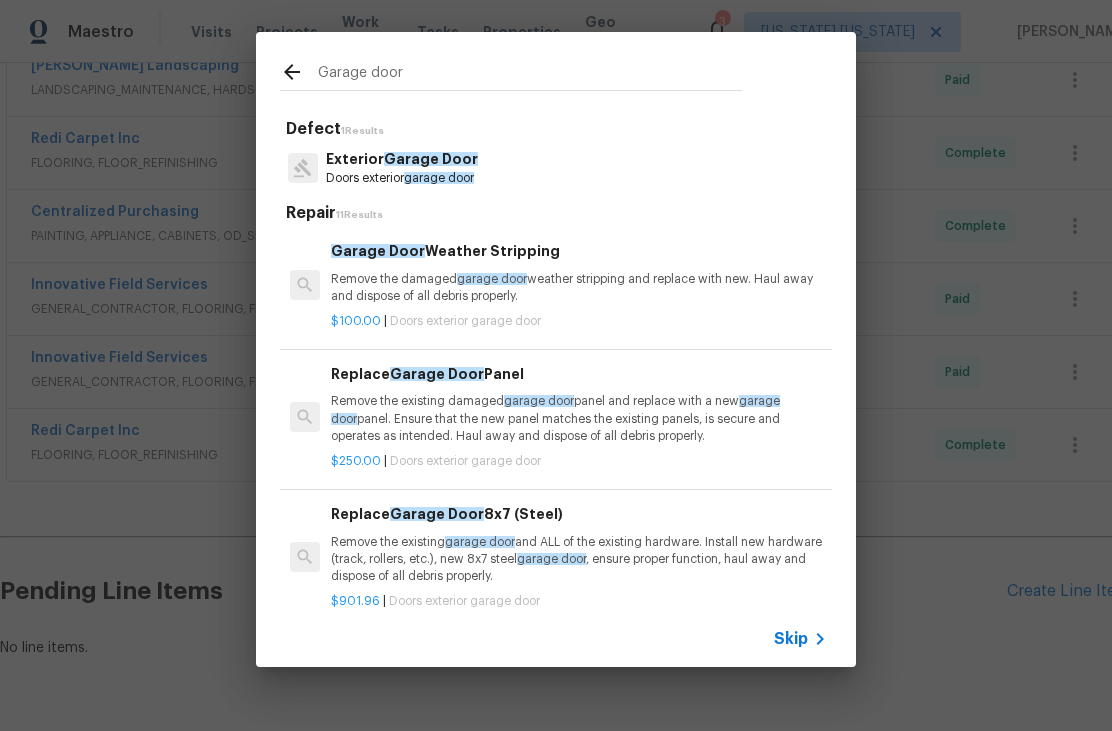 type on "Garage door" 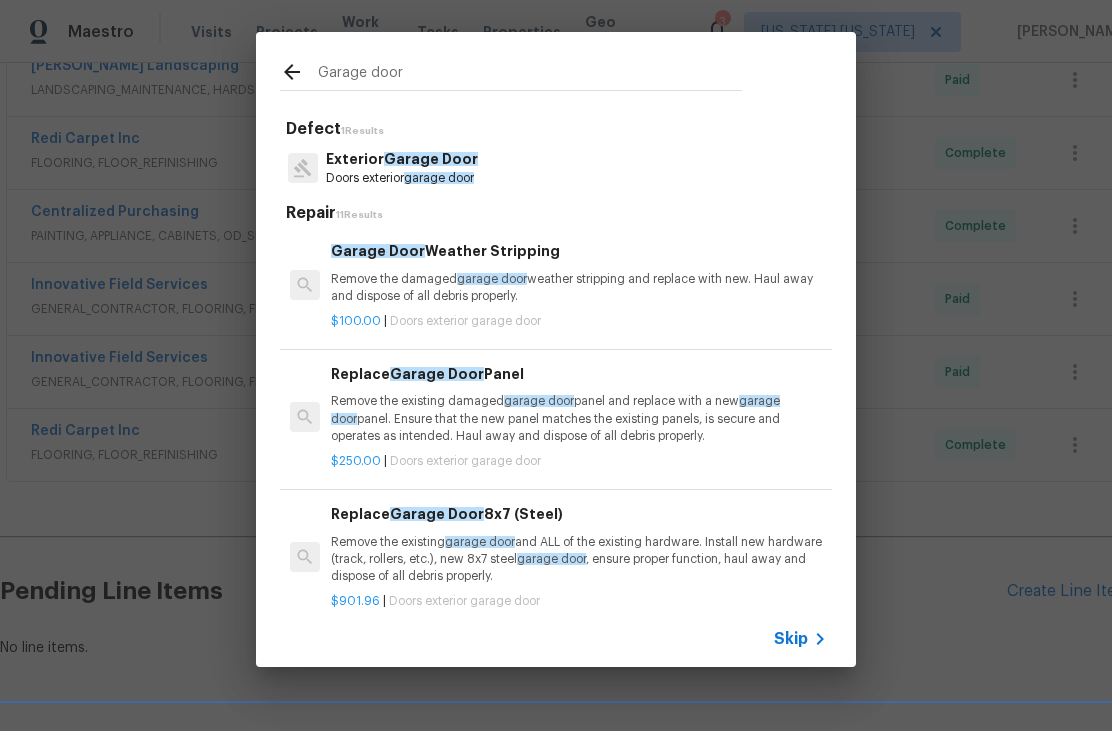 click on "Exterior  Garage Door Doors exterior  garage door" at bounding box center [556, 168] 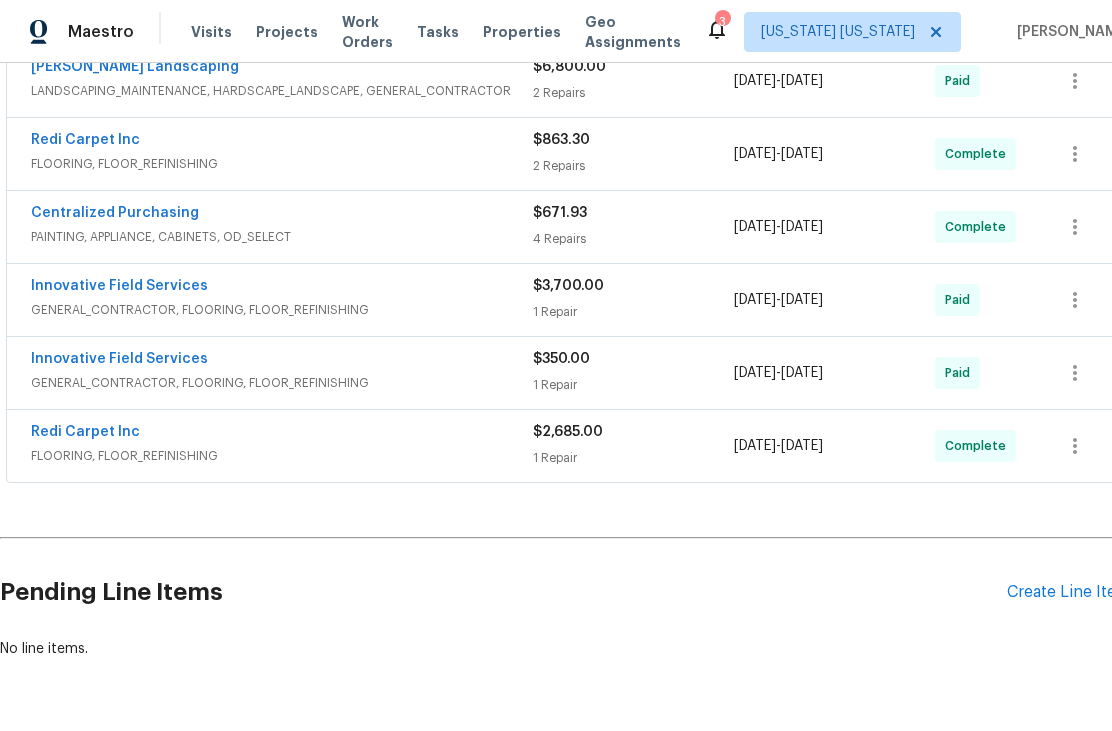 scroll, scrollTop: 766, scrollLeft: 0, axis: vertical 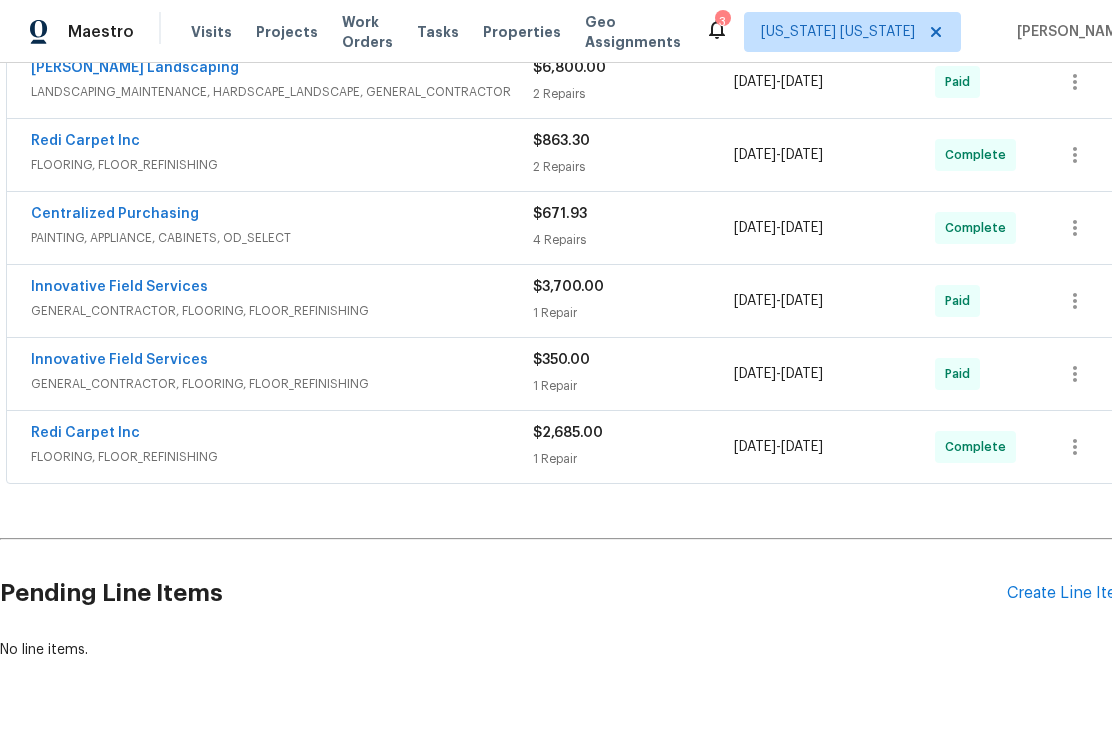 click on "Create Line Item" at bounding box center (1068, 593) 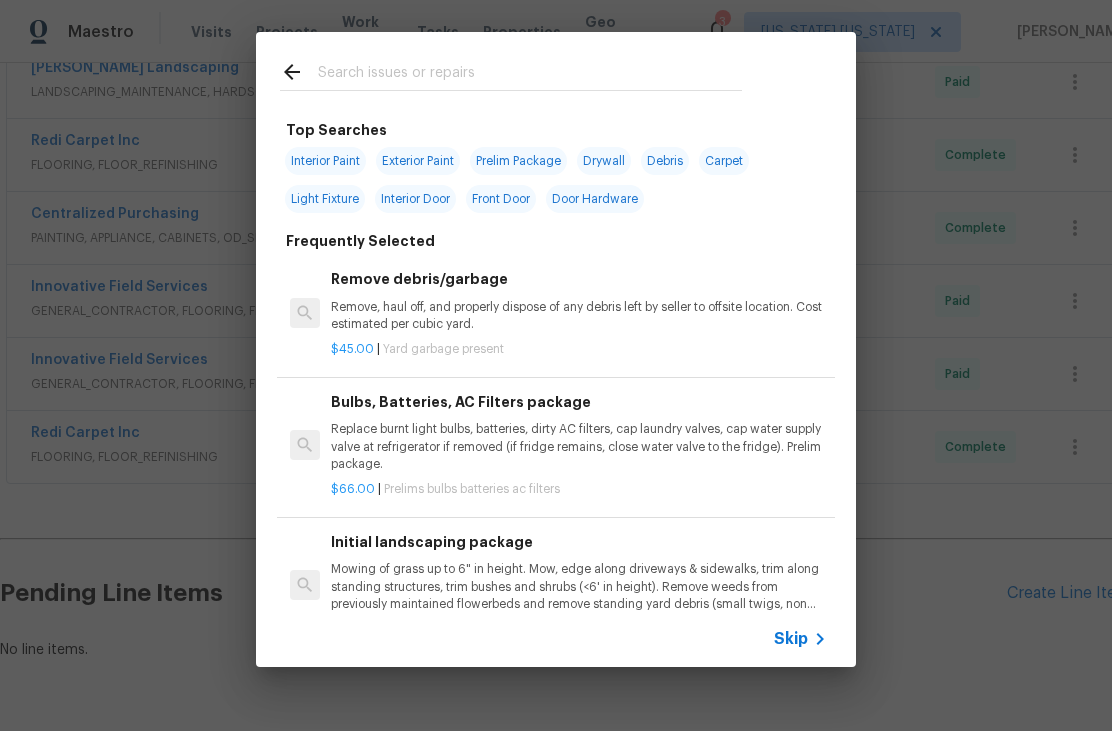 click at bounding box center (530, 75) 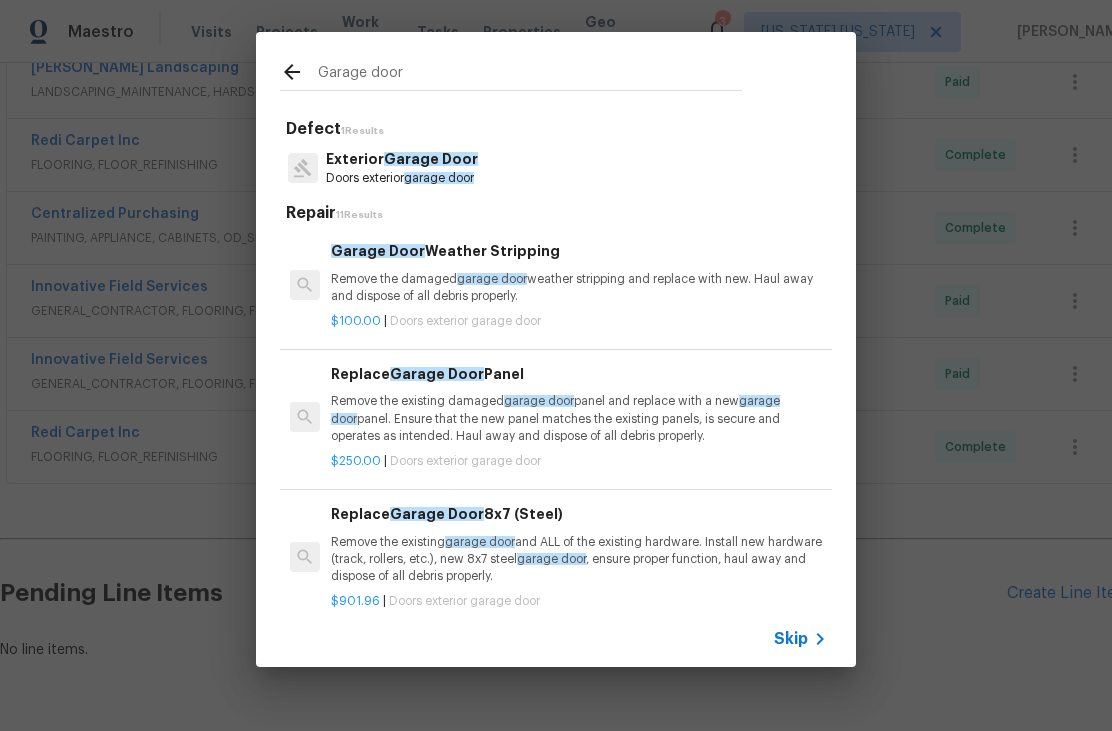 type on "Garage door" 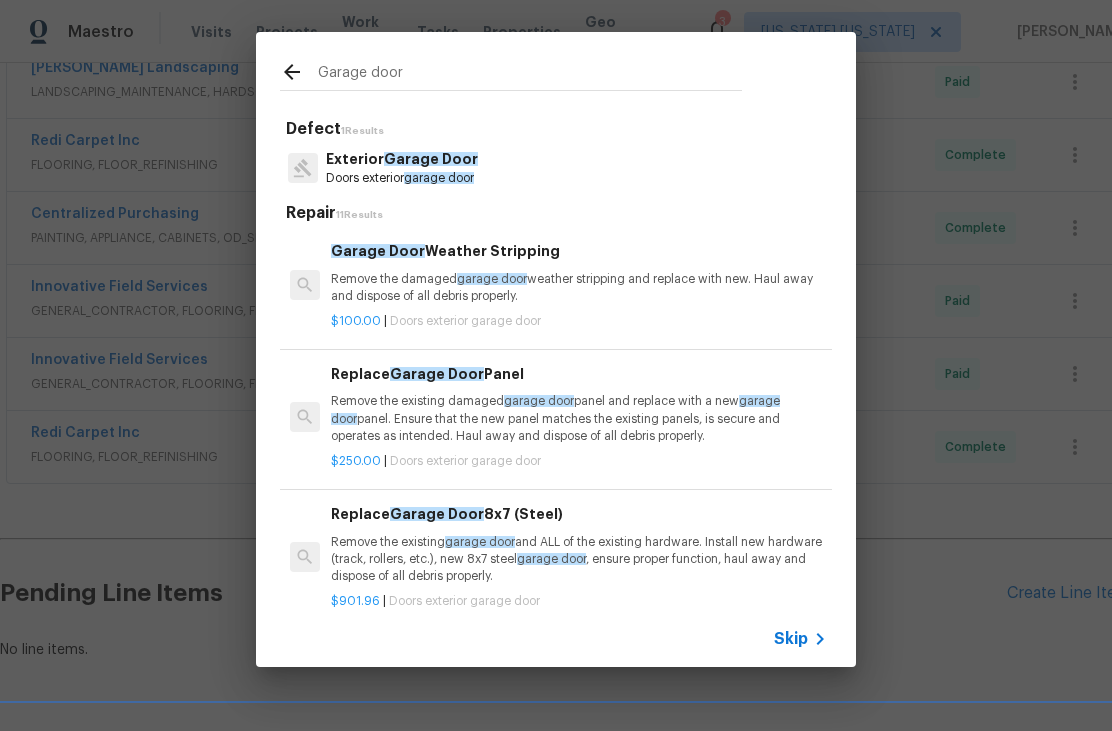 click on "Exterior  Garage Door Doors exterior  garage door" at bounding box center (556, 168) 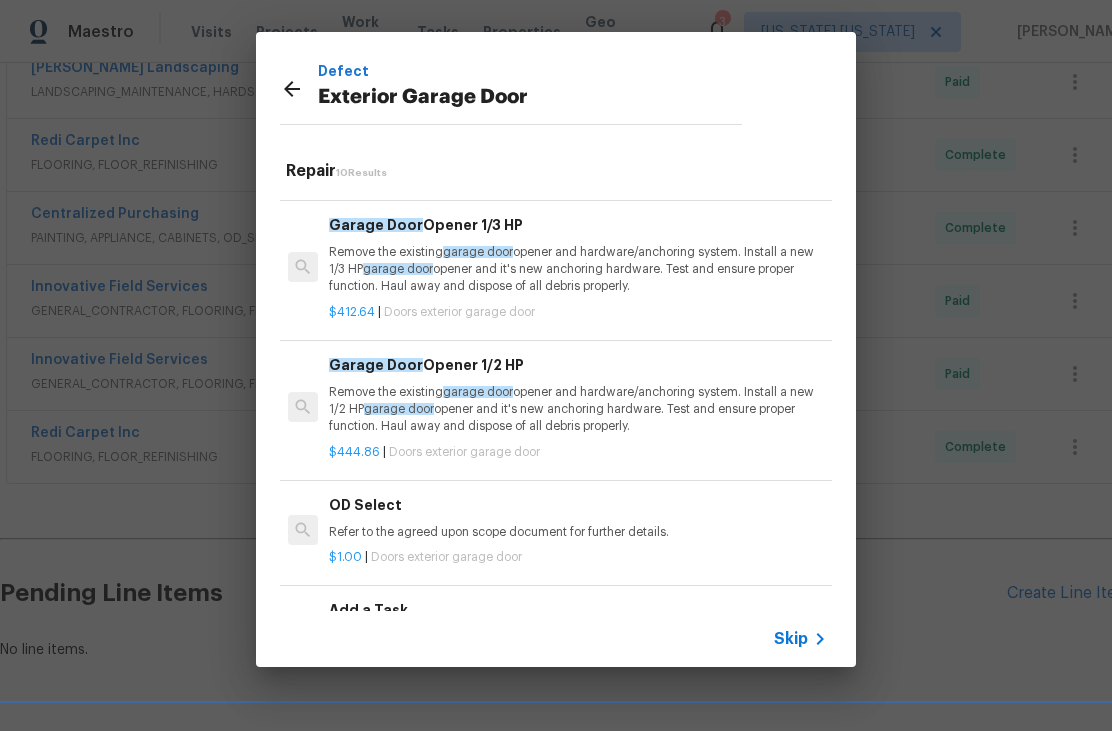 scroll, scrollTop: 808, scrollLeft: 2, axis: both 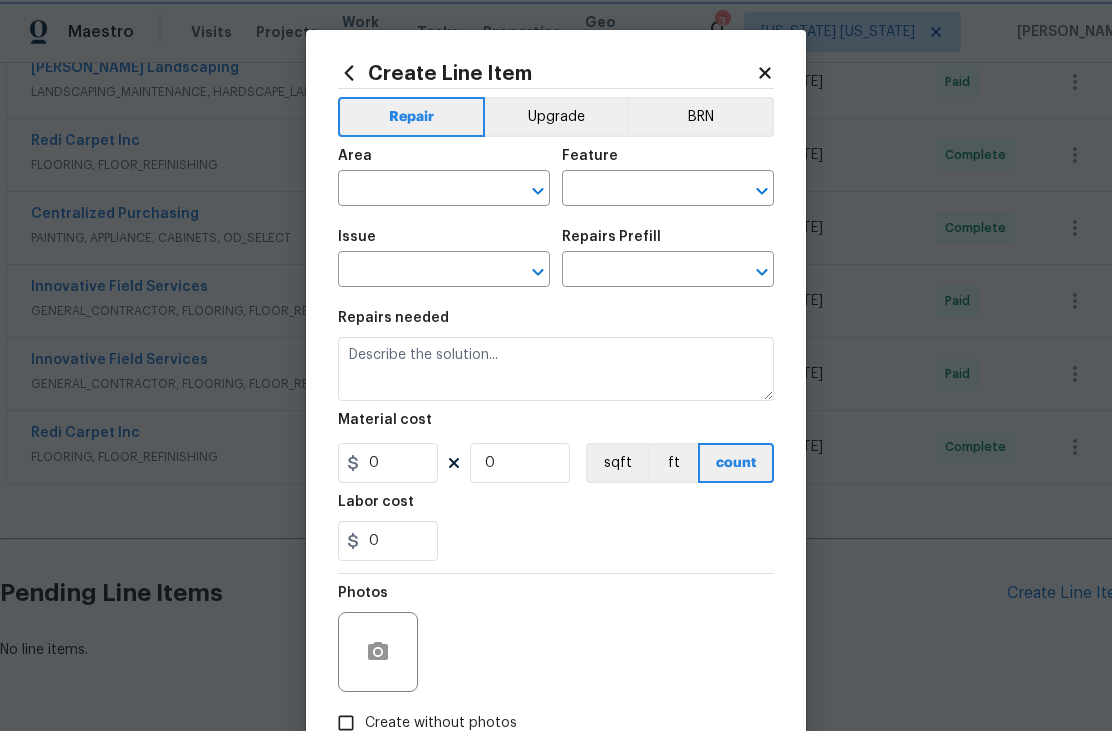 type on "Interior Door" 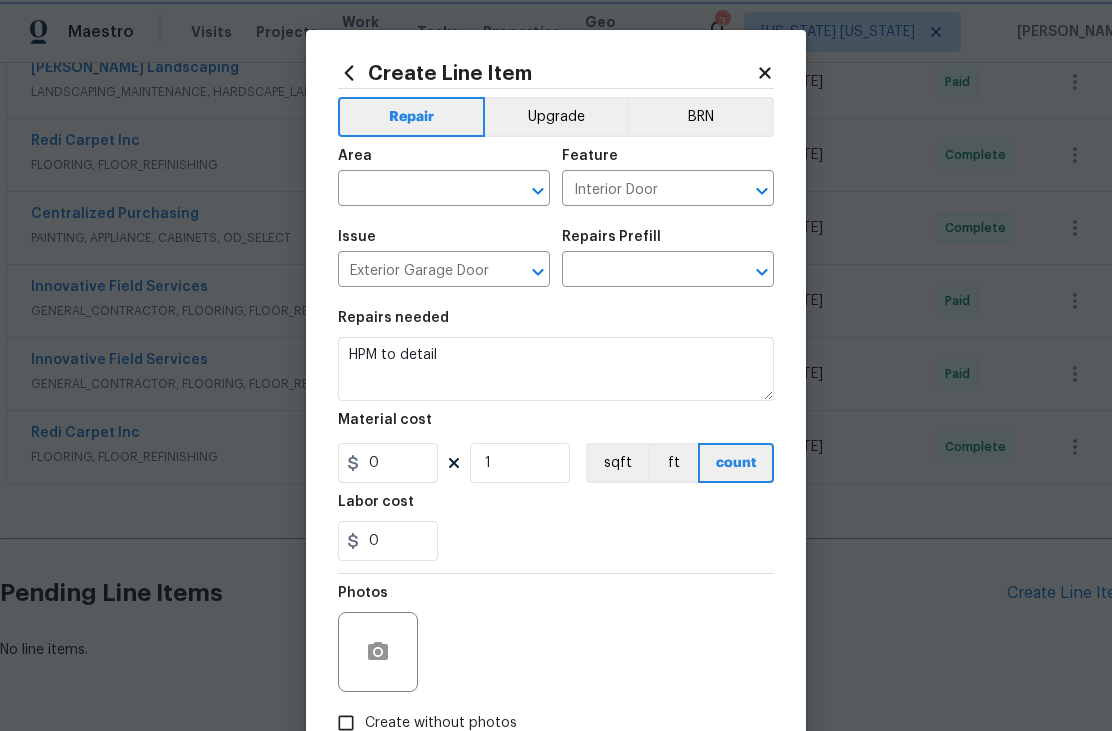 type on "Add a Task $1.00" 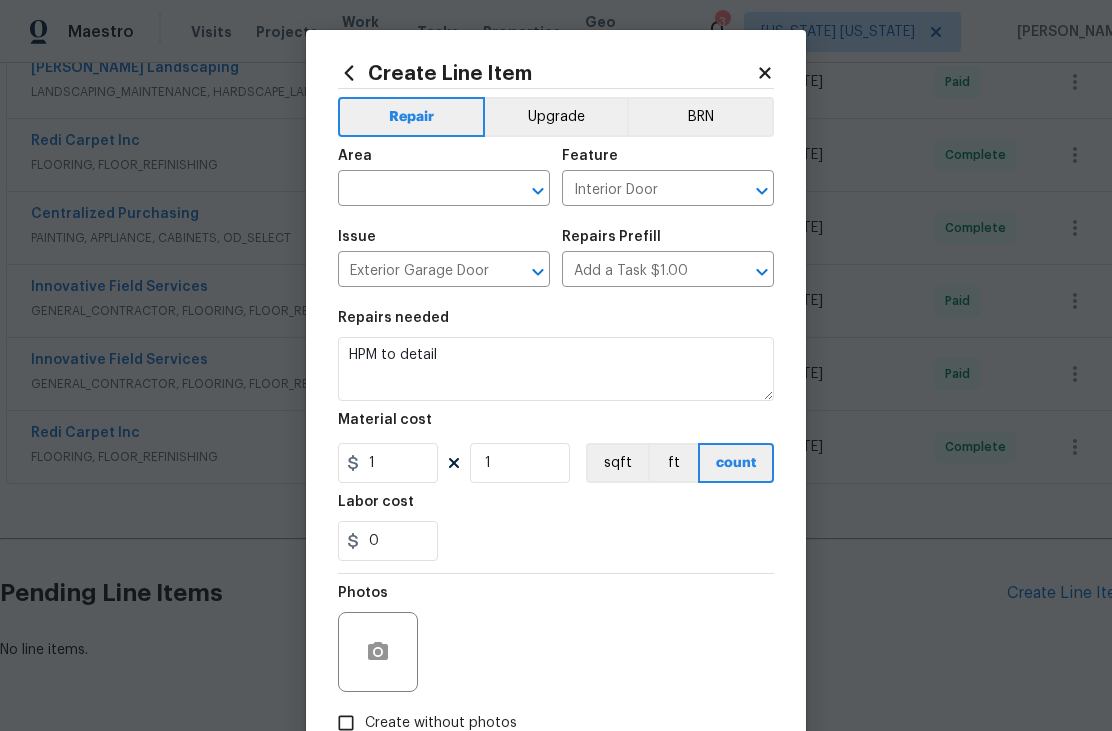 click on "Photos" at bounding box center [556, 639] 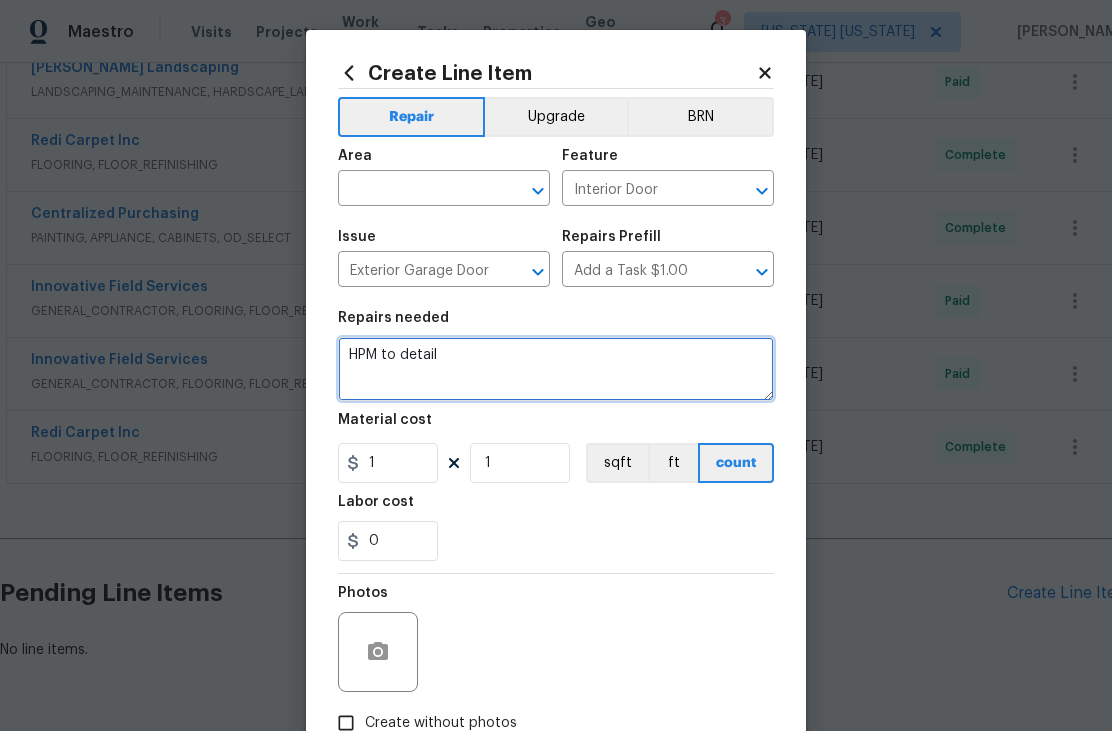 click on "HPM to detail" at bounding box center [556, 369] 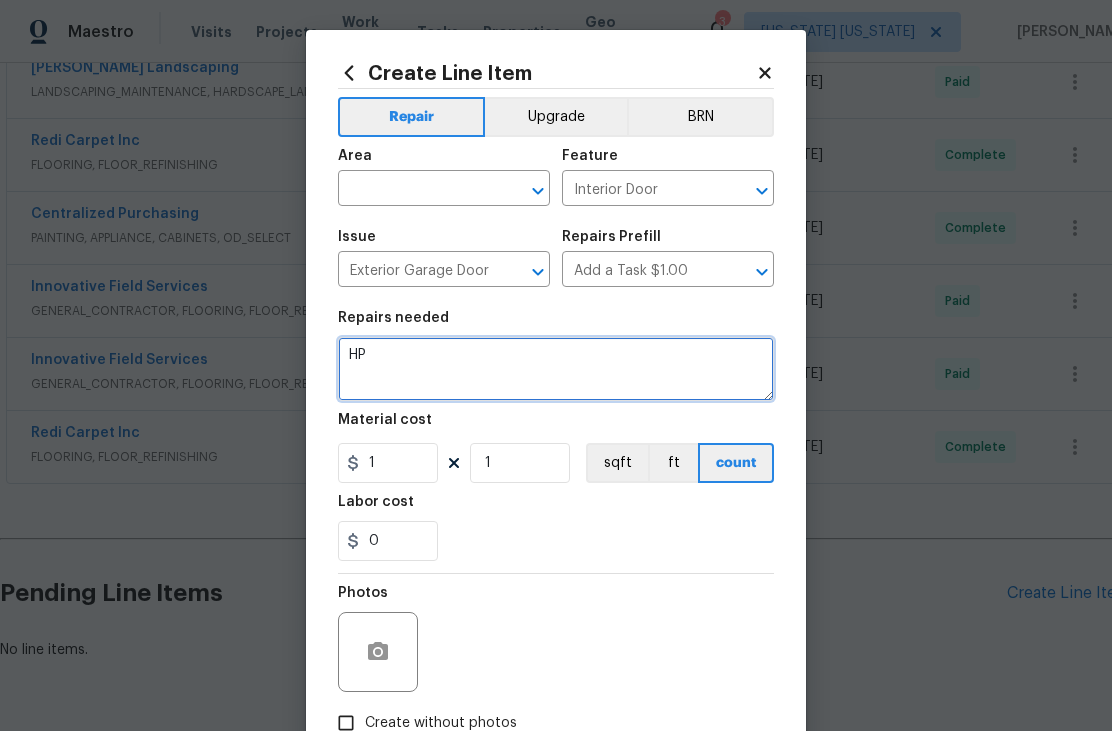 type on "H" 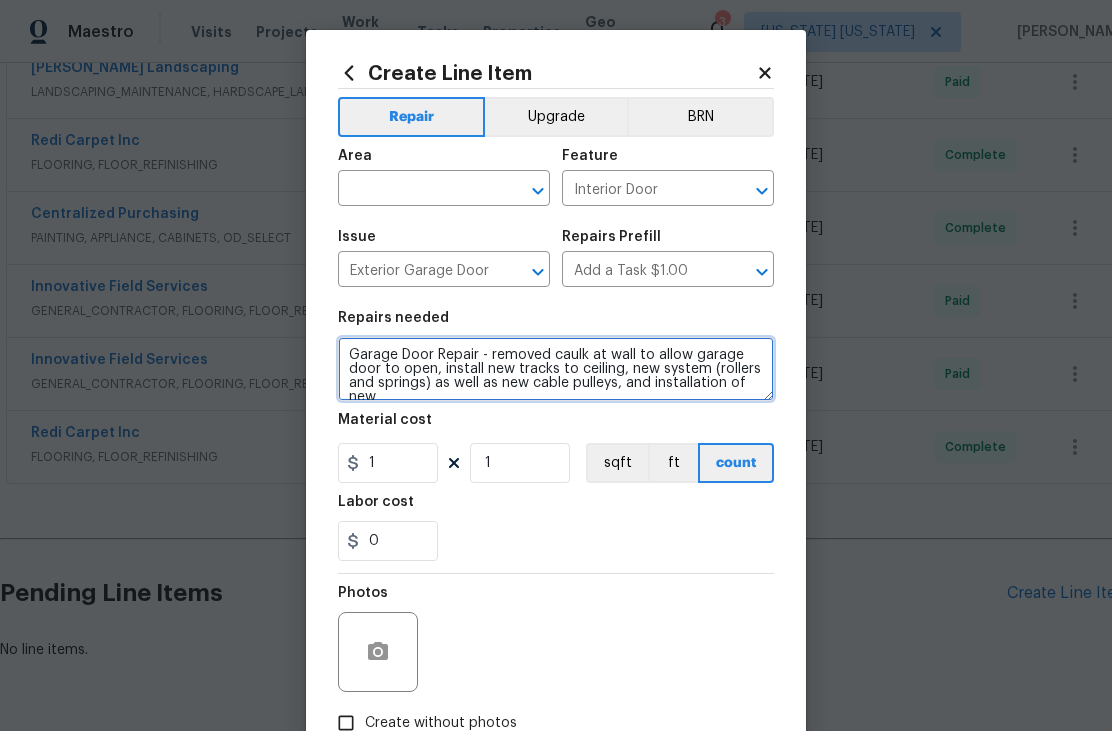 scroll, scrollTop: 4, scrollLeft: 0, axis: vertical 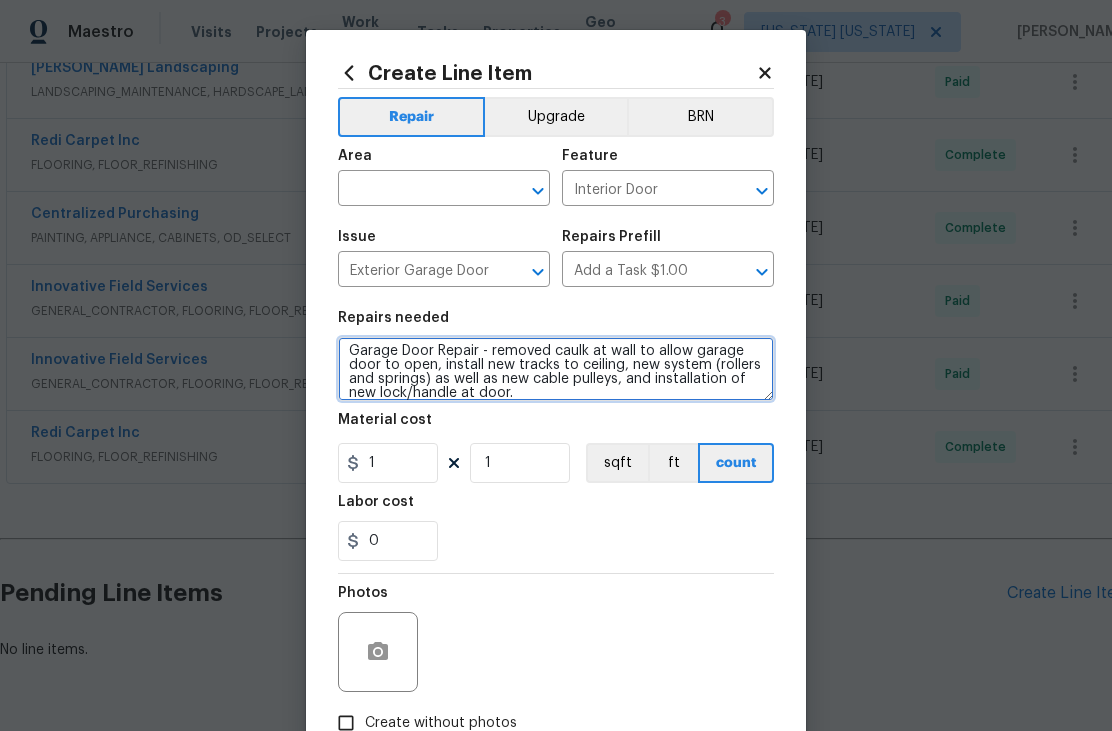 type on "Garage Door Repair - removed caulk at wall to allow garage door to open, install new tracks to ceiling, new system (rollers and springs) as well as new cable pulleys, and installation of new lock/handle at door." 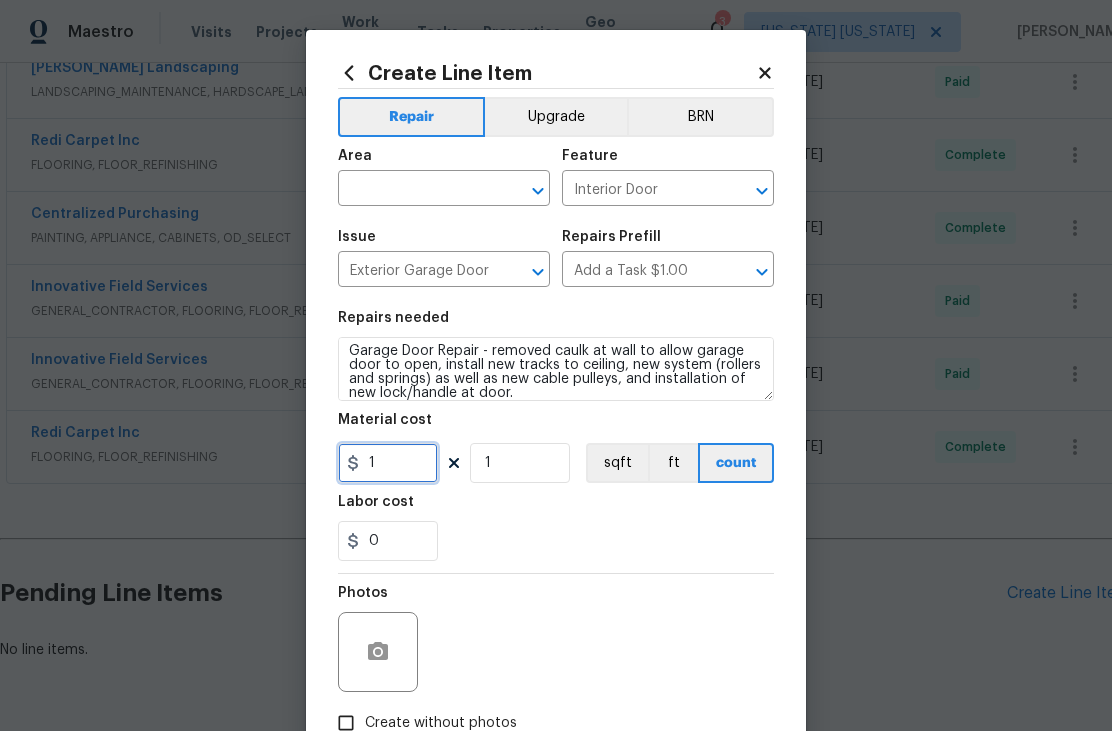 click on "1" at bounding box center [388, 463] 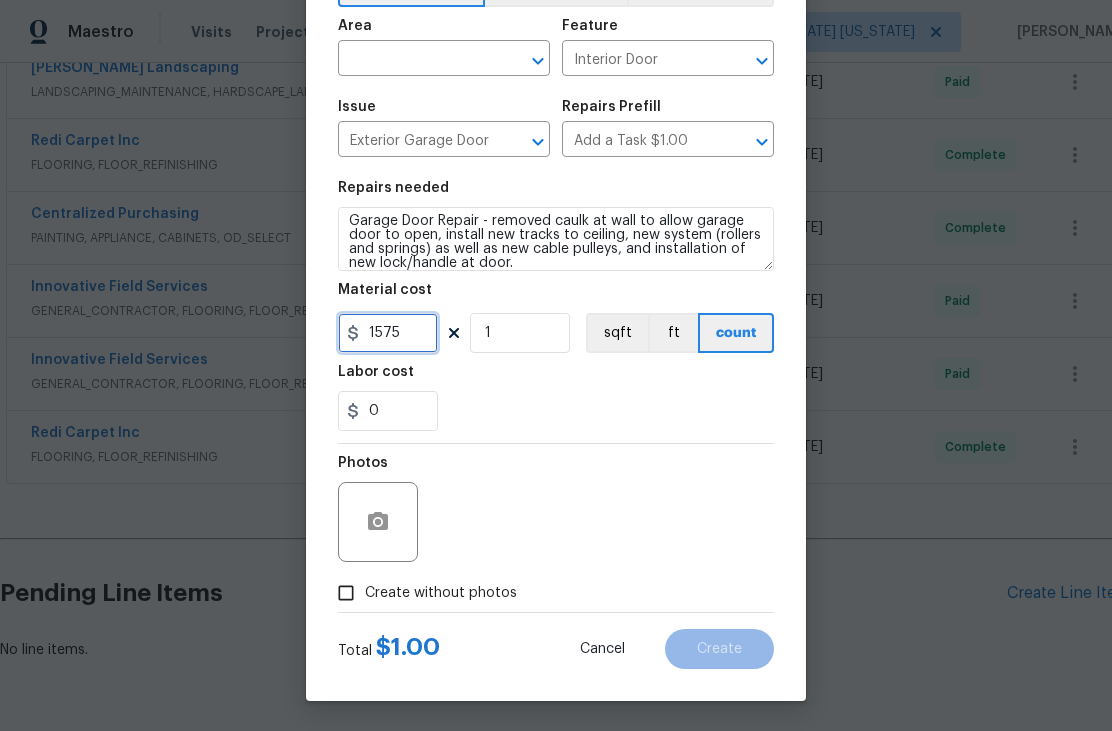 scroll, scrollTop: 134, scrollLeft: 0, axis: vertical 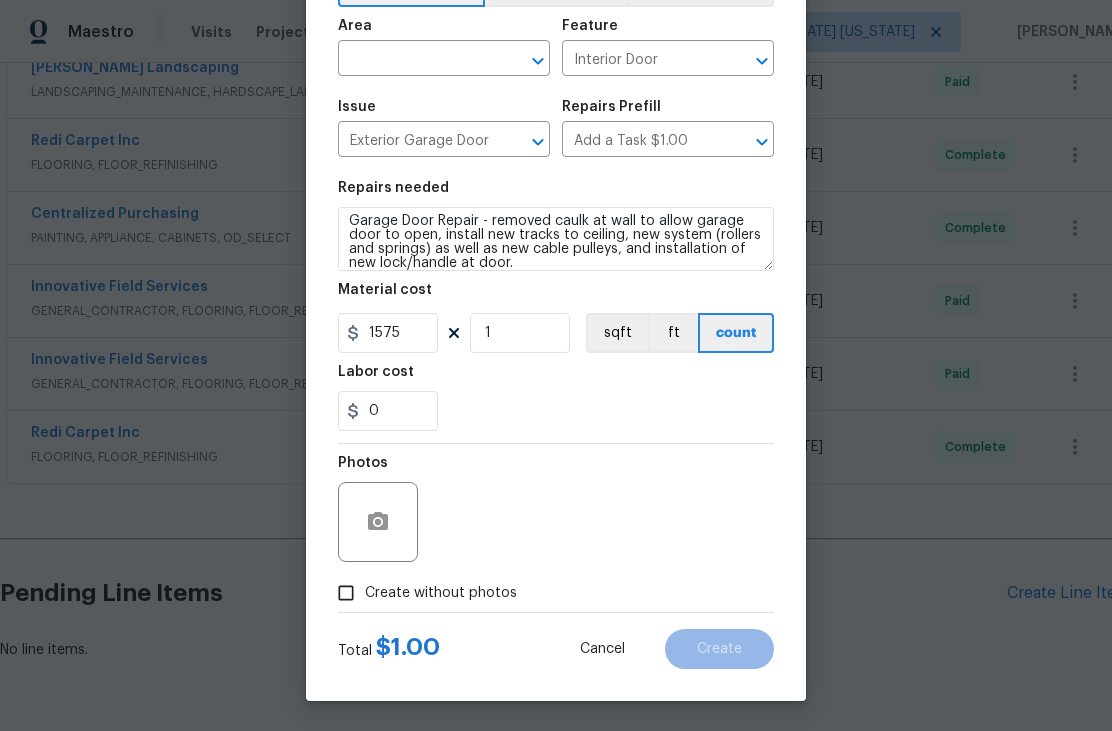 click on "Create without photos" at bounding box center [441, 593] 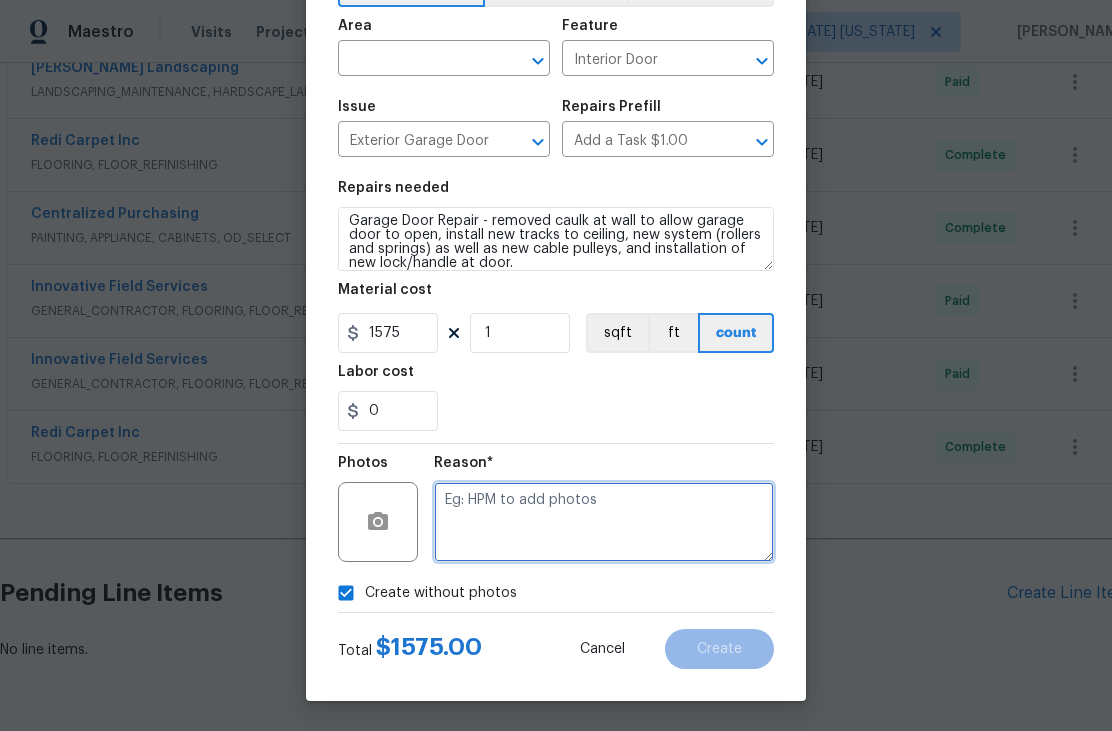 click at bounding box center [604, 522] 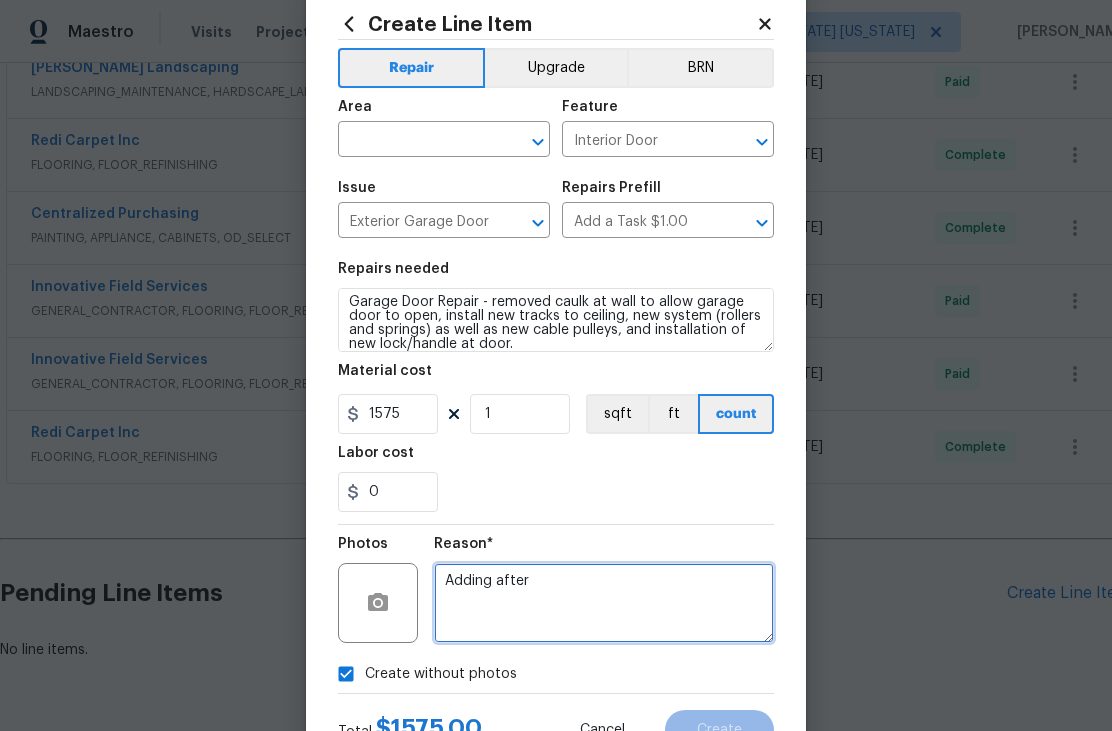 scroll, scrollTop: 47, scrollLeft: 0, axis: vertical 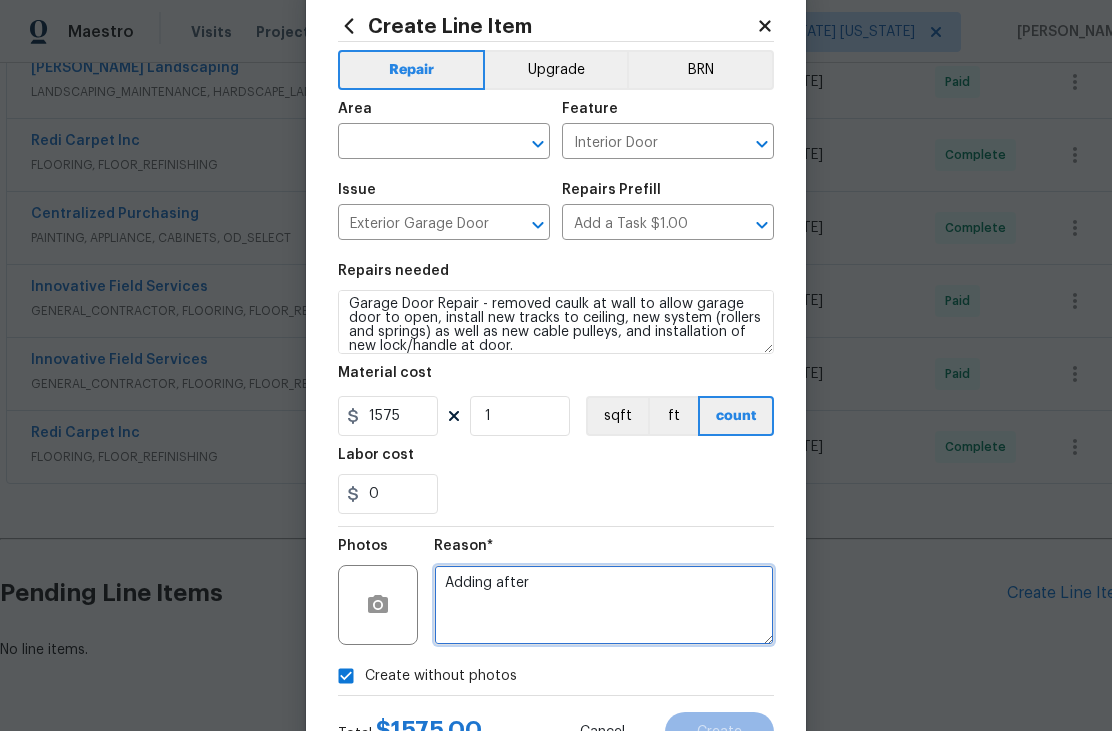 type on "Adding after" 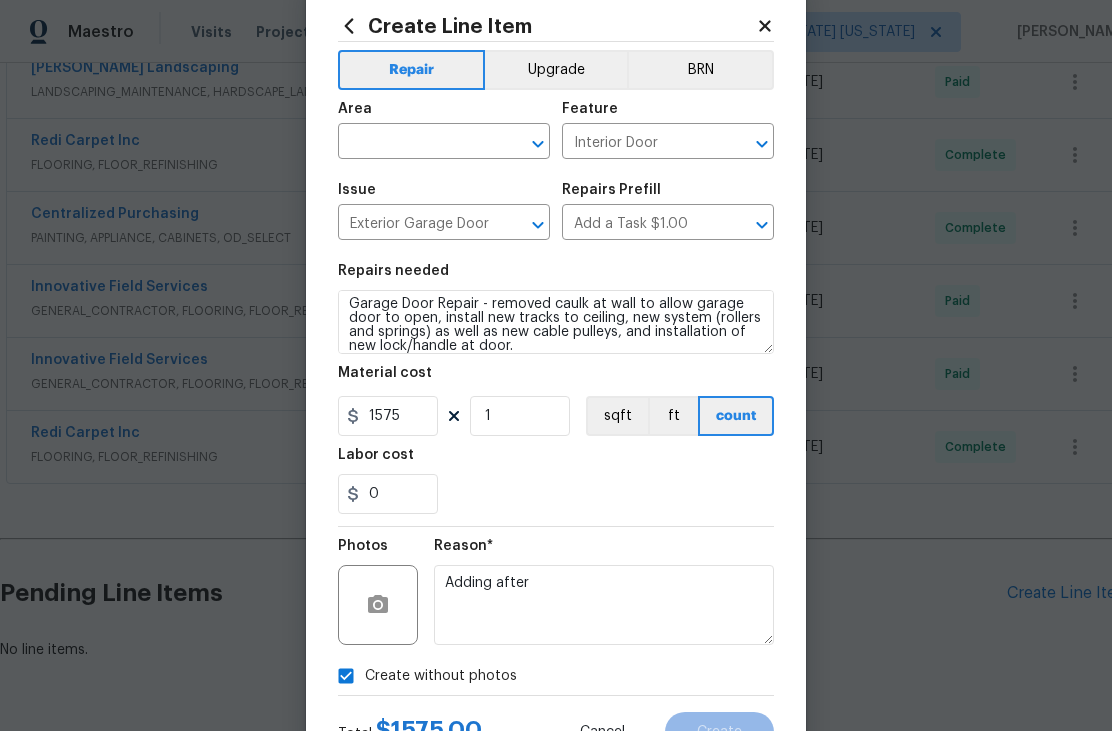 click at bounding box center (416, 143) 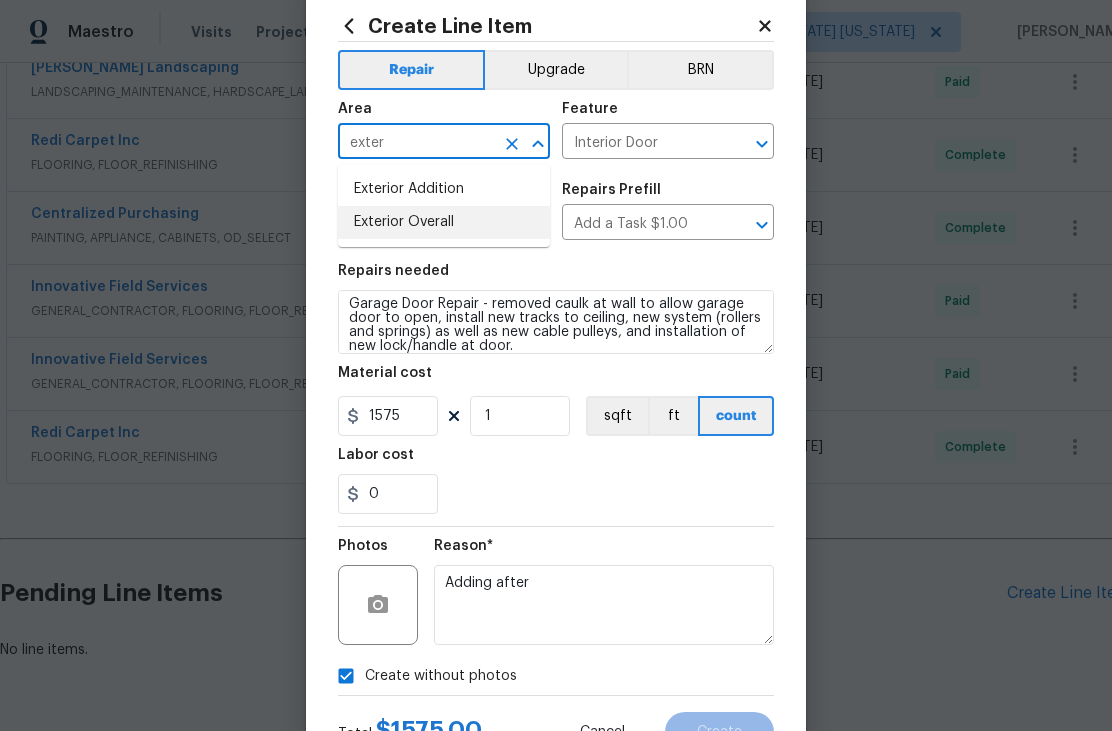click on "Exterior Overall" at bounding box center [444, 222] 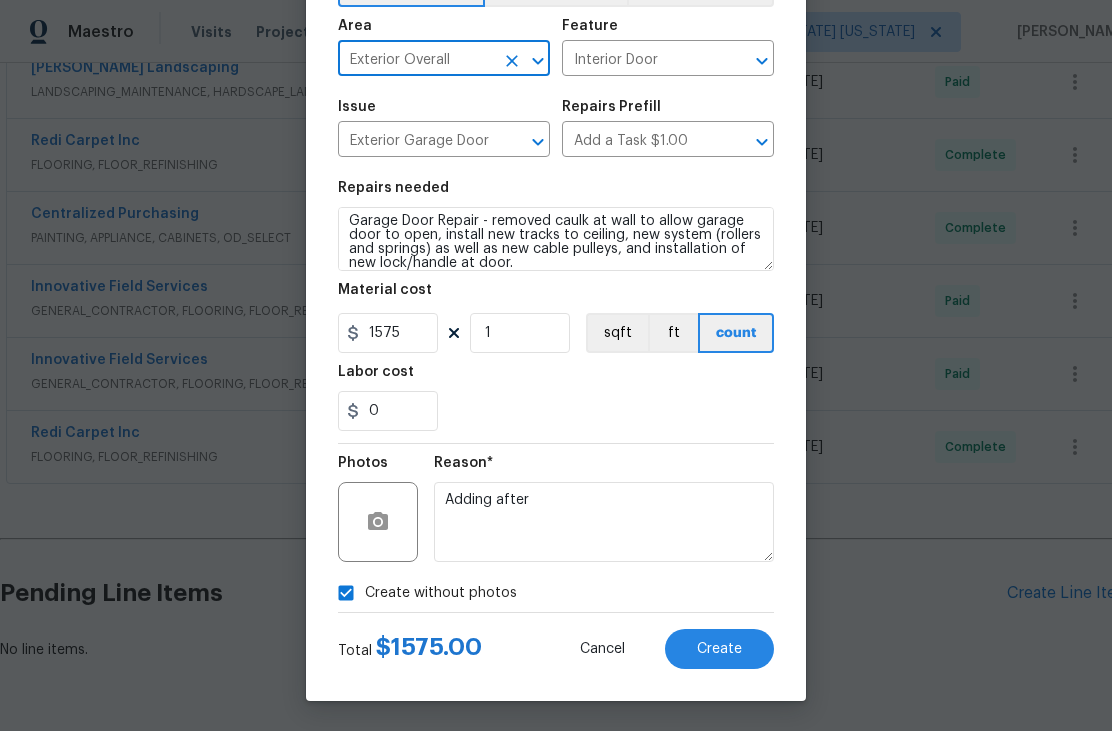 scroll, scrollTop: 134, scrollLeft: 0, axis: vertical 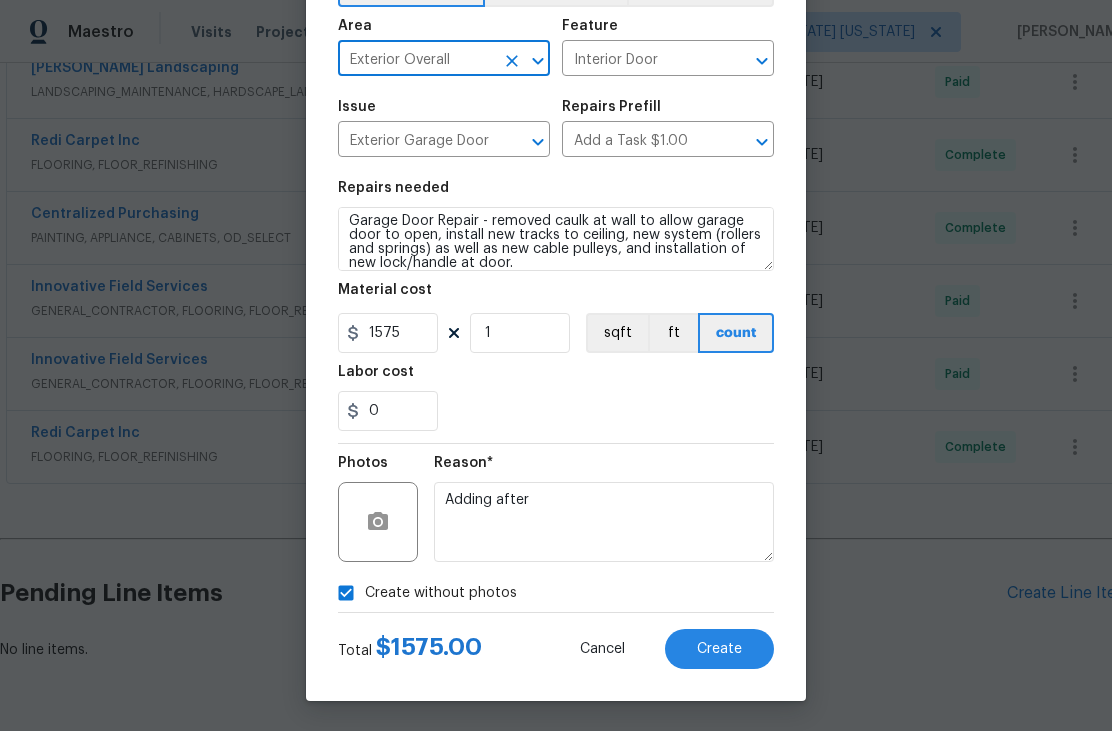 click on "Create" at bounding box center [719, 649] 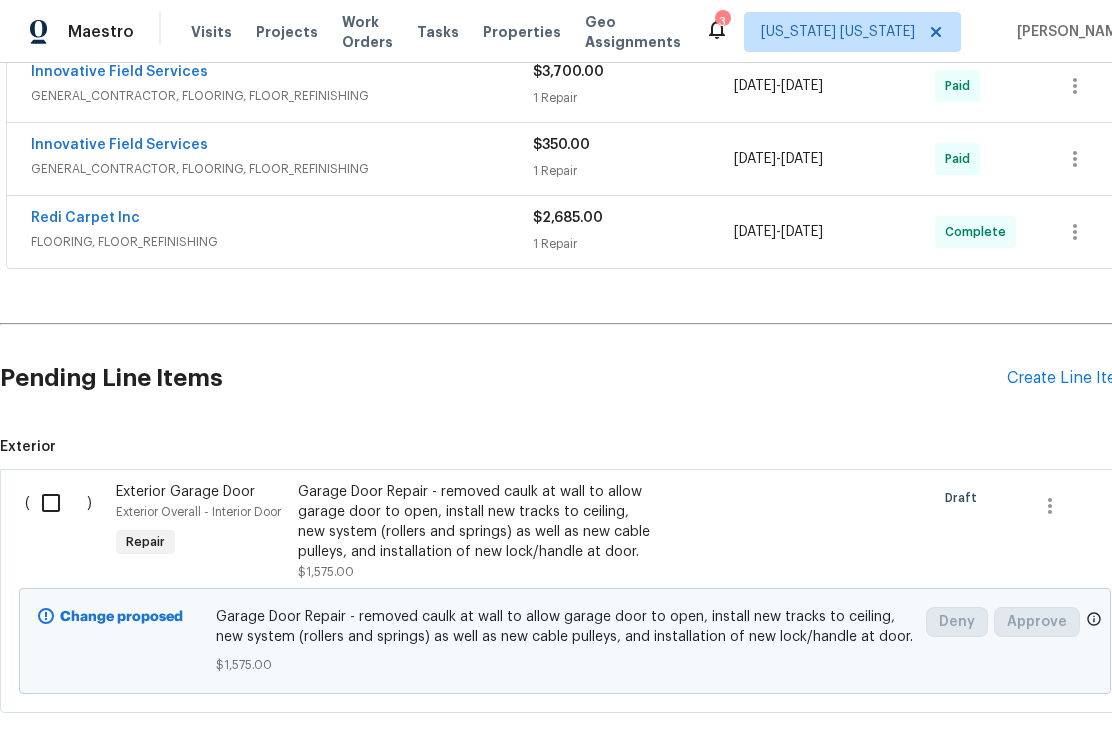 scroll, scrollTop: 980, scrollLeft: 0, axis: vertical 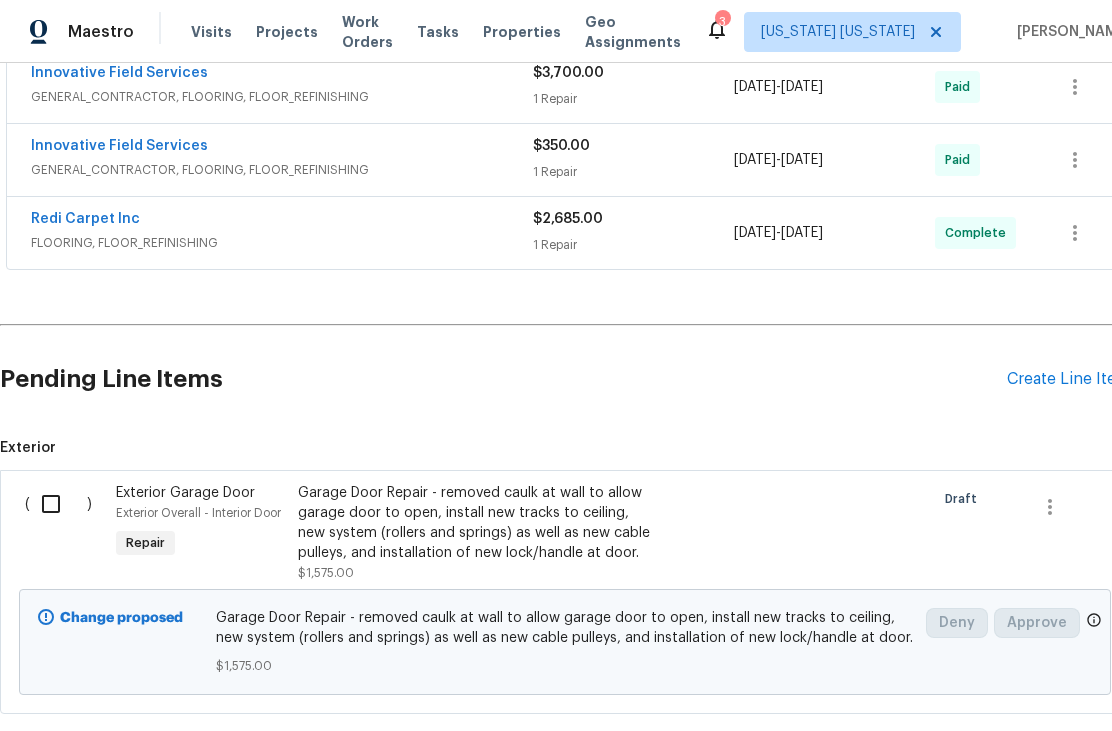 click at bounding box center (58, 504) 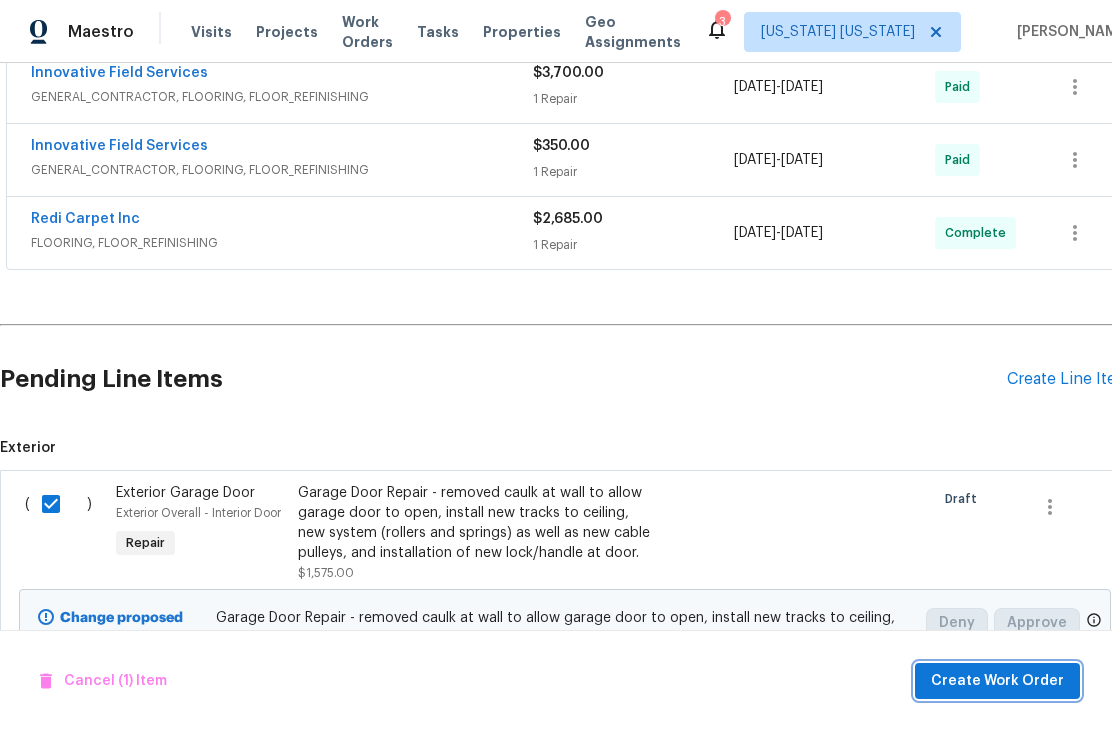 click on "Create Work Order" at bounding box center [997, 681] 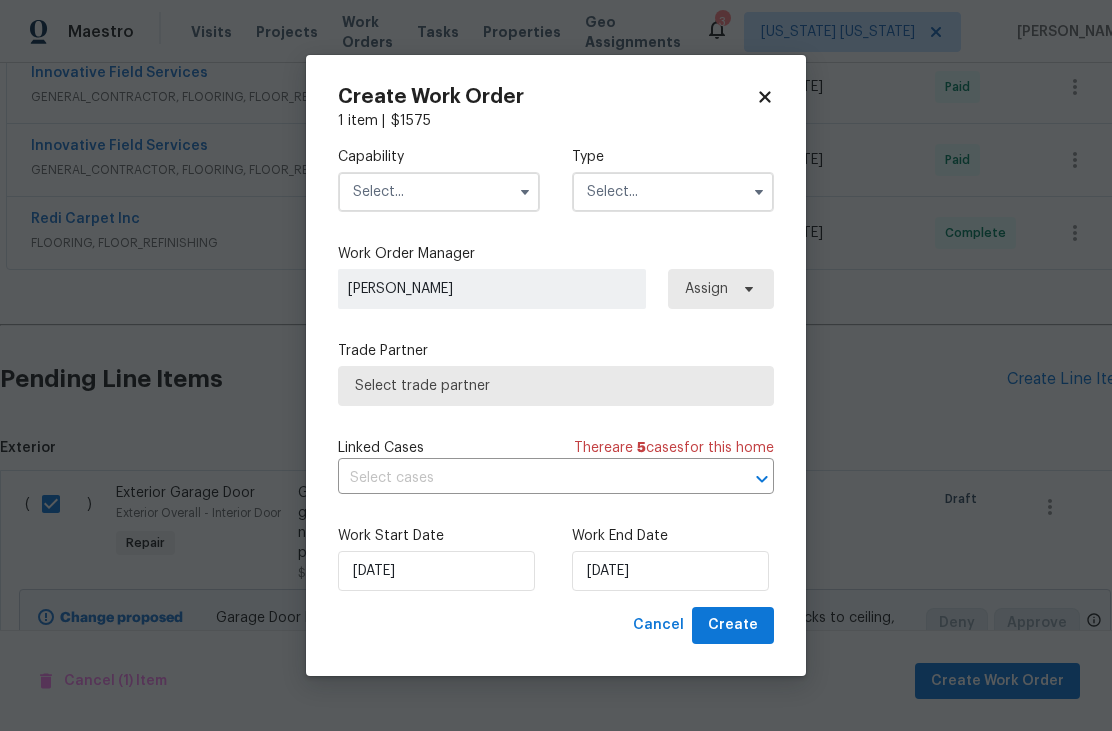 click at bounding box center (439, 192) 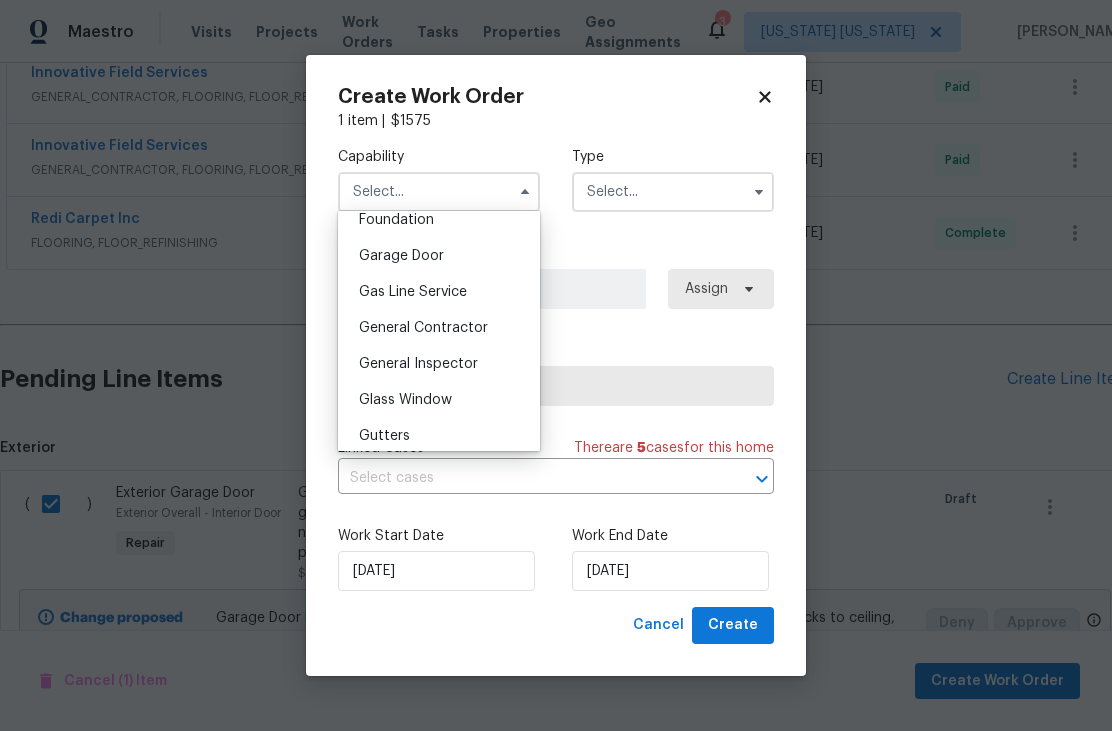 scroll, scrollTop: 864, scrollLeft: 0, axis: vertical 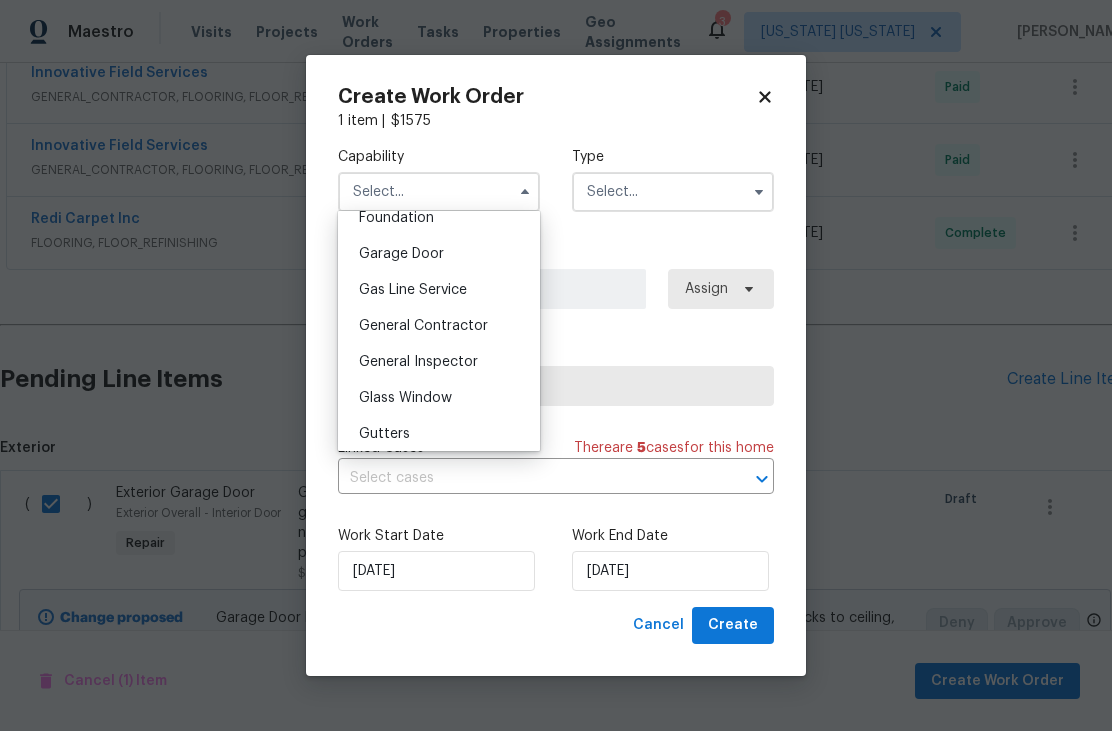 click on "General Contractor" at bounding box center (423, 326) 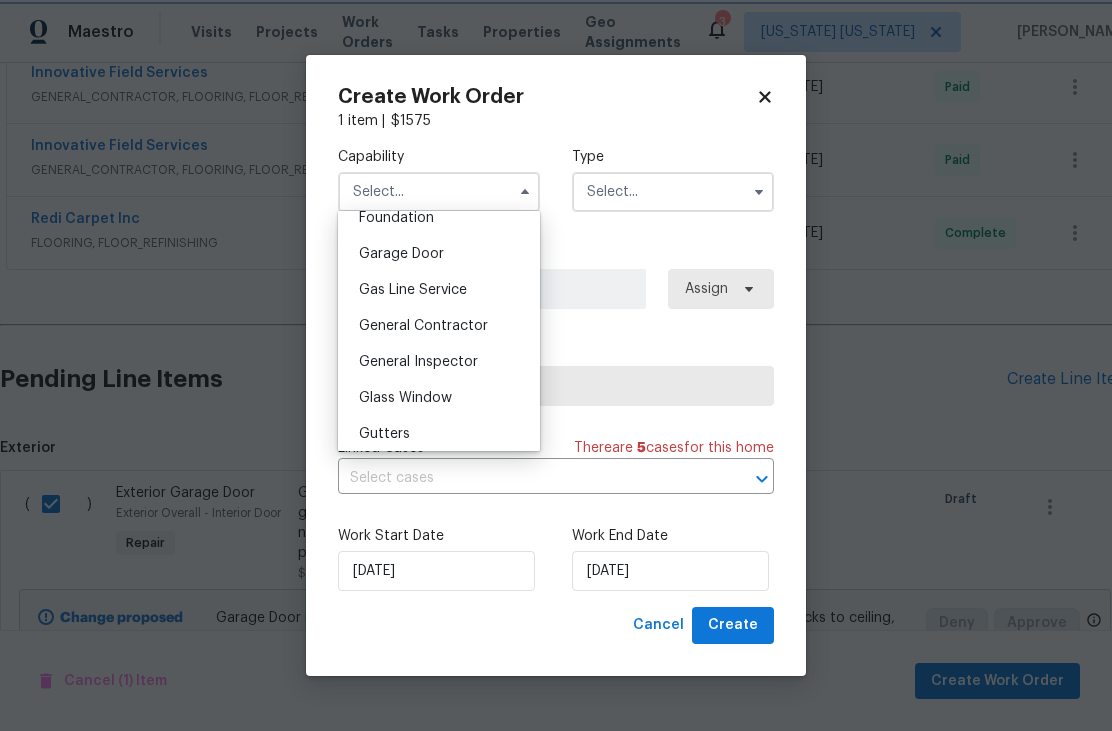type on "General Contractor" 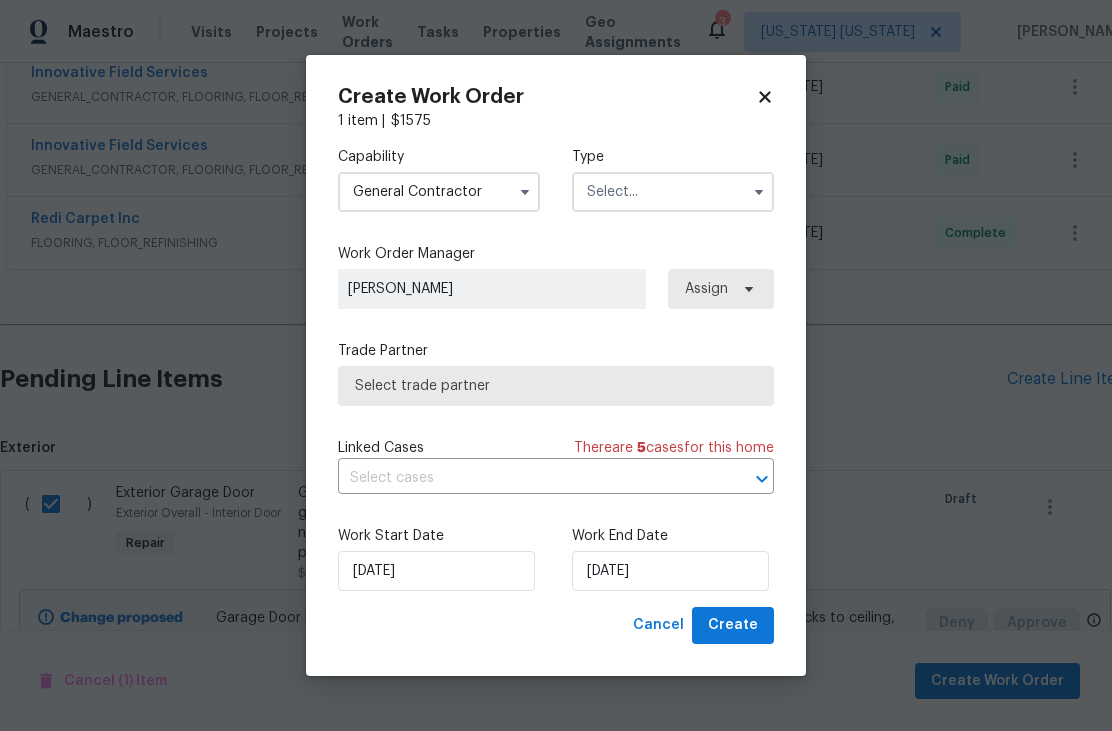click at bounding box center [673, 192] 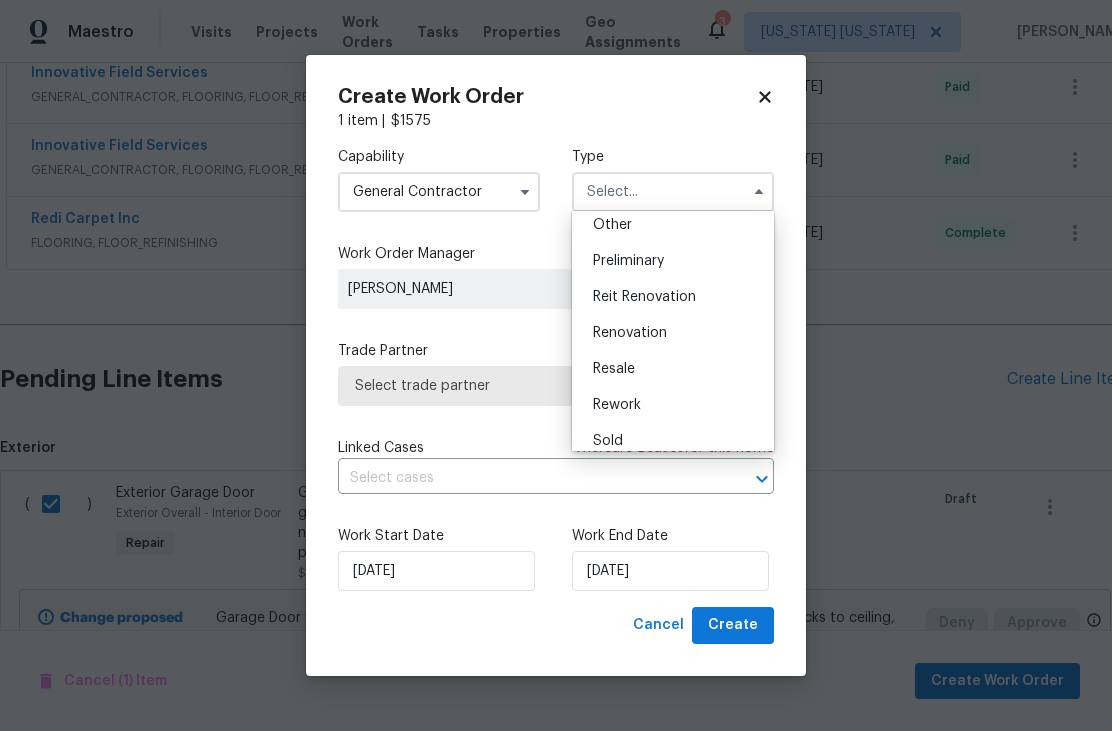 scroll, scrollTop: 409, scrollLeft: 0, axis: vertical 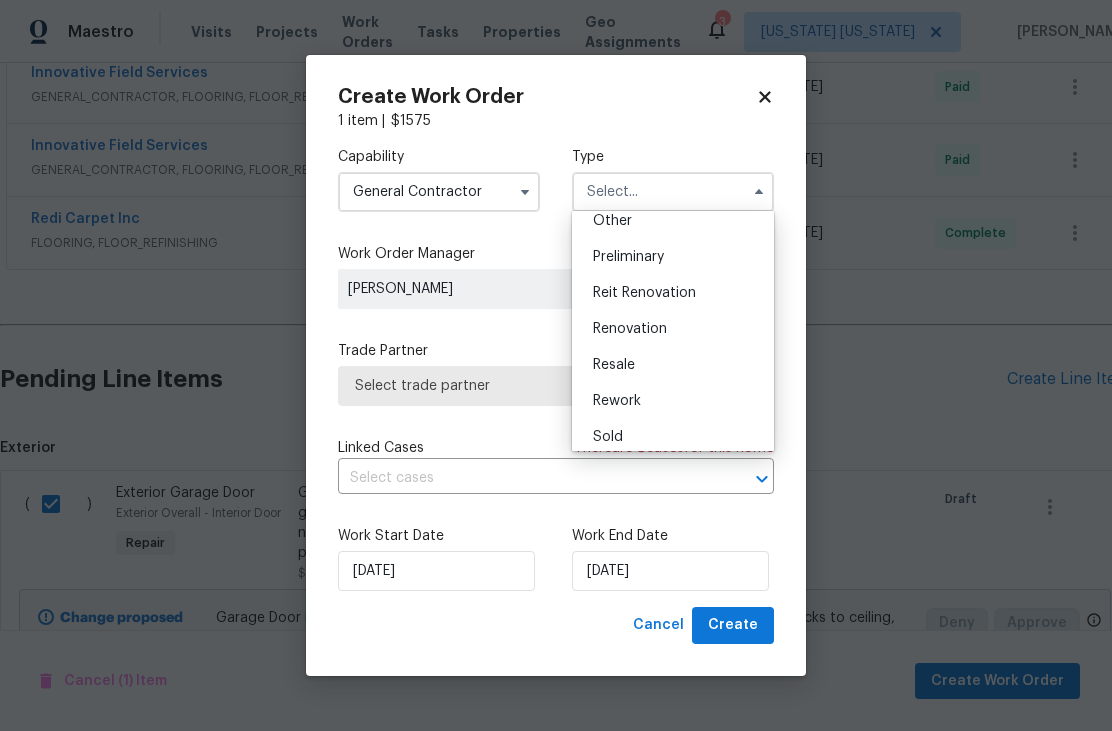 click on "Renovation" at bounding box center [673, 329] 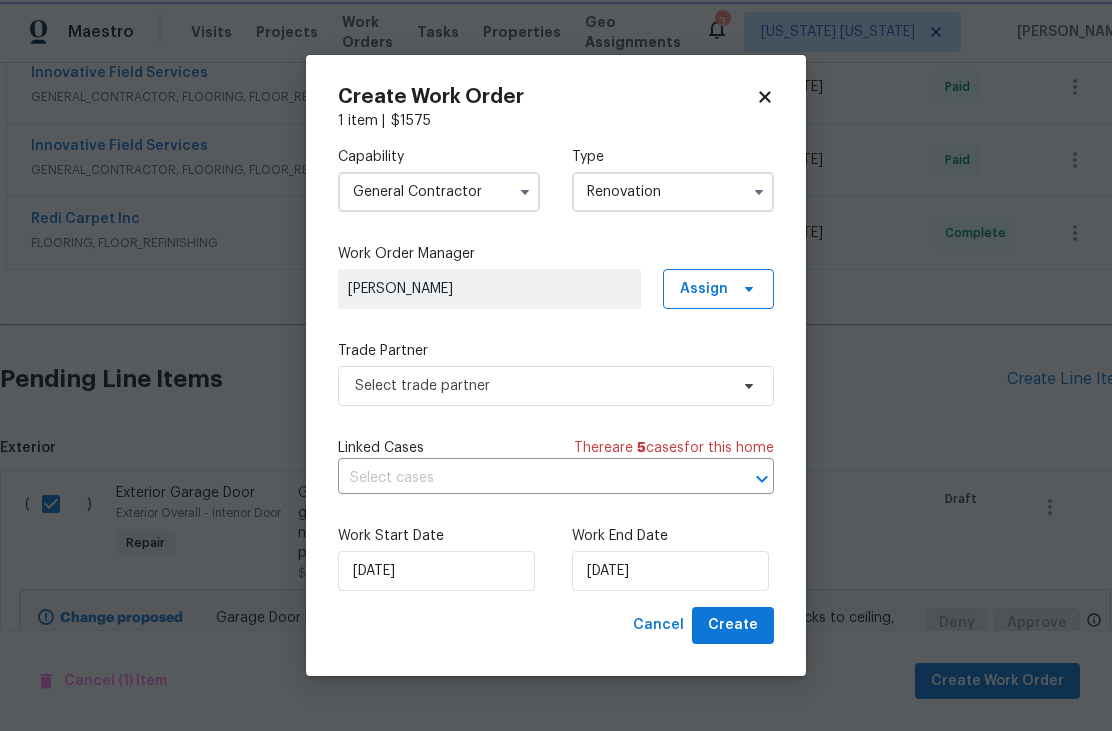 scroll, scrollTop: 0, scrollLeft: 0, axis: both 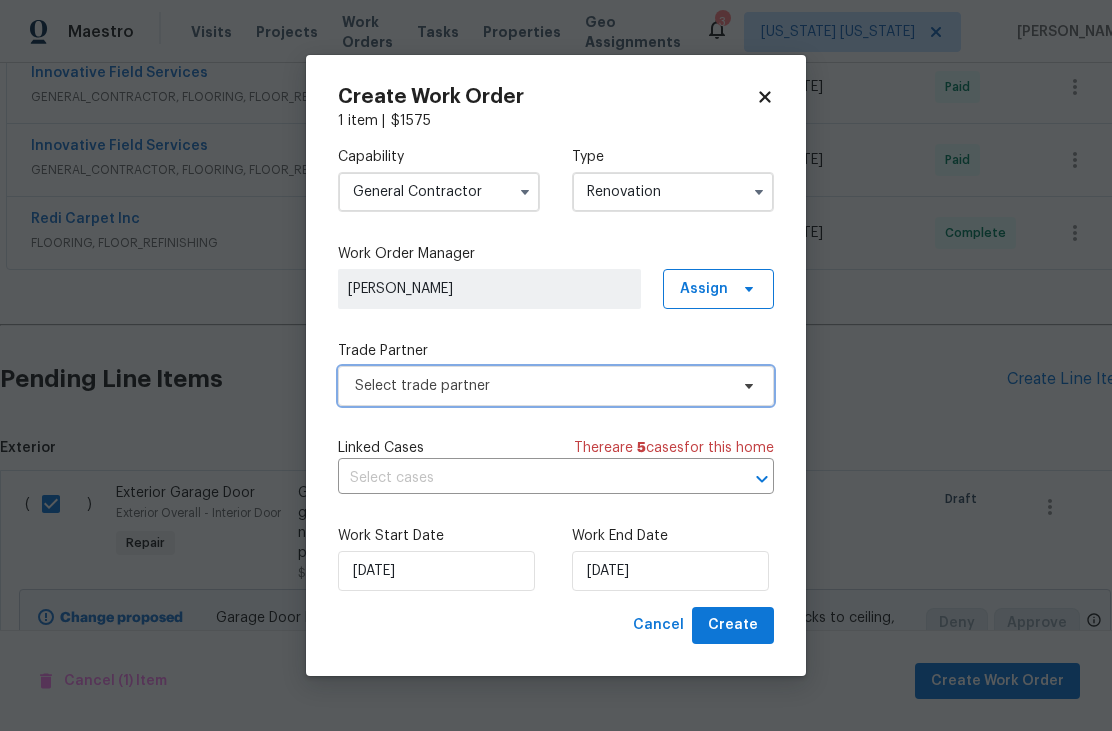 click on "Select trade partner" at bounding box center (556, 386) 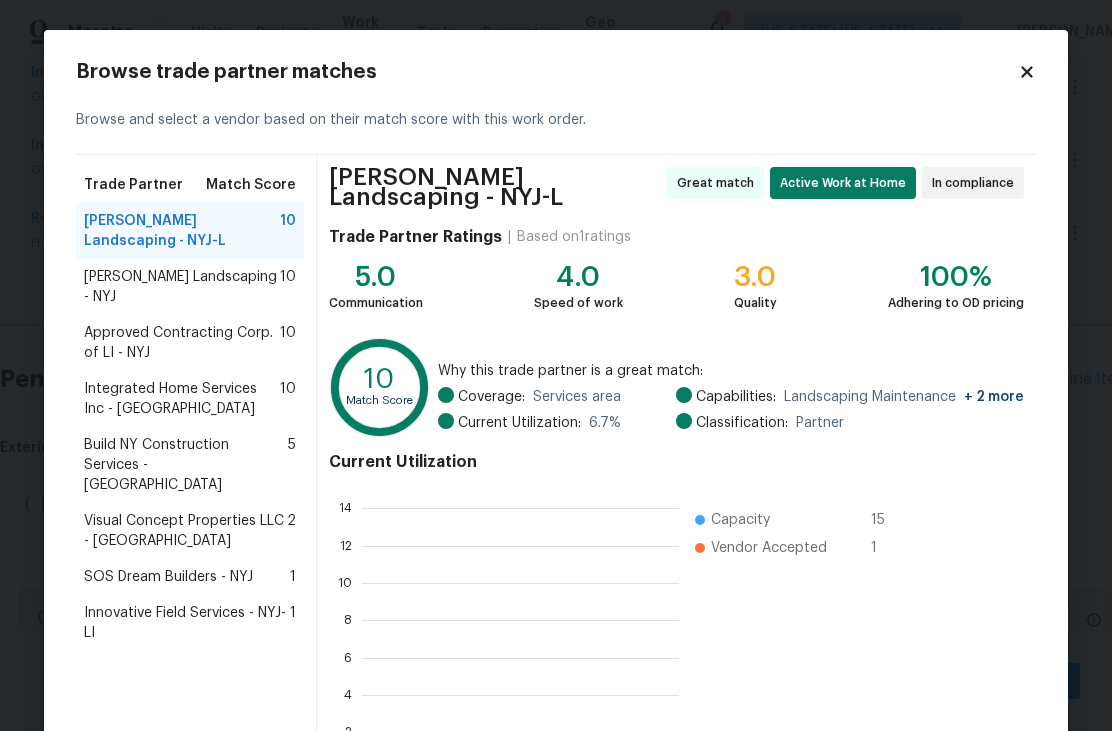 scroll, scrollTop: 2, scrollLeft: 2, axis: both 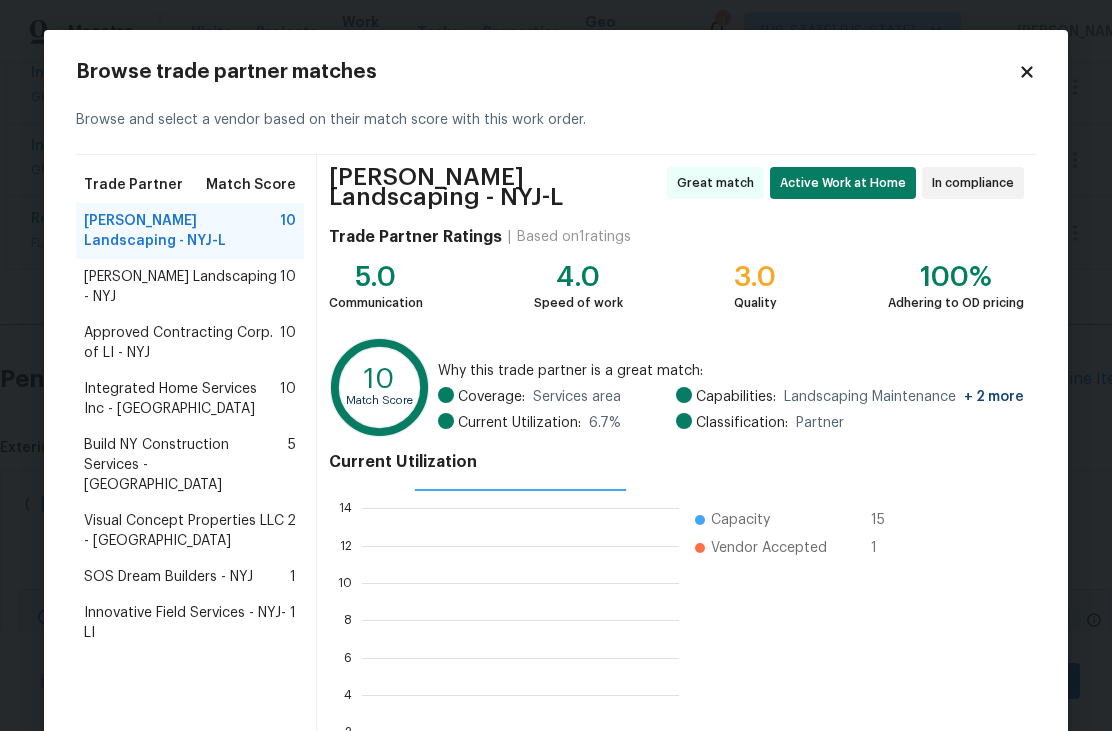 click on "Innovative Field Services - NYJ-LI" at bounding box center [187, 623] 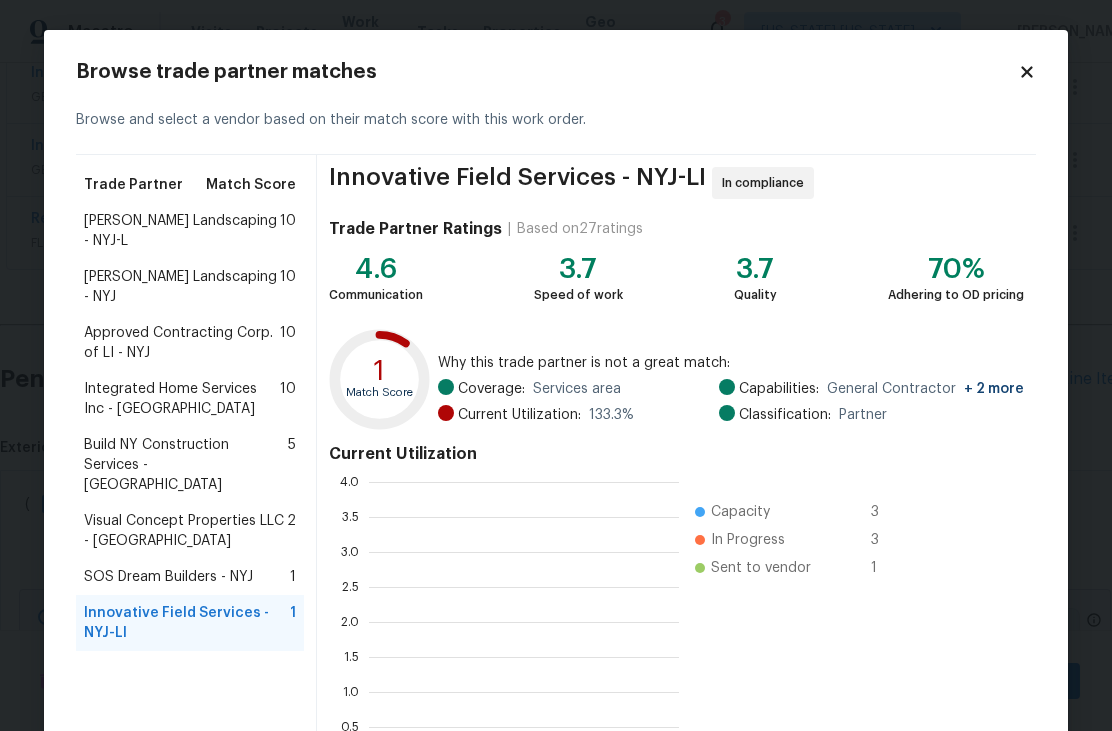 scroll, scrollTop: 2, scrollLeft: 2, axis: both 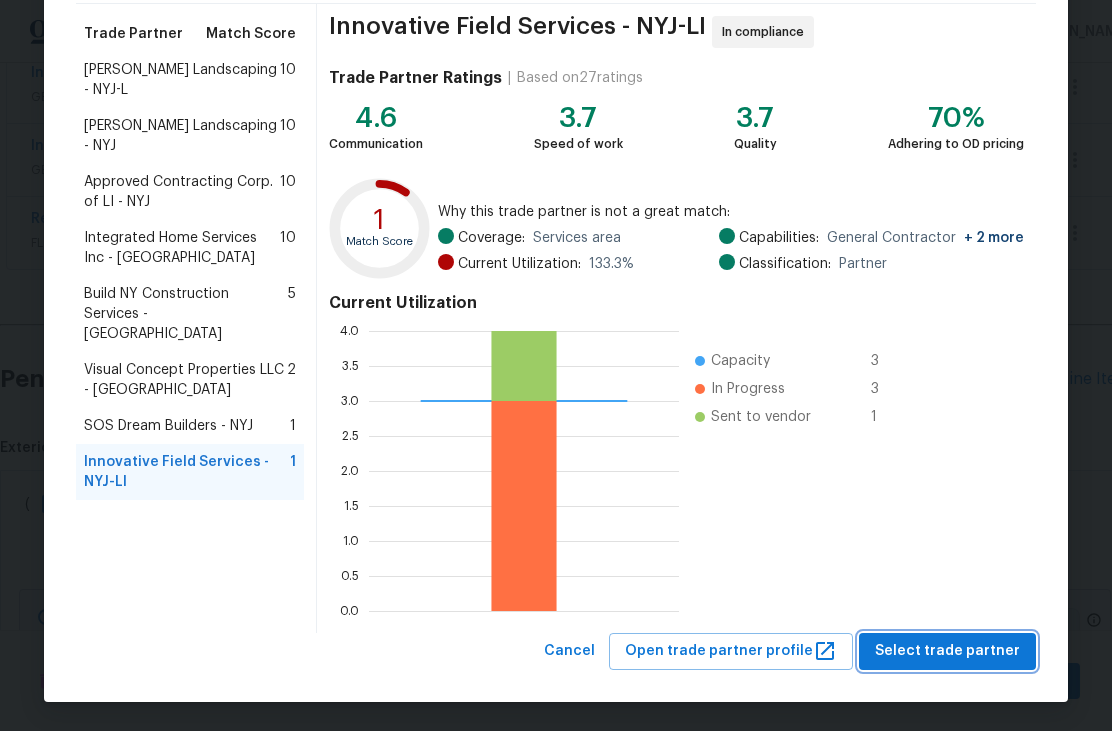 click on "Select trade partner" at bounding box center [947, 651] 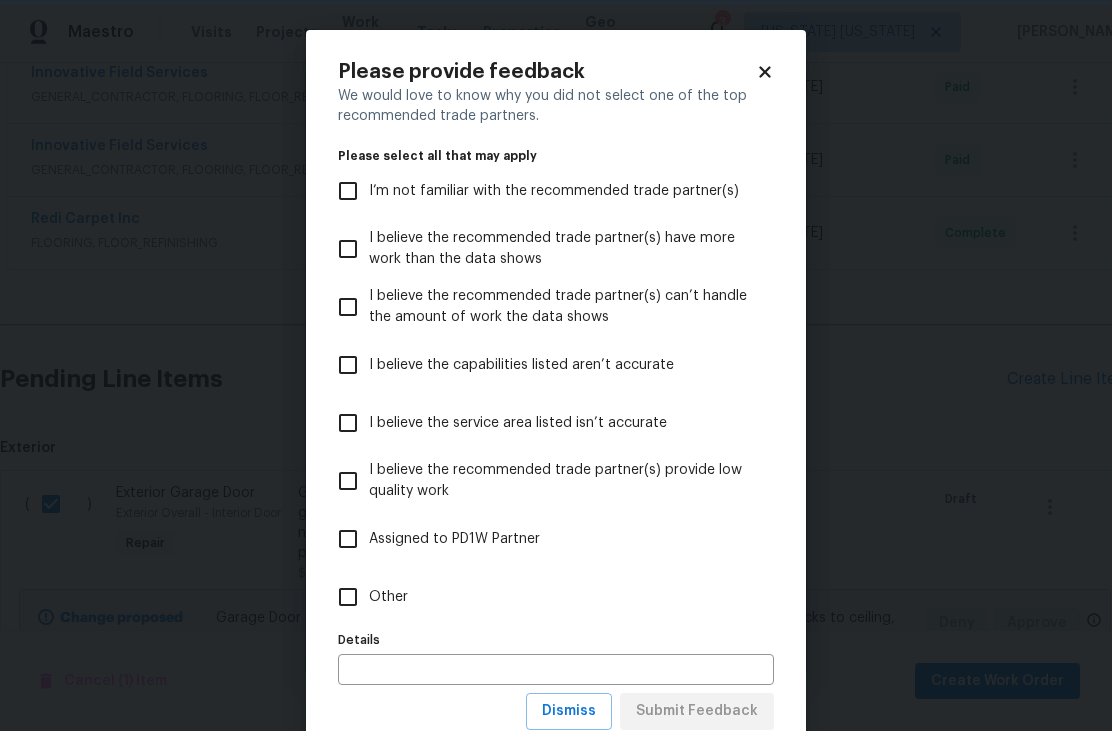 scroll, scrollTop: 0, scrollLeft: 0, axis: both 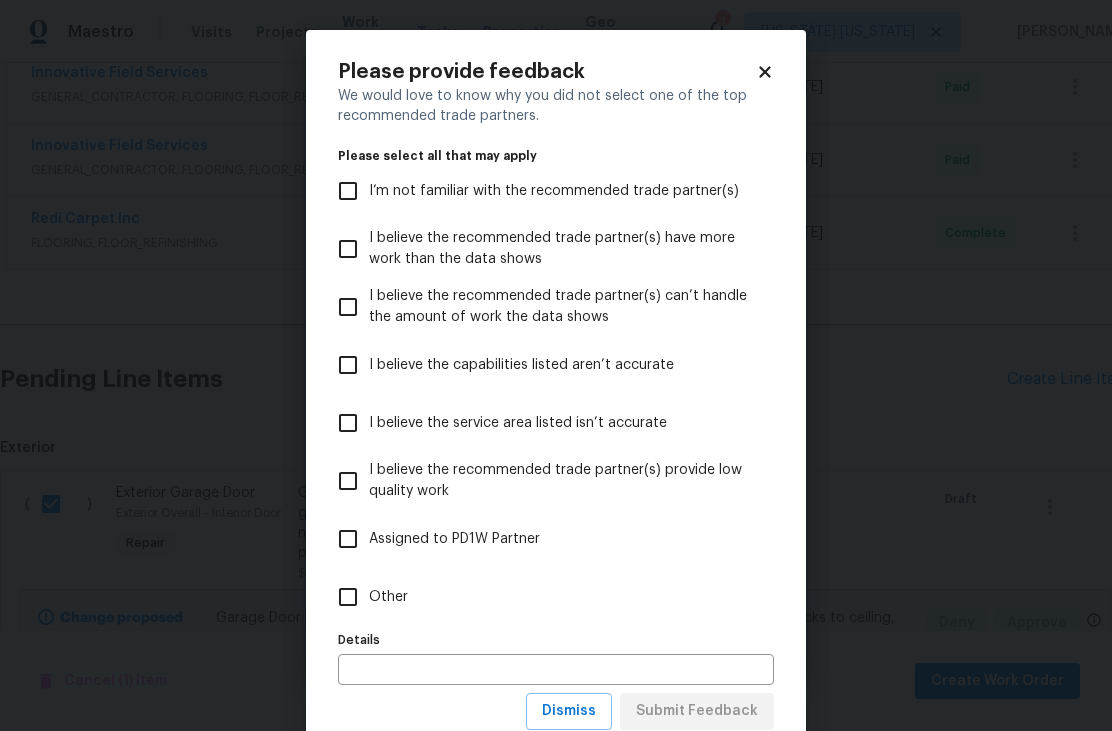 click on "Other" at bounding box center [542, 597] 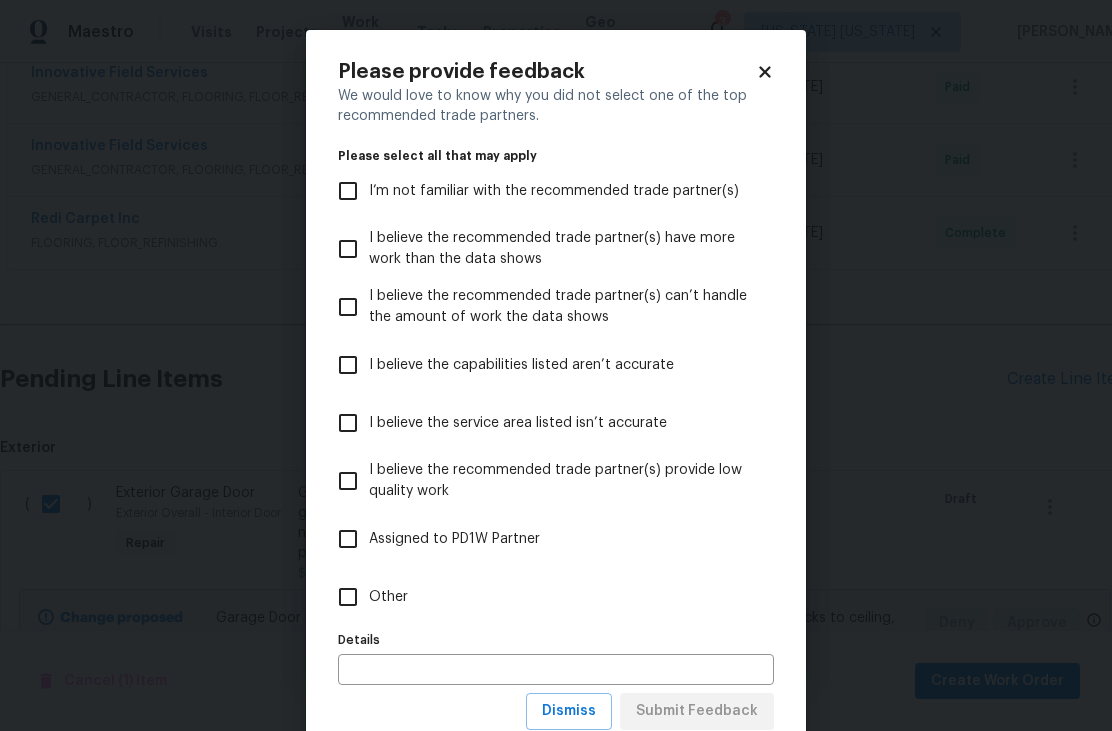 click on "Other" at bounding box center [348, 597] 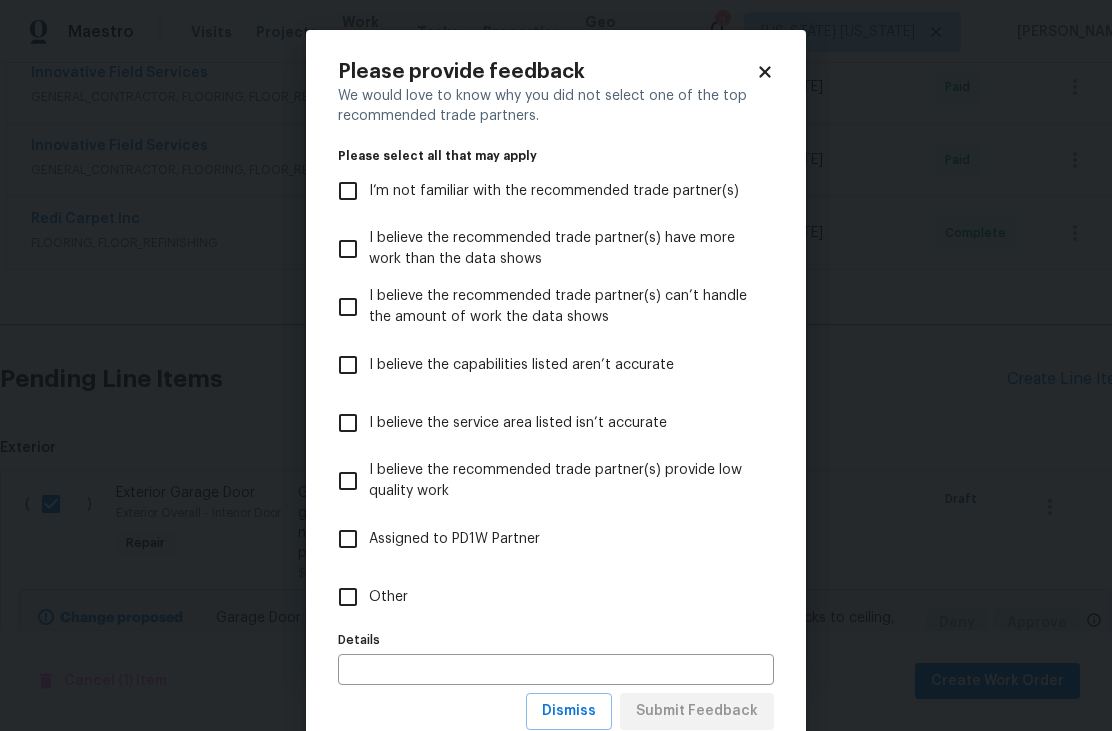 checkbox on "true" 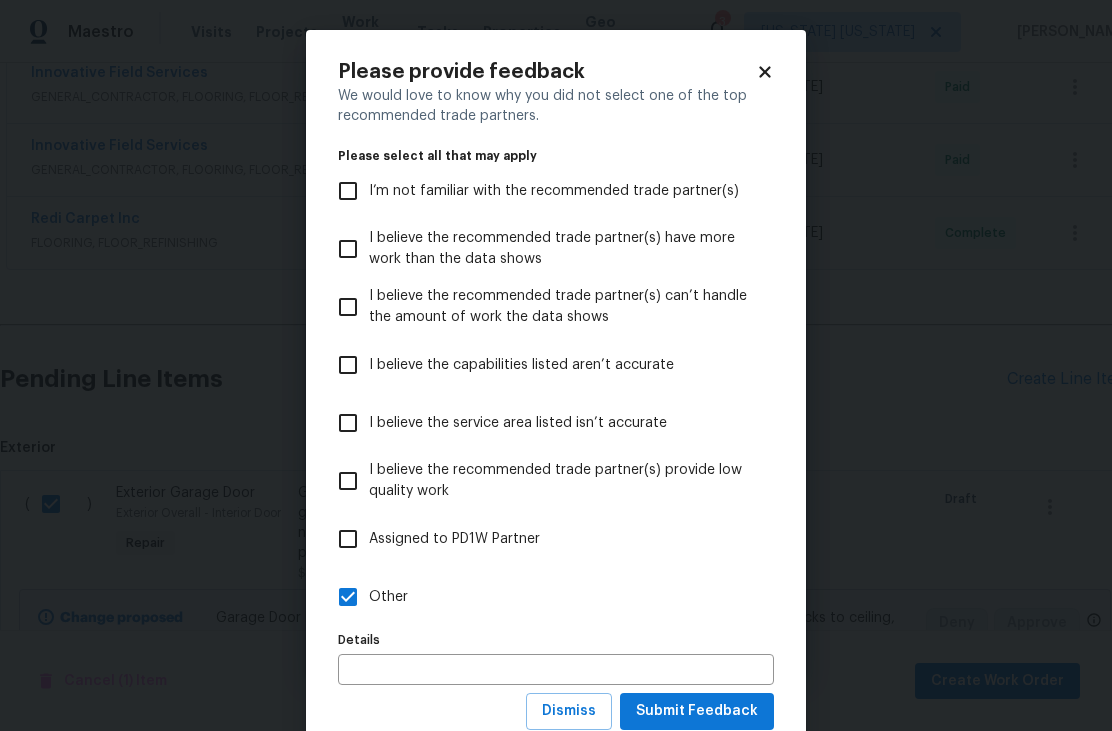 click at bounding box center [556, 669] 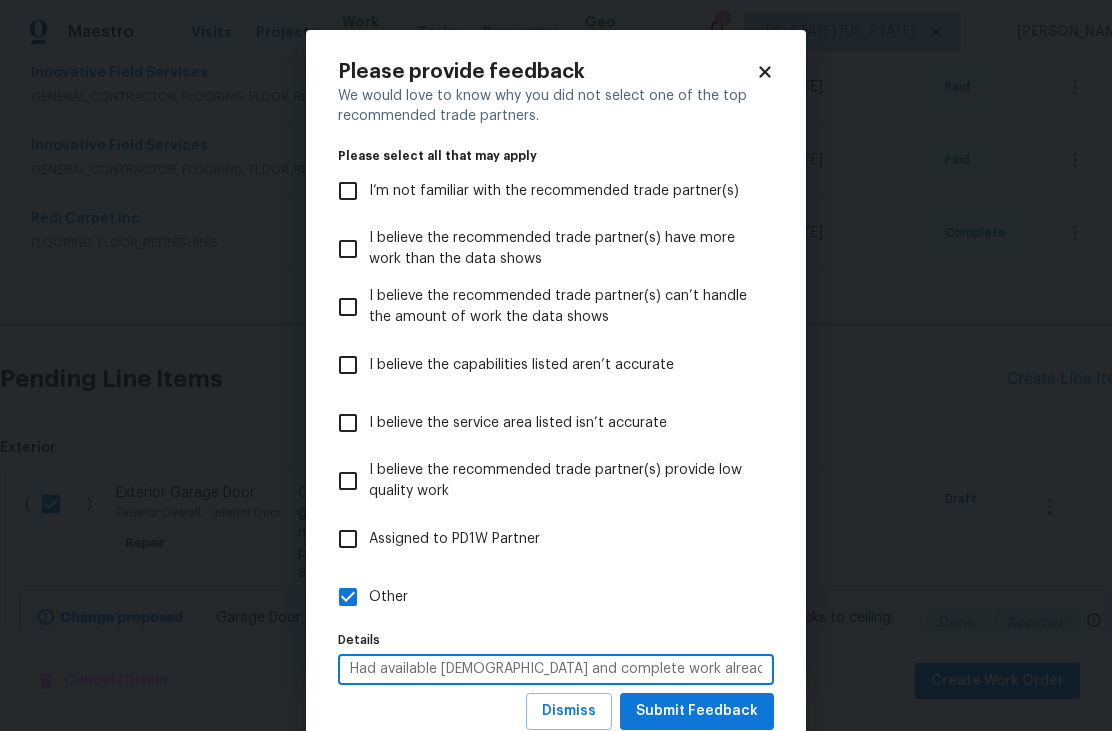 type on "Had available [DEMOGRAPHIC_DATA] and complete work already" 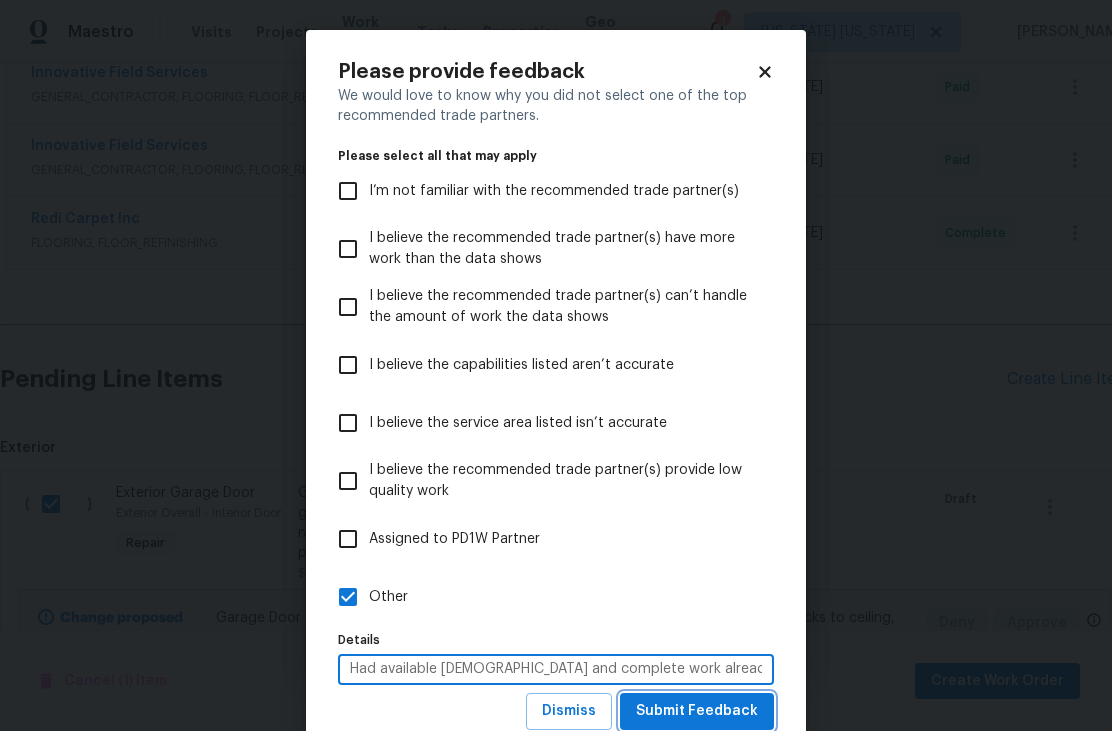 click on "Submit Feedback" at bounding box center (697, 711) 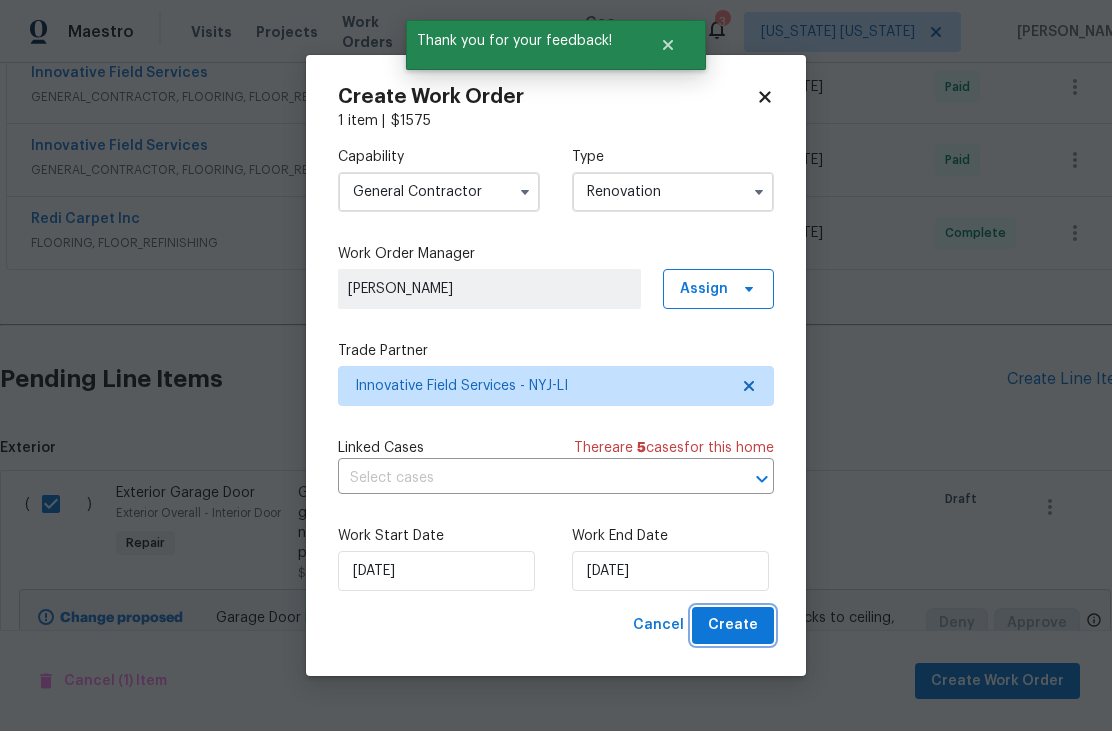 click on "Create" at bounding box center [733, 625] 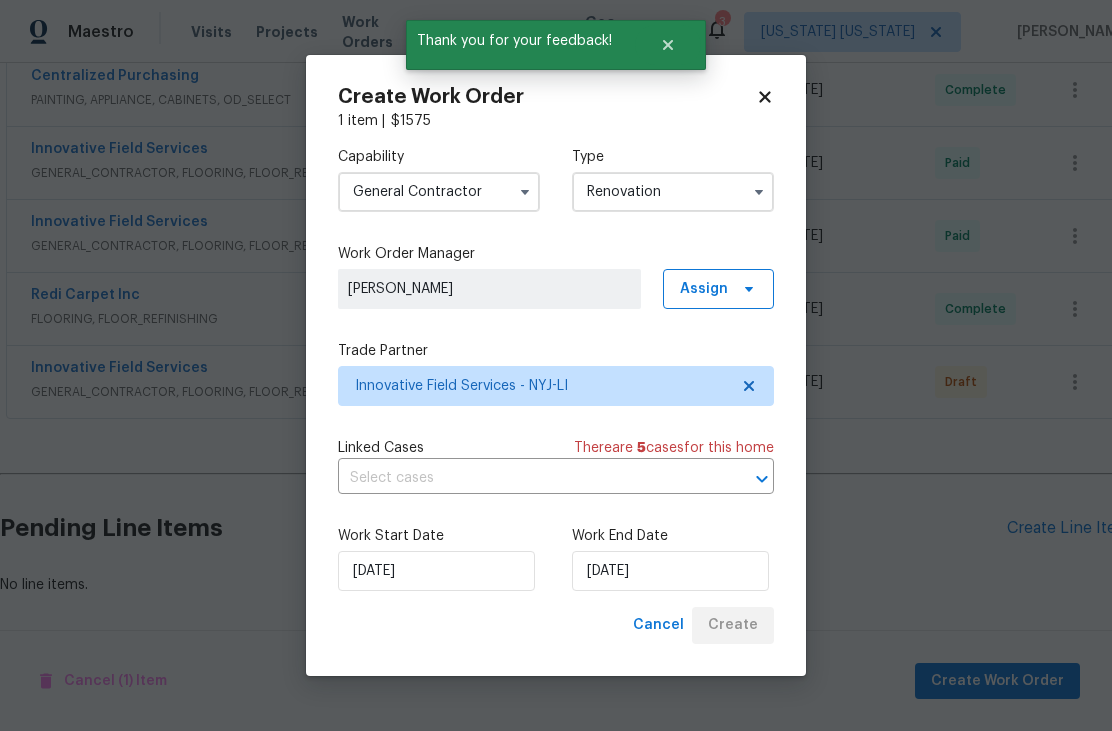 scroll, scrollTop: 839, scrollLeft: 0, axis: vertical 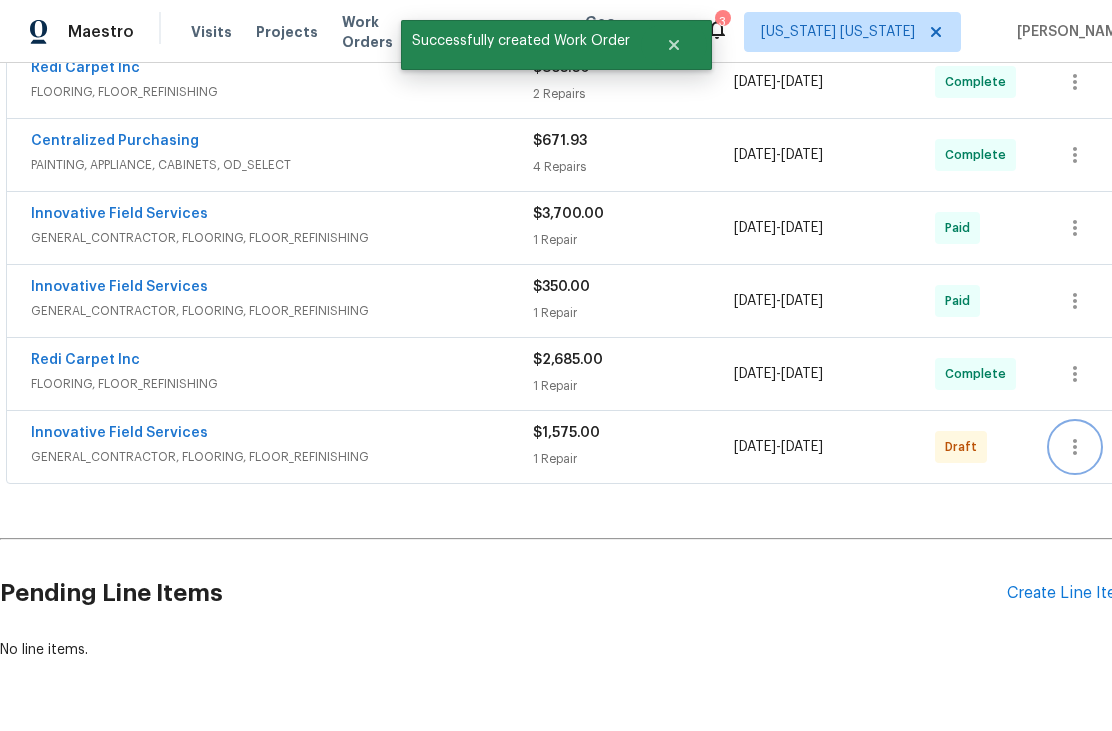 click 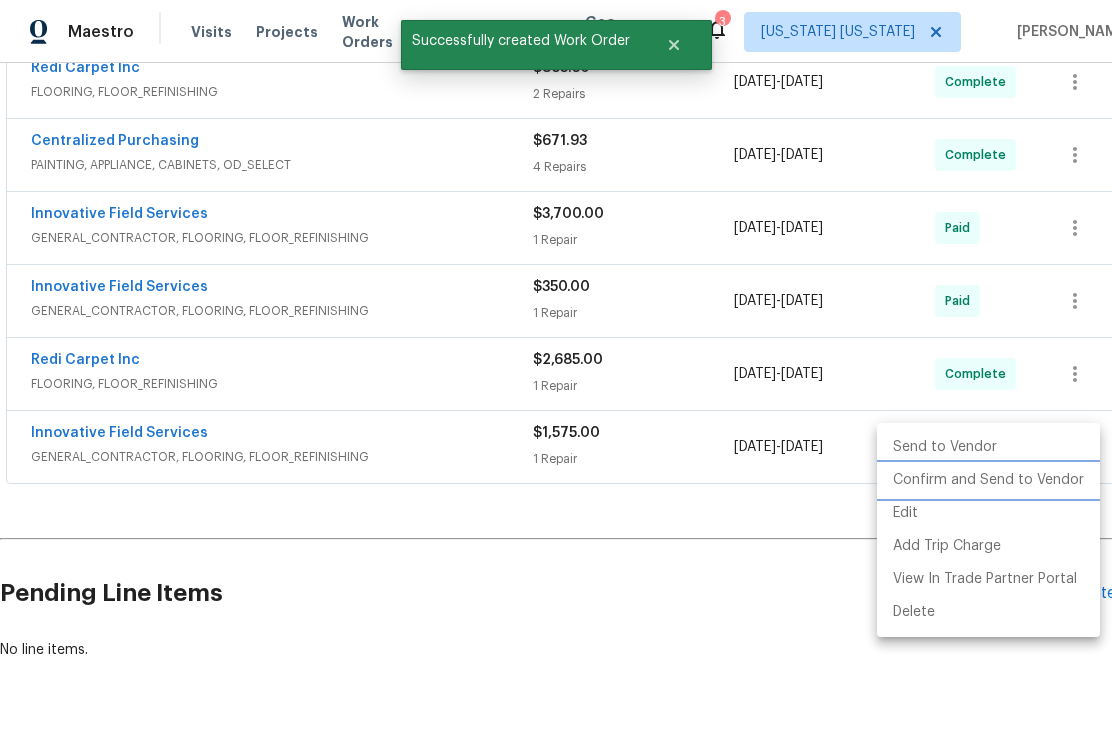 click on "Confirm and Send to Vendor" at bounding box center (988, 480) 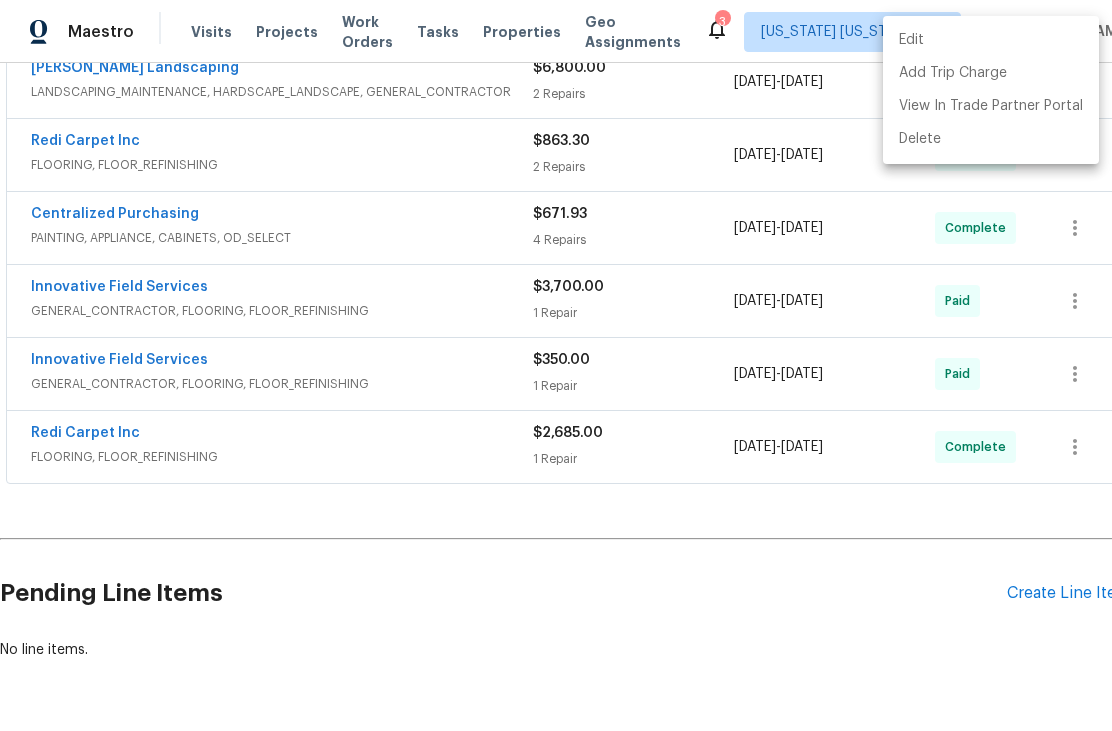 click at bounding box center (556, 365) 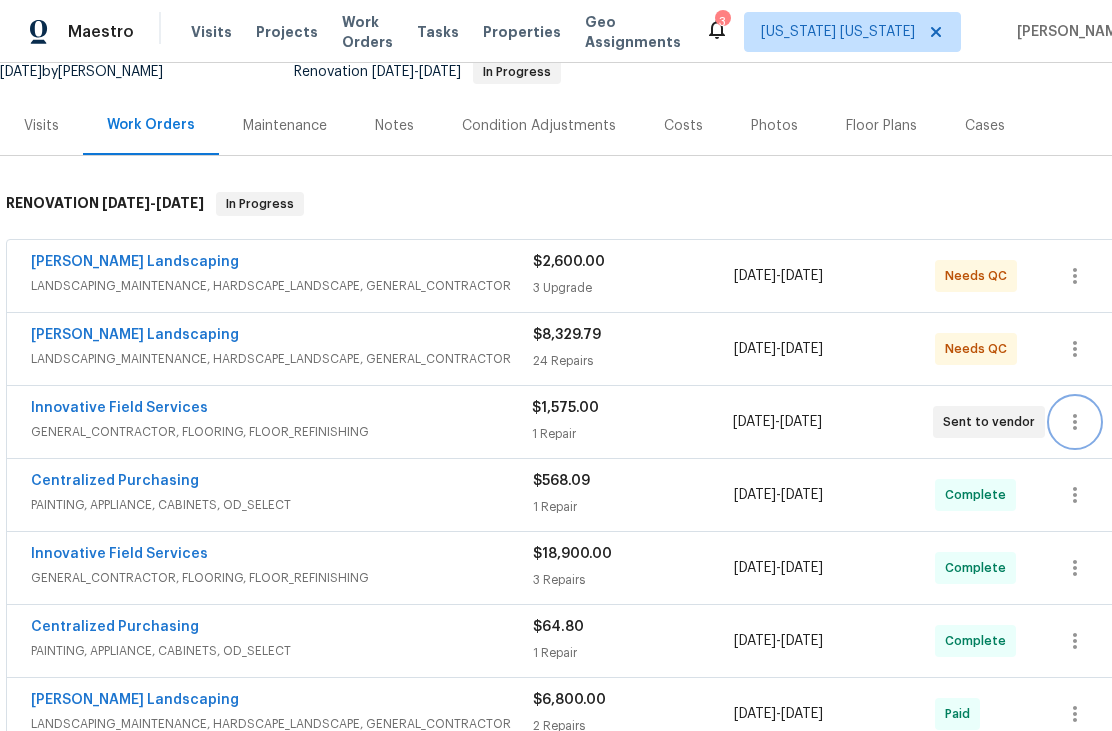 scroll, scrollTop: 203, scrollLeft: 1, axis: both 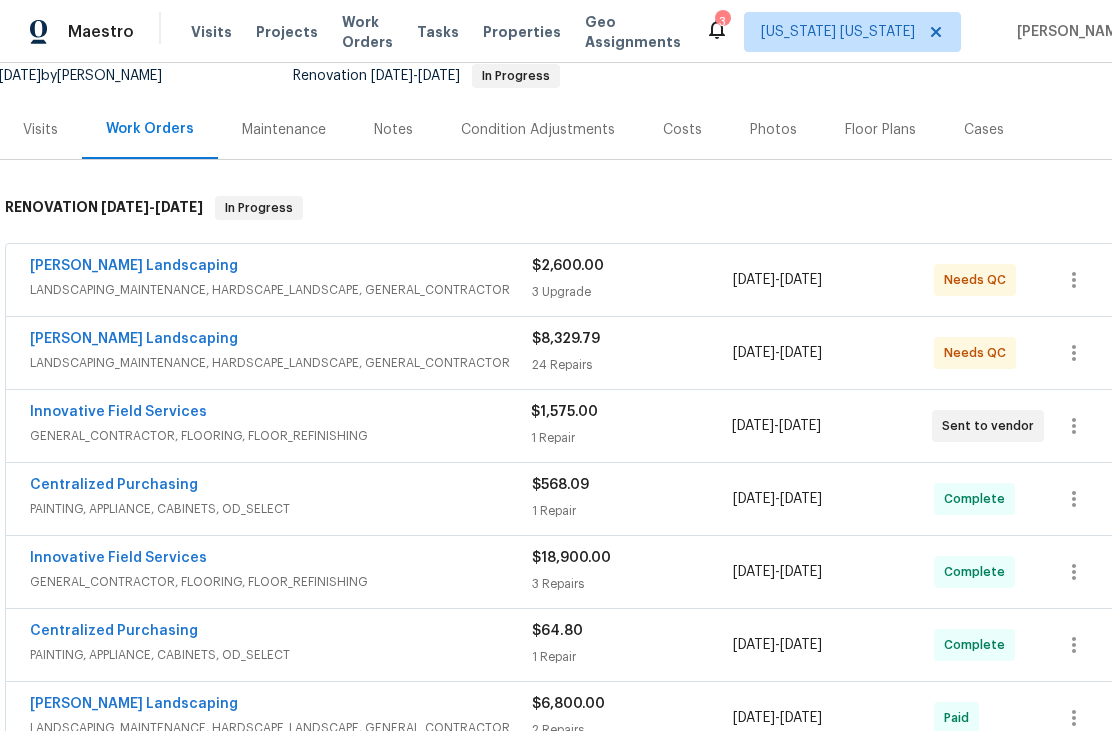 click on "[PERSON_NAME] Landscaping" at bounding box center (134, 339) 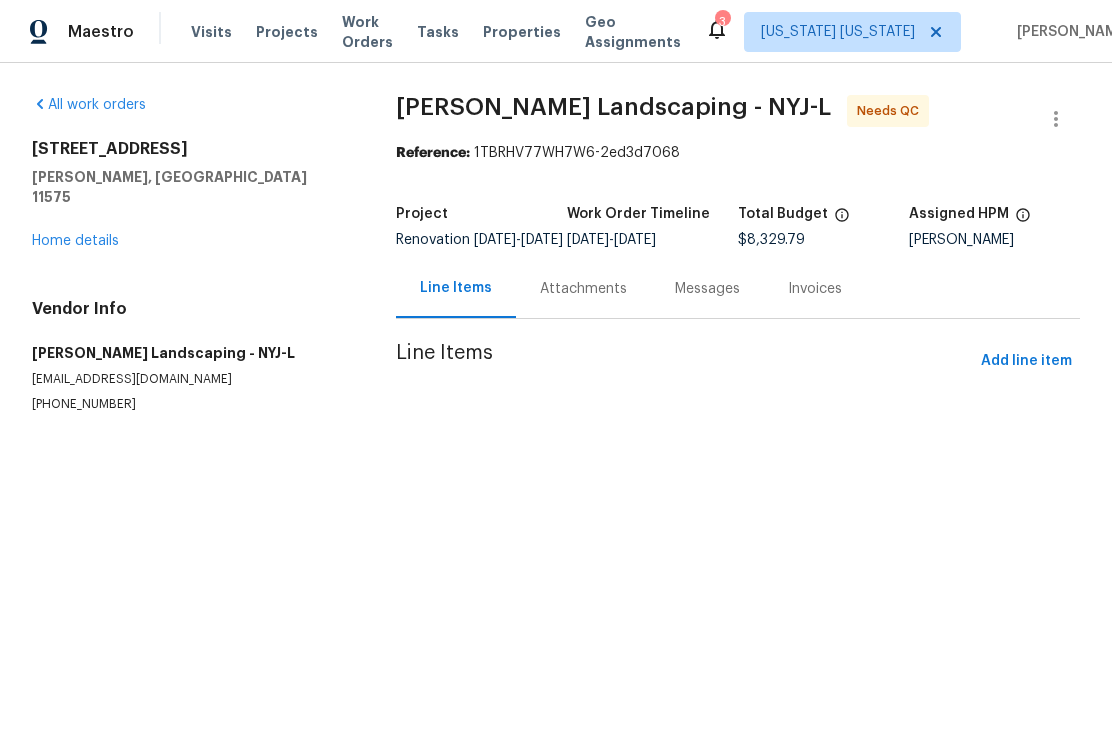 click on "All work orders" at bounding box center (89, 105) 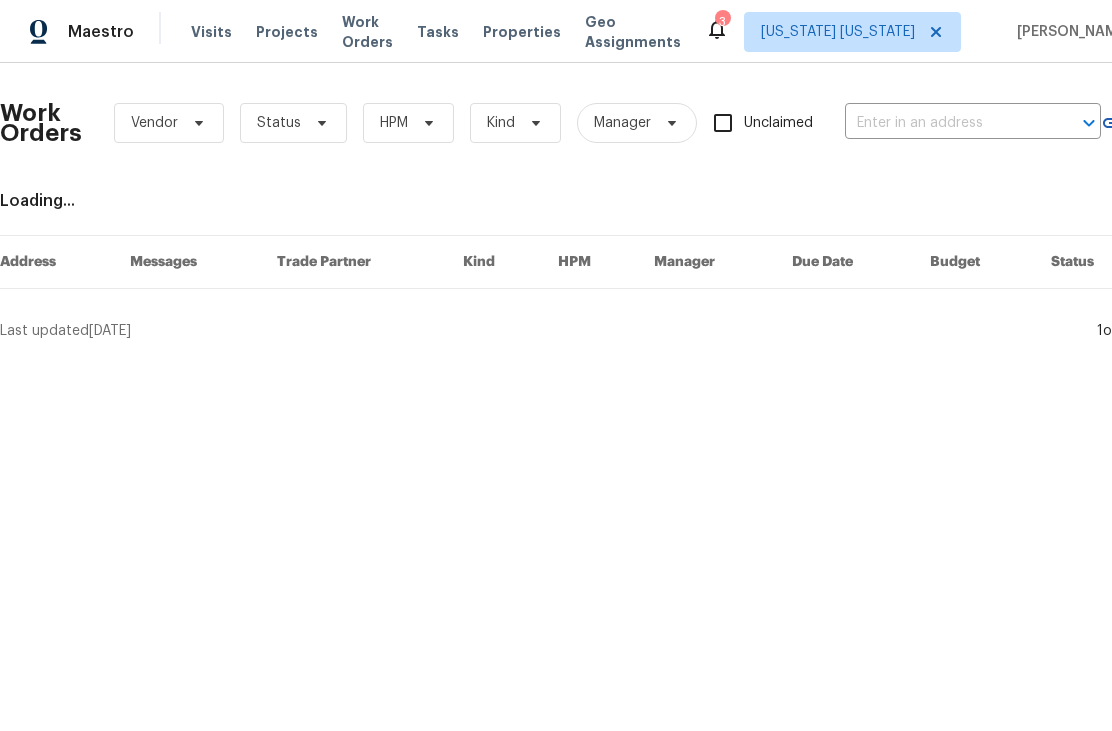 click on "Properties" at bounding box center [522, 32] 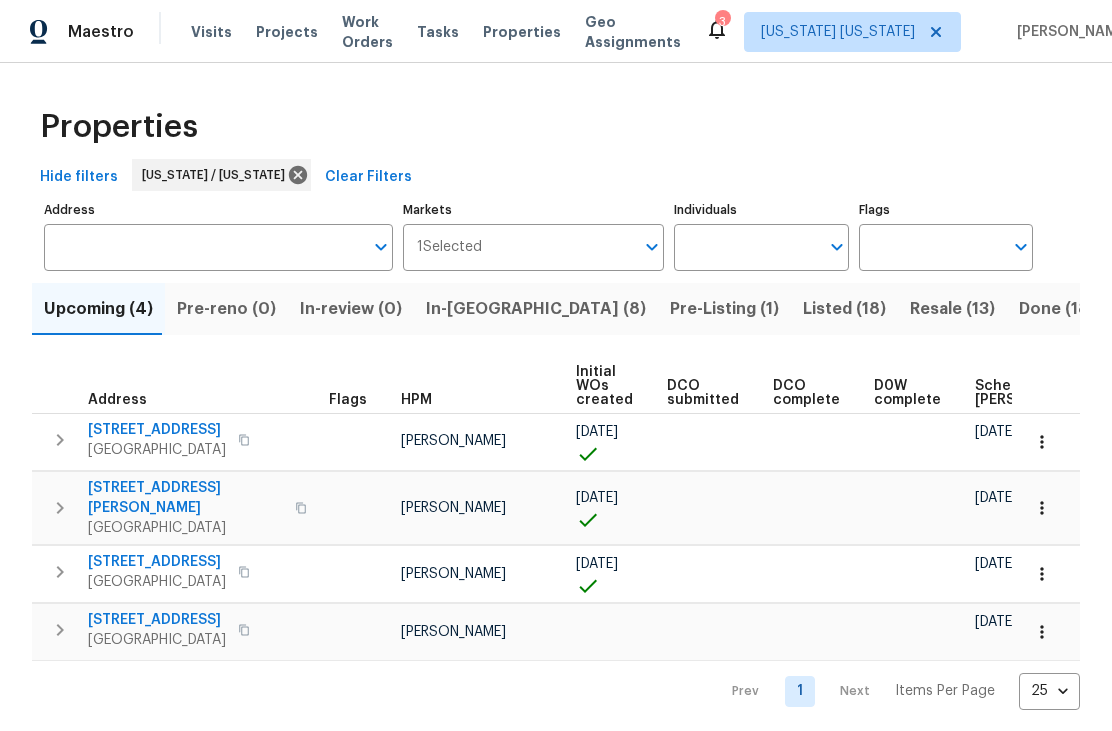 click on "In-[GEOGRAPHIC_DATA] (8)" at bounding box center (536, 309) 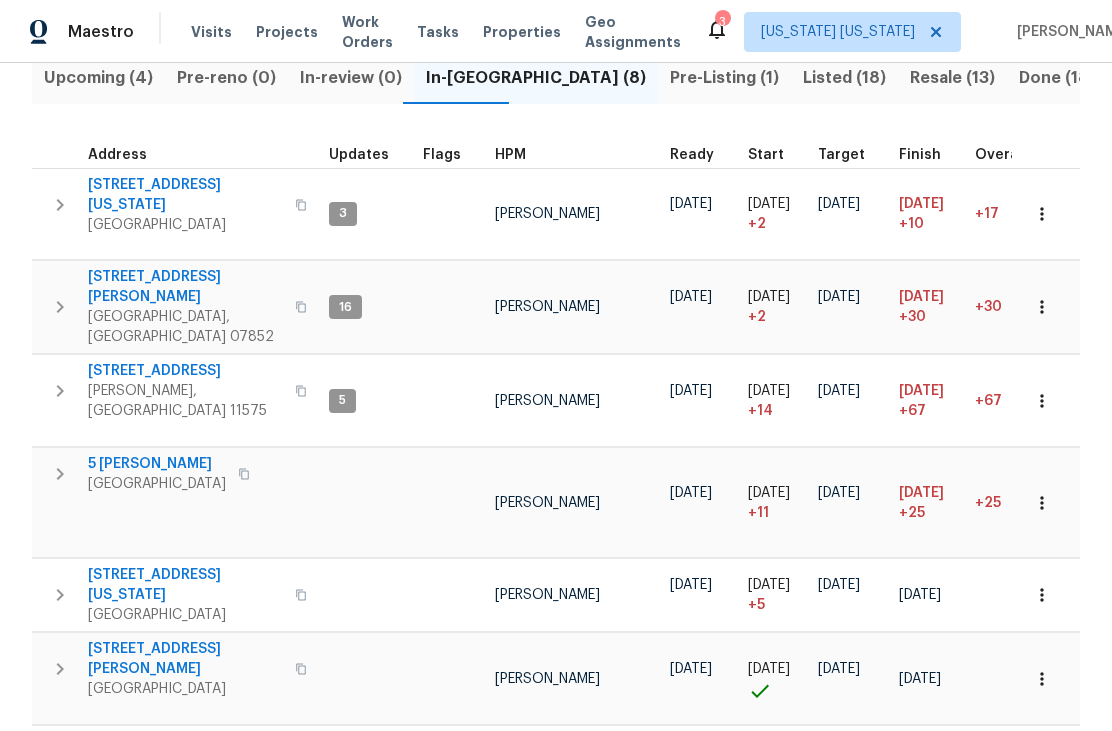 scroll, scrollTop: 232, scrollLeft: 0, axis: vertical 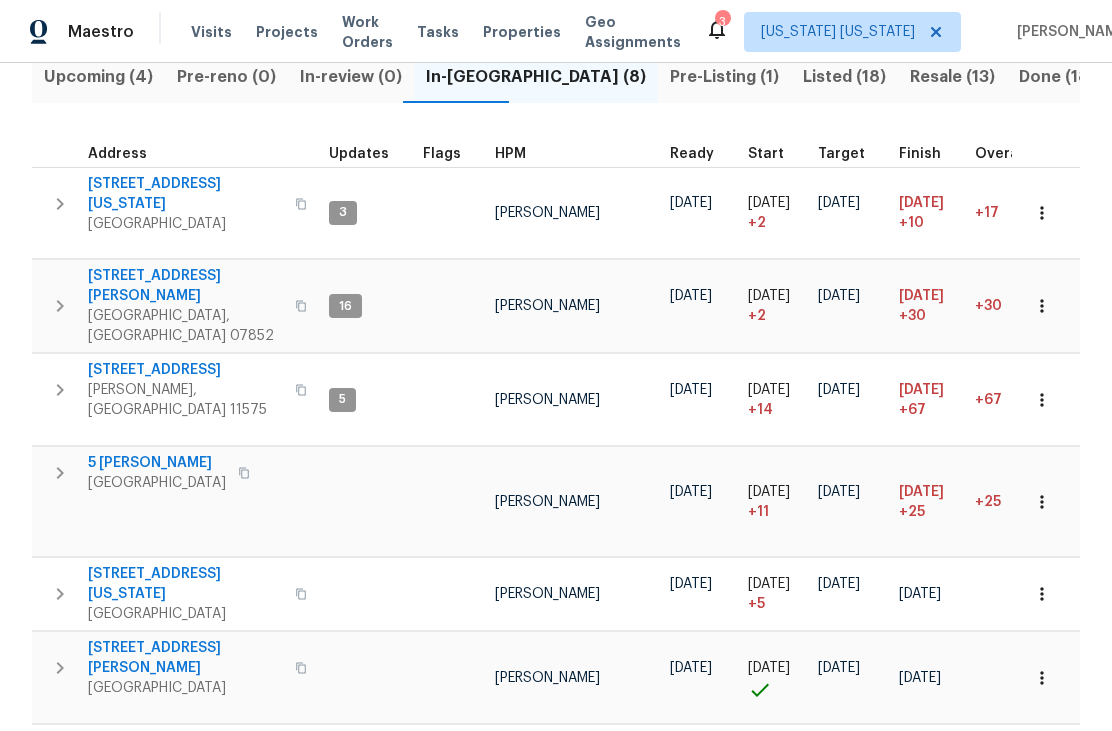 click on "[PERSON_NAME], [GEOGRAPHIC_DATA] 11575" at bounding box center (185, 400) 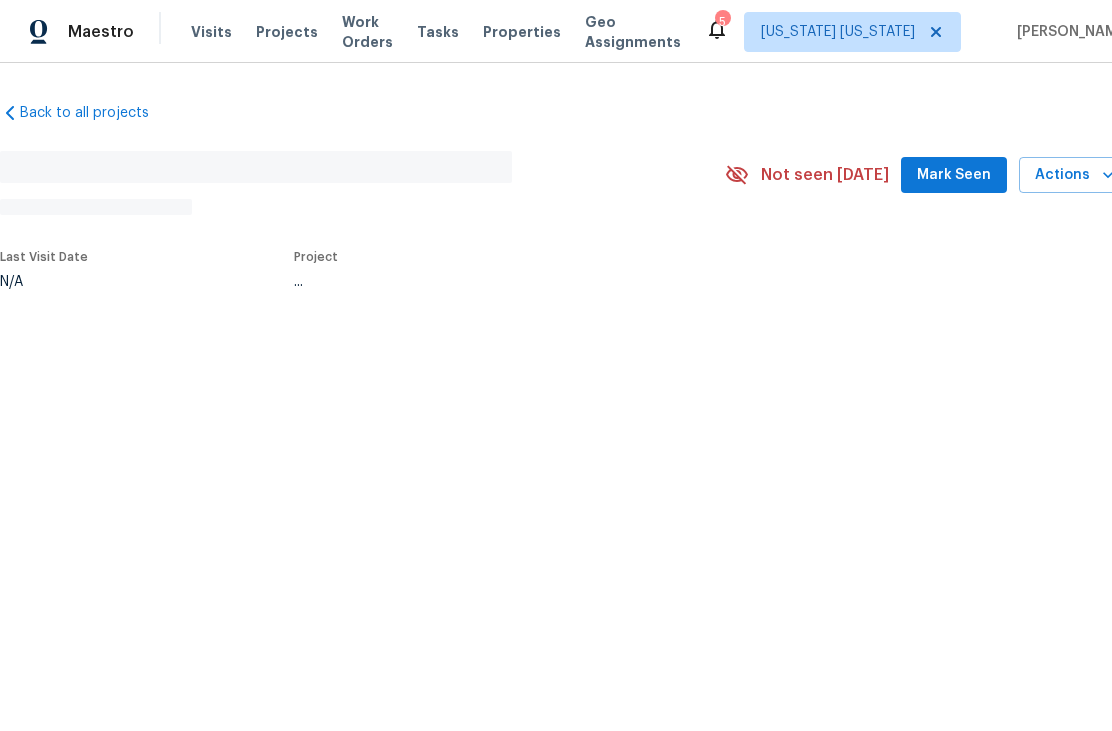 scroll, scrollTop: 0, scrollLeft: 0, axis: both 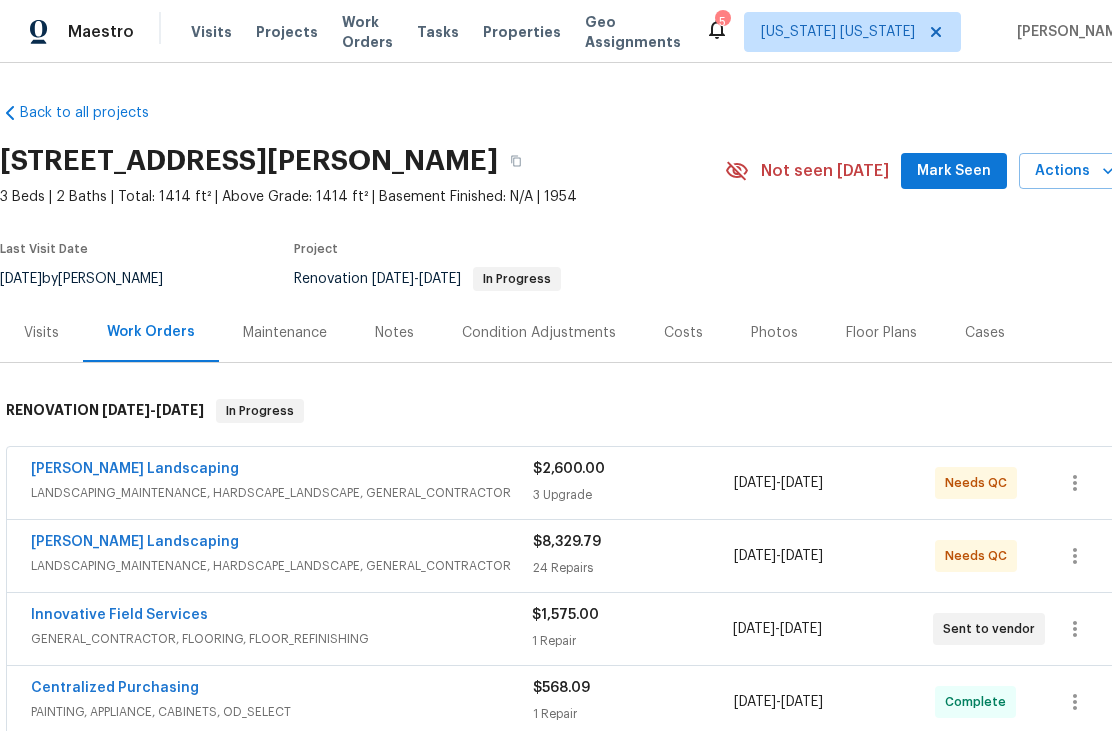 click on "[PERSON_NAME] Landscaping" at bounding box center (135, 469) 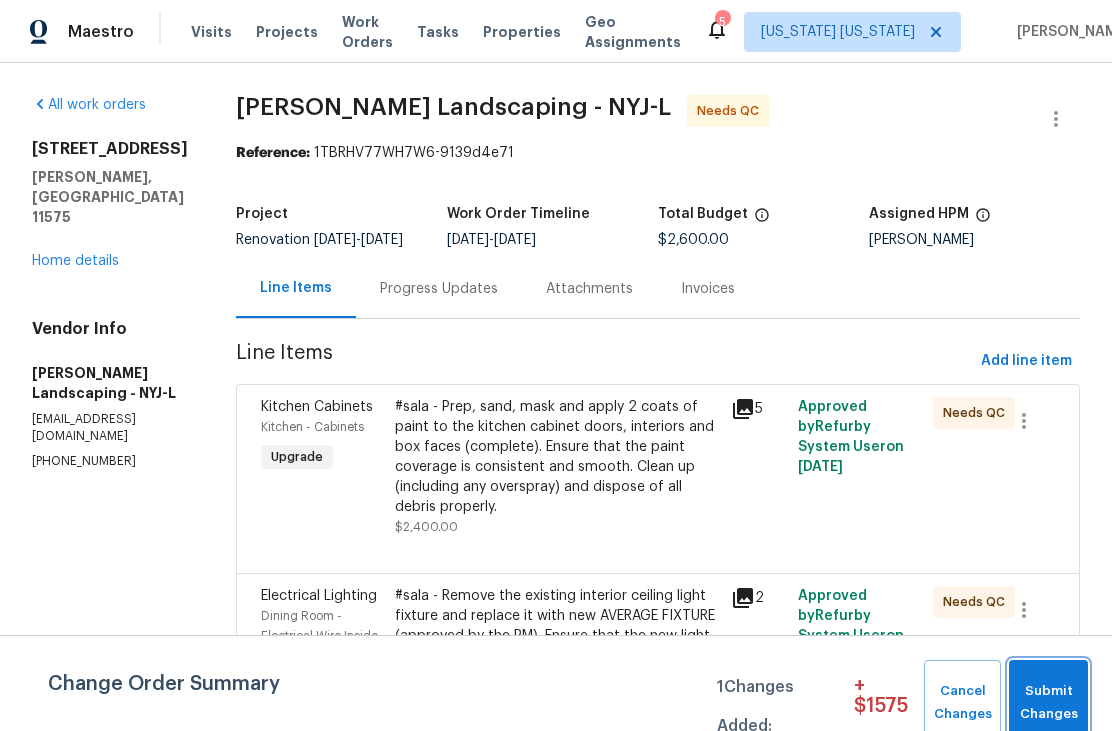 click on "Submit Changes" at bounding box center [1048, 703] 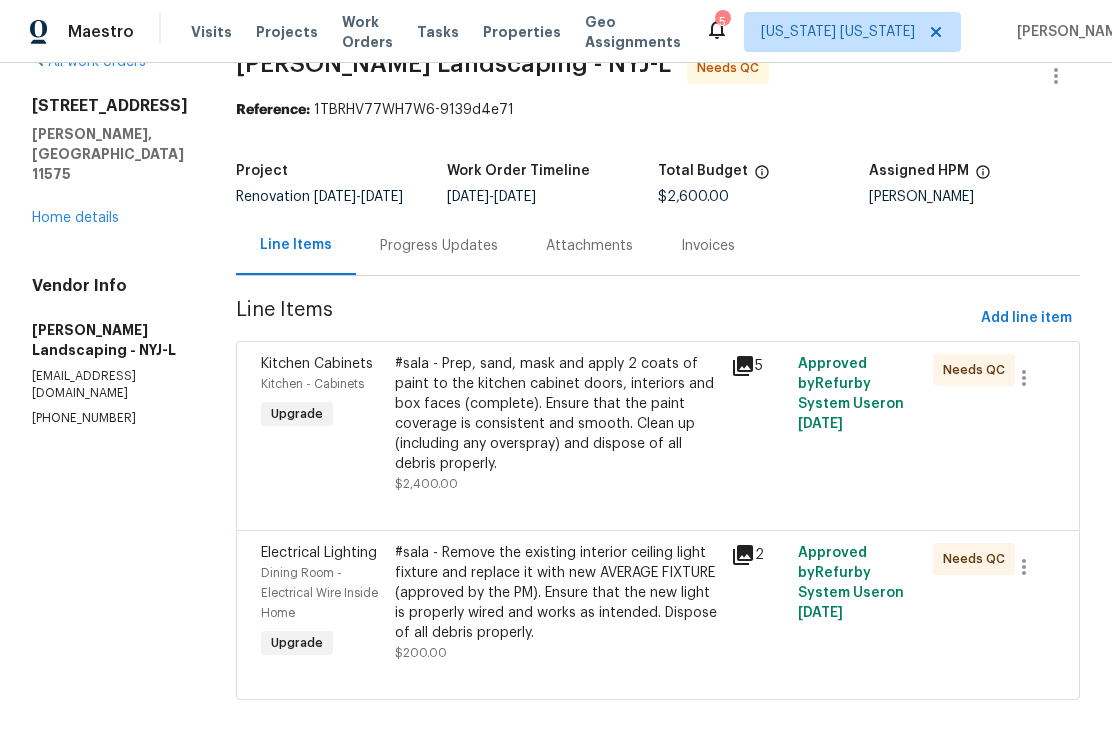 scroll, scrollTop: 42, scrollLeft: 0, axis: vertical 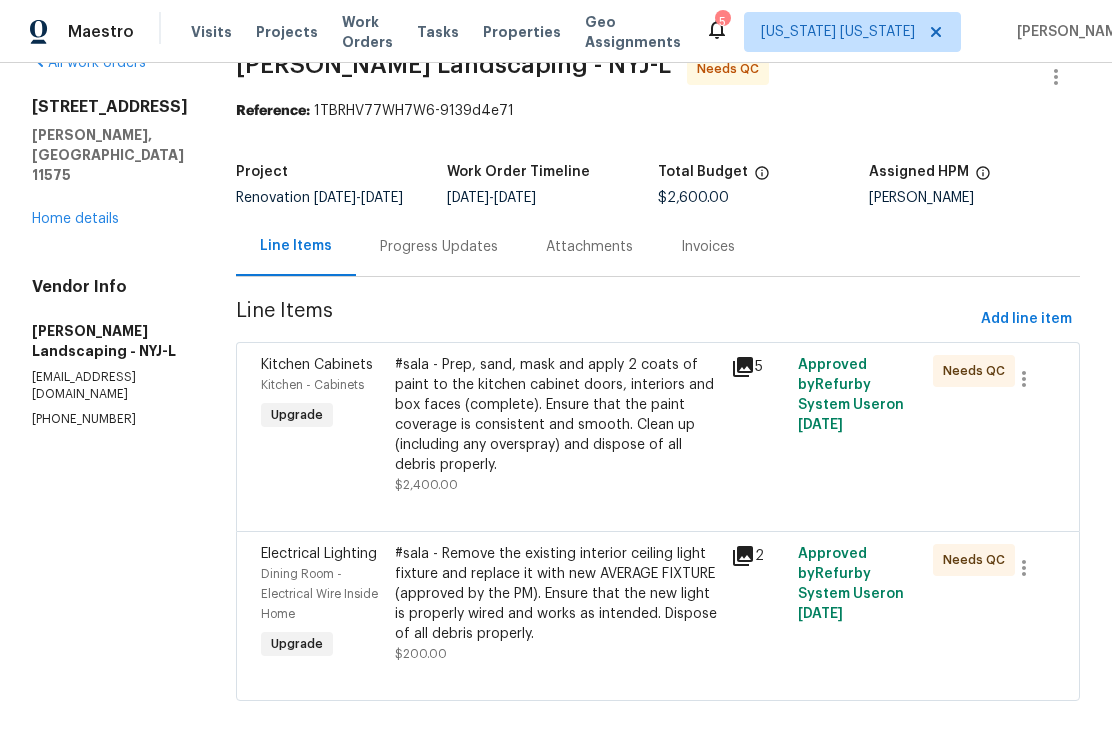 click on "#sala - Prep, sand, mask and apply 2 coats of paint to the kitchen cabinet doors, interiors and box faces (complete). Ensure that the paint coverage is consistent and smooth. Clean up (including any overspray) and dispose of all debris properly." at bounding box center [557, 415] 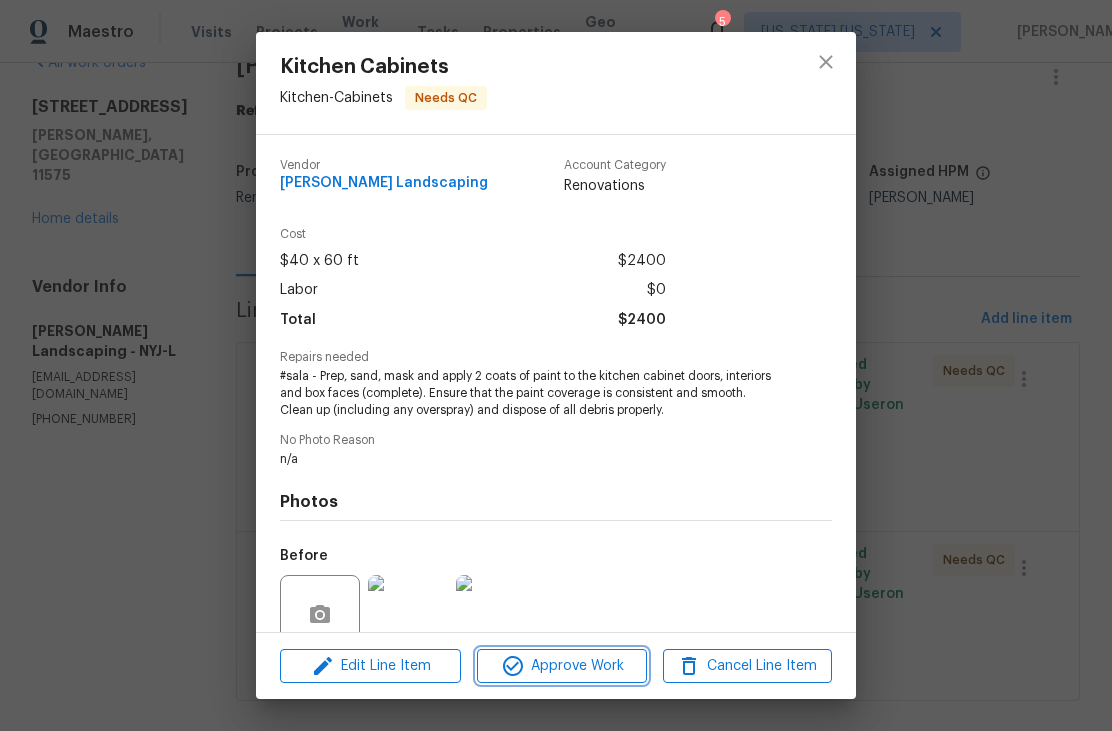click 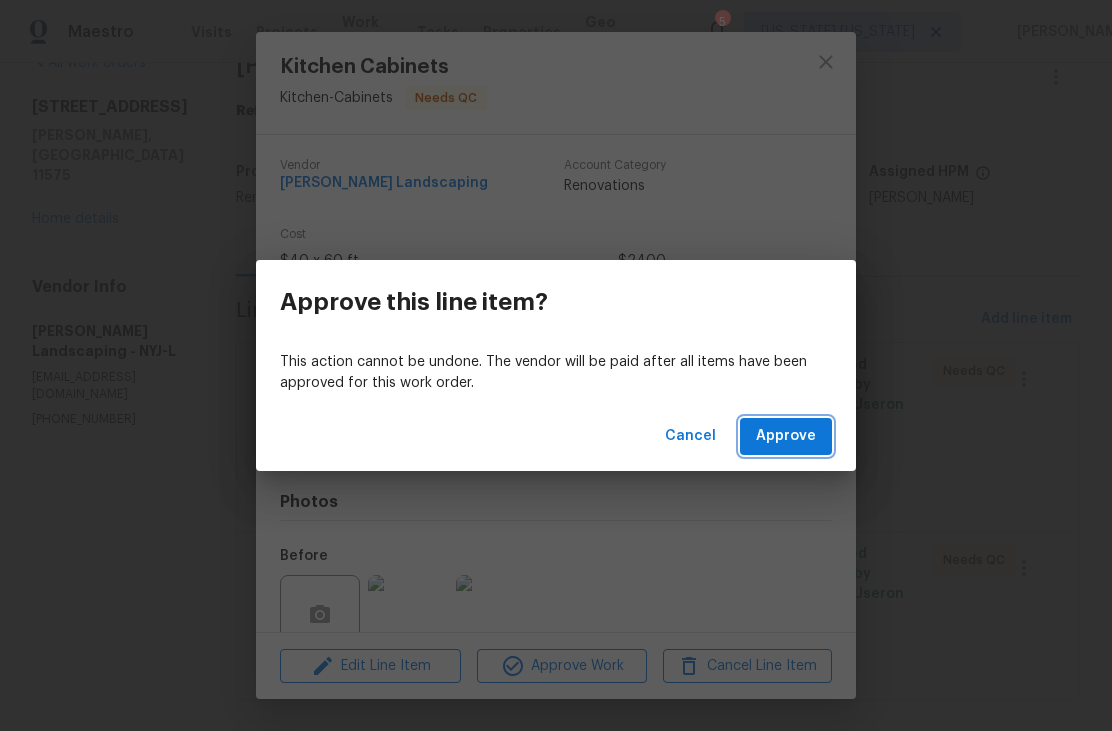 click on "Approve" at bounding box center [786, 436] 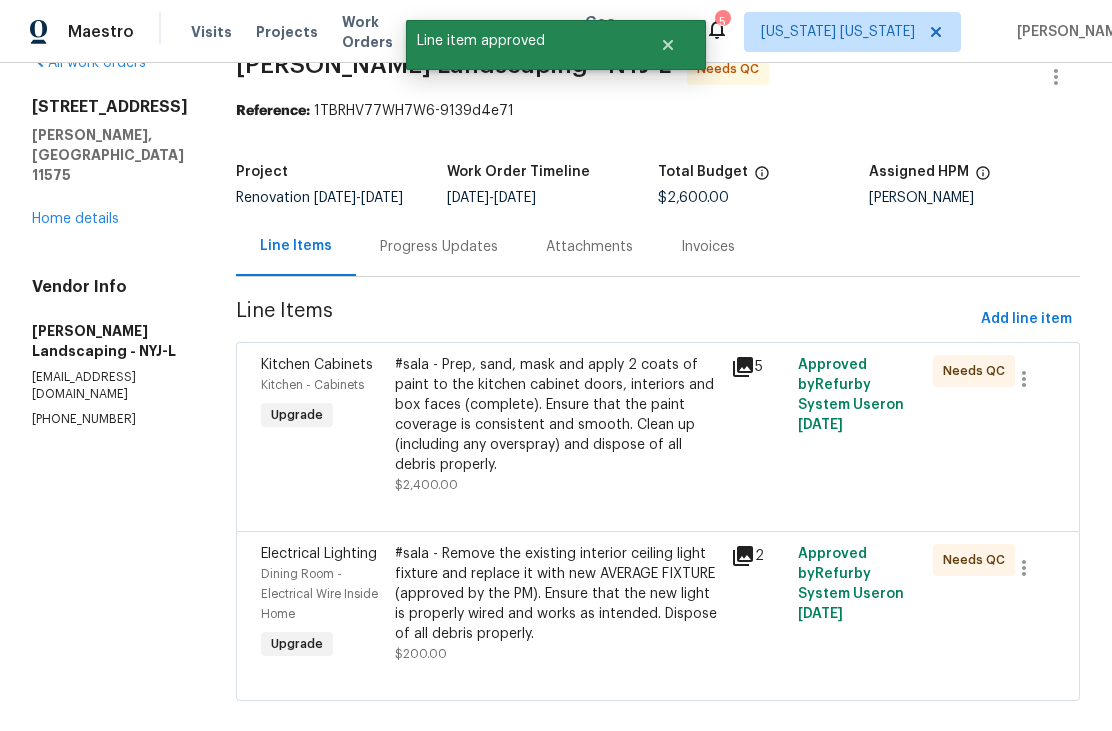 scroll, scrollTop: 0, scrollLeft: 0, axis: both 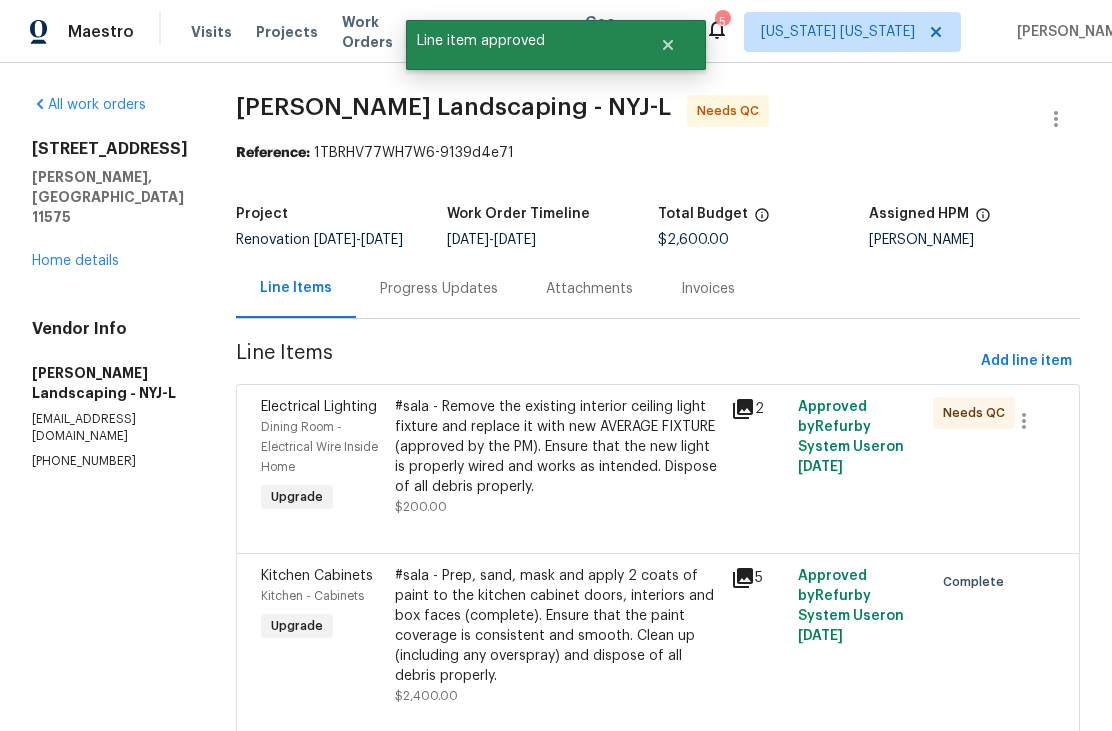 click on "#sala - Prep, sand, mask and apply 2 coats of paint to the kitchen cabinet doors, interiors and box faces (complete). Ensure that the paint coverage is consistent and smooth. Clean up (including any overspray) and dispose of all debris properly." at bounding box center (557, 626) 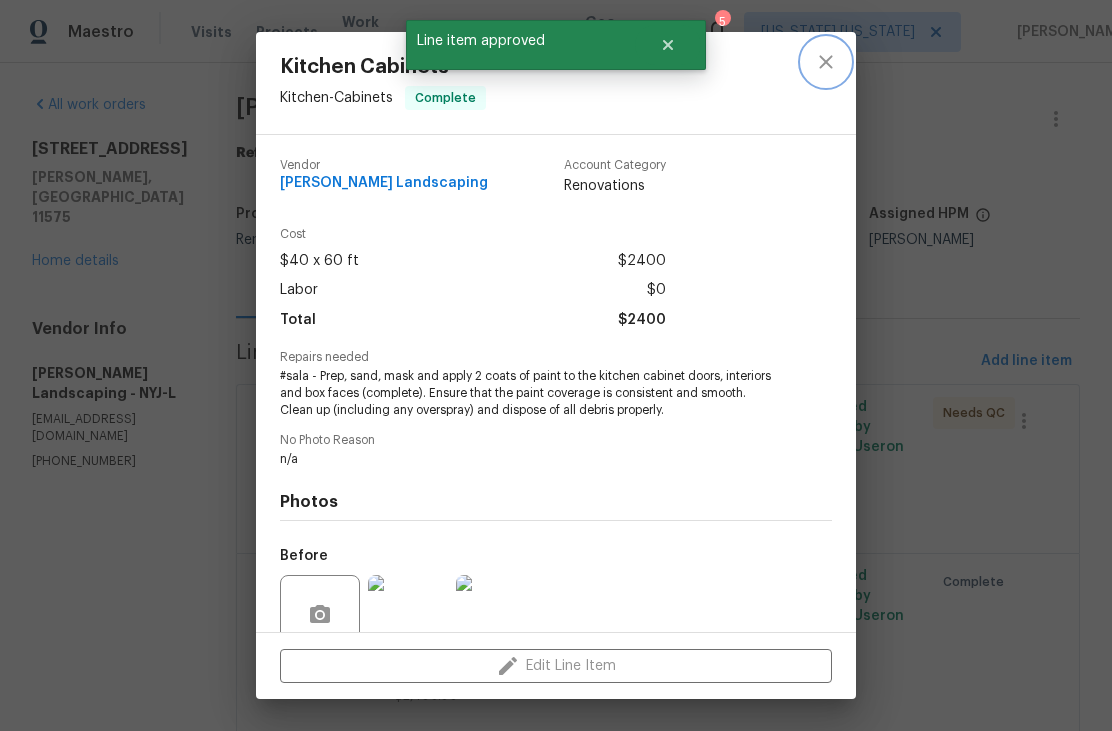 click 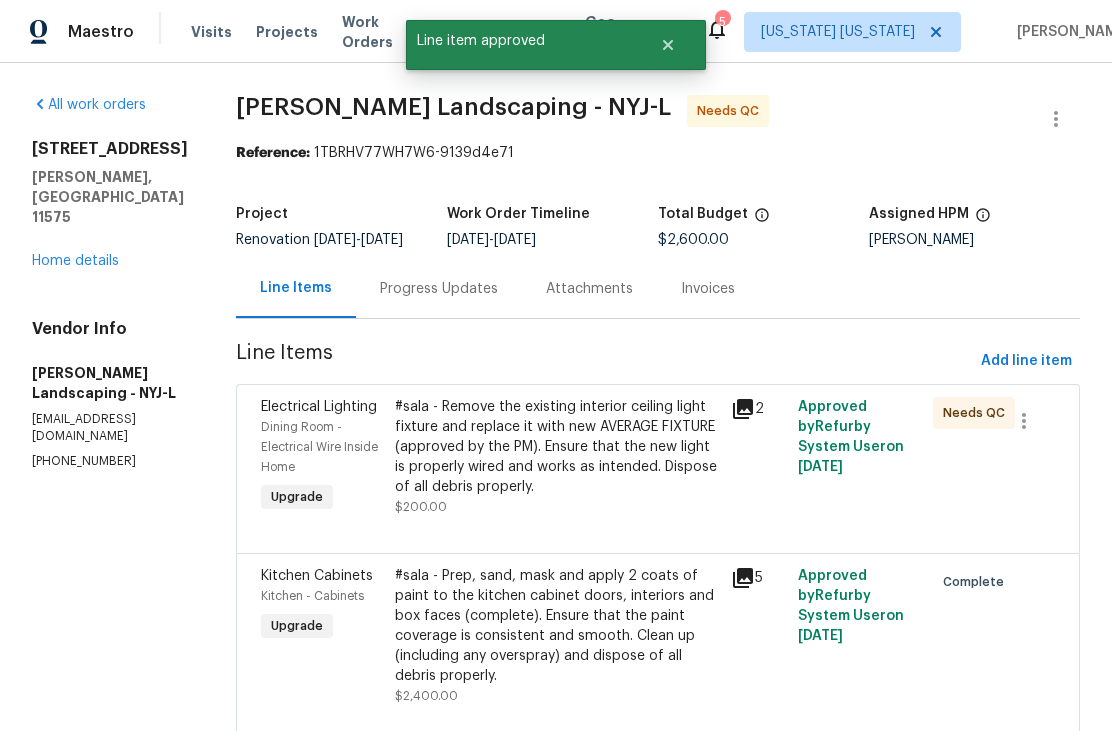 click on "#sala - Remove the existing interior ceiling light fixture and replace it with new AVERAGE FIXTURE (approved by the PM). Ensure that the new light is properly wired and works as intended. Dispose of all debris properly." at bounding box center [557, 447] 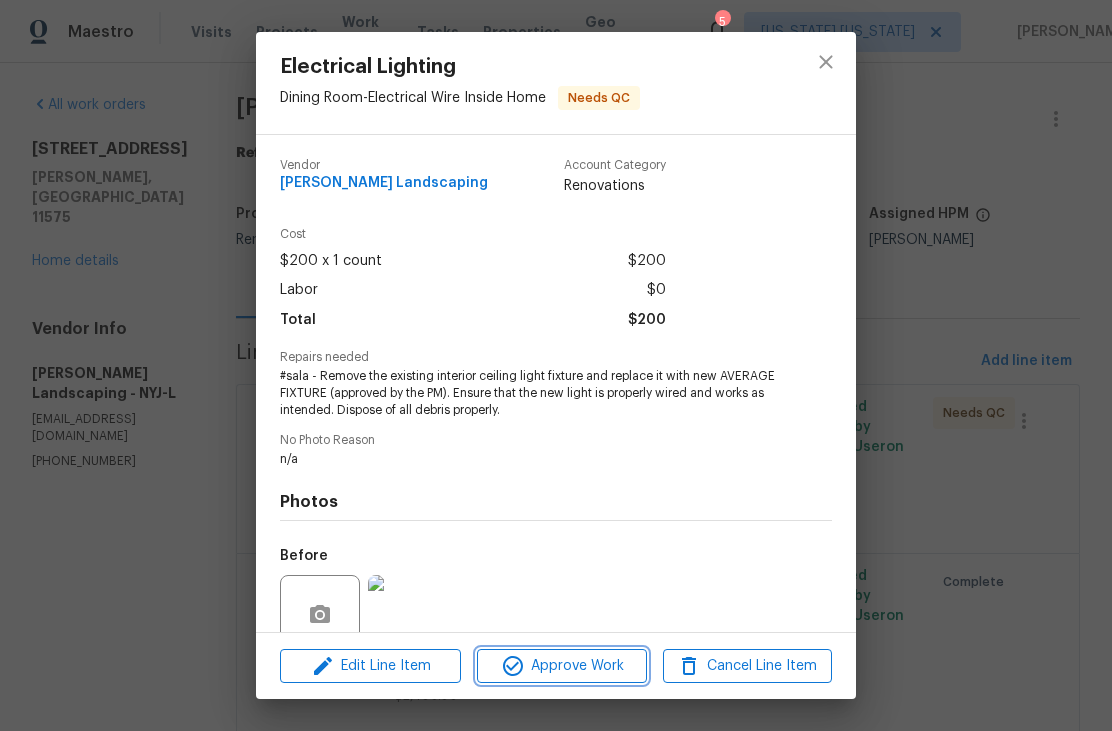 click 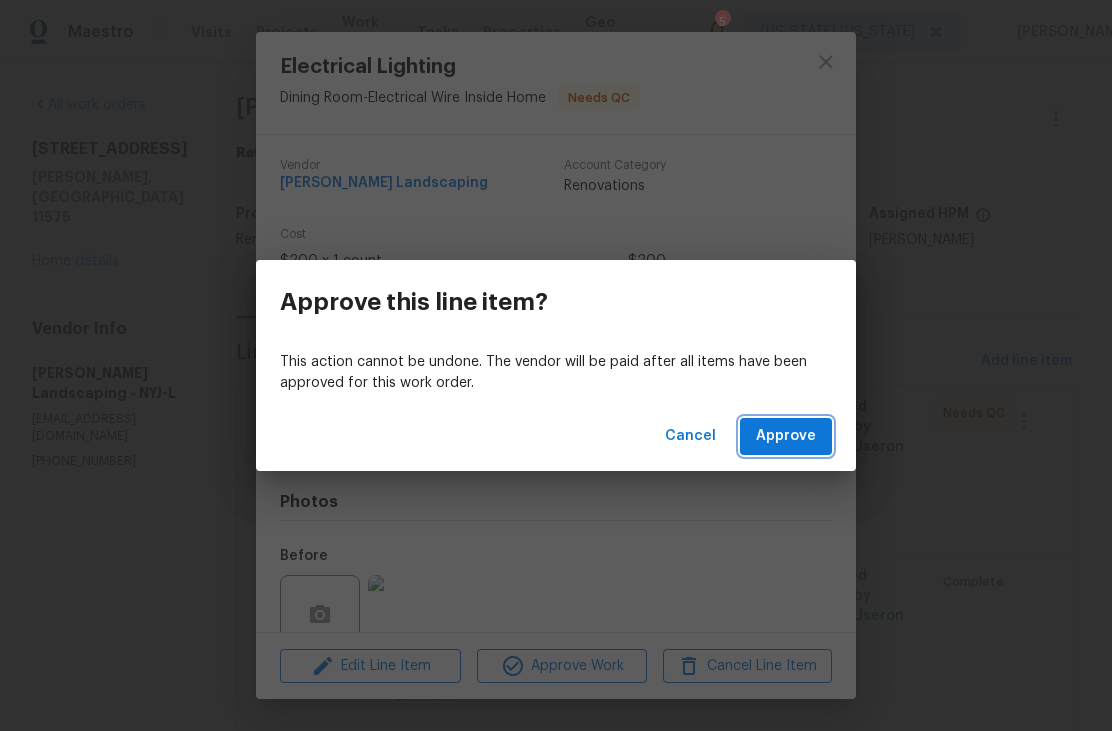 click on "Approve" at bounding box center (786, 436) 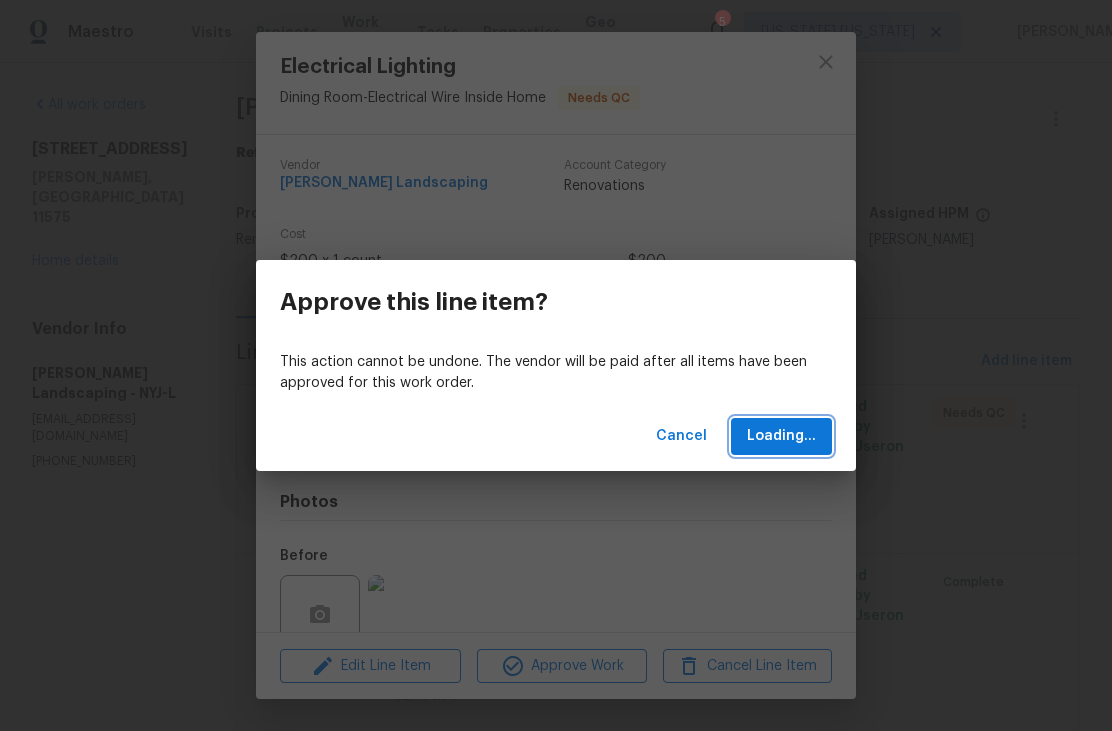 click on "Loading..." at bounding box center [781, 436] 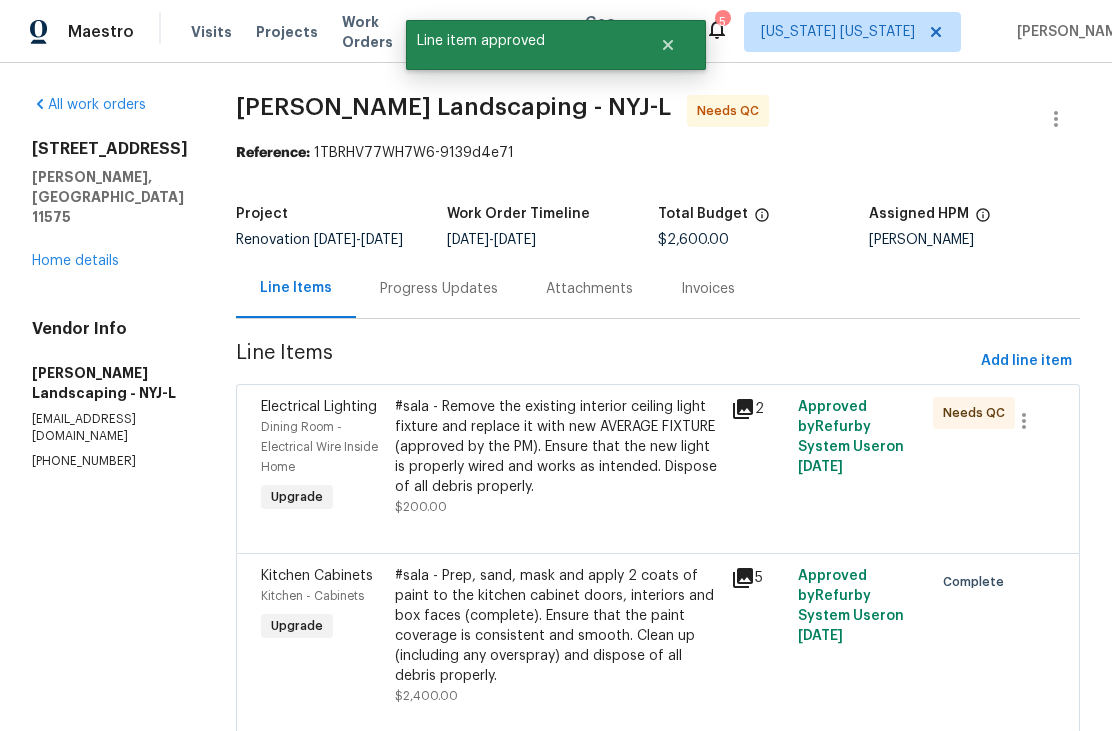 click on "Home details" at bounding box center [75, 261] 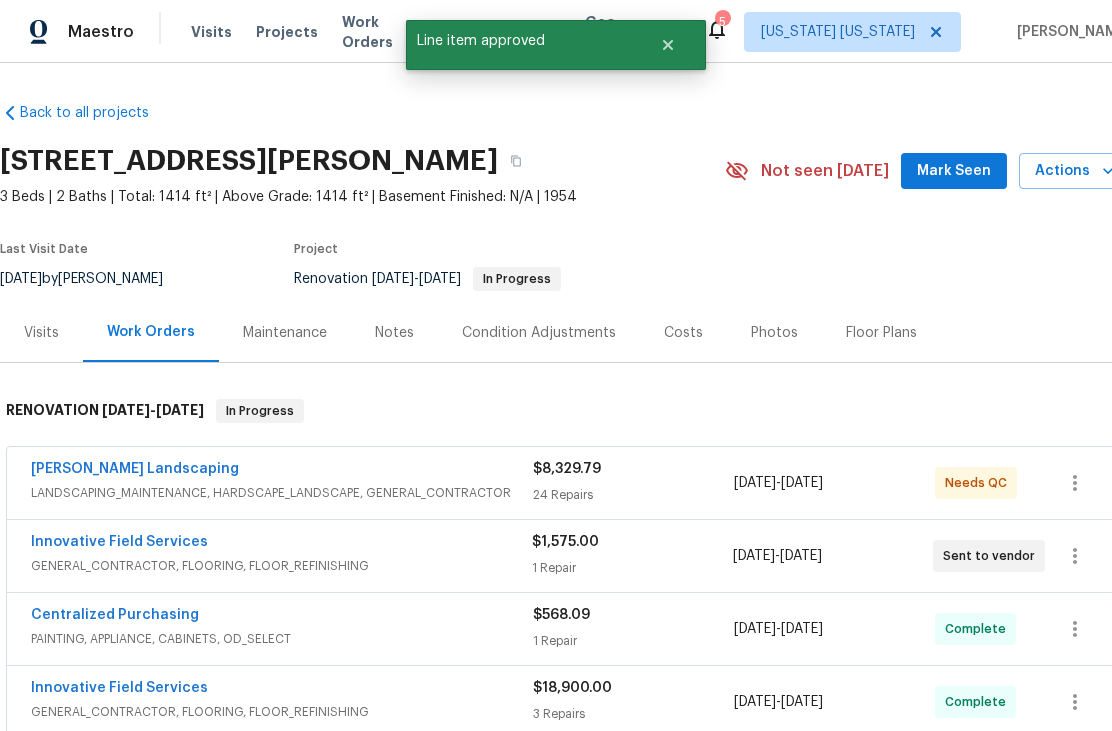 click on "[PERSON_NAME] Landscaping" at bounding box center (135, 469) 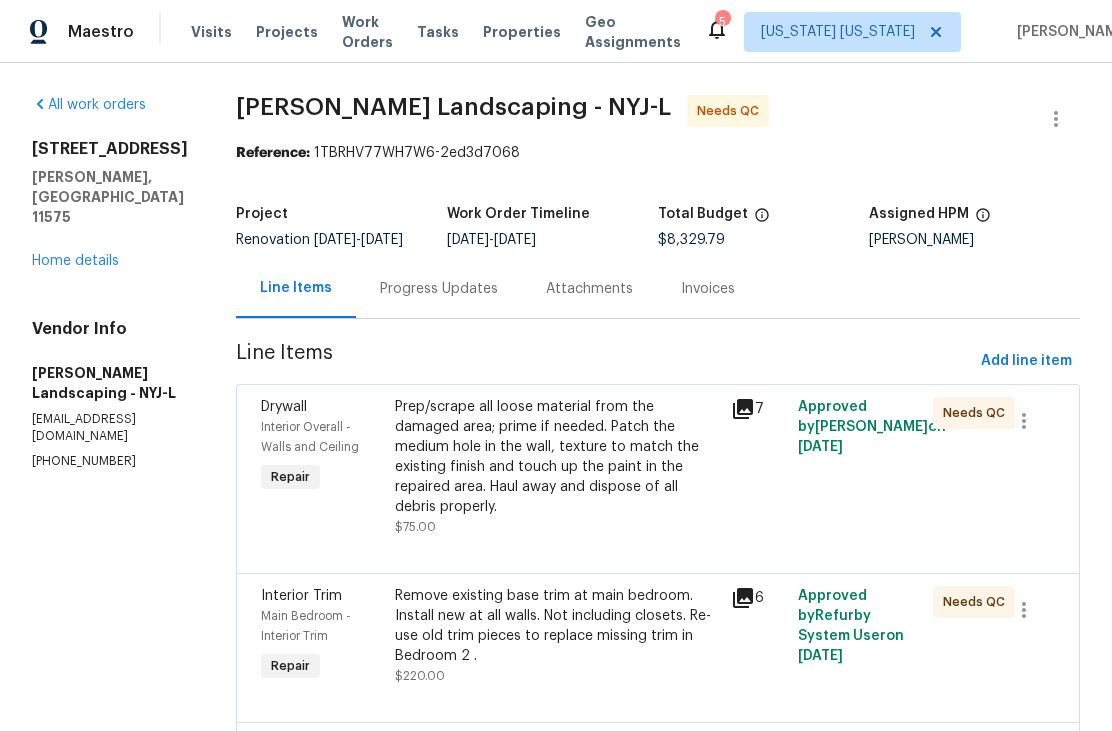 scroll, scrollTop: -1, scrollLeft: 0, axis: vertical 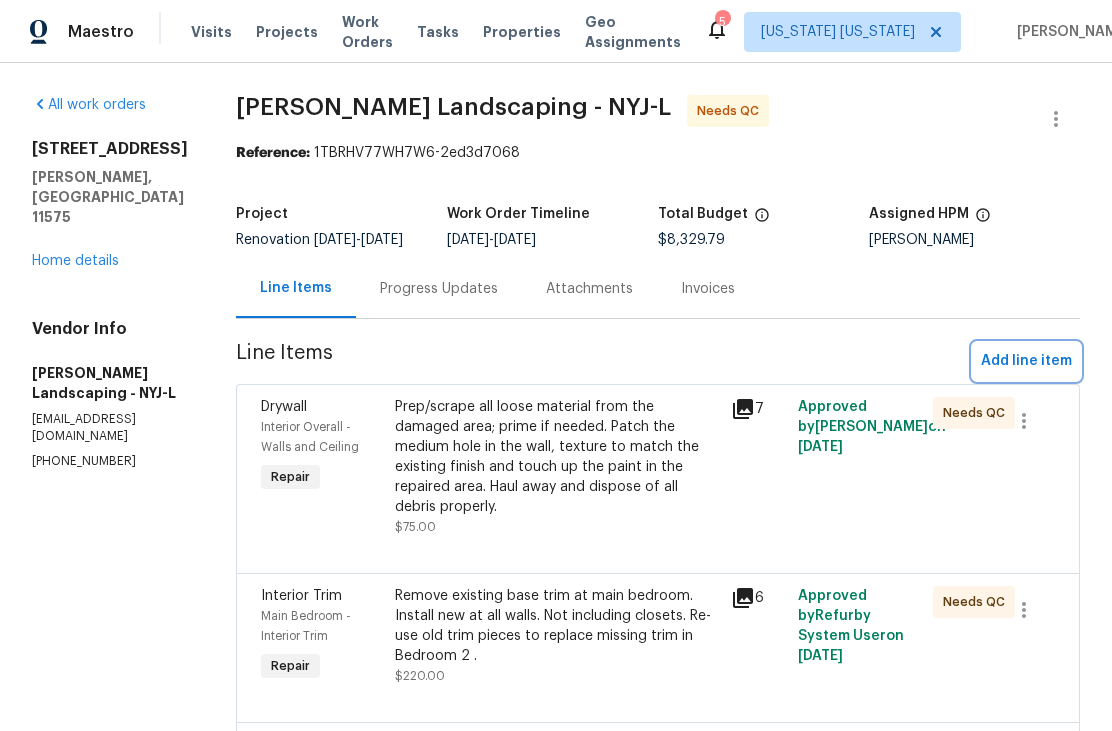 click on "Add line item" at bounding box center (1026, 361) 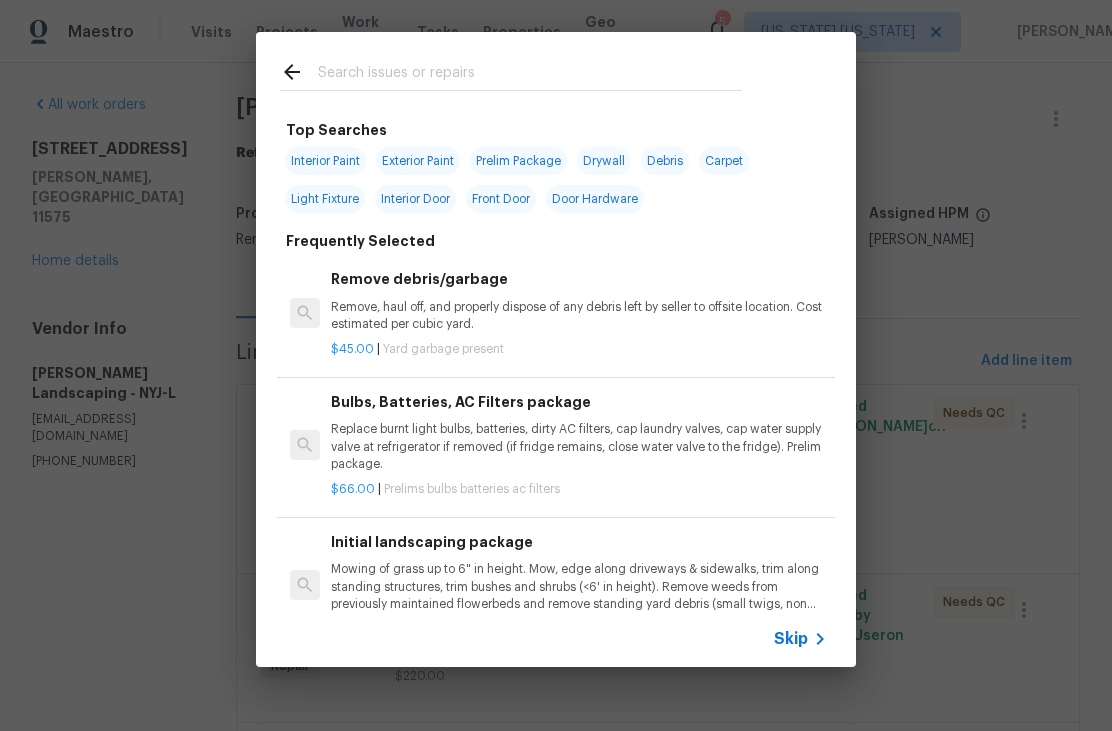 scroll, scrollTop: 0, scrollLeft: 0, axis: both 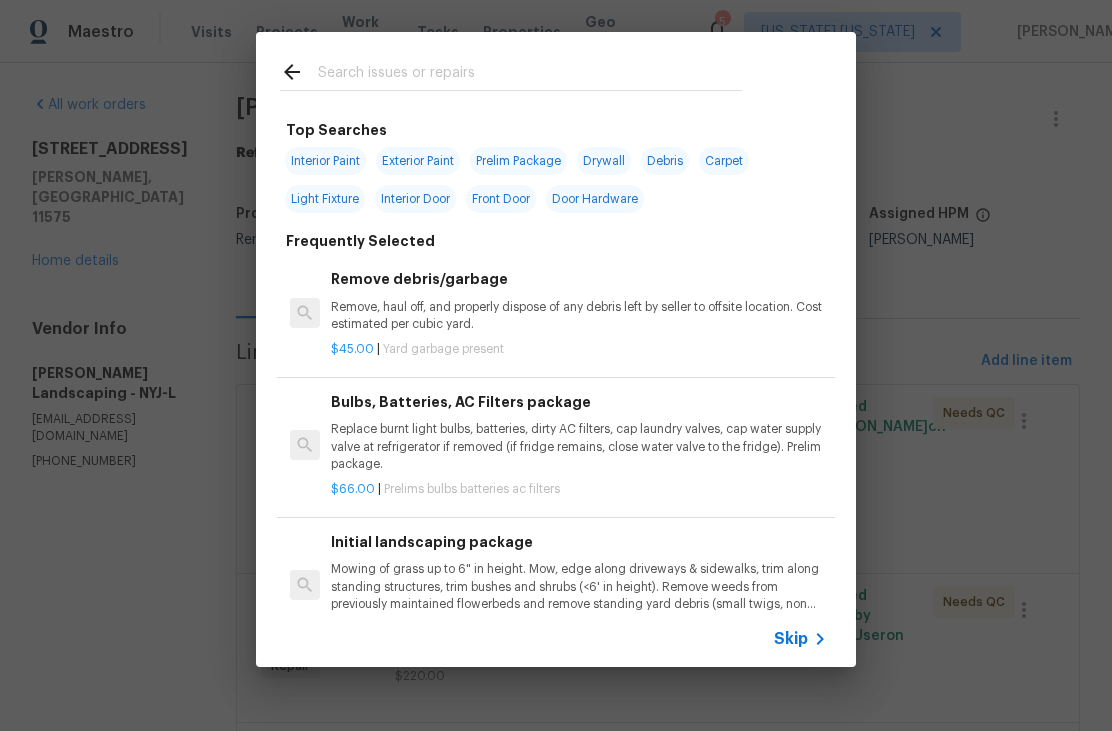 click at bounding box center (530, 75) 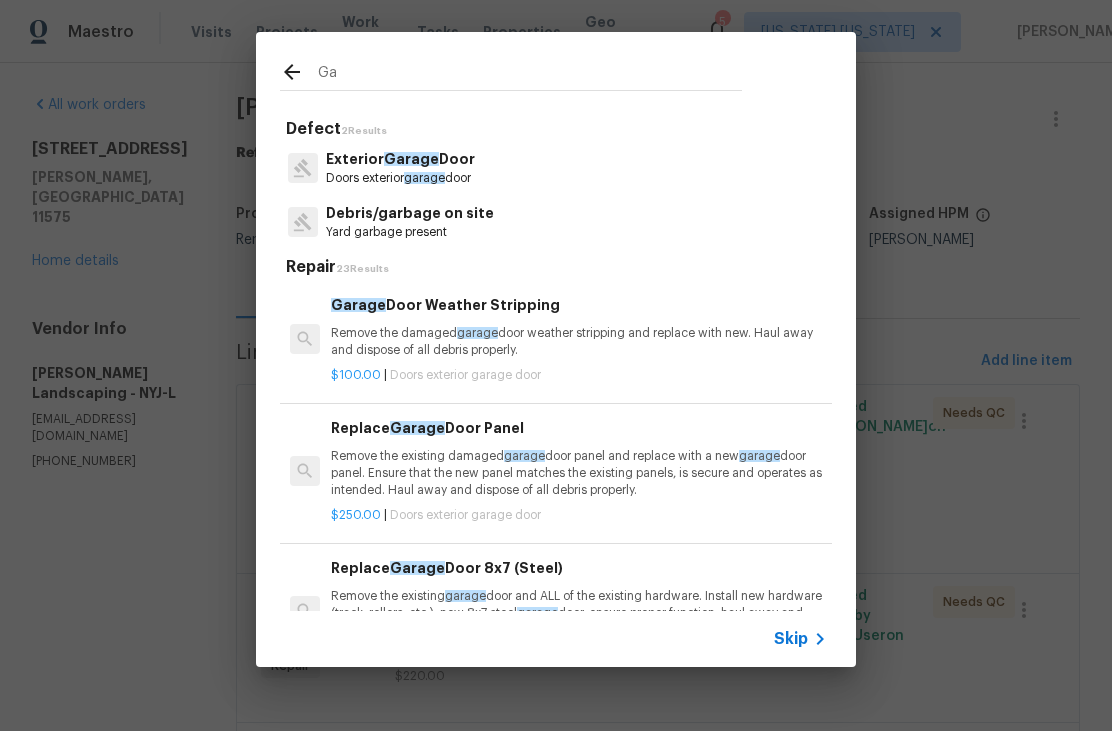 type on "G" 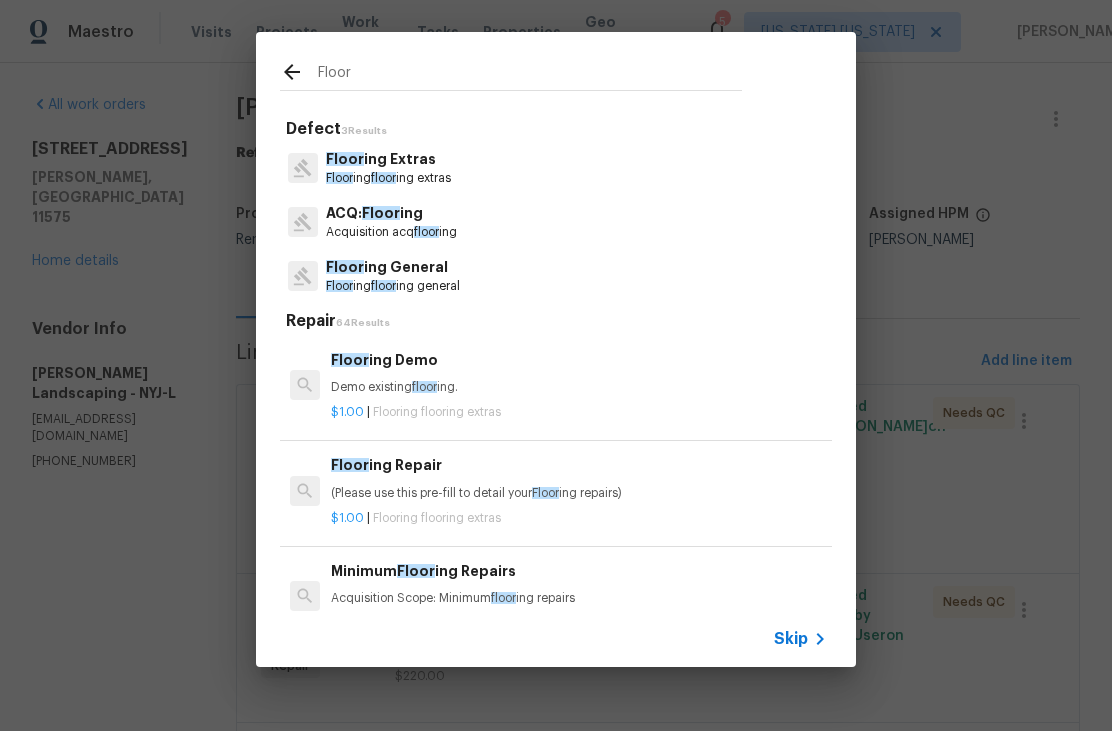 type on "Floor" 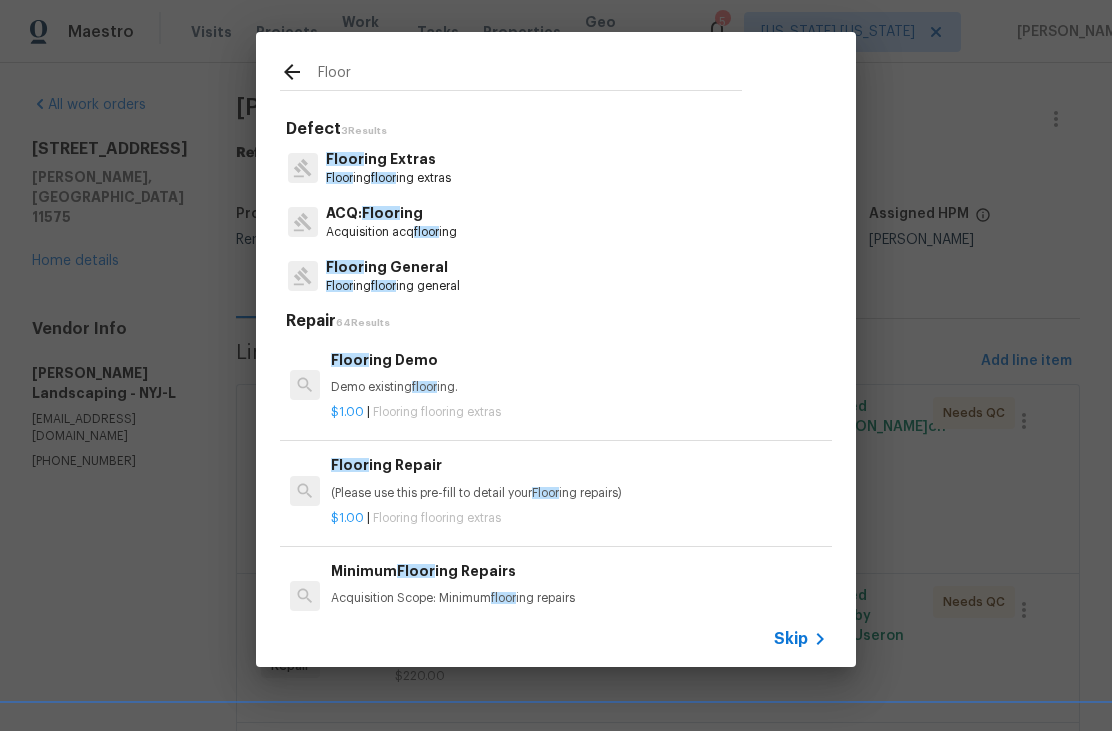 click on "Floor ing Extras Floor ing  floor ing extras" at bounding box center [556, 168] 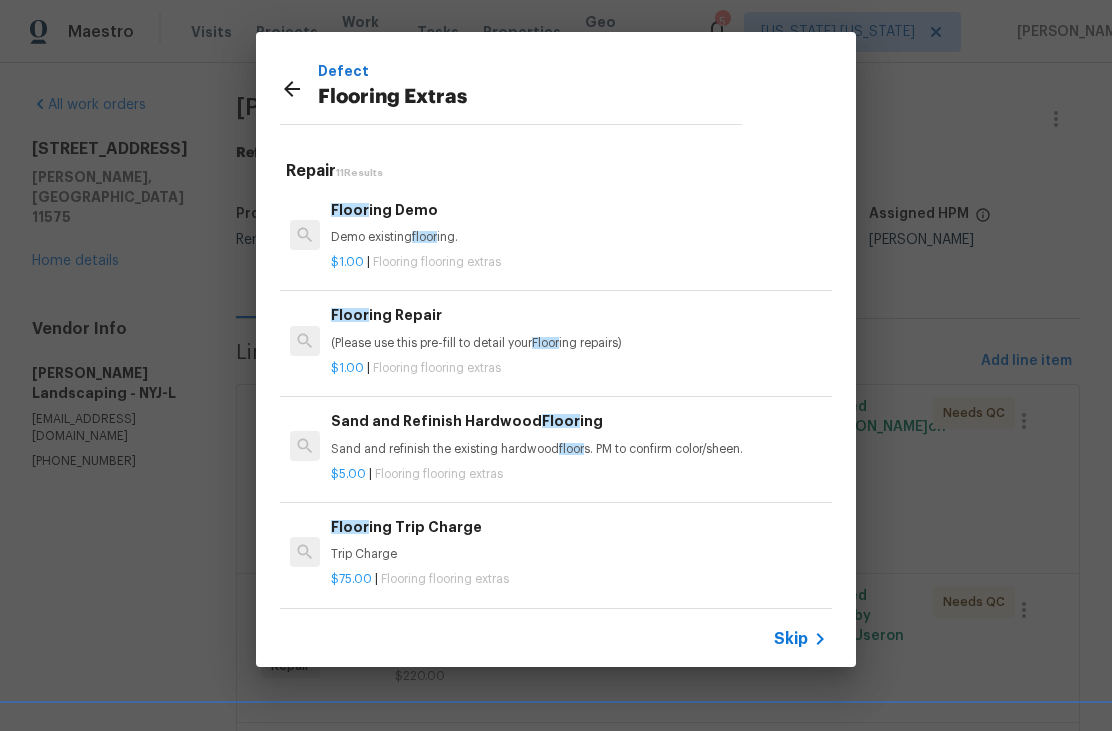 click on "$1.00   |   Flooring flooring extras" at bounding box center (579, 258) 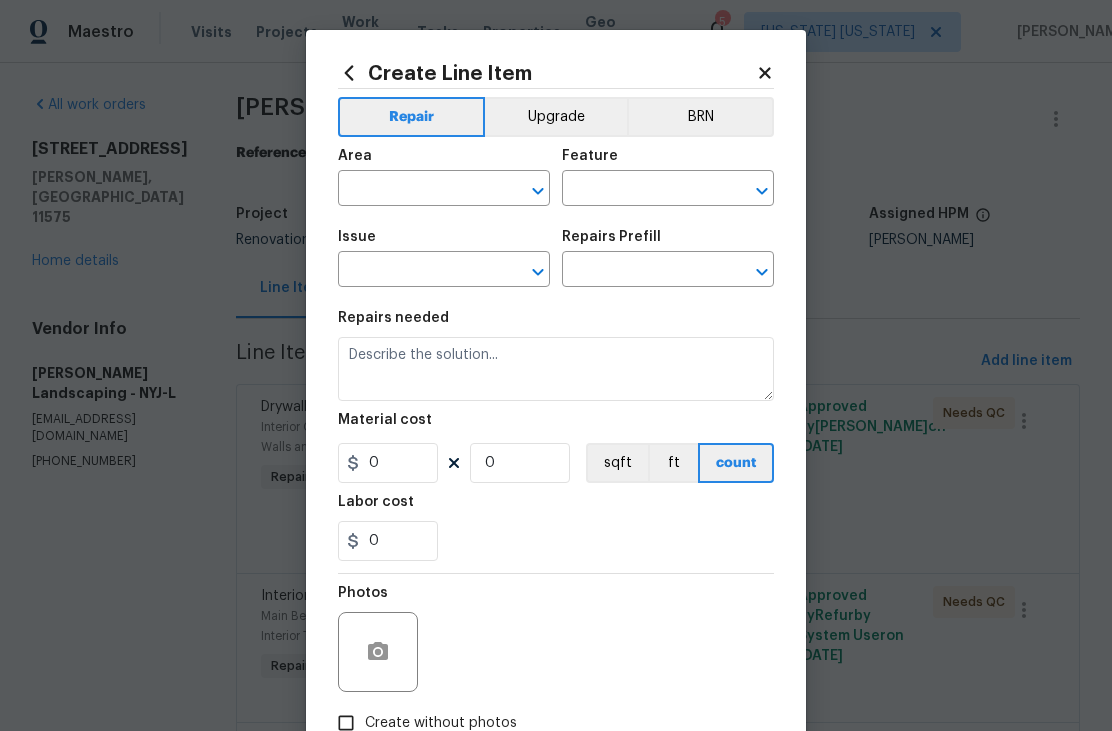type on "Overall Flooring" 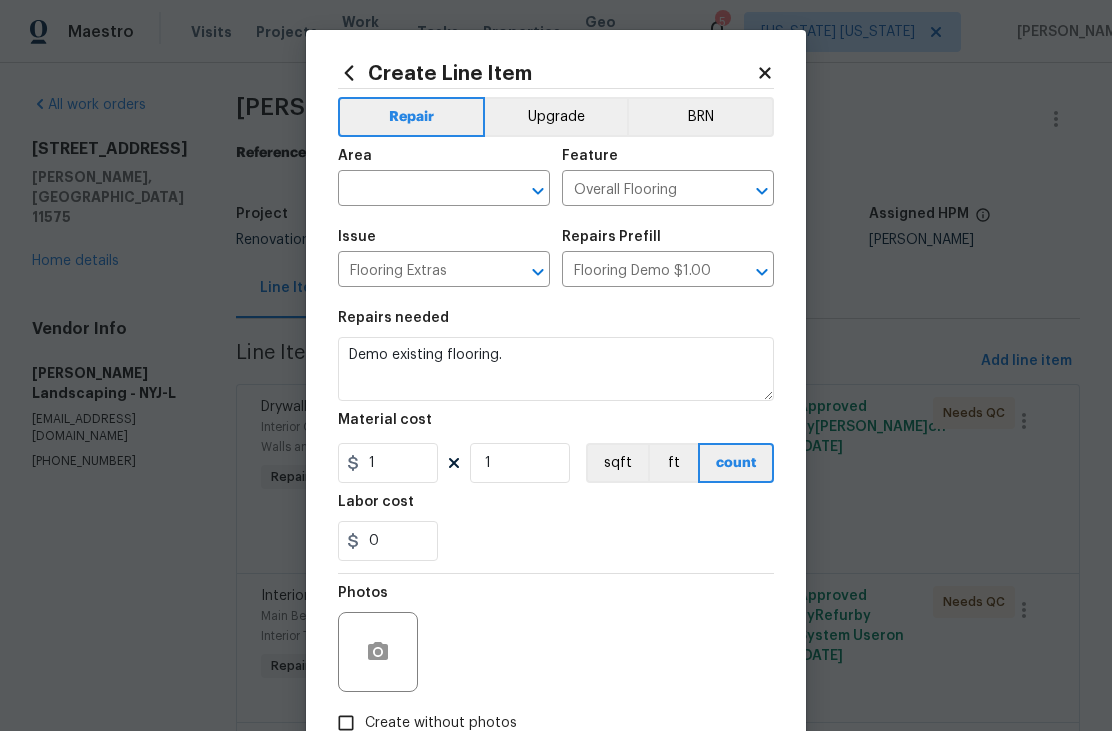 click 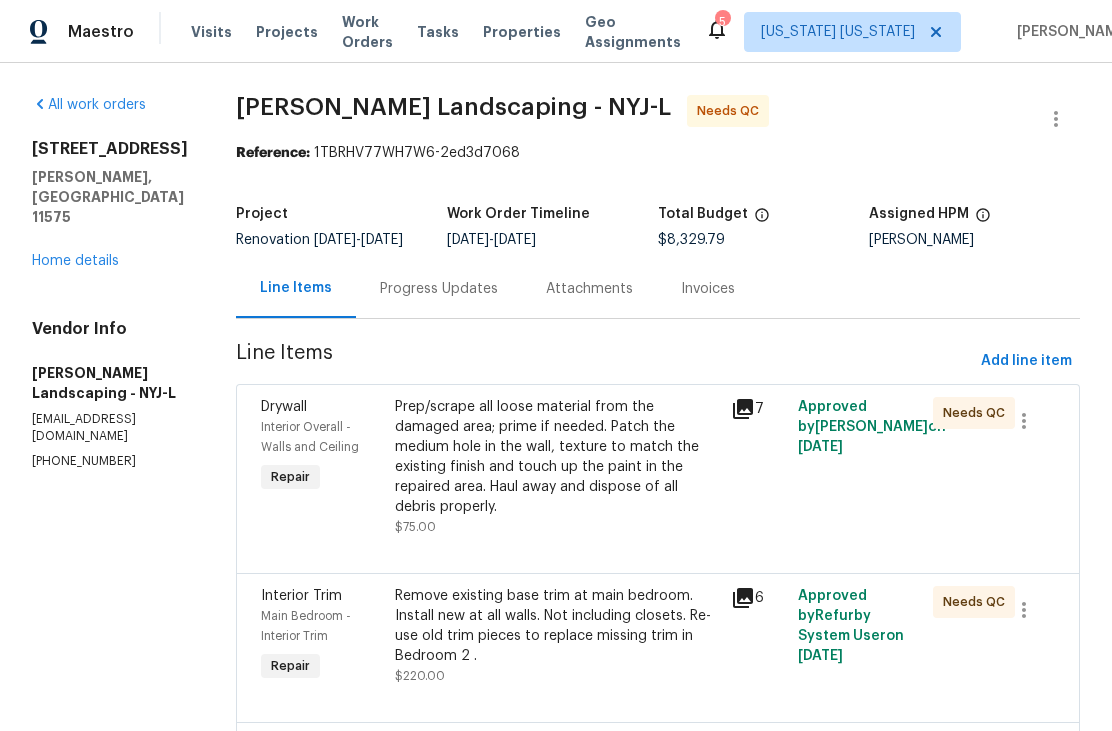 click on "Home details" at bounding box center [75, 261] 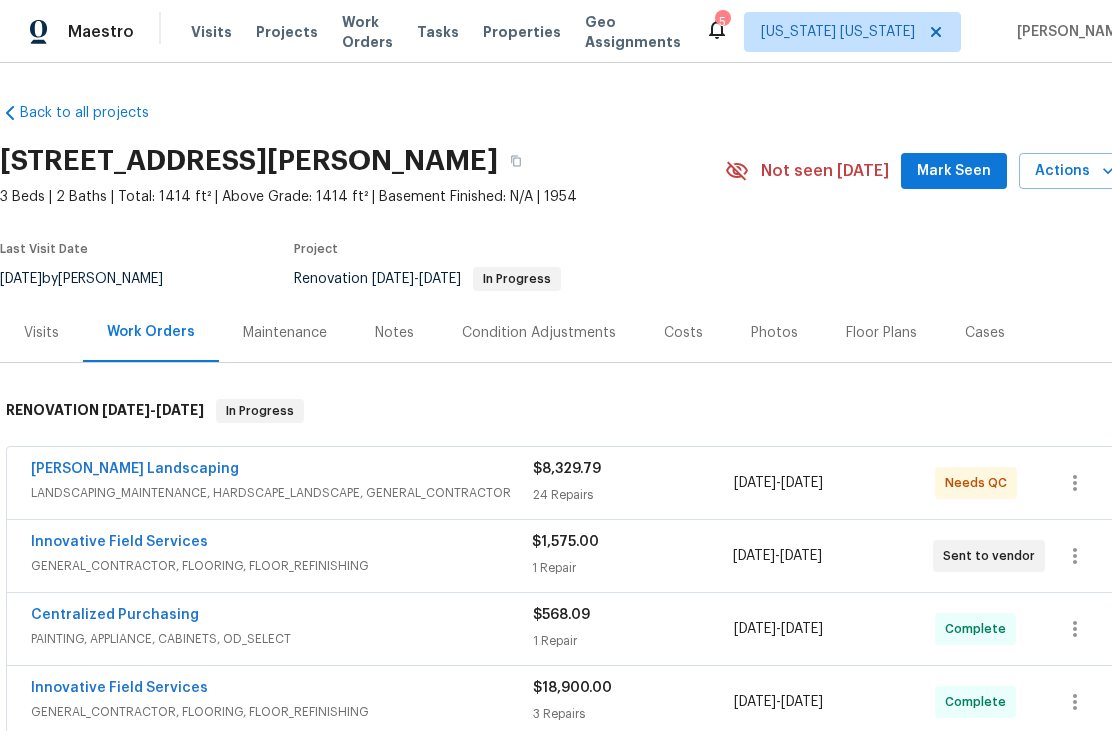 click on "Floor Plans" at bounding box center (881, 333) 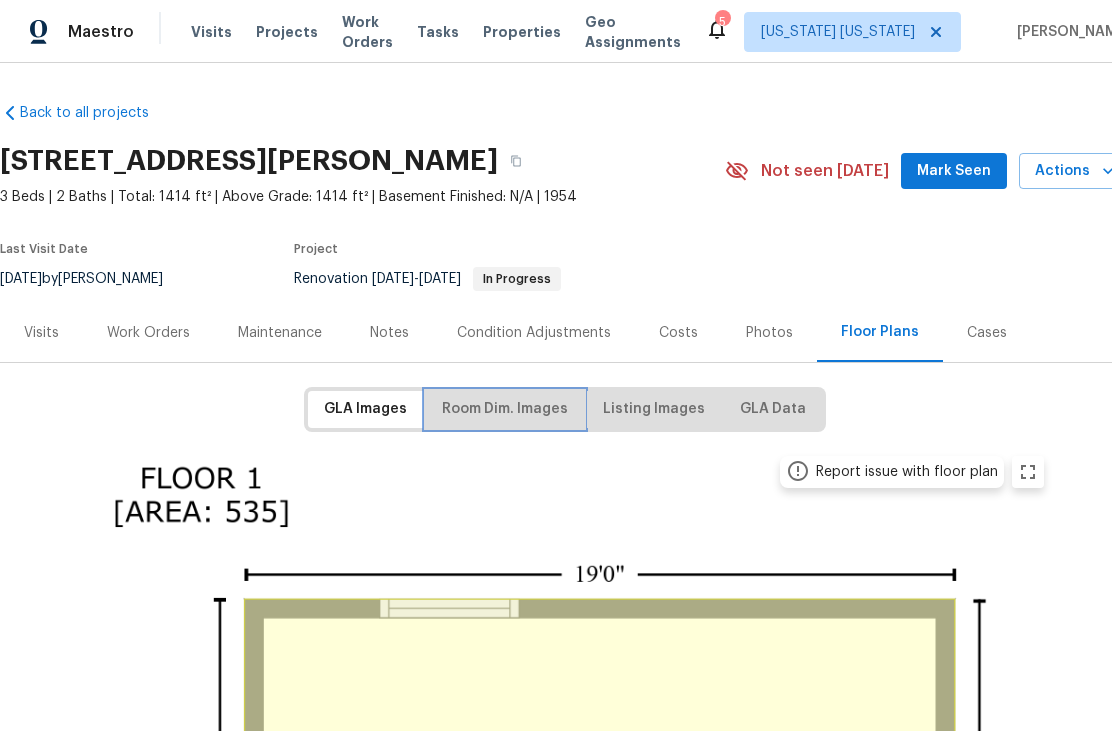 click on "Room Dim. Images" at bounding box center (505, 409) 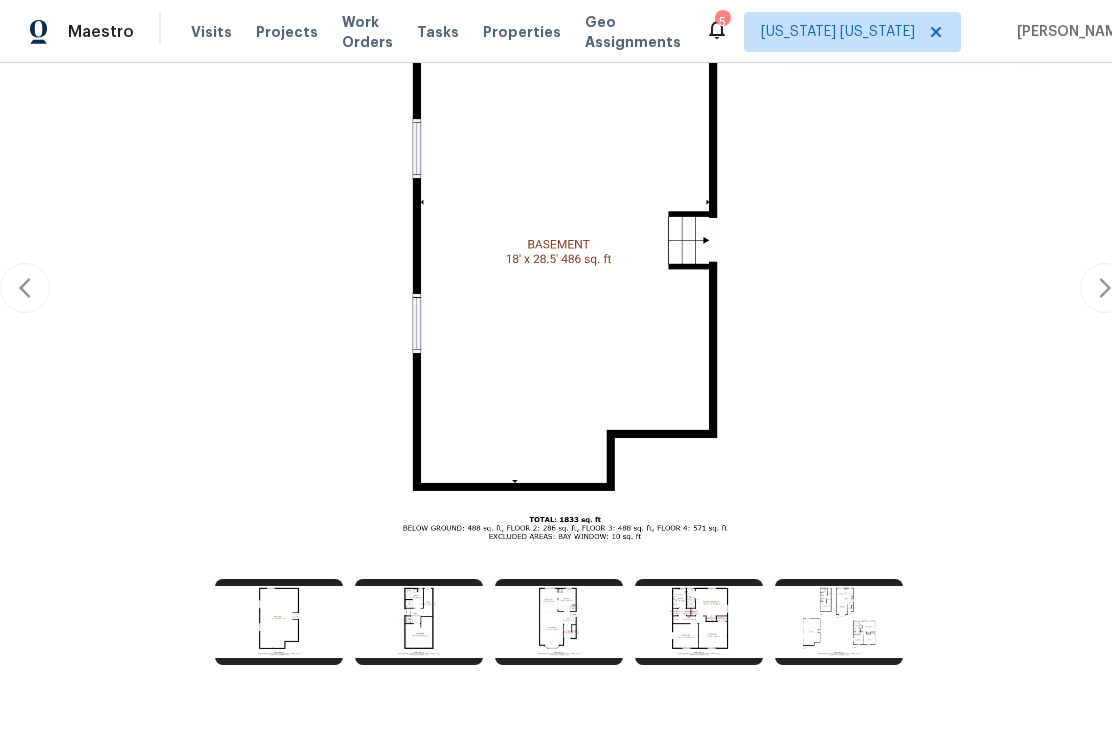 scroll, scrollTop: 434, scrollLeft: 0, axis: vertical 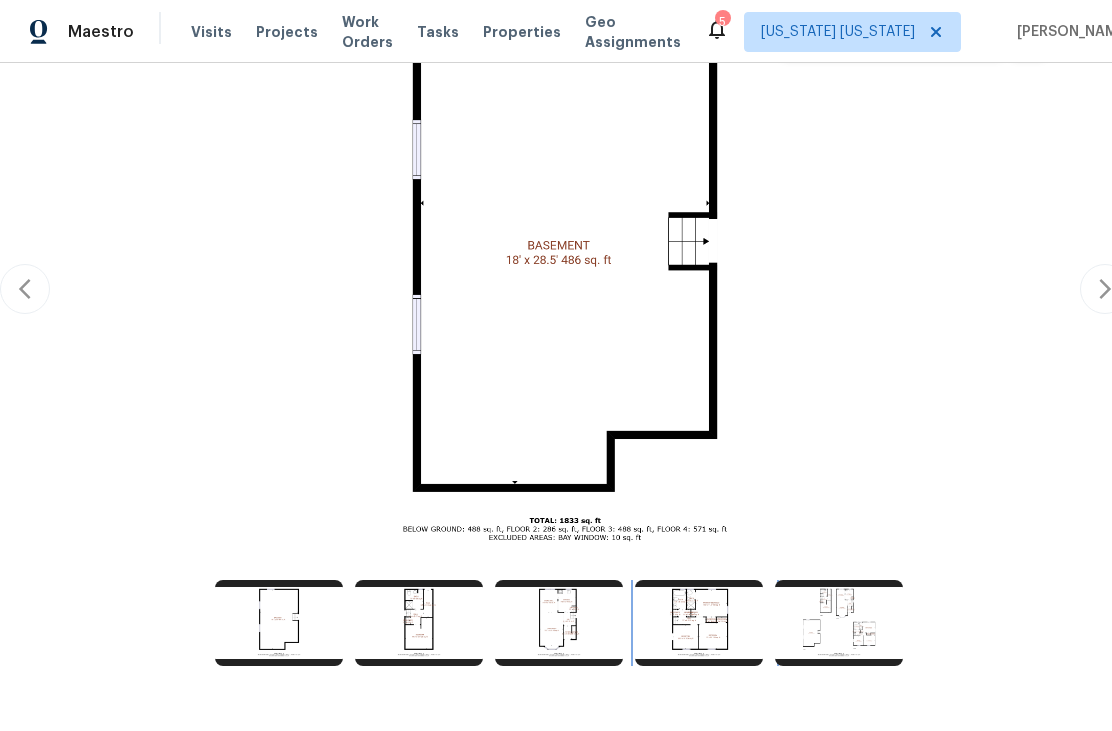 click at bounding box center (699, 623) 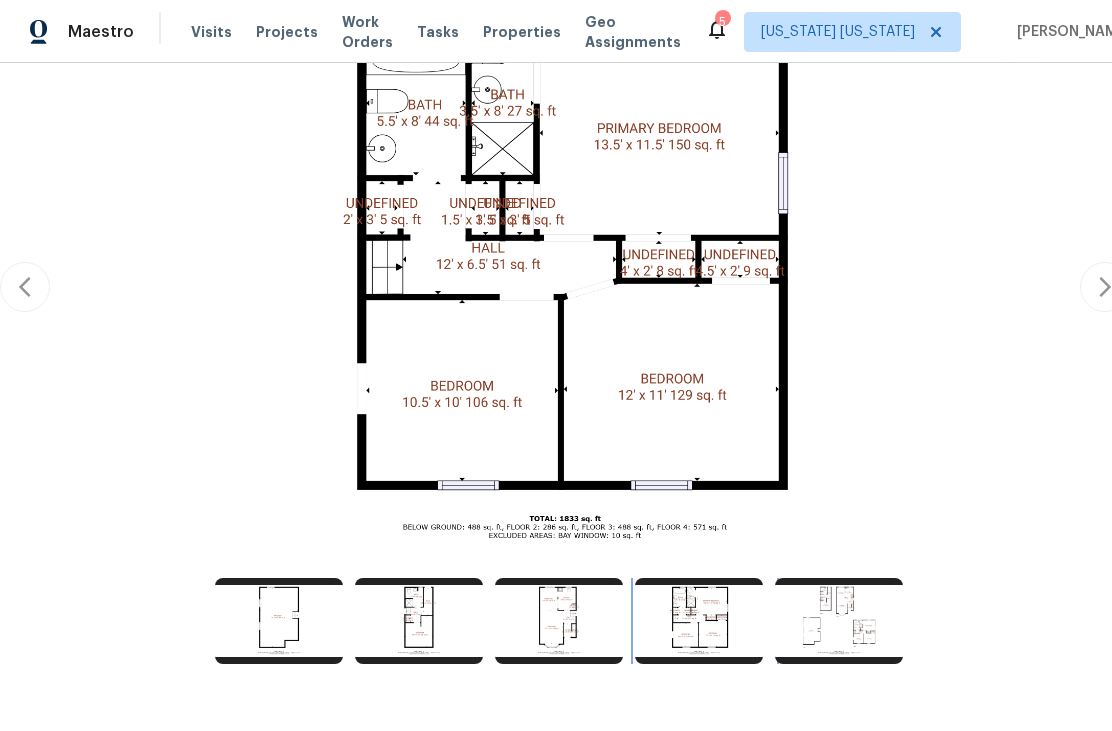 scroll, scrollTop: 434, scrollLeft: 0, axis: vertical 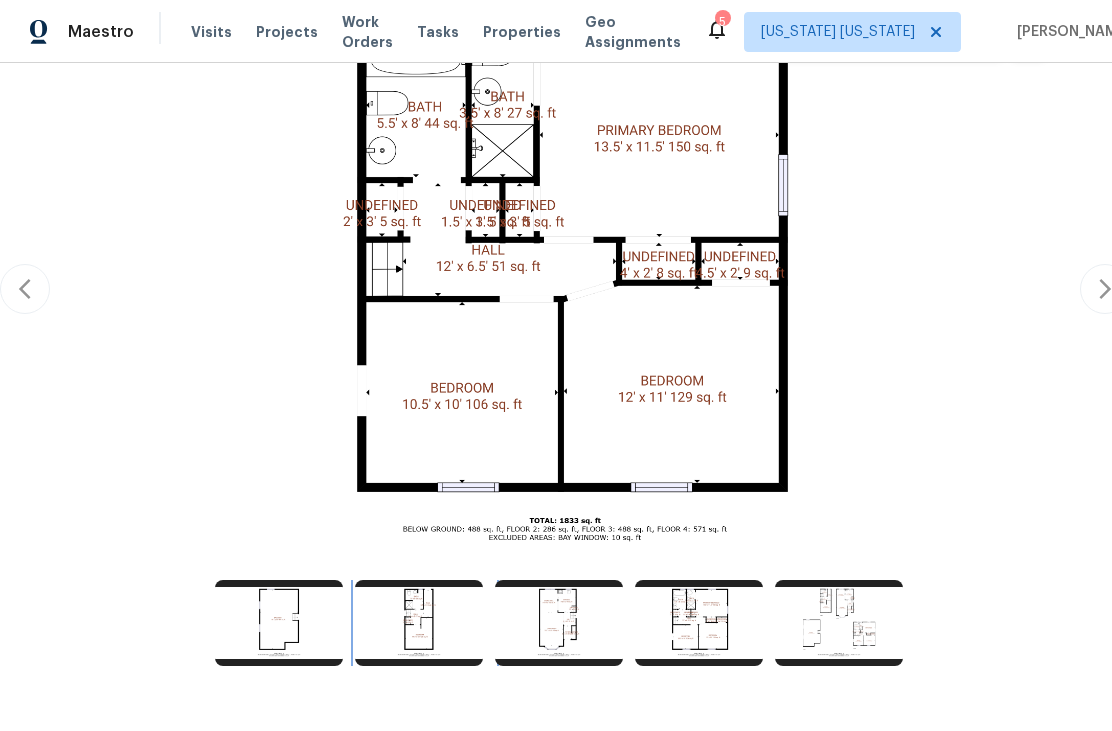 click at bounding box center [419, 623] 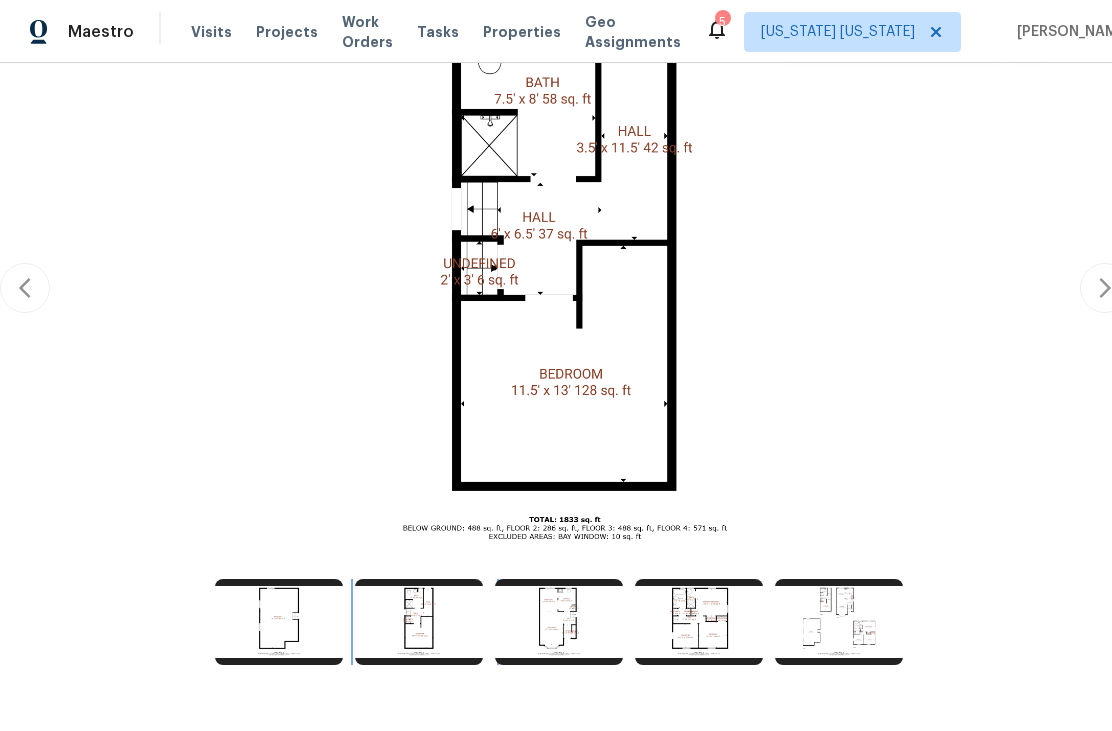 scroll, scrollTop: 434, scrollLeft: 0, axis: vertical 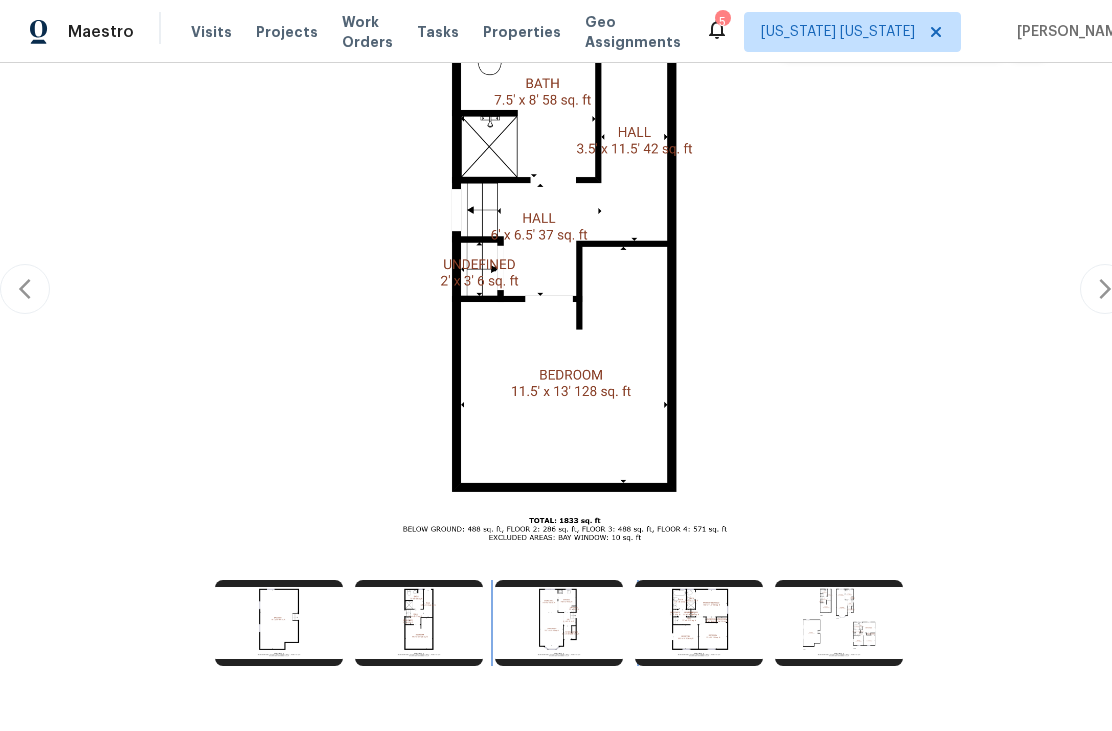 click at bounding box center (559, 623) 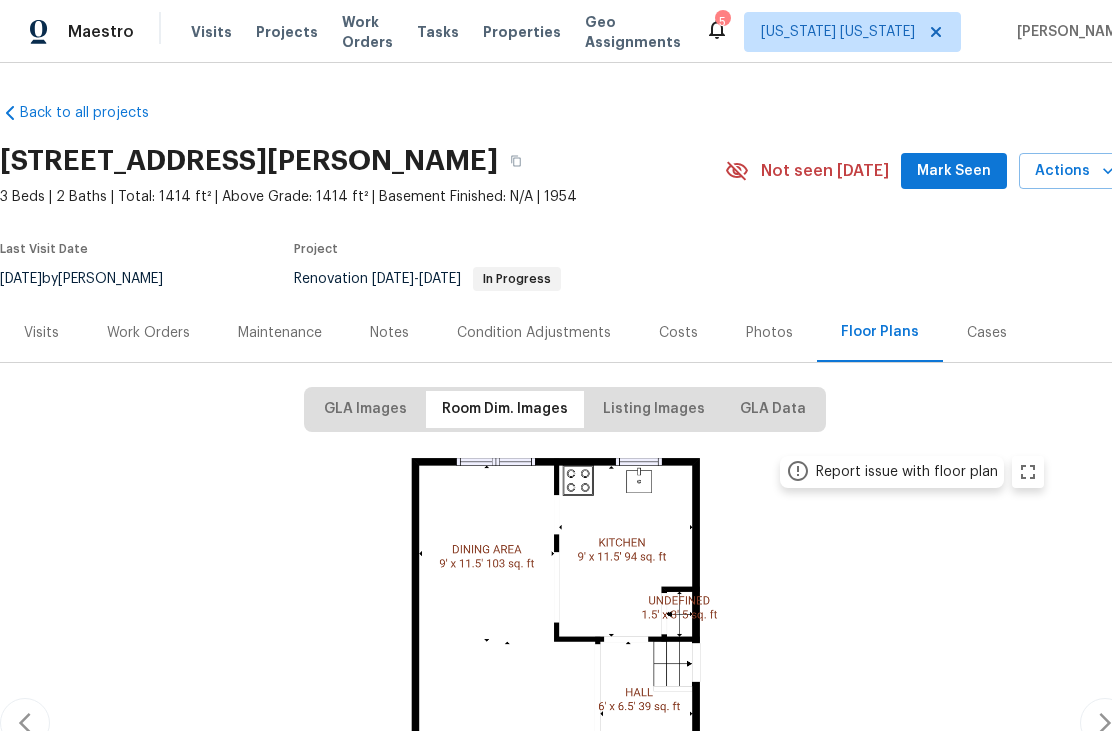 scroll, scrollTop: 0, scrollLeft: 0, axis: both 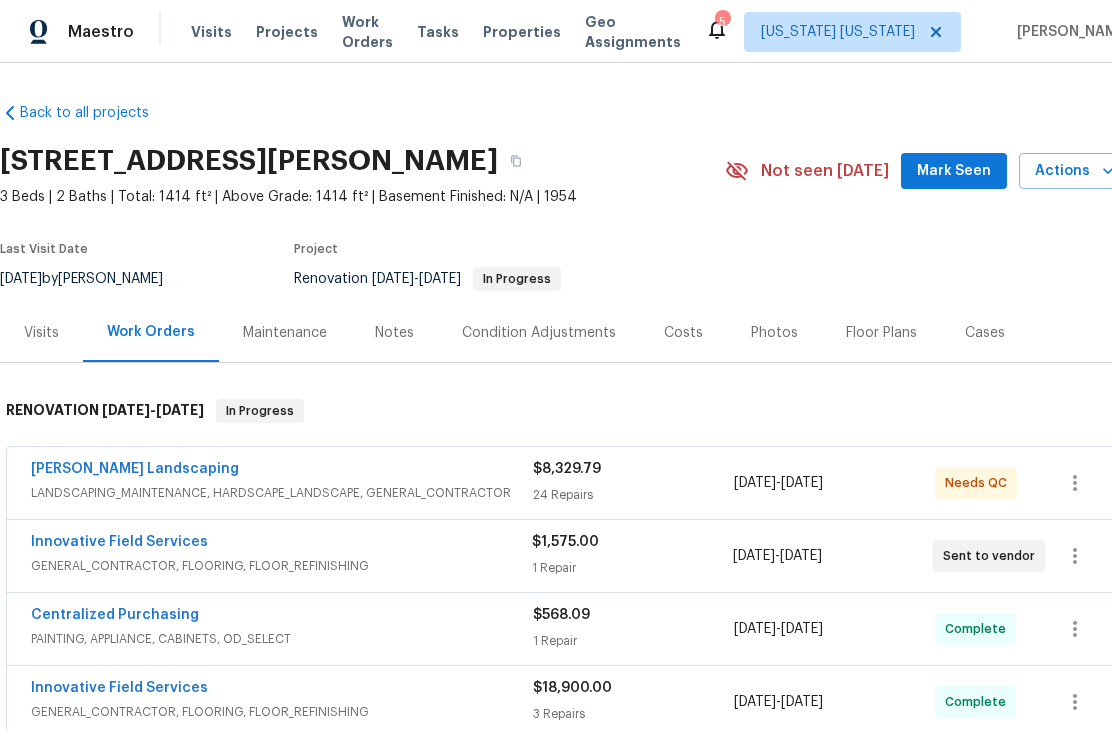 click on "Jose Acosta Landscaping LANDSCAPING_MAINTENANCE, HARDSCAPE_LANDSCAPE, GENERAL_CONTRACTOR $8,329.79 24 Repairs 4/14/2025  -  7/15/2025 Needs QC" at bounding box center (565, 483) 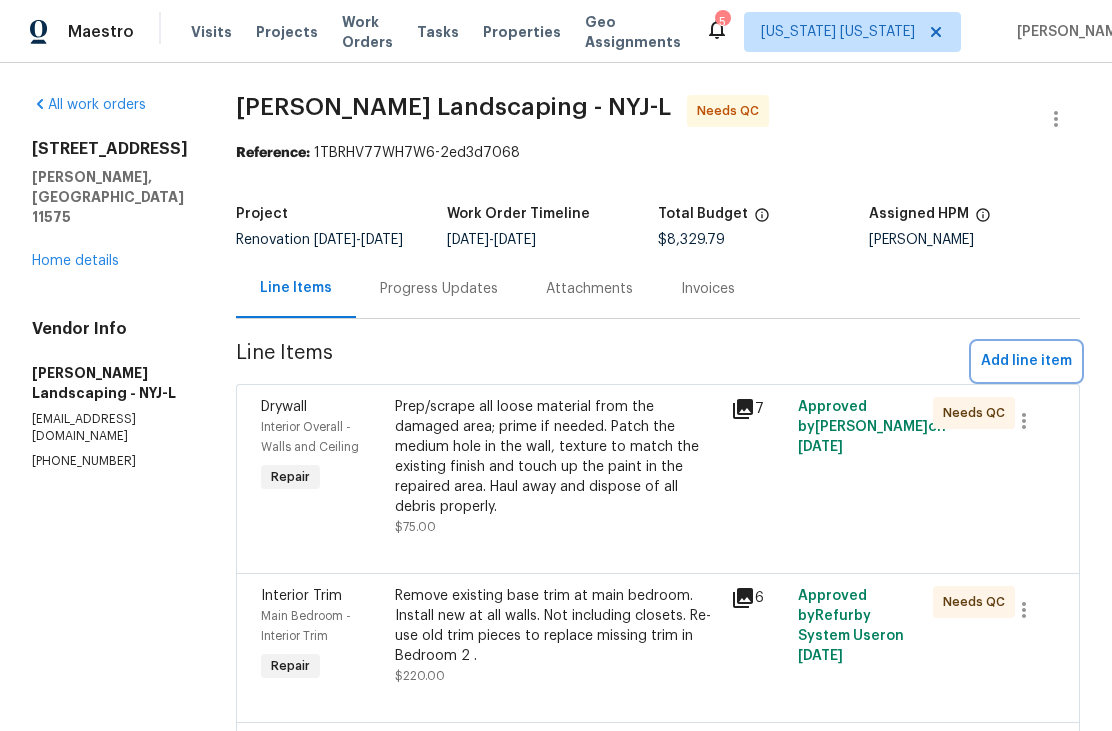 click on "Add line item" at bounding box center [1026, 361] 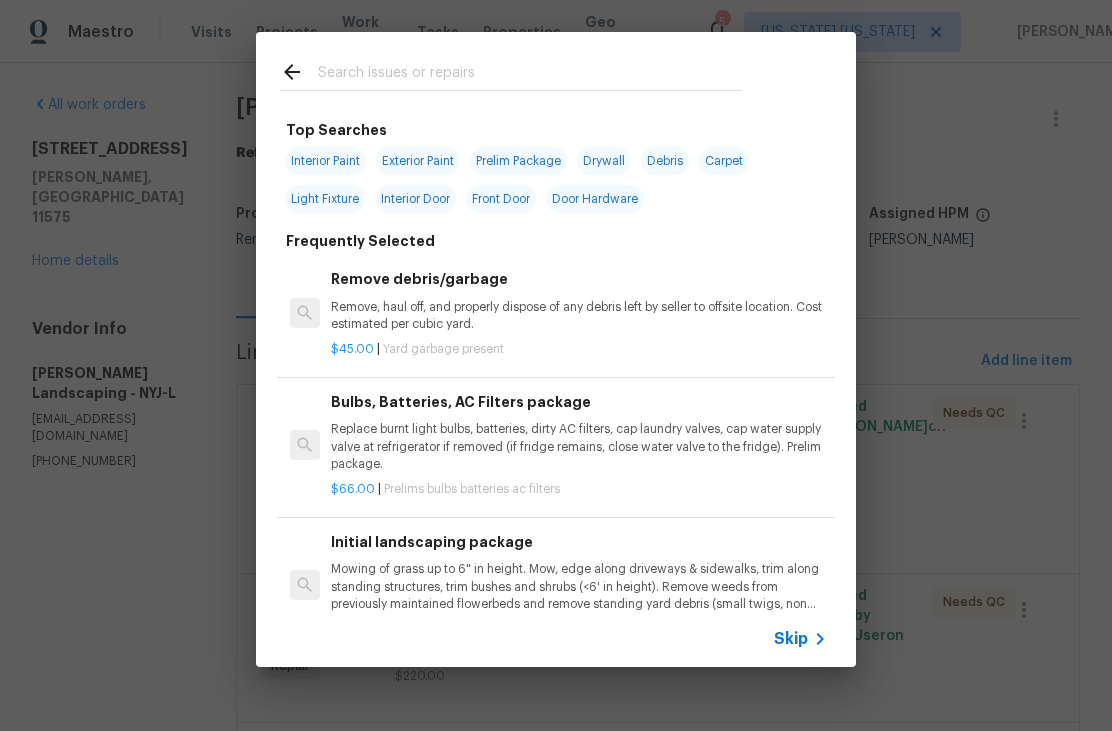 click at bounding box center [511, 71] 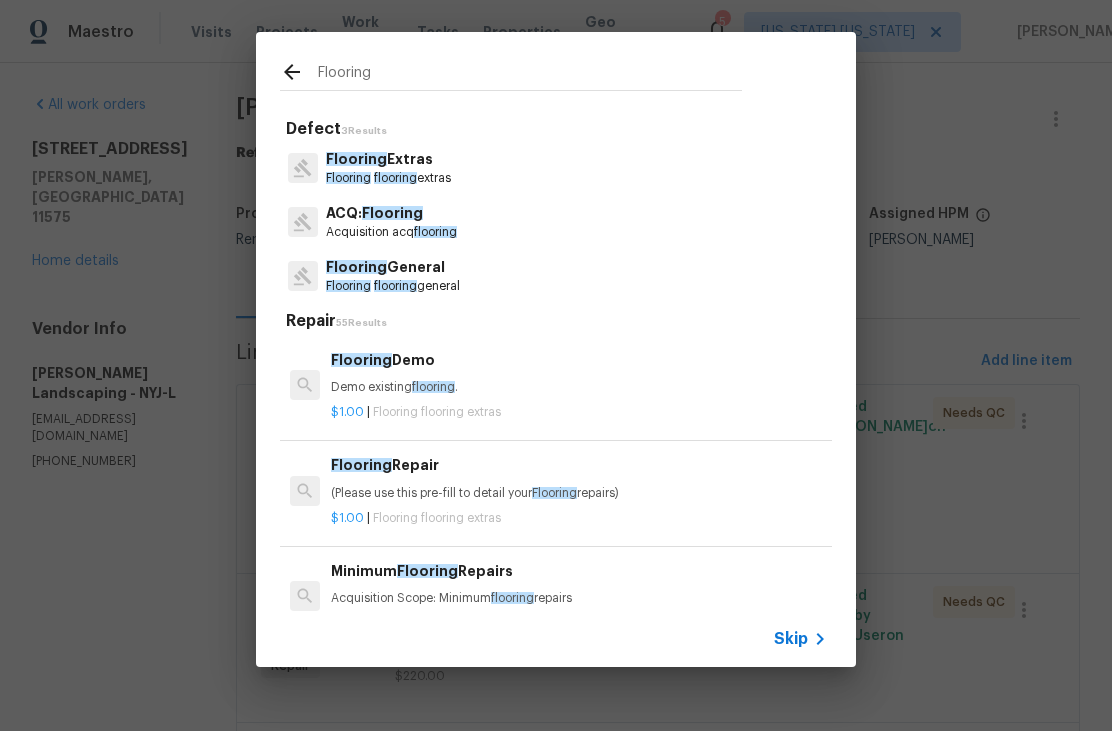 type on "Flooring" 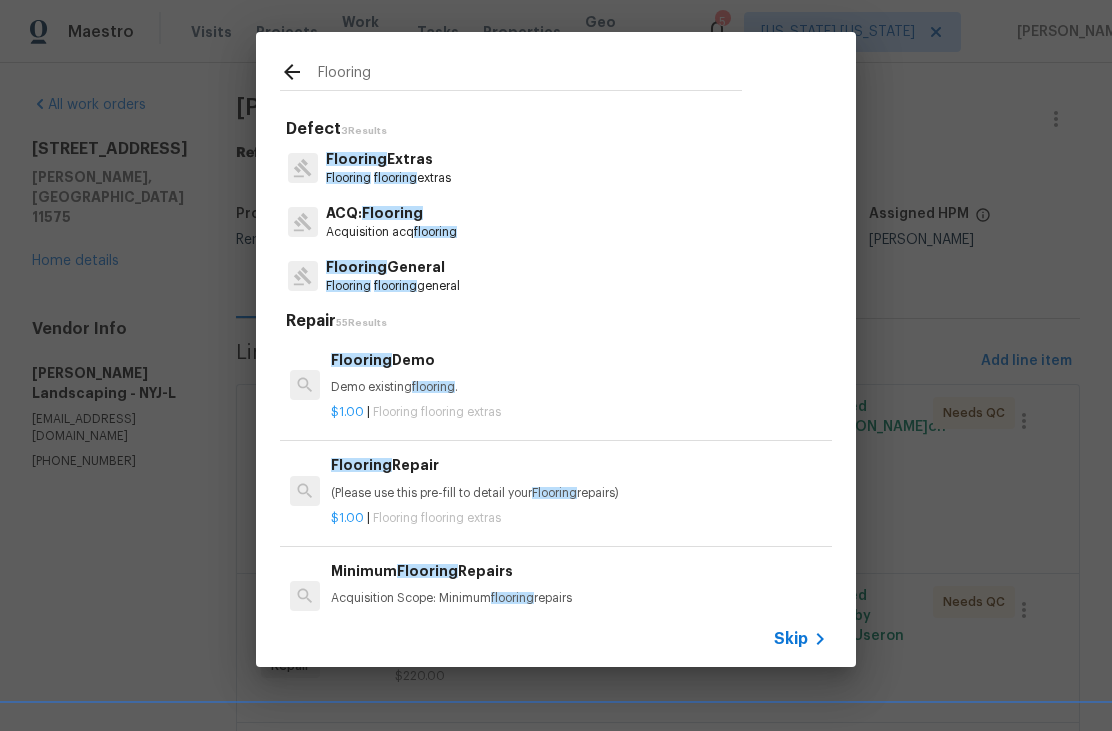 click on "Flooring  Extras Flooring   flooring  extras" at bounding box center [556, 168] 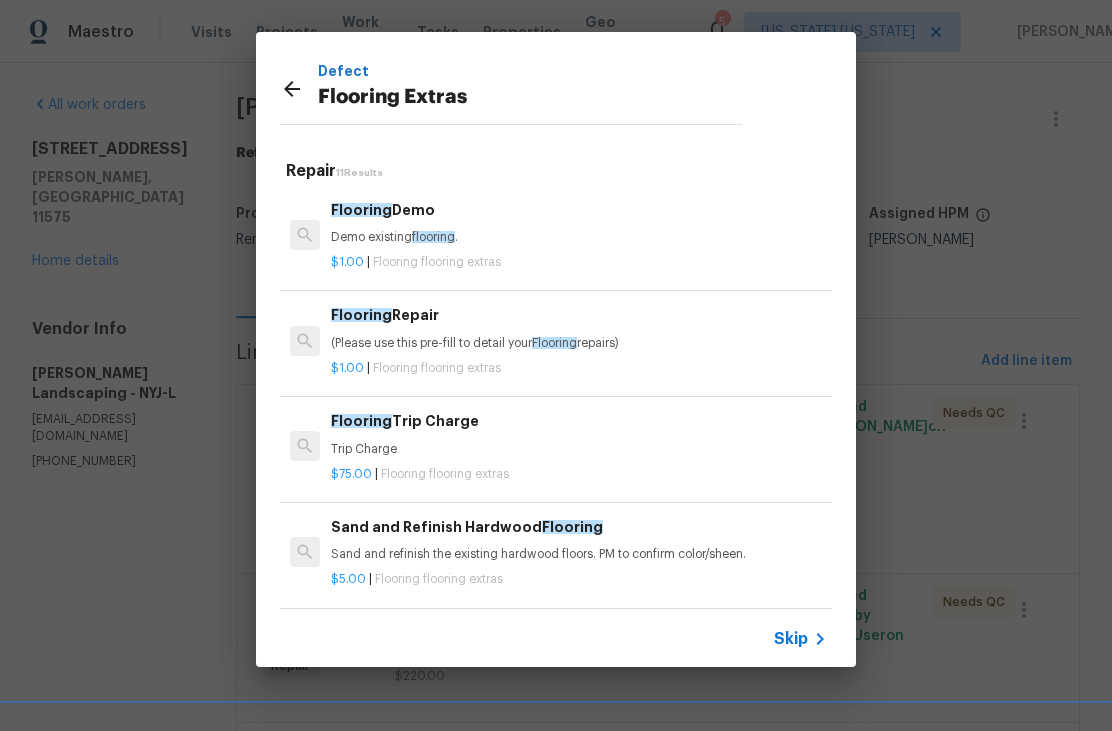 click on "flooring" at bounding box center (433, 237) 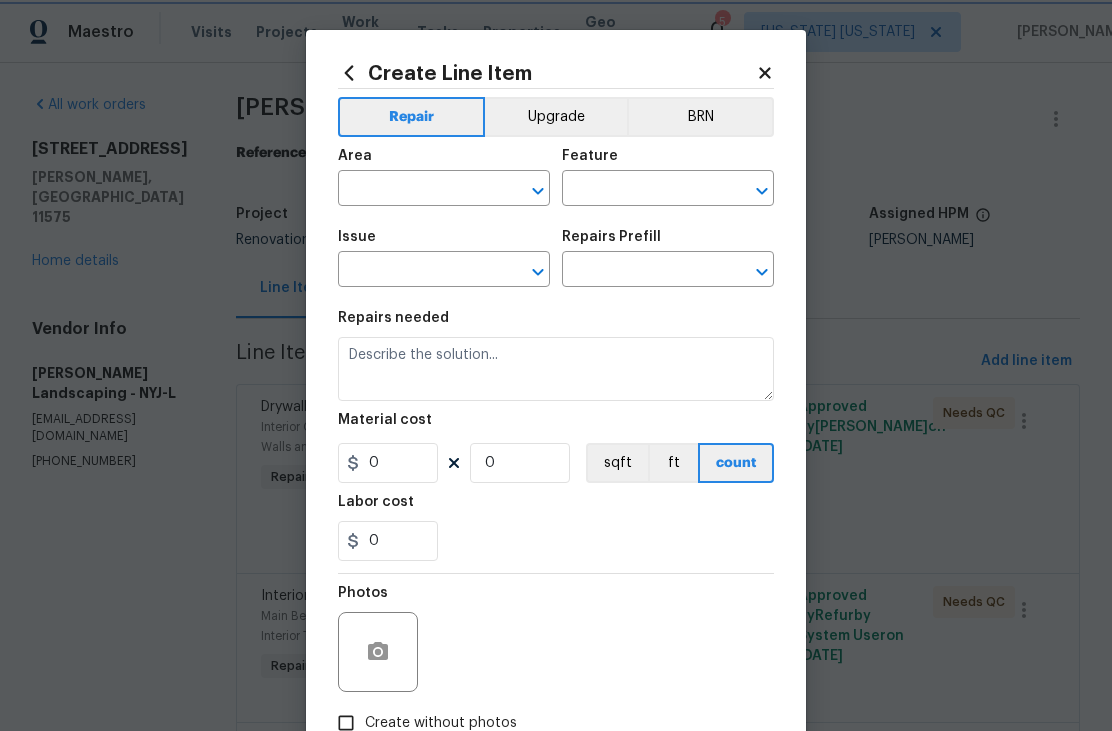 type on "Overall Flooring" 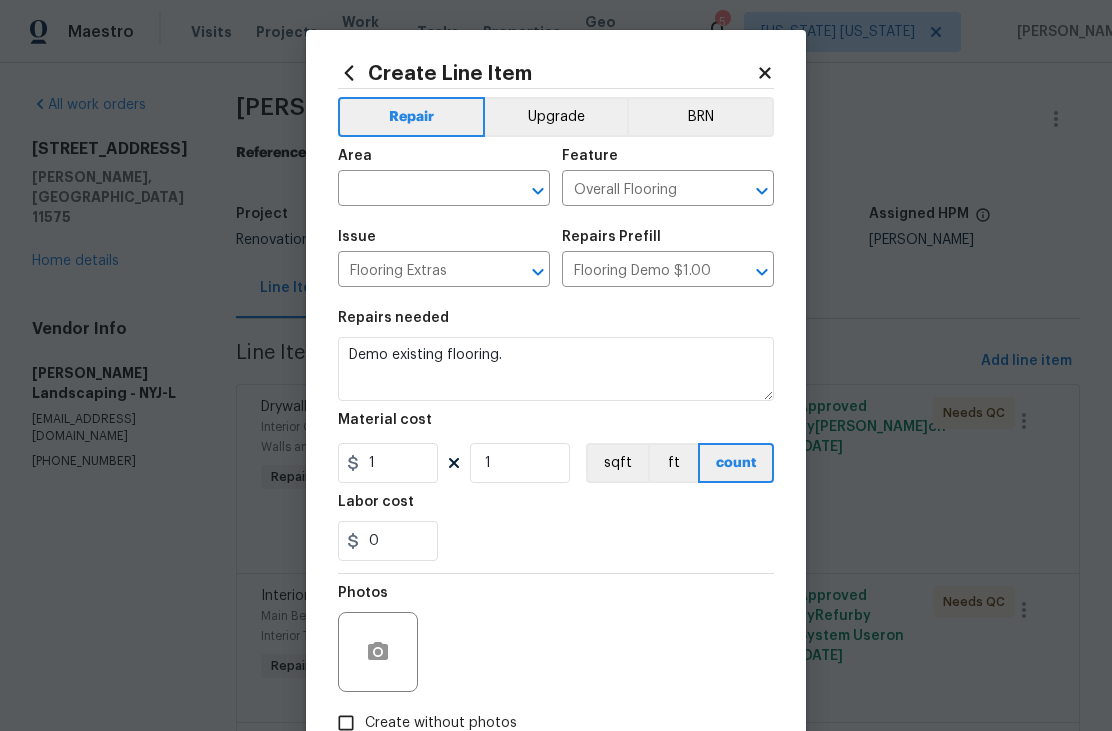 click at bounding box center [416, 190] 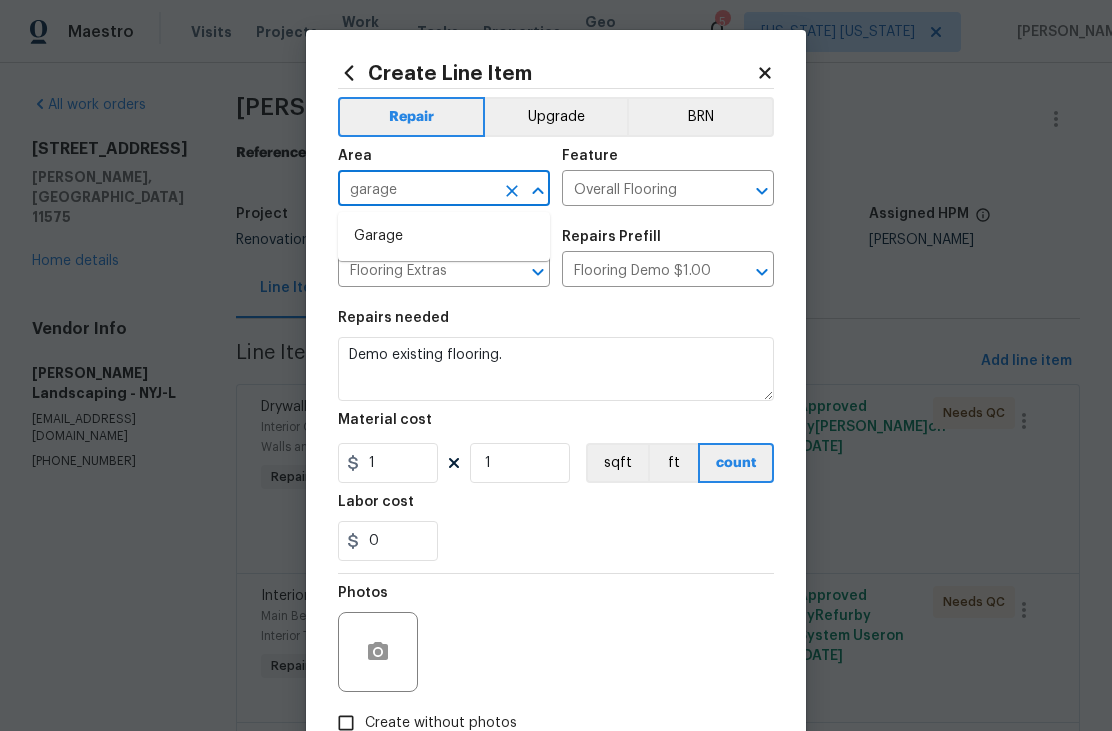 click on "Garage" at bounding box center (444, 236) 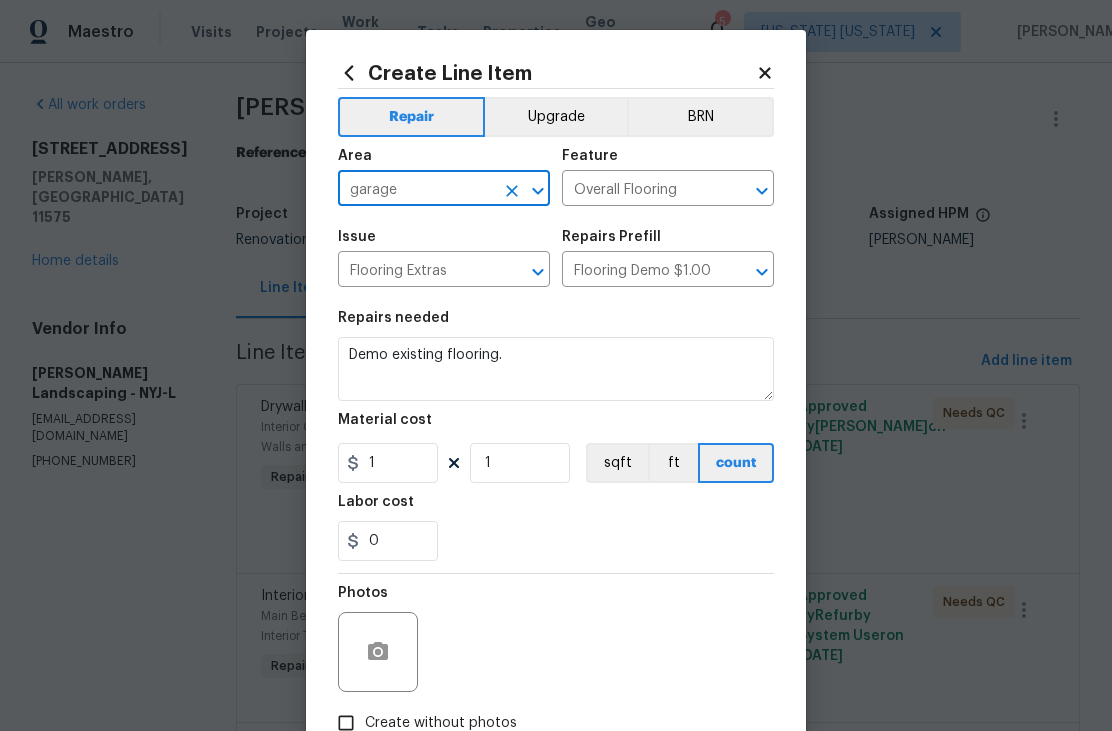 type on "Garage" 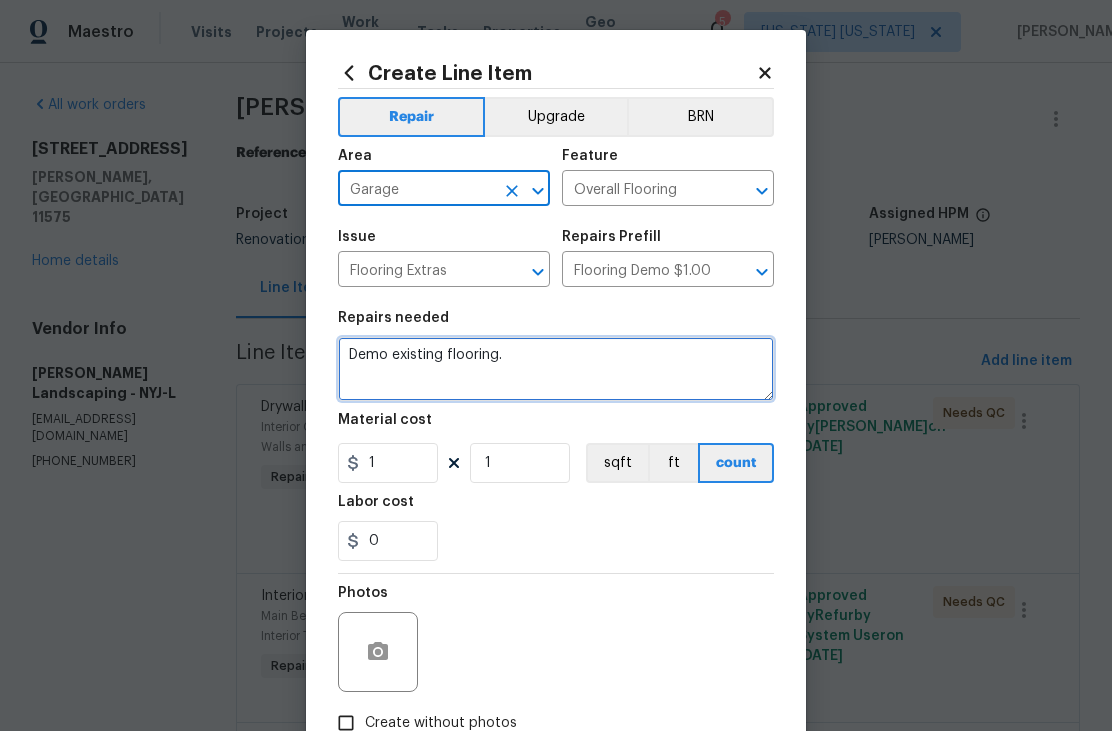 click on "Demo existing flooring." at bounding box center (556, 369) 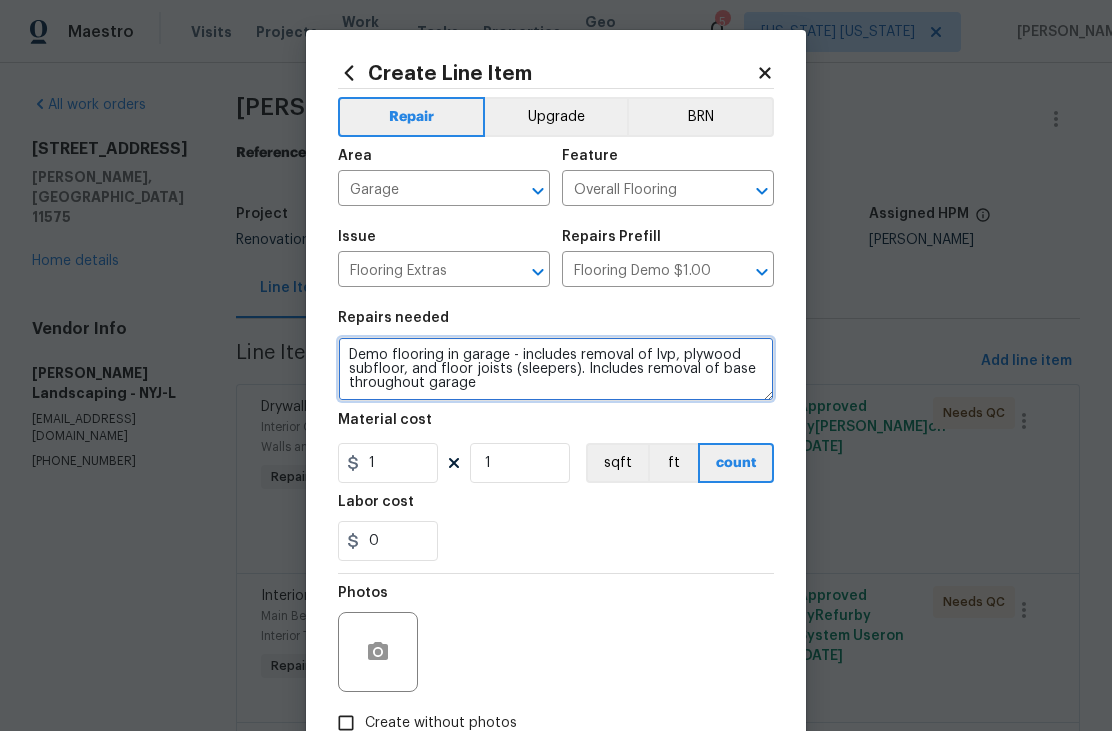 type on "Demo flooring in garage - includes removal of lvp, plywood subfloor, and floor joists (sleepers). Includes removal of base throughout garage" 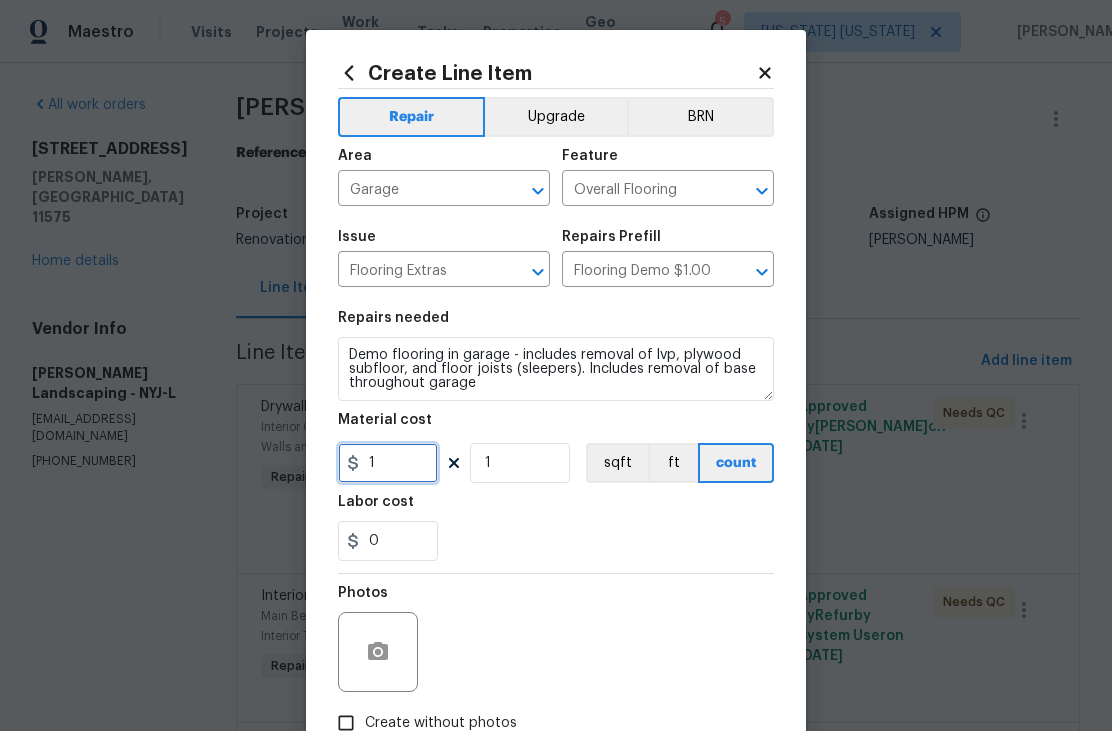 click on "1" at bounding box center (388, 463) 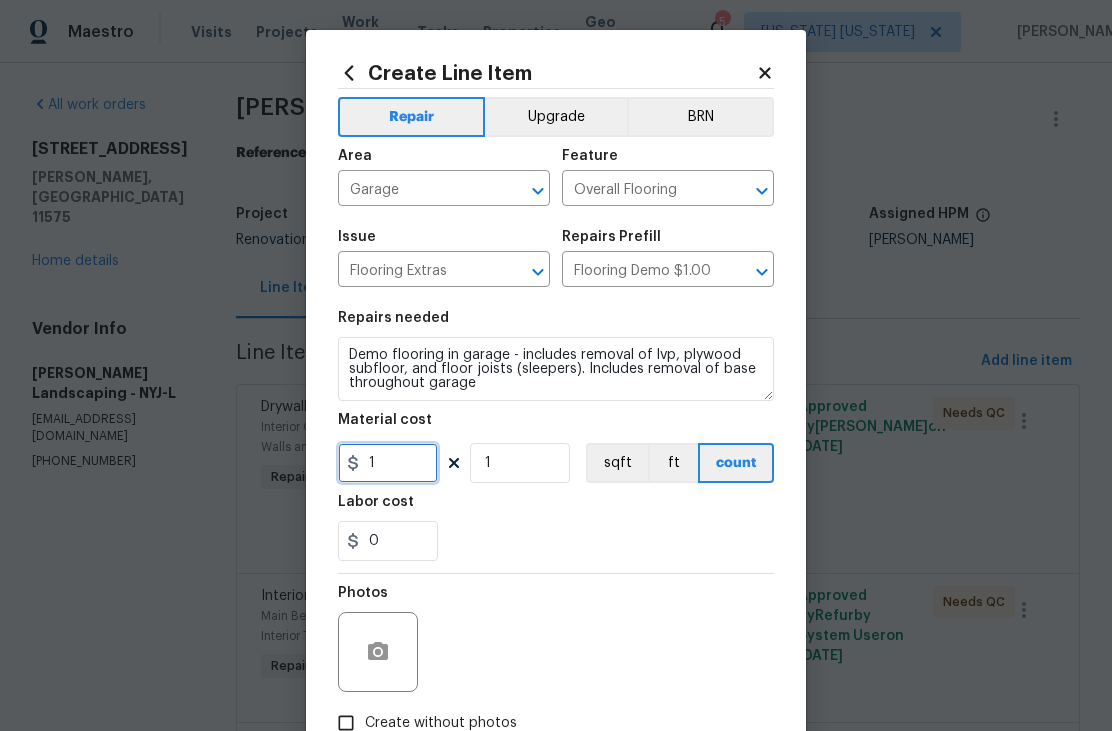 click on "1" at bounding box center (388, 463) 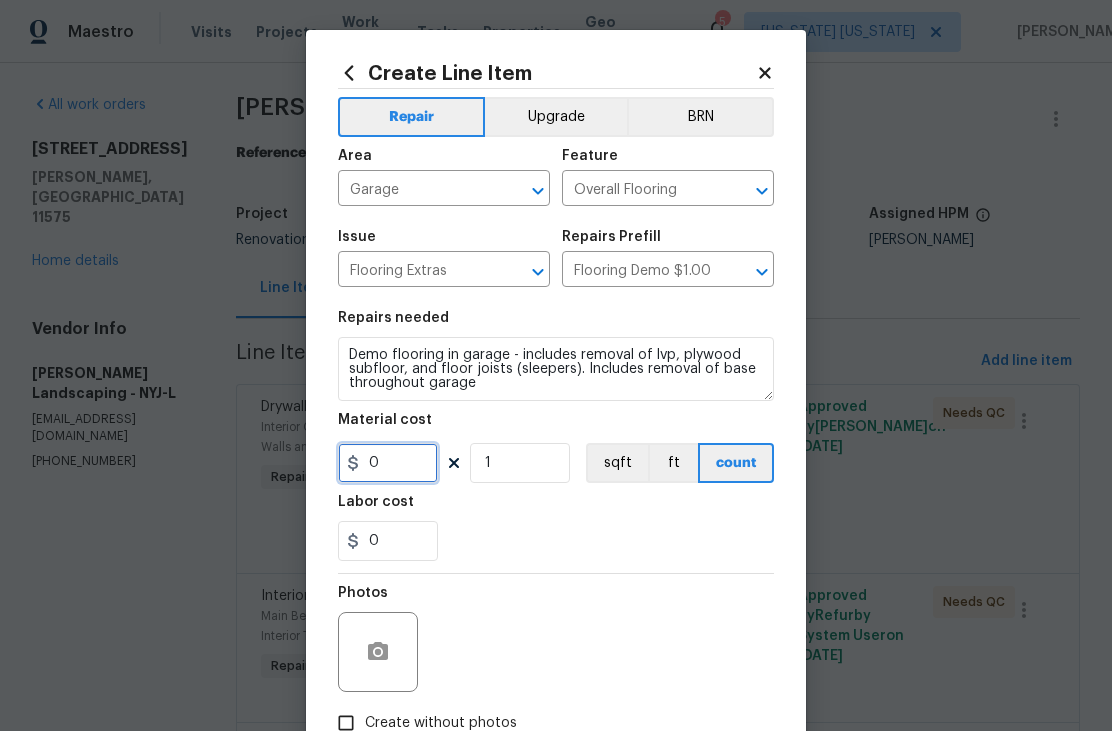 type on "5" 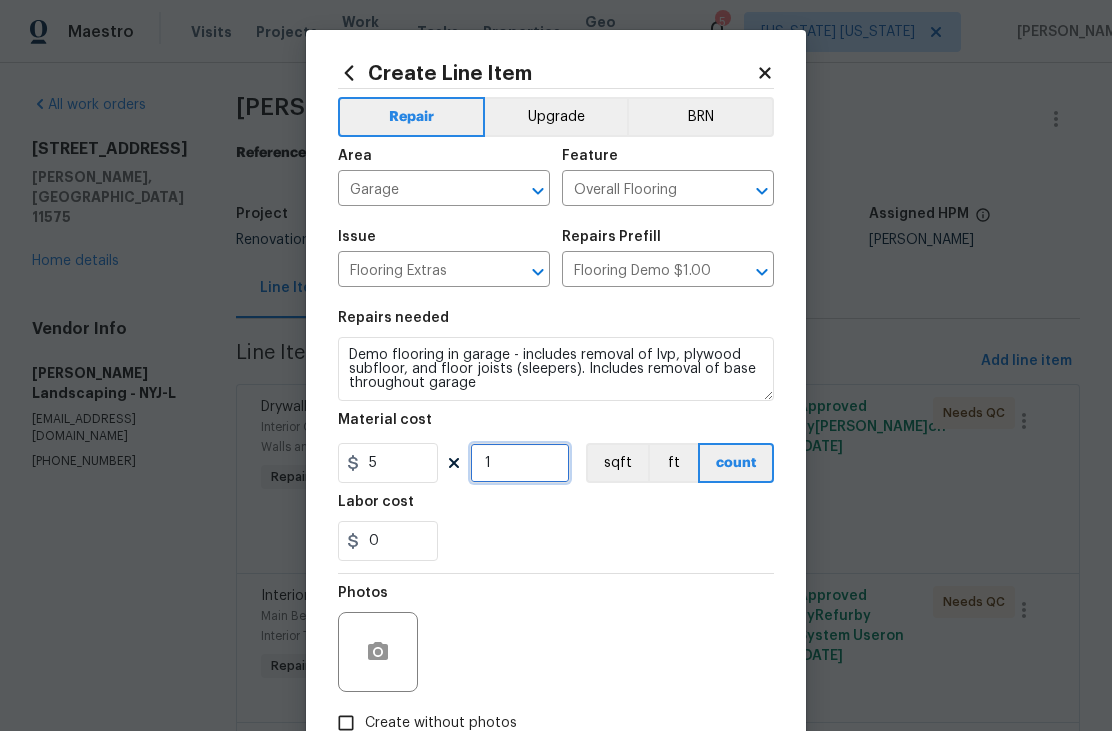 click on "1" at bounding box center (520, 463) 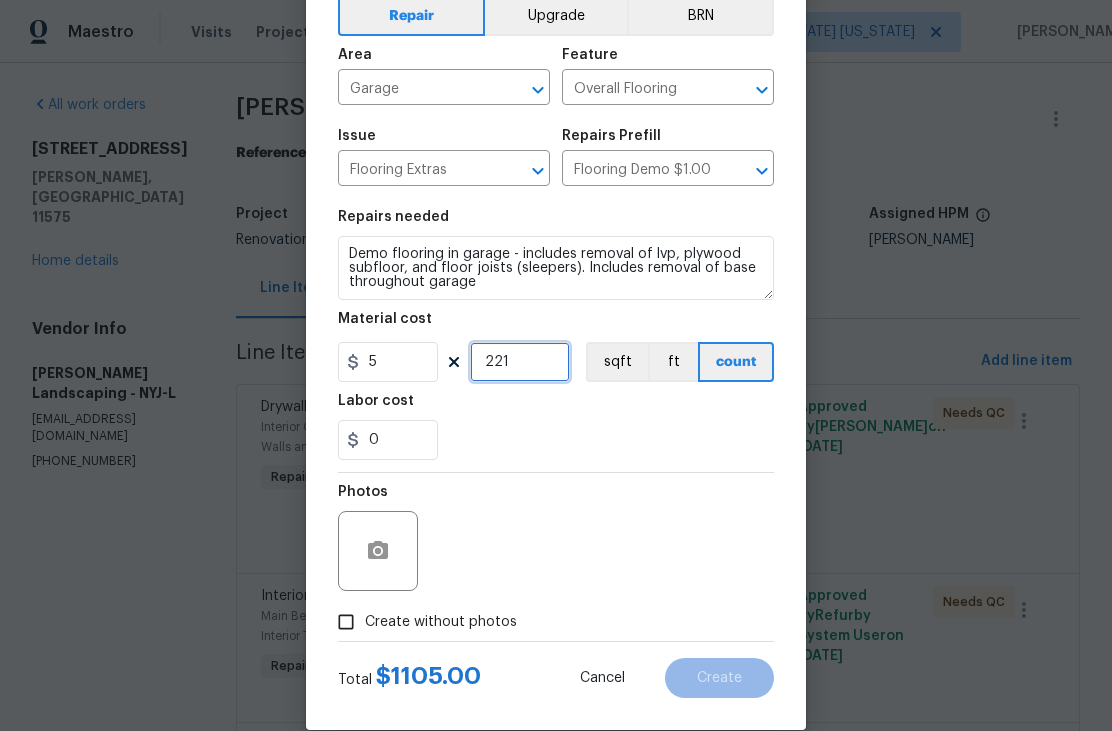 scroll, scrollTop: 102, scrollLeft: 0, axis: vertical 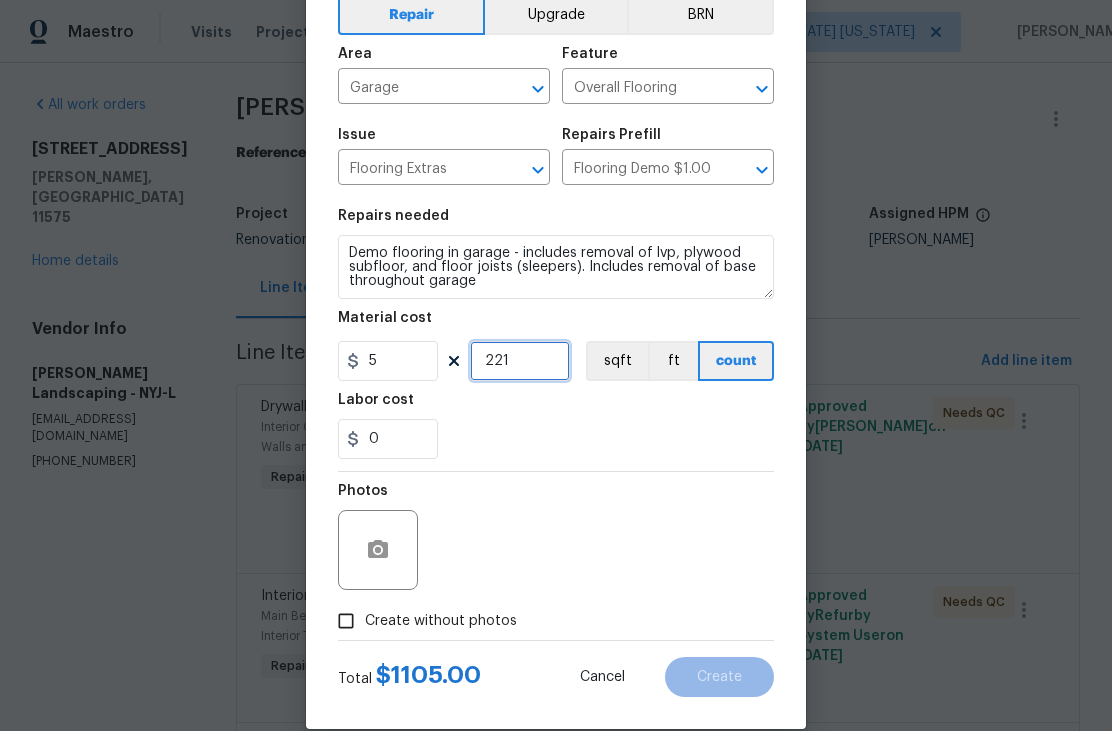 type on "221" 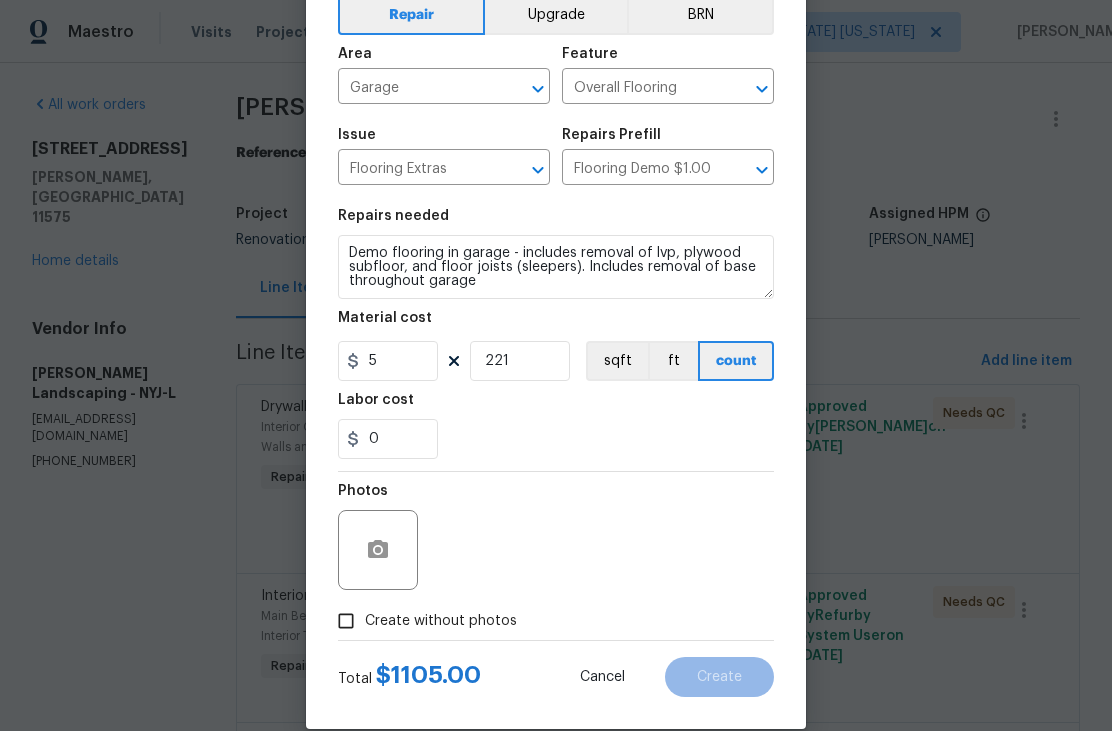 click on "Create without photos" at bounding box center (441, 621) 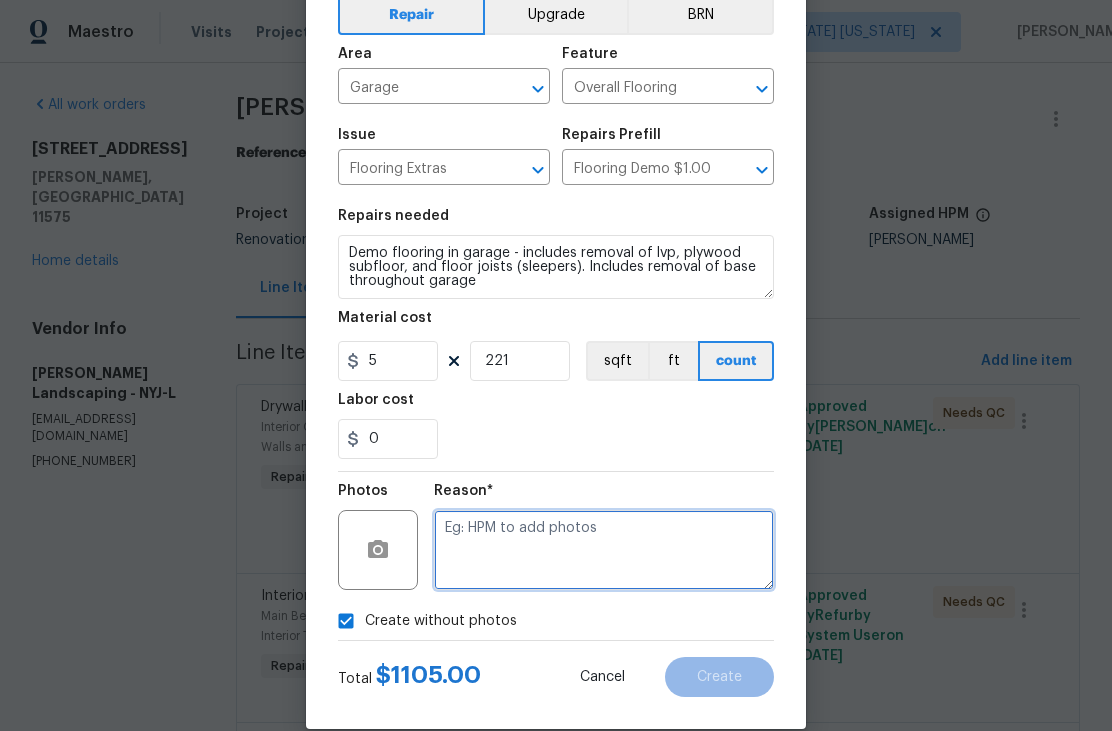 click at bounding box center [604, 550] 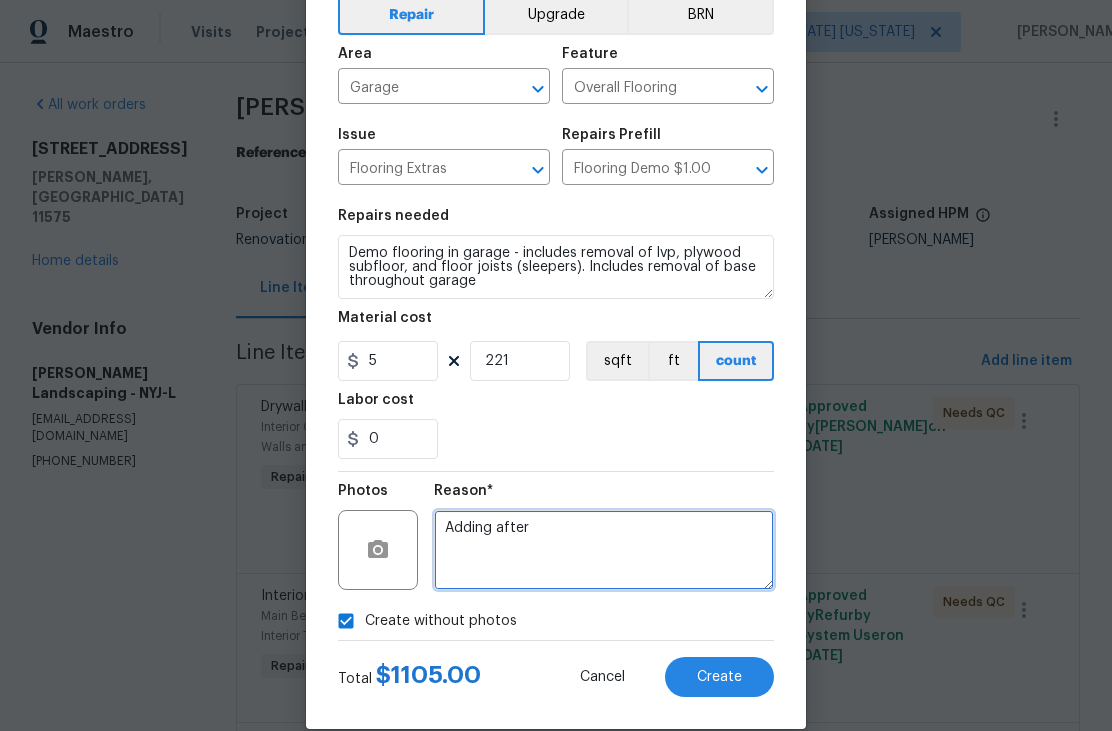type on "Adding after" 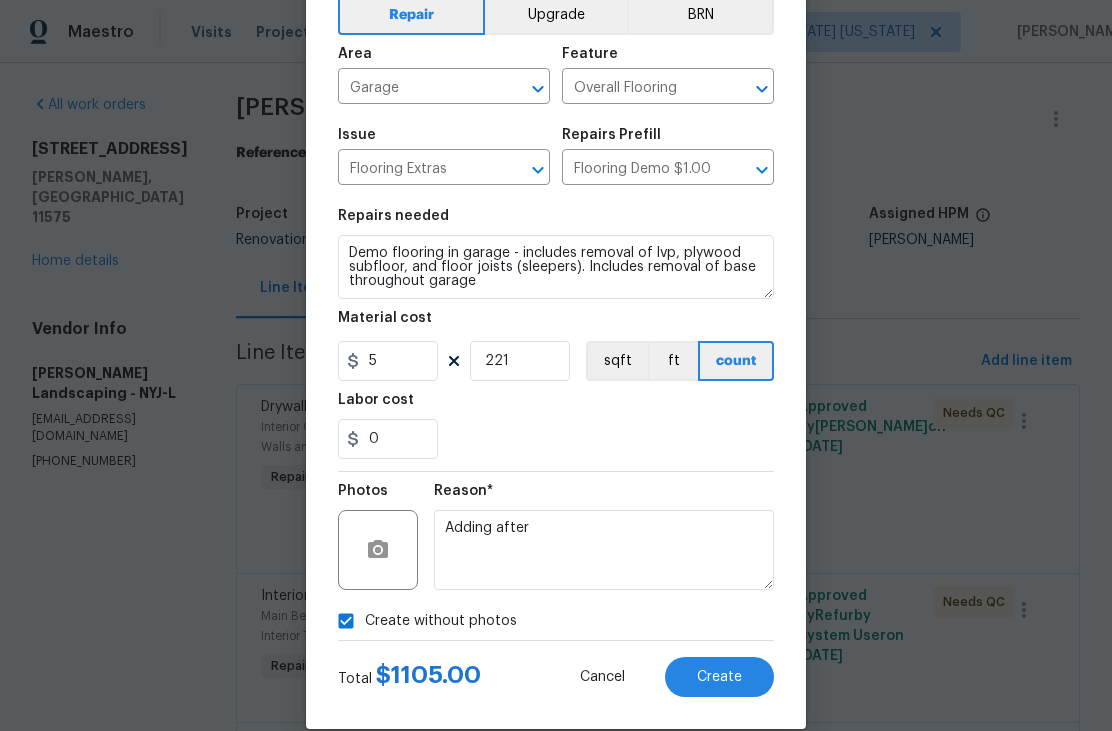 click on "Create" at bounding box center [719, 677] 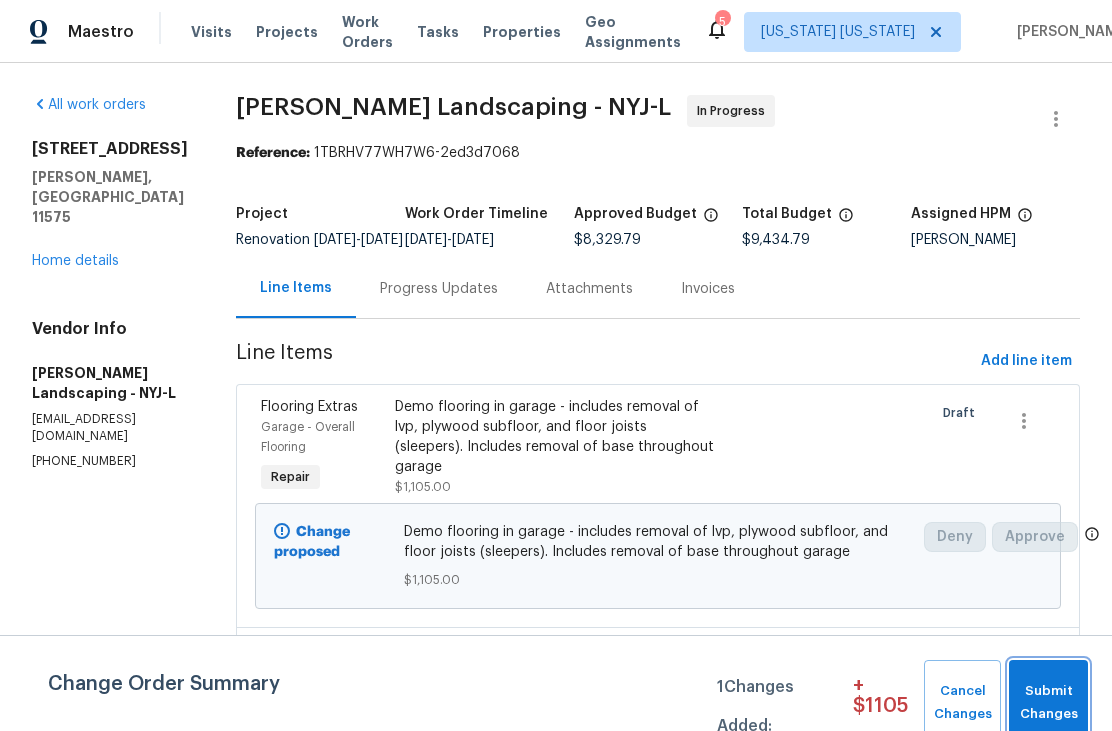 click on "Submit Changes" at bounding box center (1048, 703) 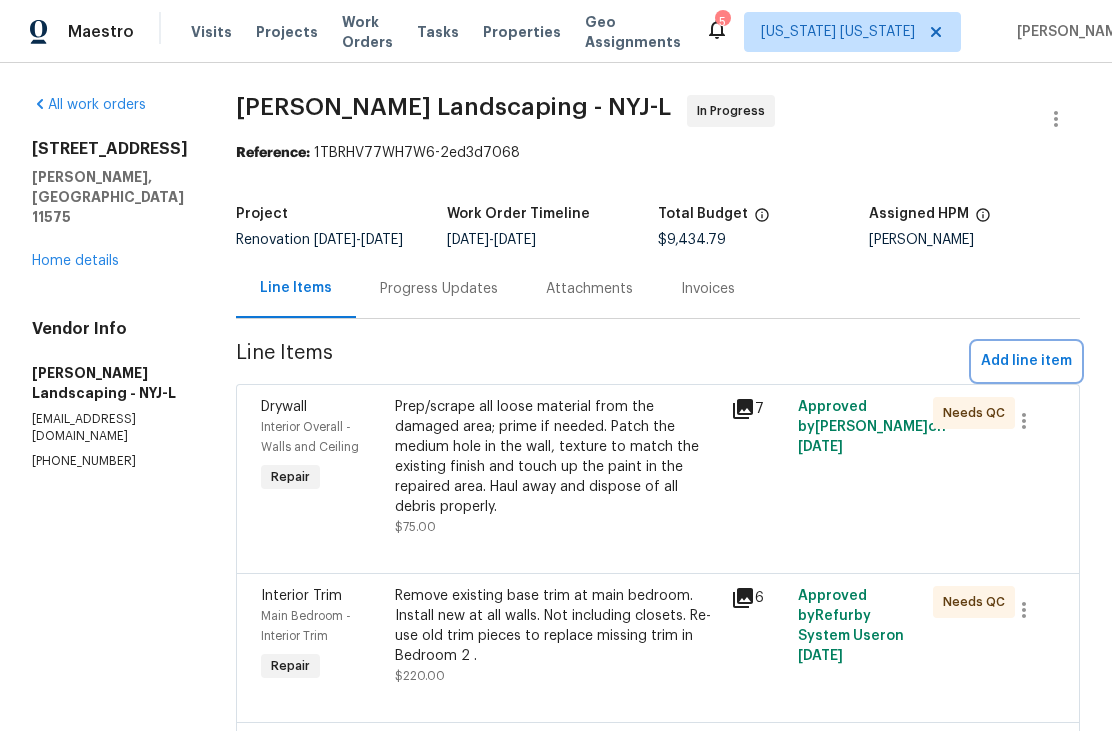 click on "Add line item" at bounding box center [1026, 361] 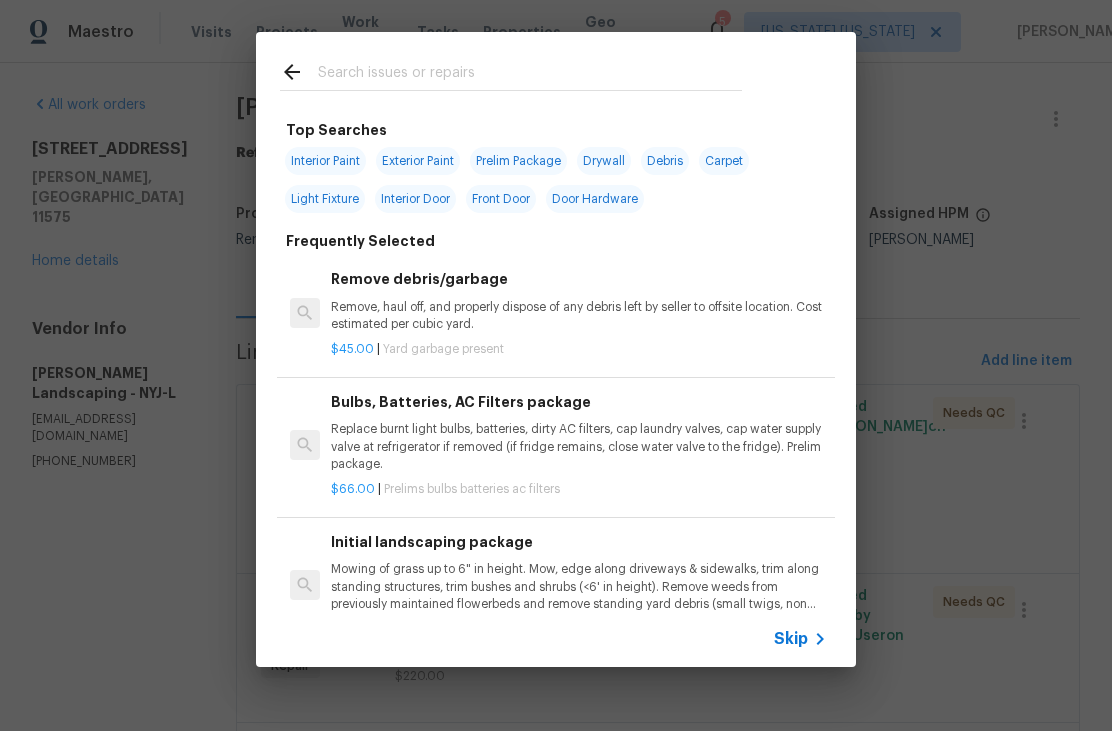 click at bounding box center [530, 75] 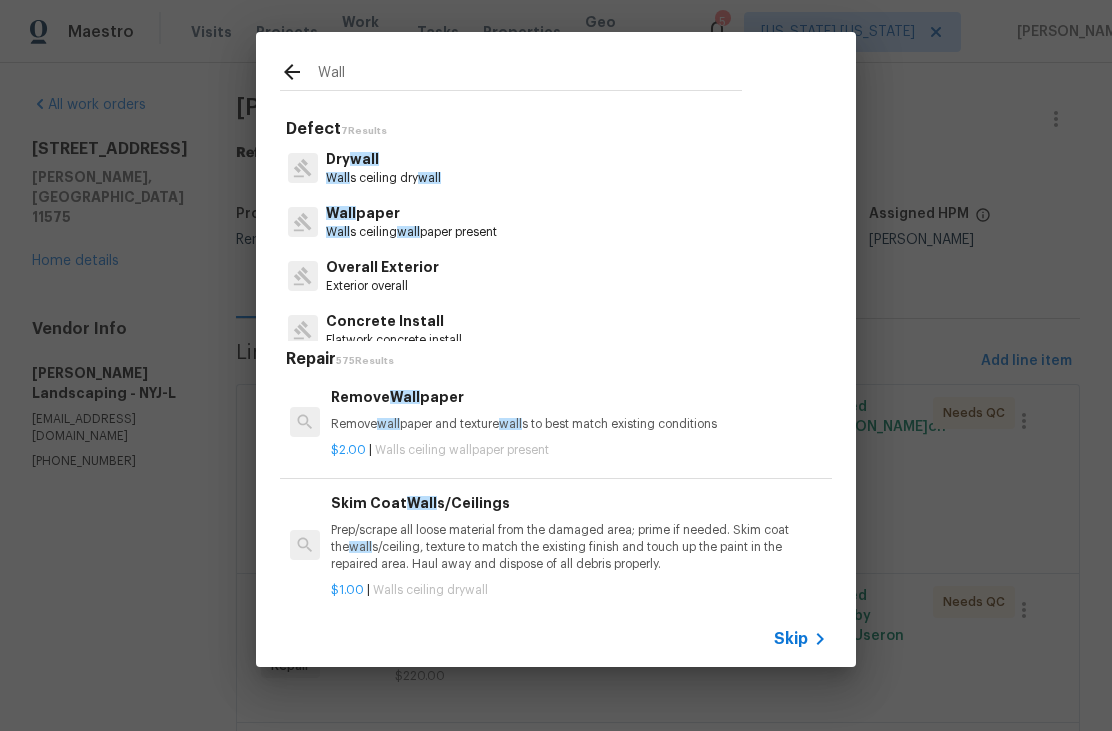 type on "Wall" 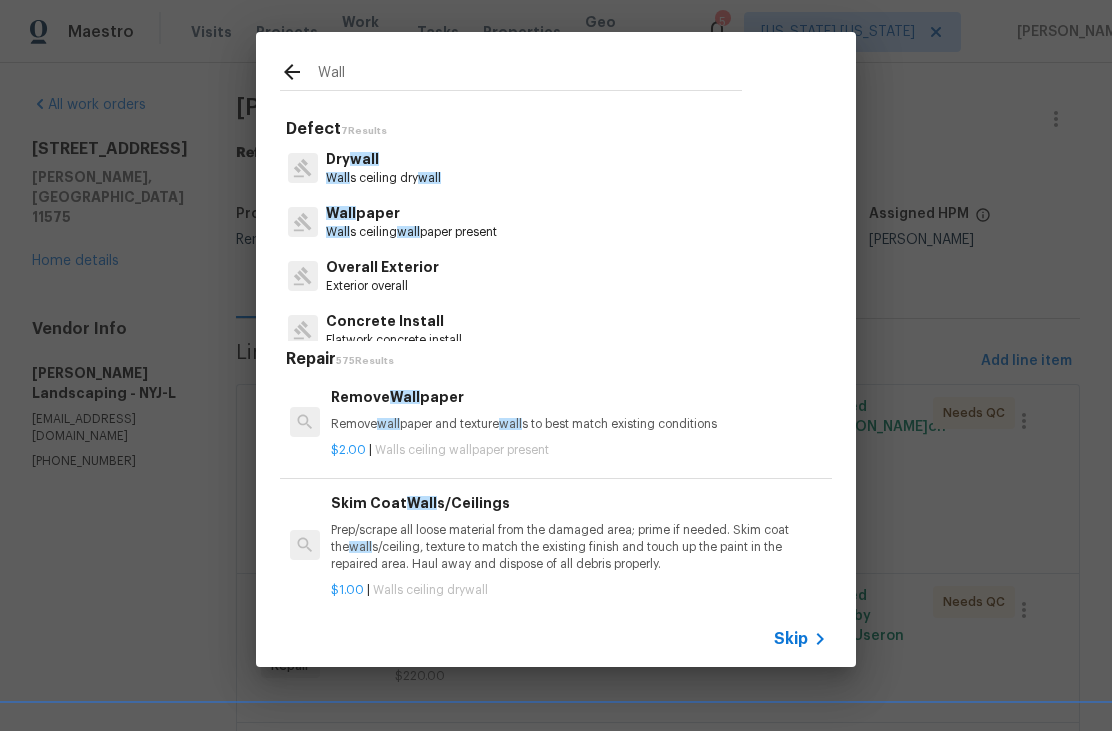 click on "Dry wall Wall s ceiling dry wall" at bounding box center (556, 168) 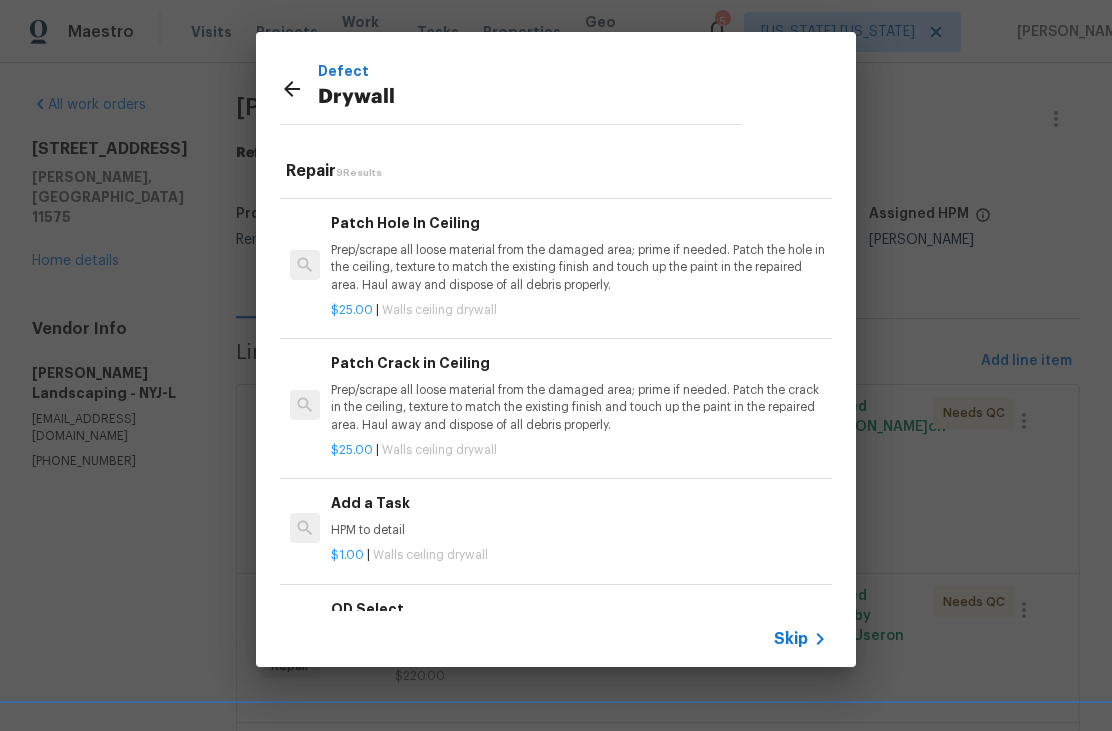 scroll, scrollTop: 686, scrollLeft: 0, axis: vertical 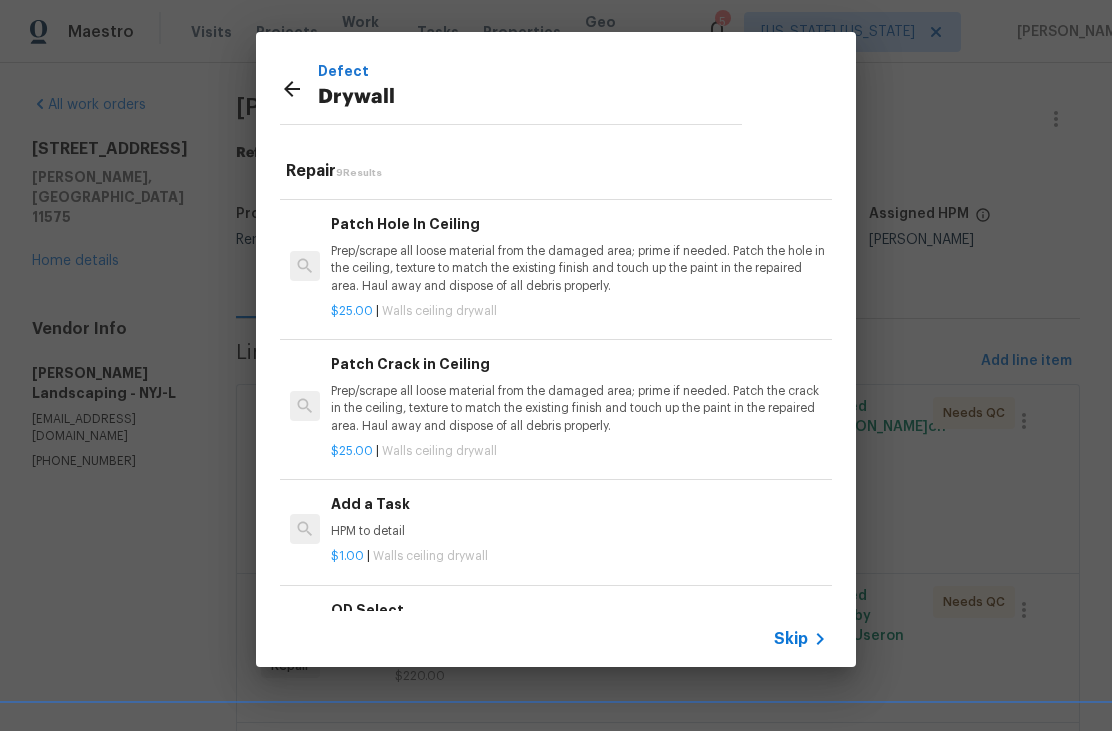 click on "Add a Task HPM to detail" at bounding box center [579, 517] 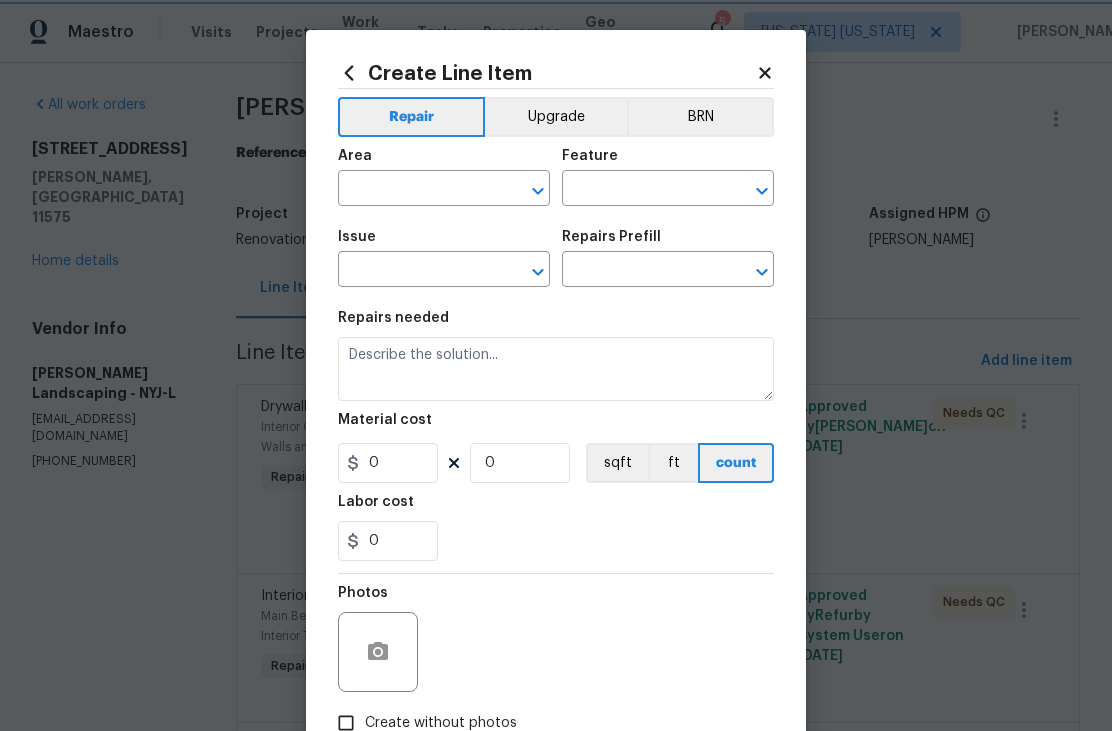 type on "Walls and Ceiling" 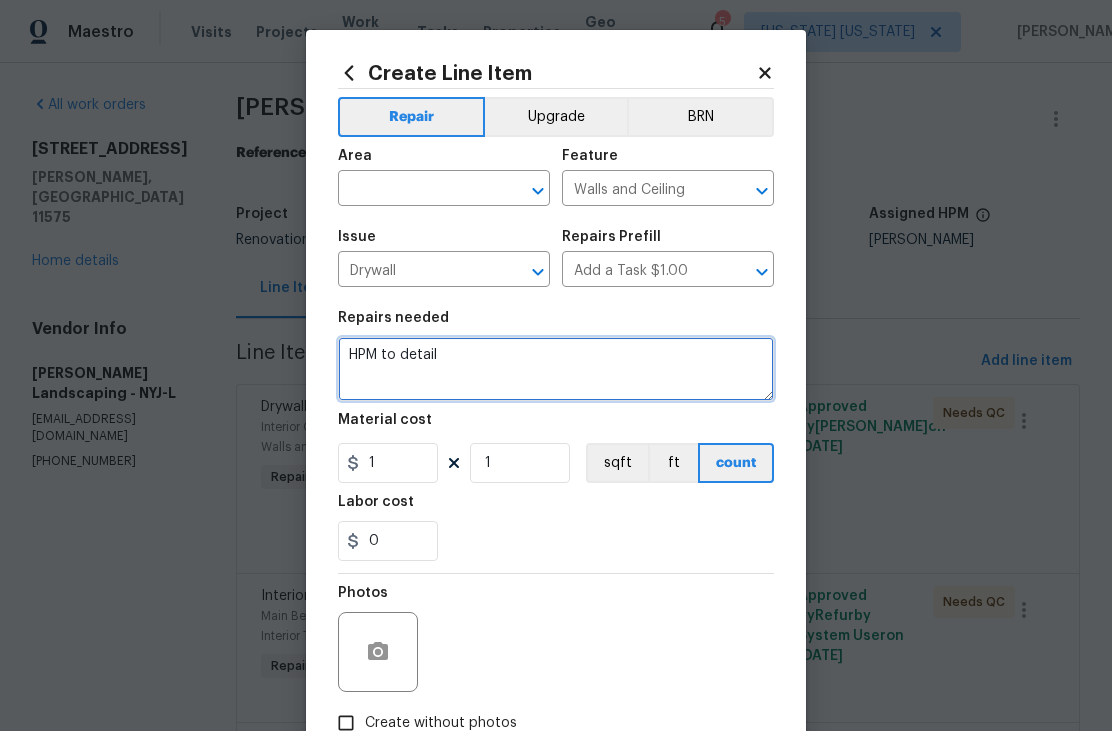 click on "HPM to detail" at bounding box center (556, 369) 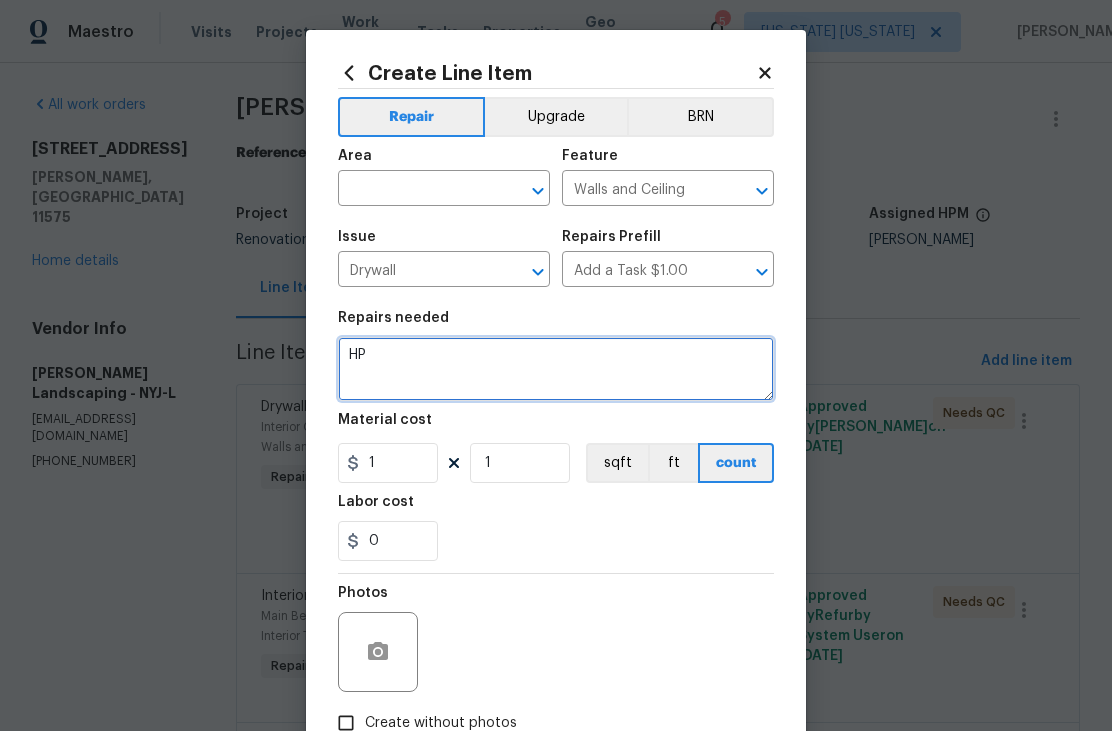 type on "H" 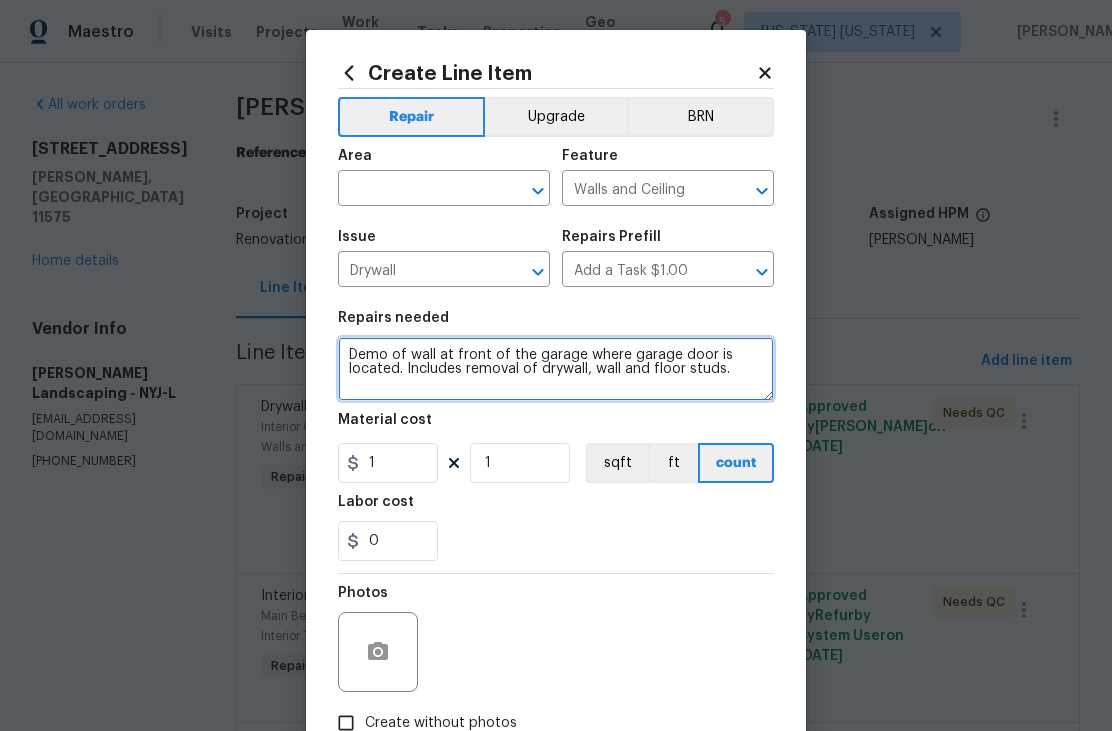 type on "Demo of wall at front of the garage where garage door is located. Includes removal of drywall, wall and floor studs." 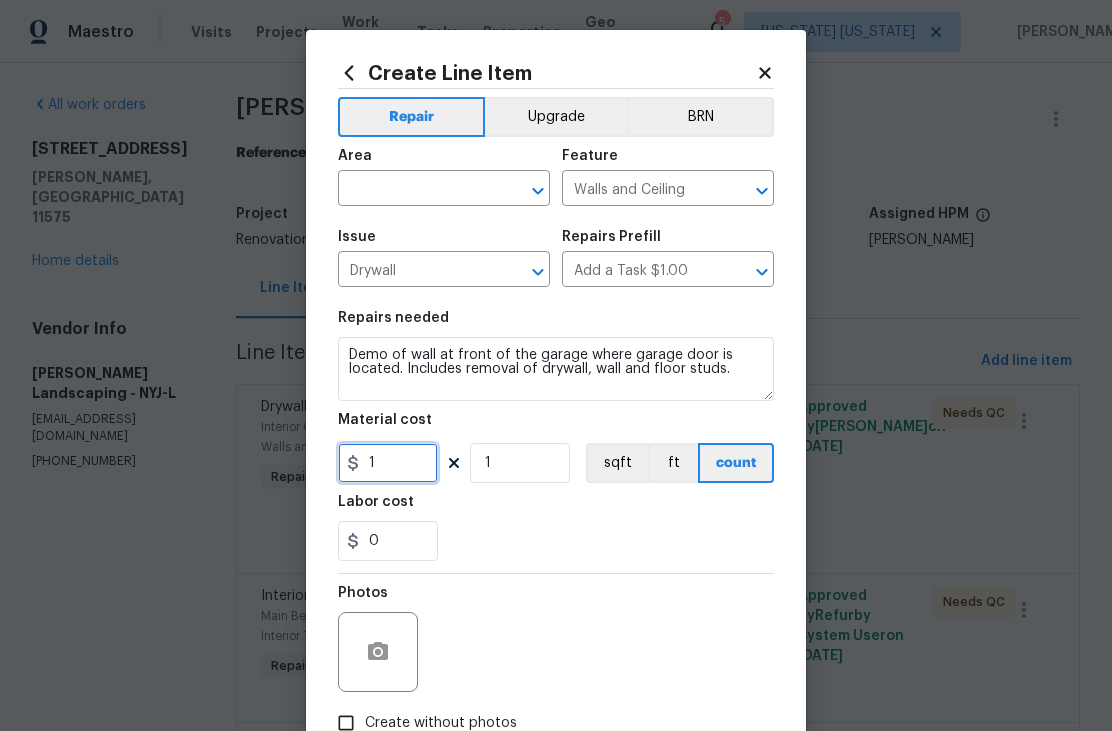 click on "1" at bounding box center [388, 463] 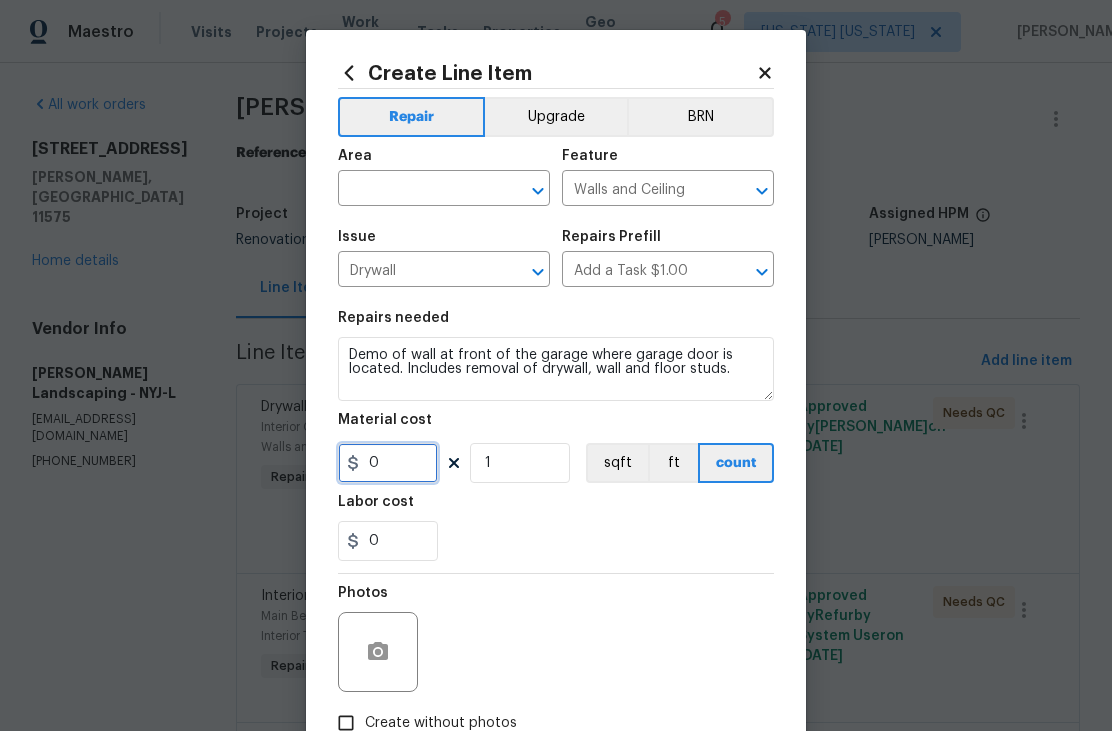 type on "3" 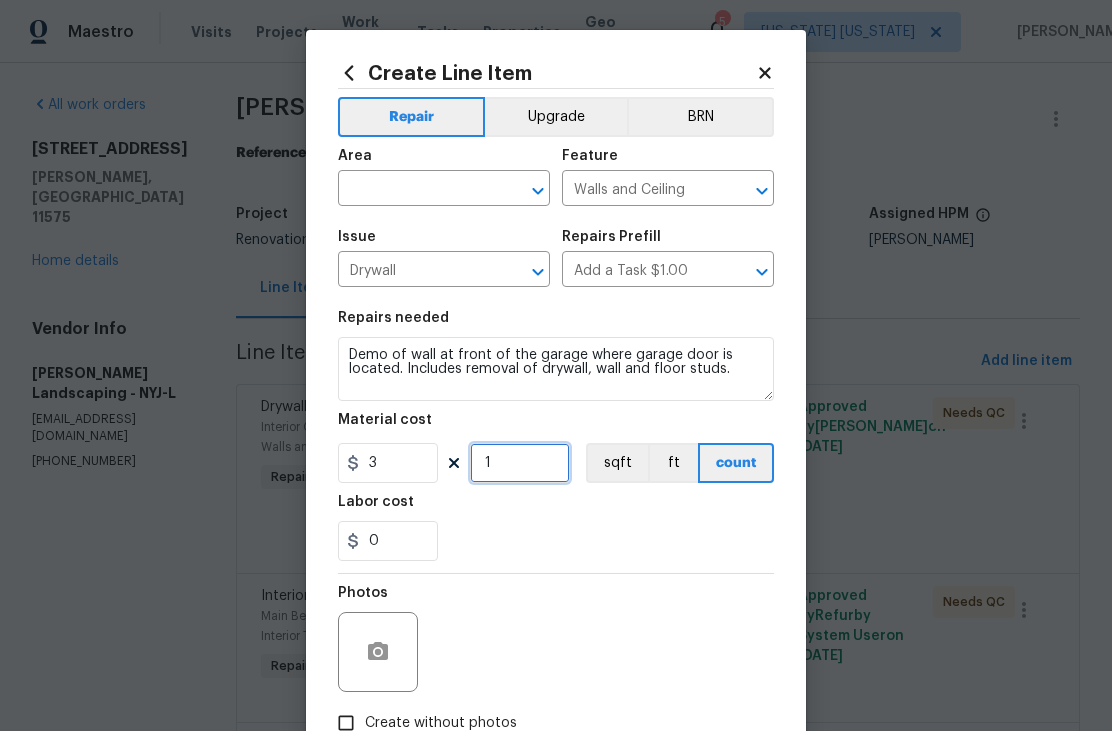 click on "1" at bounding box center (520, 463) 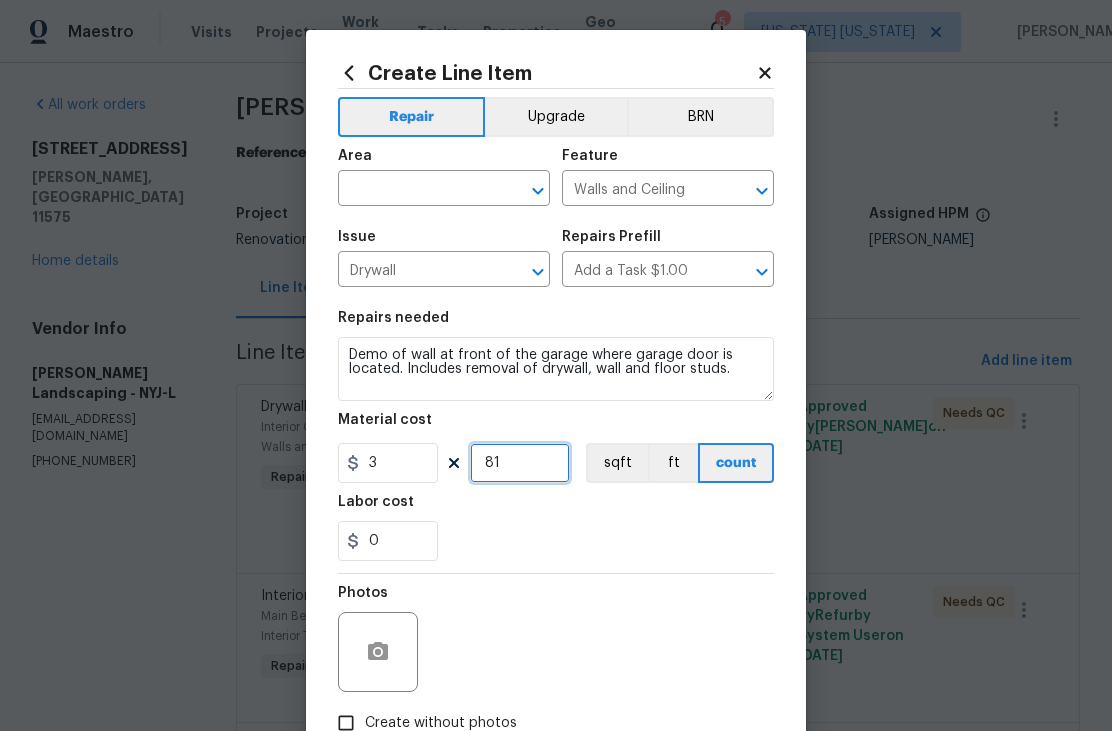 click on "81" at bounding box center (520, 463) 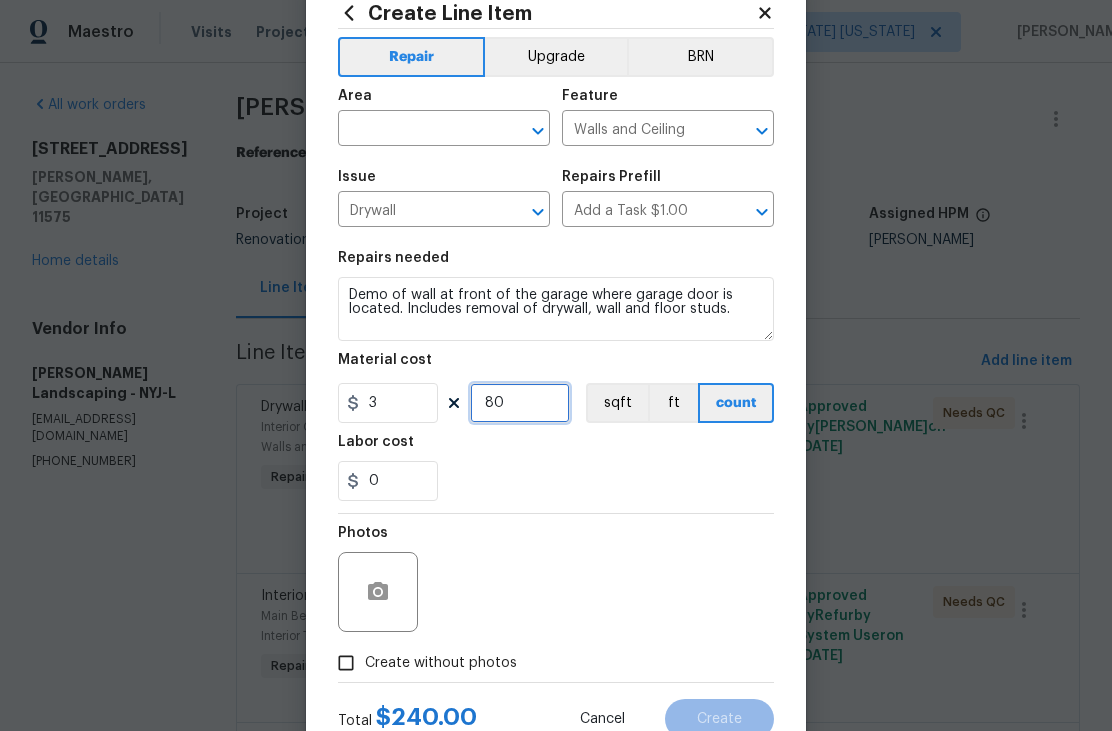 scroll, scrollTop: 106, scrollLeft: 0, axis: vertical 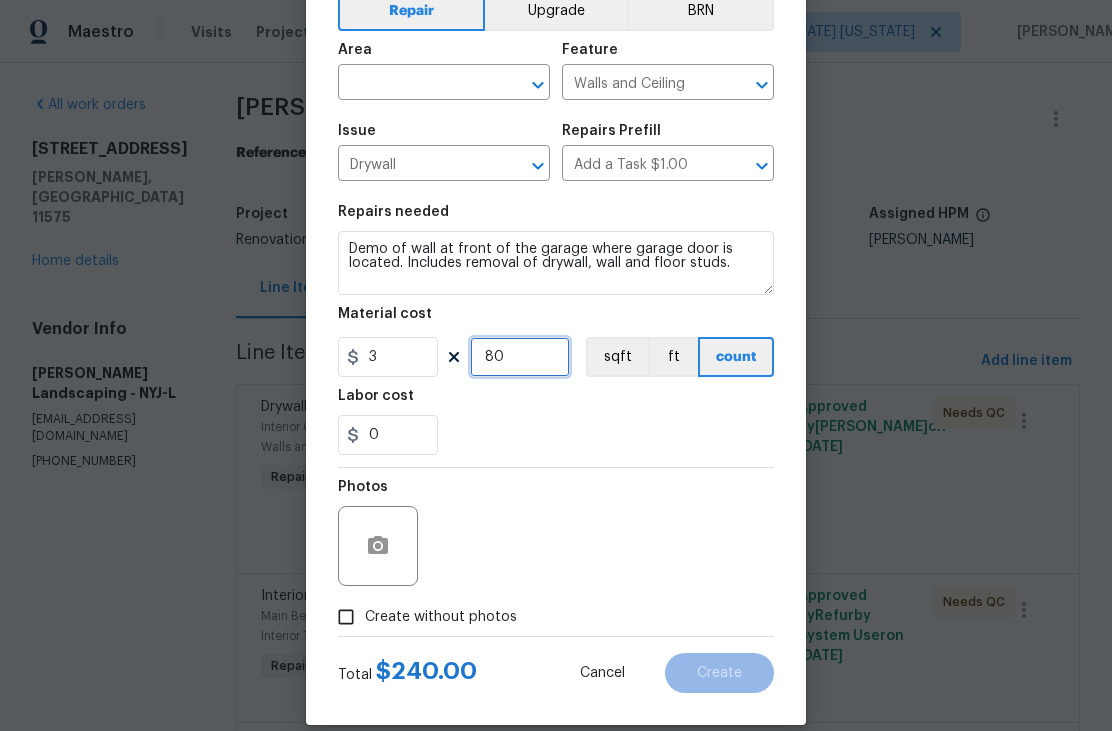 type on "80" 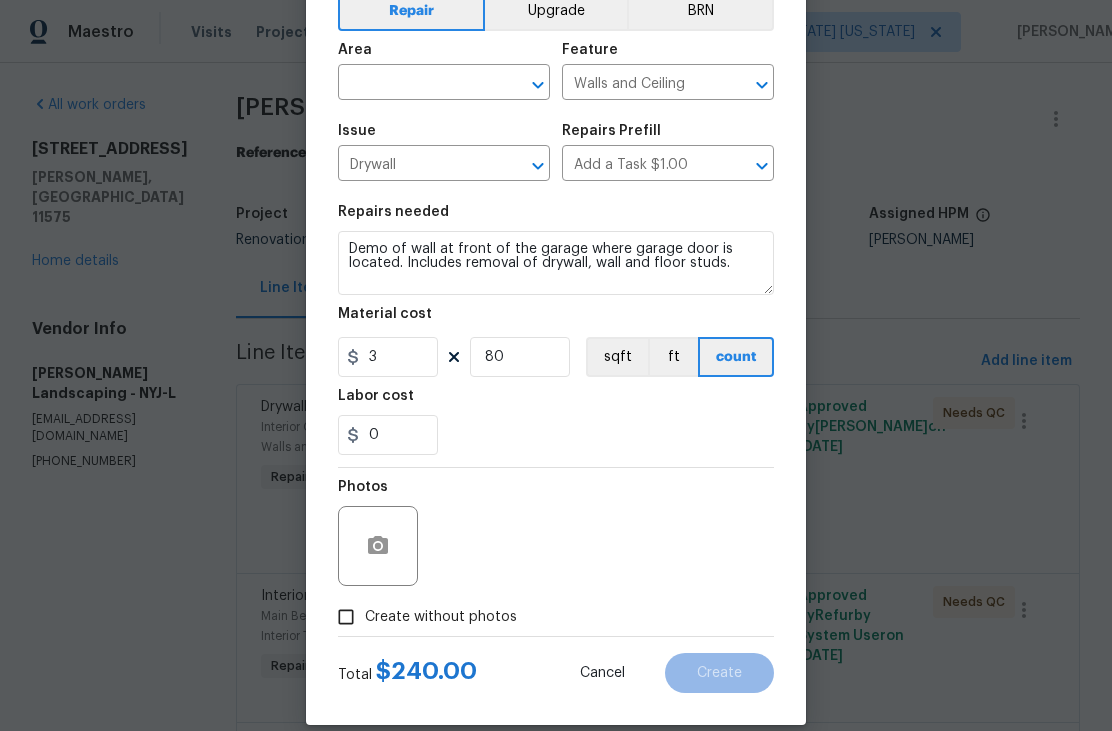 click on "Create without photos" at bounding box center (441, 617) 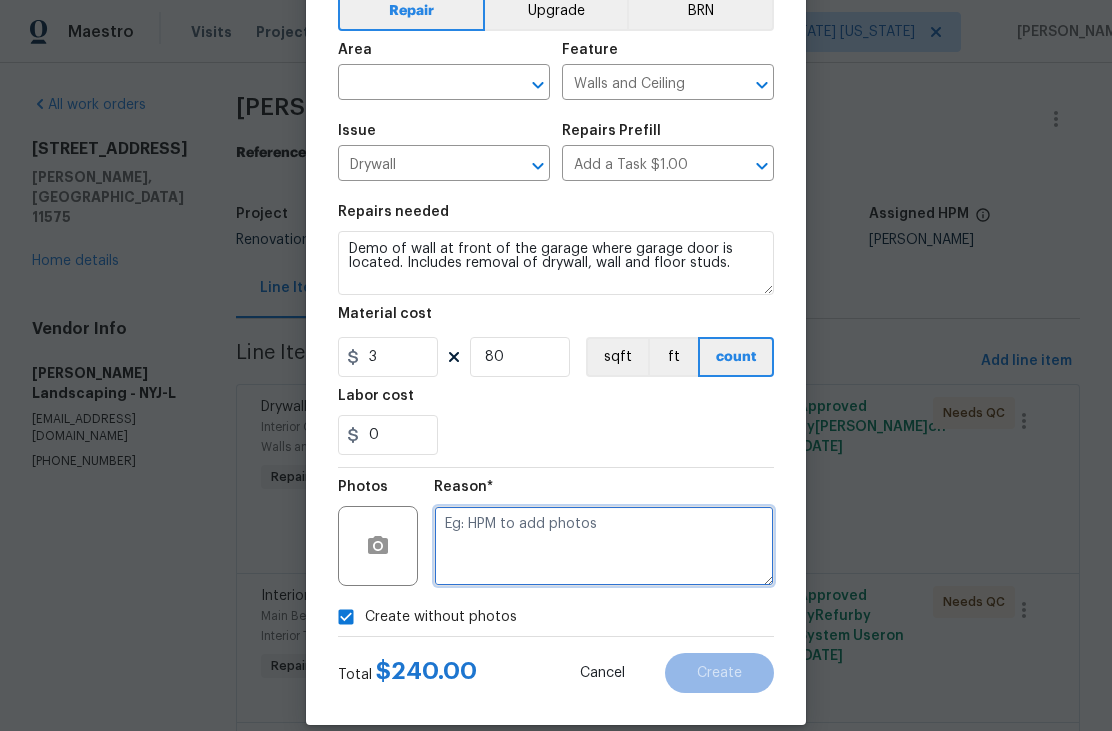 click at bounding box center (604, 546) 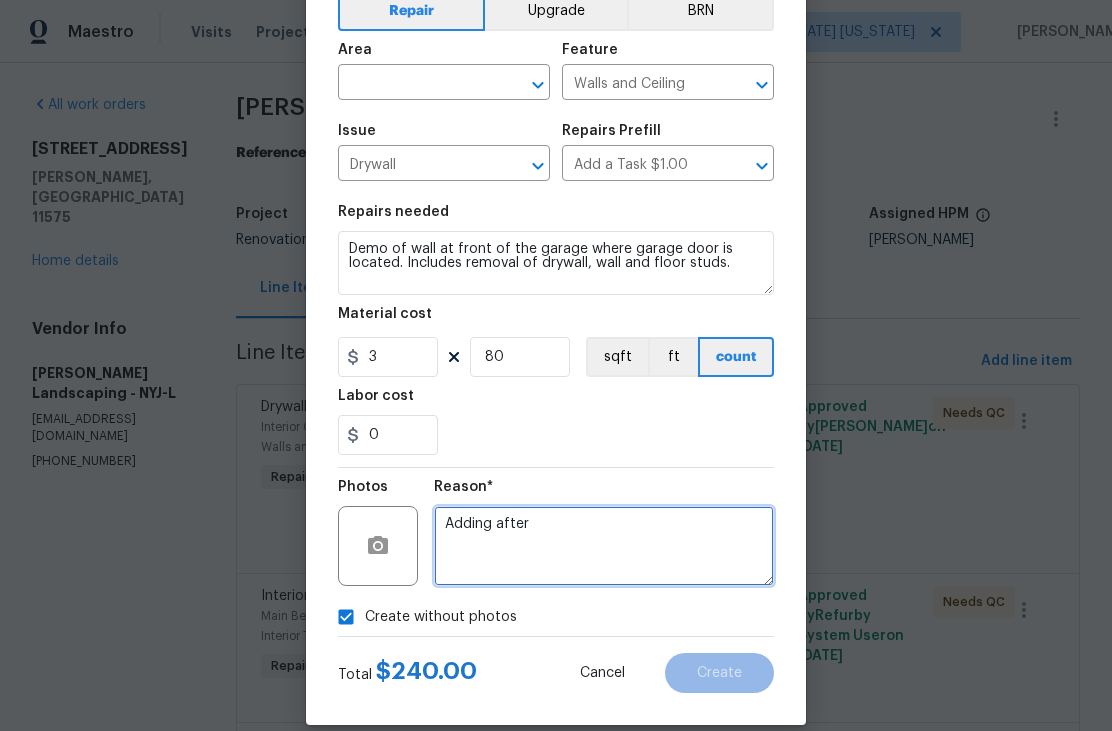 type on "Adding after" 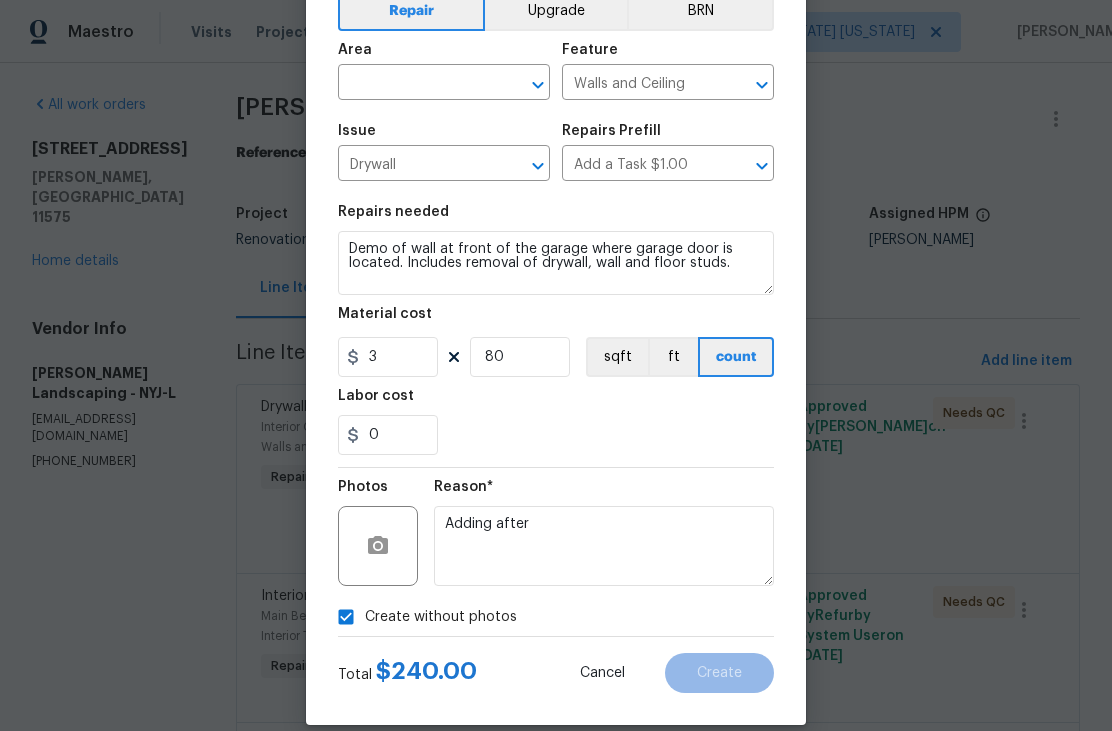 click at bounding box center (416, 84) 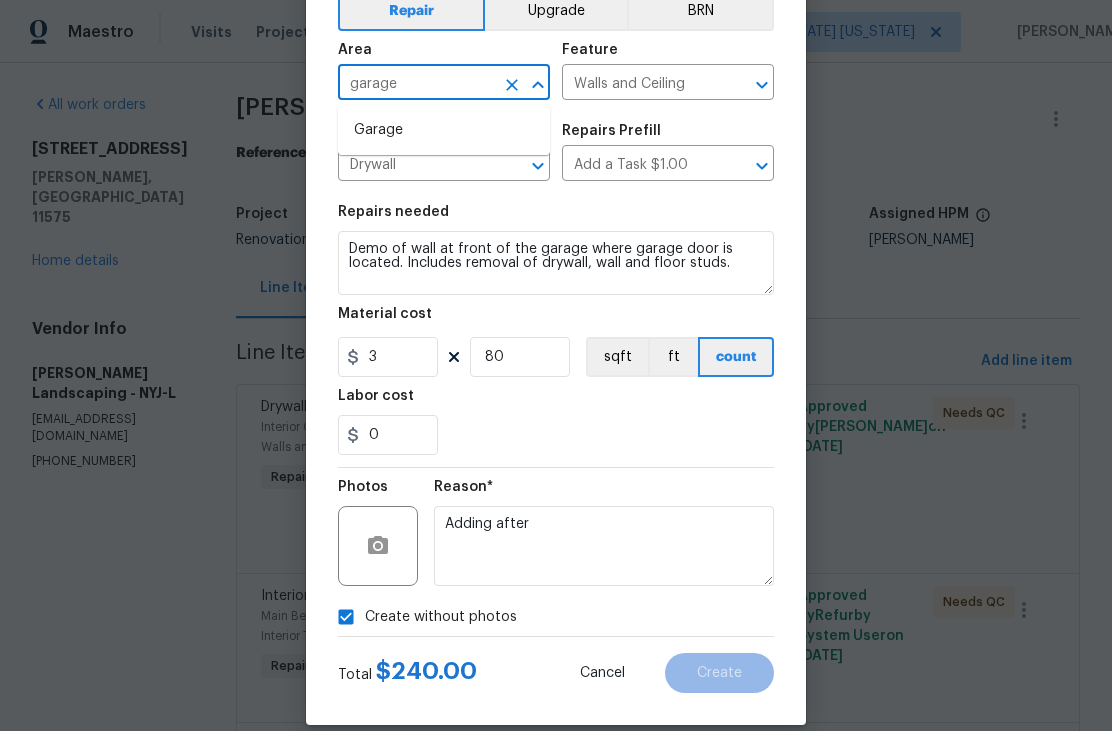 type on "garage" 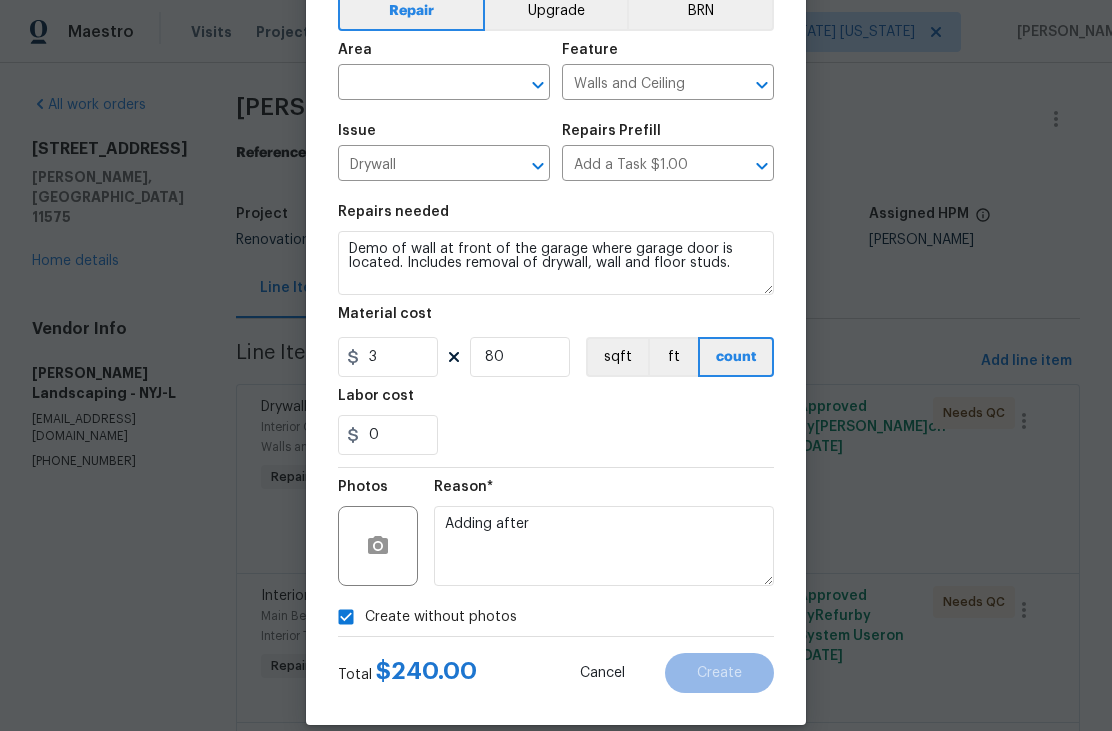 click at bounding box center [416, 84] 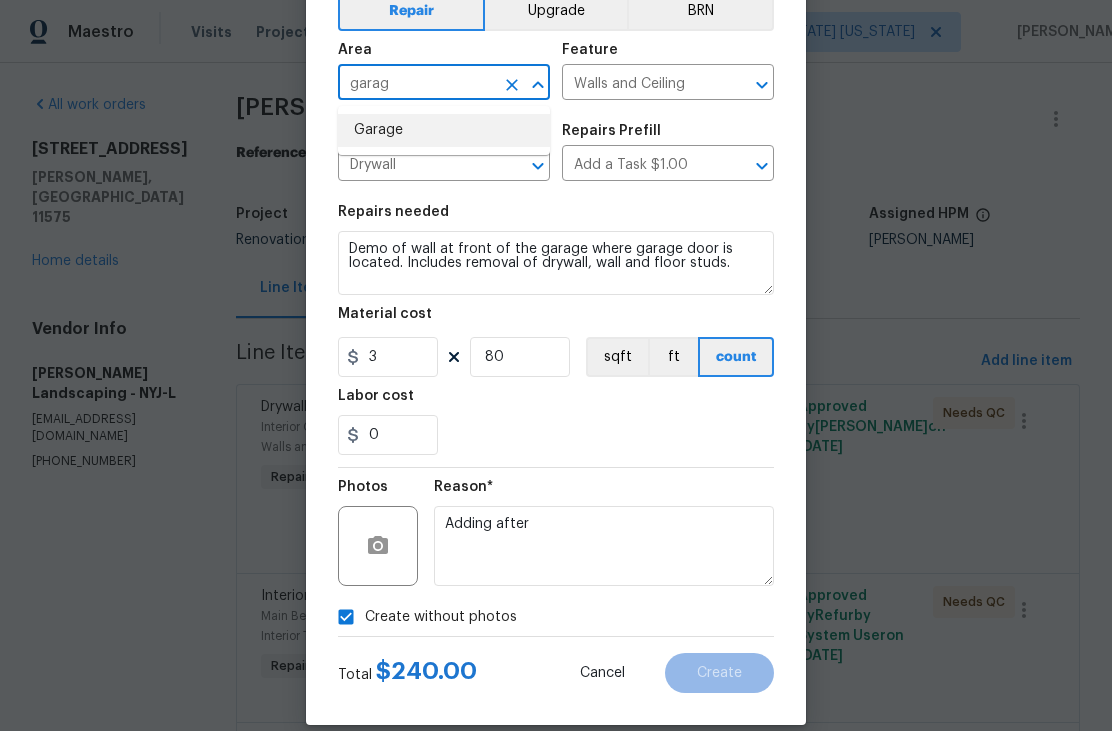 click on "Garage" at bounding box center [444, 130] 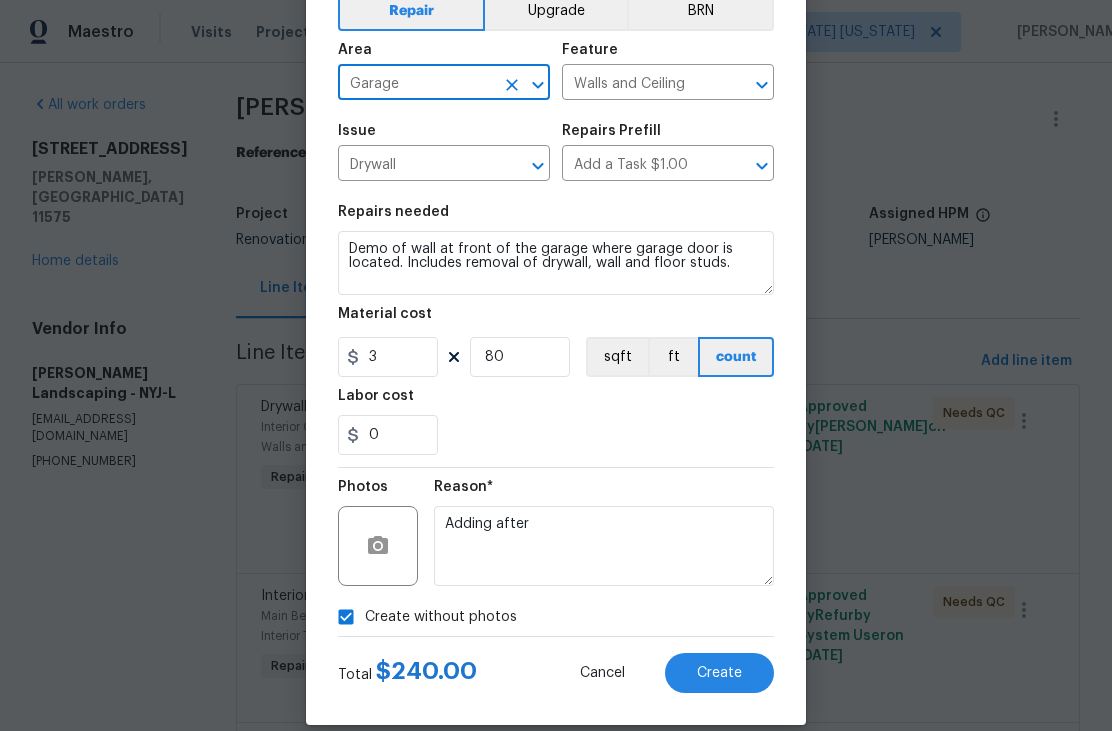 click on "Create" at bounding box center [719, 673] 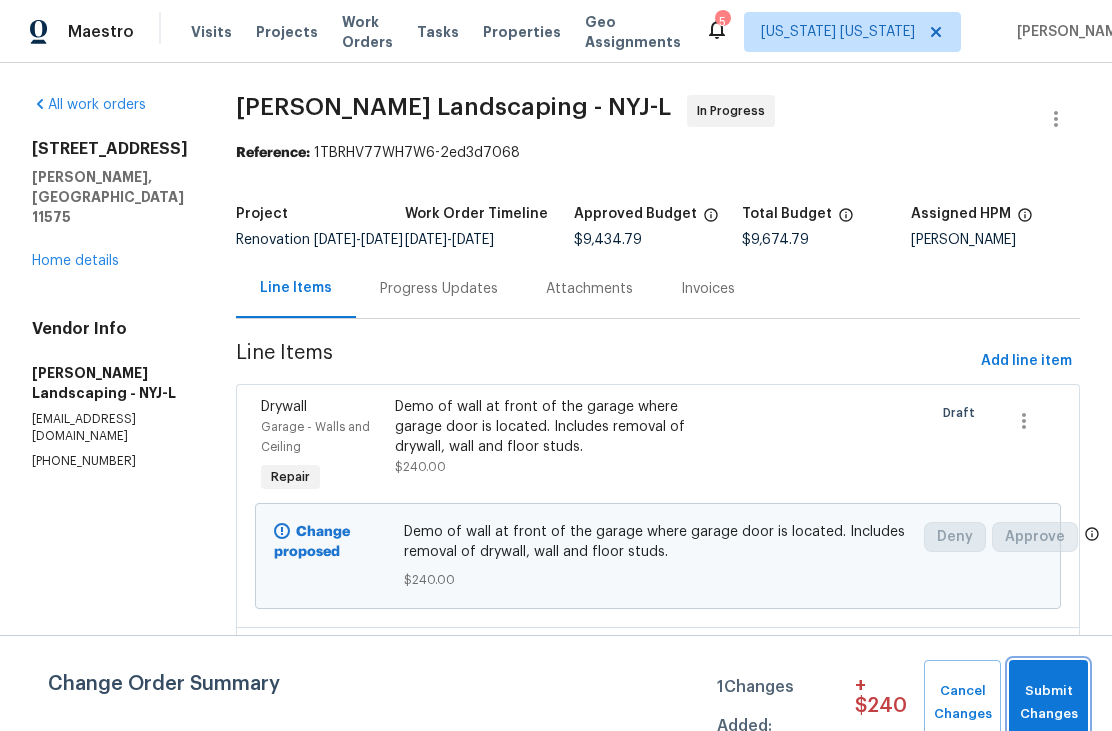 click on "Submit Changes" at bounding box center (1048, 703) 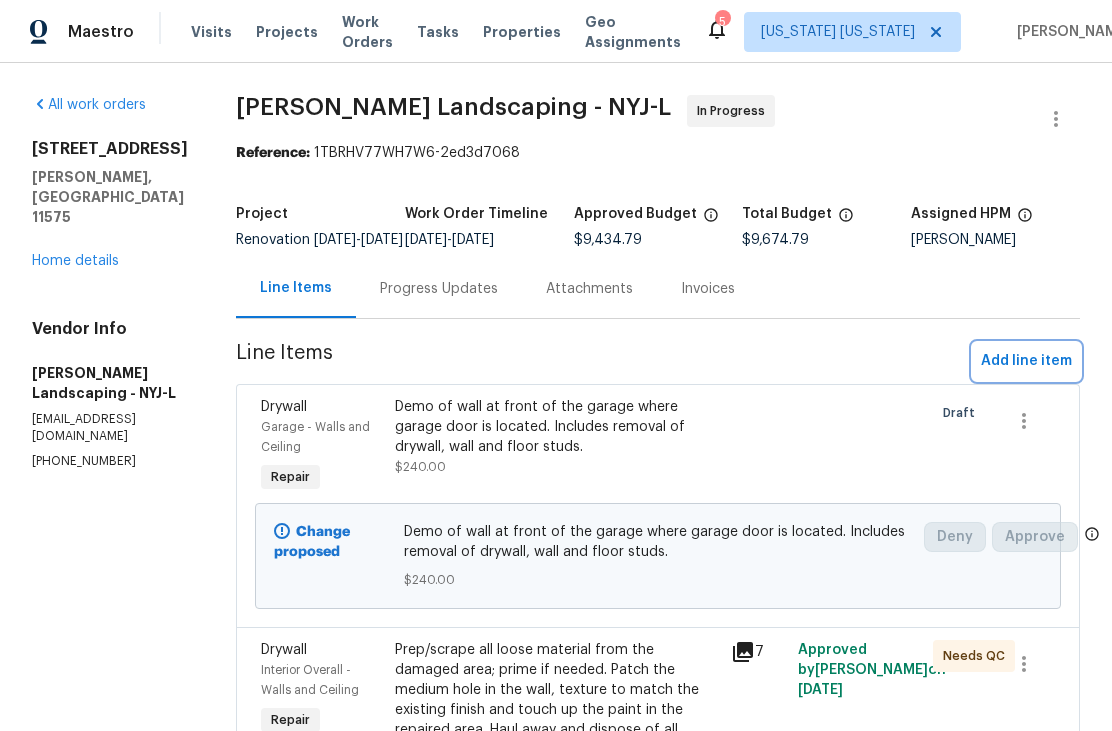 click on "Add line item" at bounding box center (1026, 361) 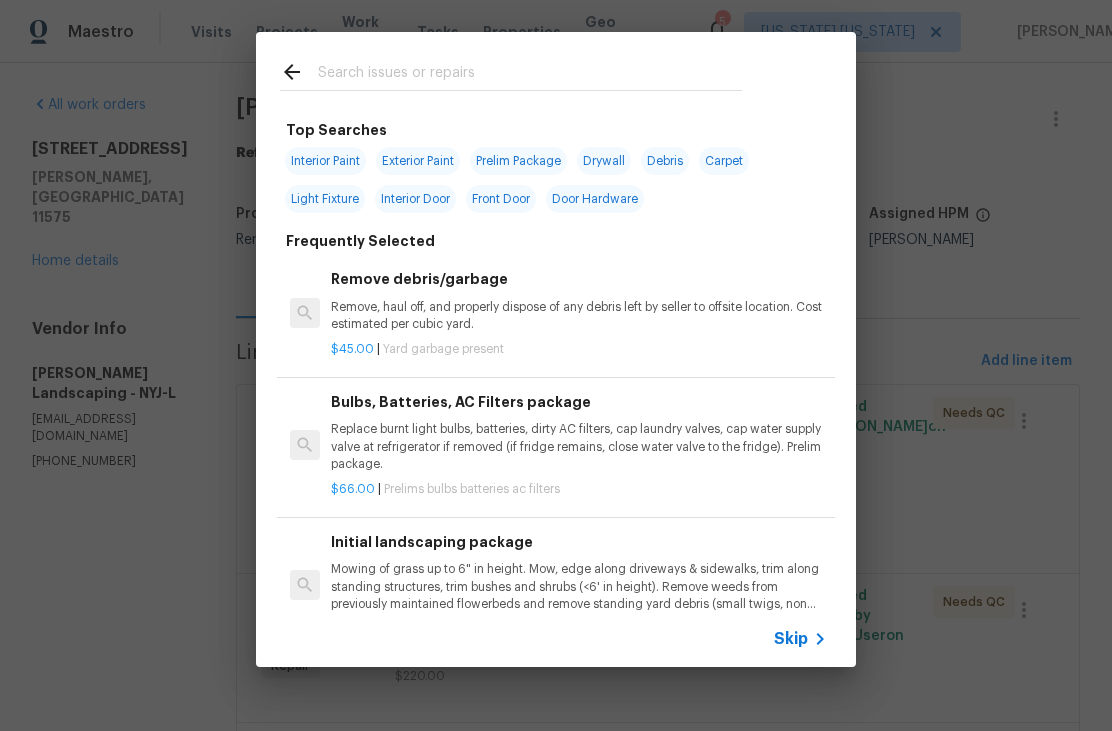 click at bounding box center [530, 75] 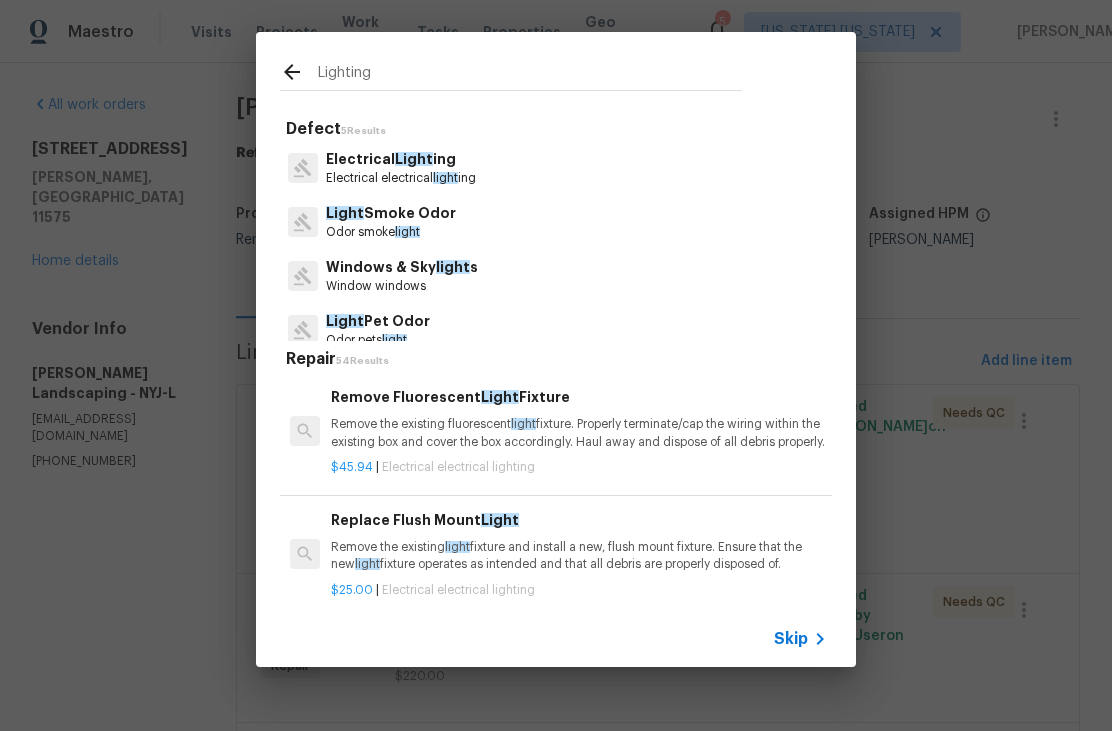 type on "Lighting" 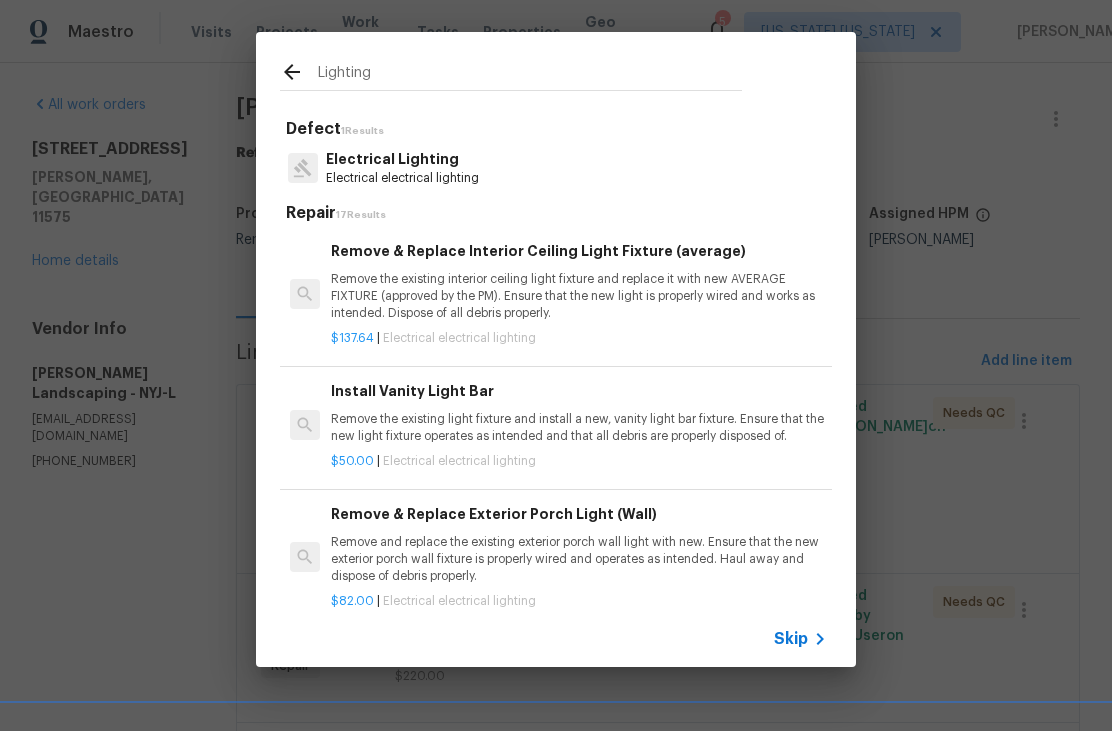 click on "Electrical Lighting" at bounding box center [402, 159] 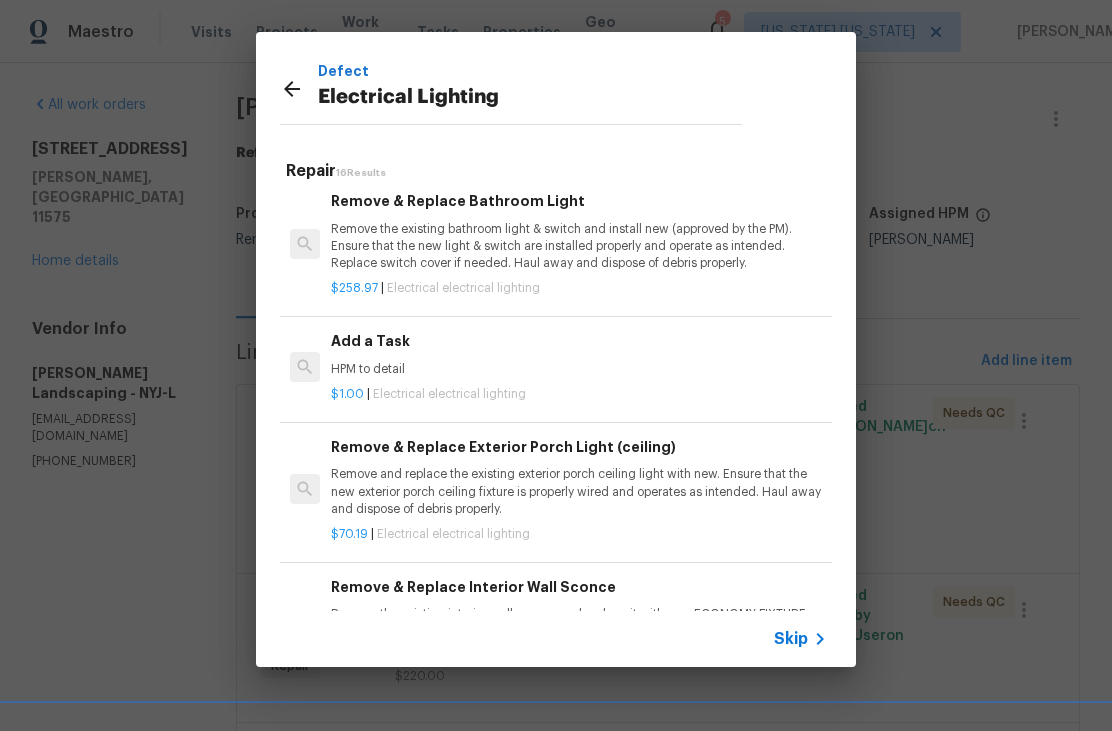 scroll, scrollTop: 1200, scrollLeft: 0, axis: vertical 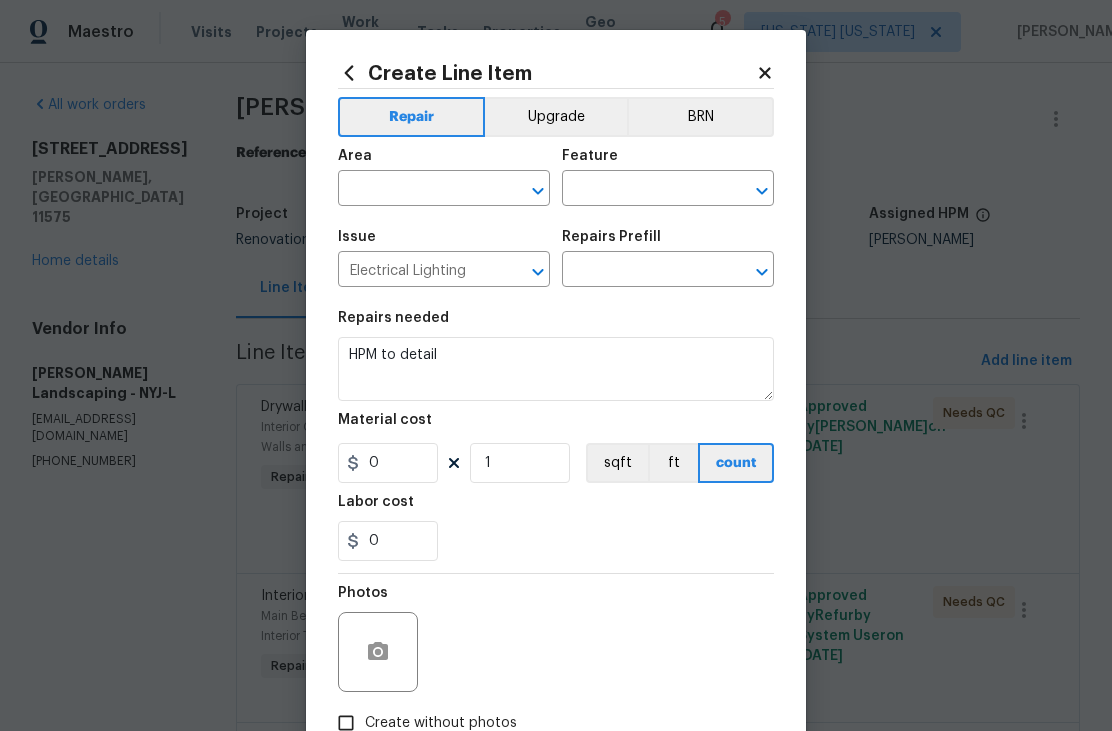 type on "Add a Task $1.00" 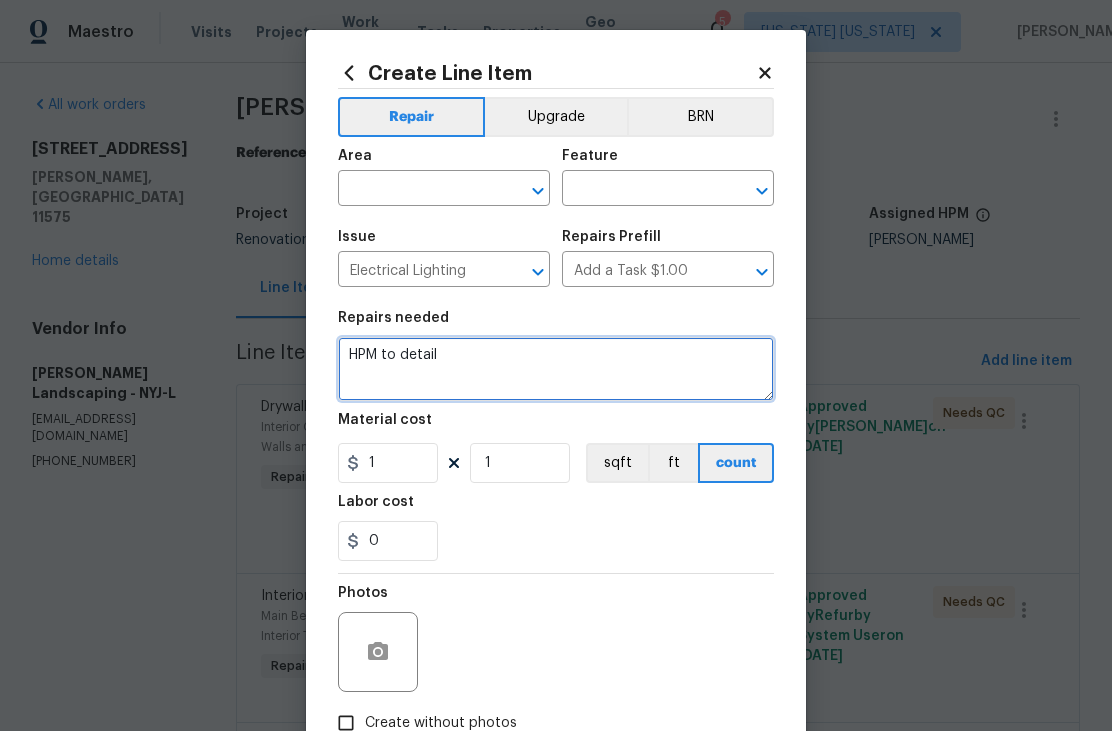 click on "HPM to detail" at bounding box center [556, 369] 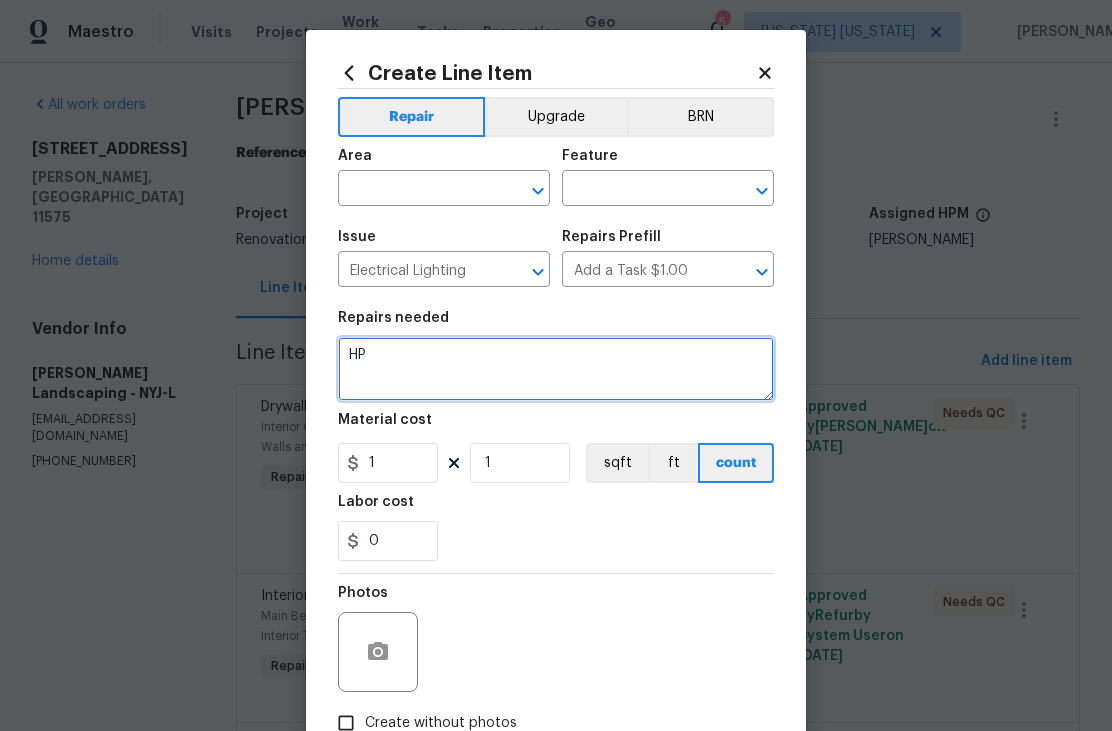 type on "H" 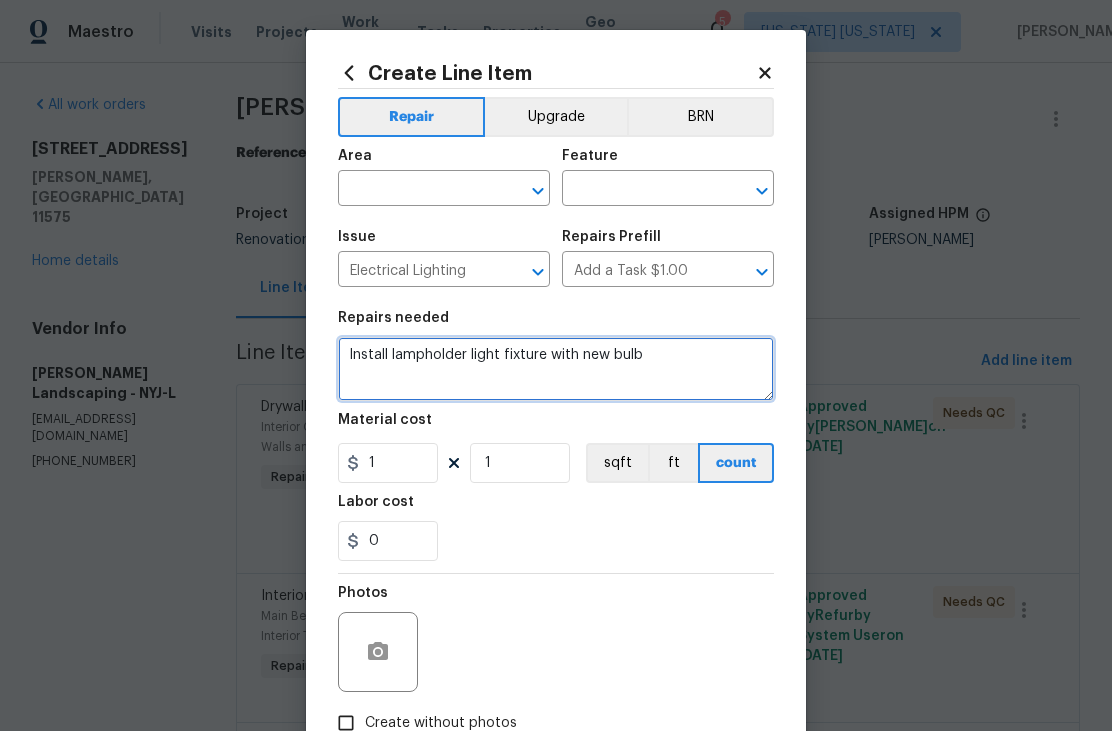 type on "Install lampholder light fixture with new bulb" 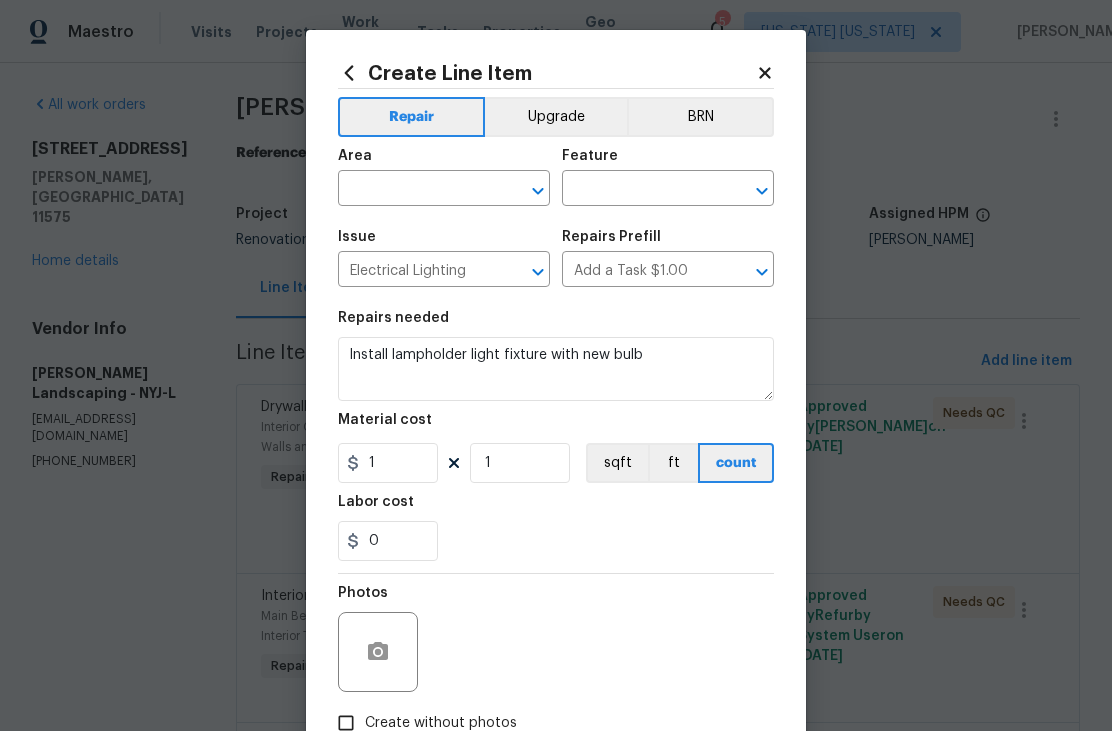 click at bounding box center (416, 190) 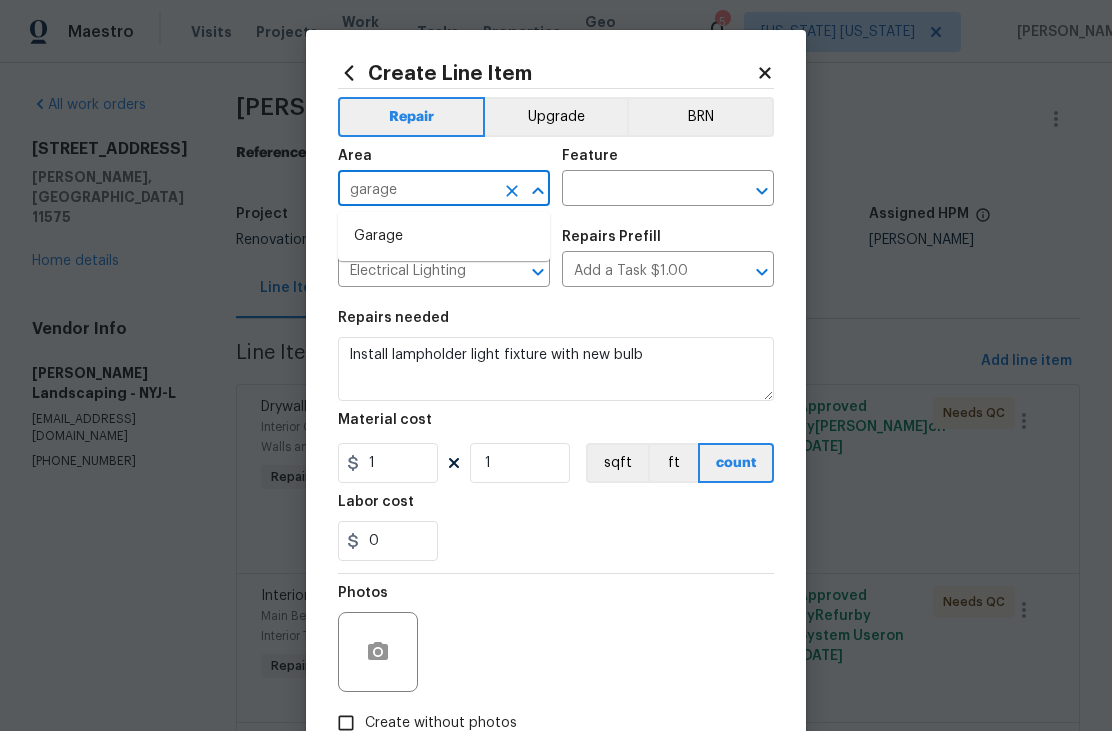 click on "Garage" at bounding box center (444, 236) 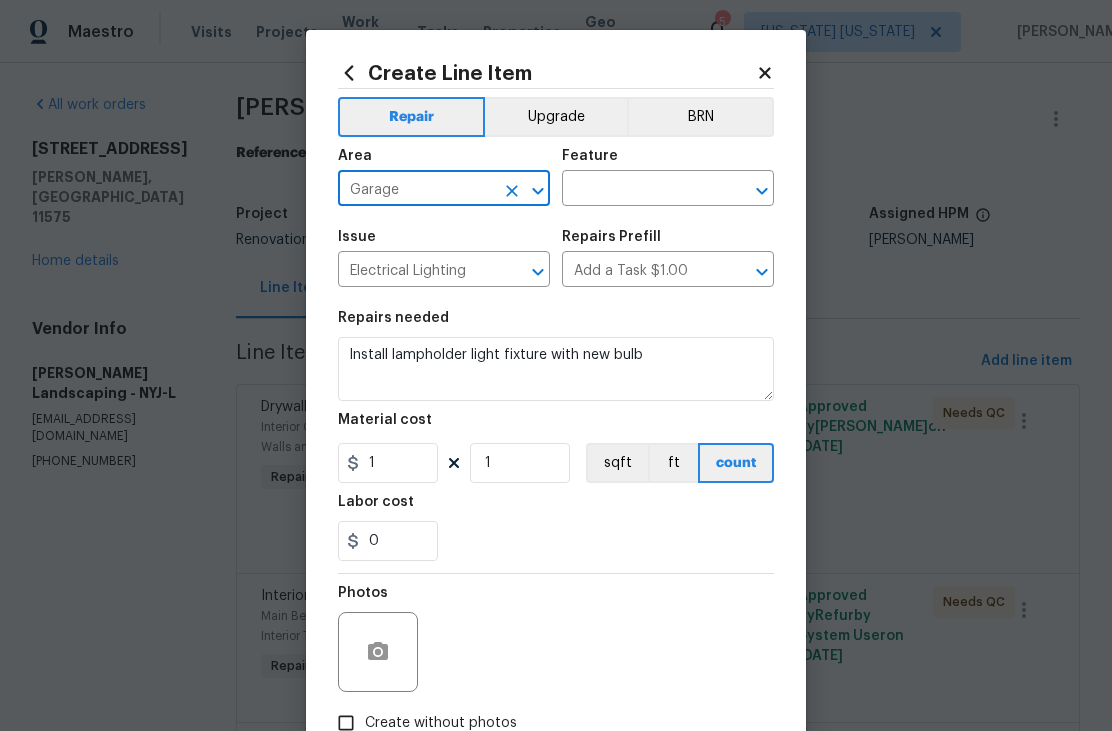click at bounding box center (640, 190) 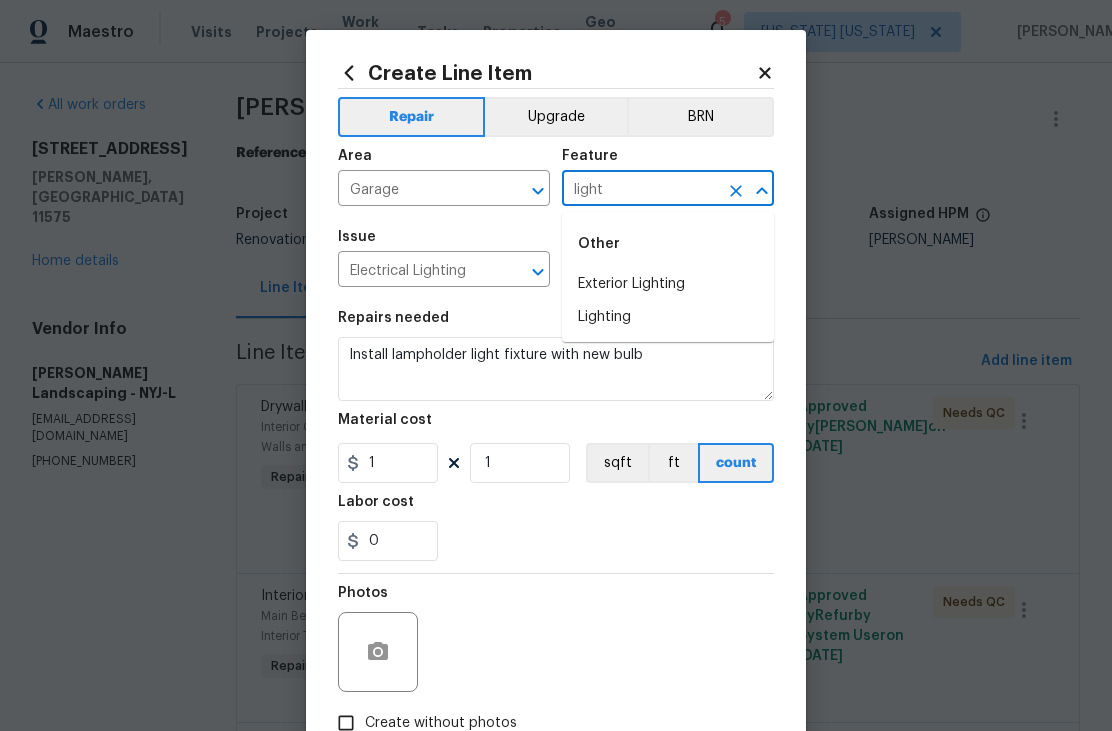 click on "Lighting" at bounding box center (668, 317) 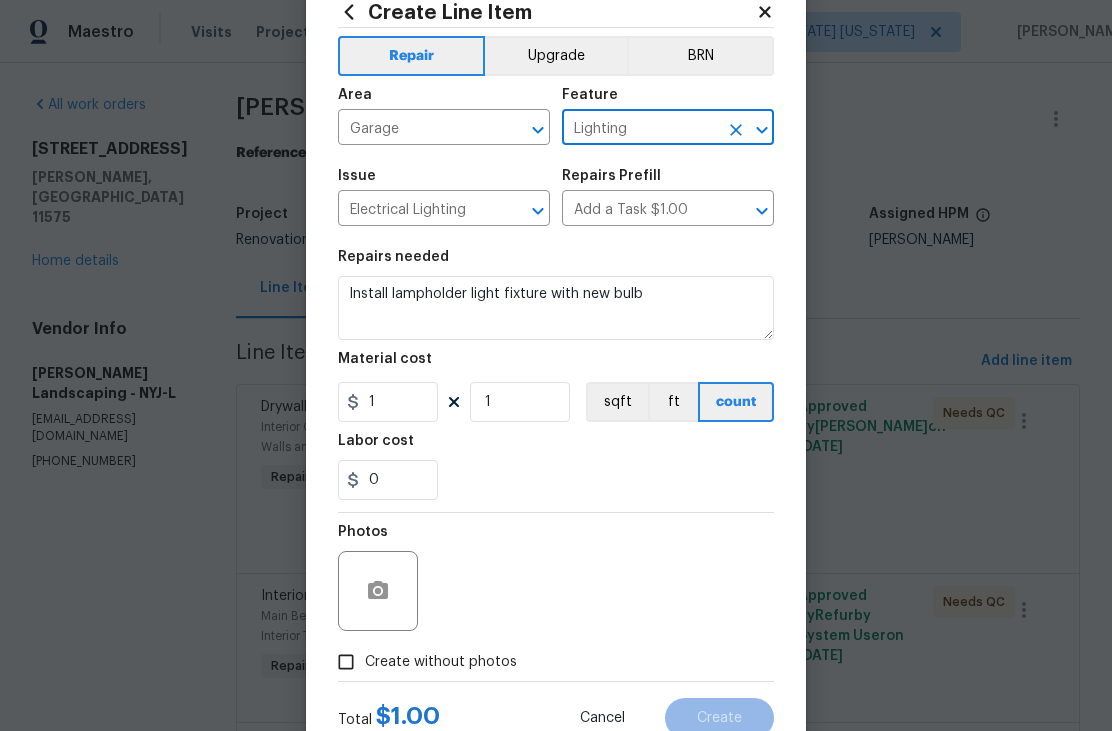 scroll, scrollTop: 86, scrollLeft: 0, axis: vertical 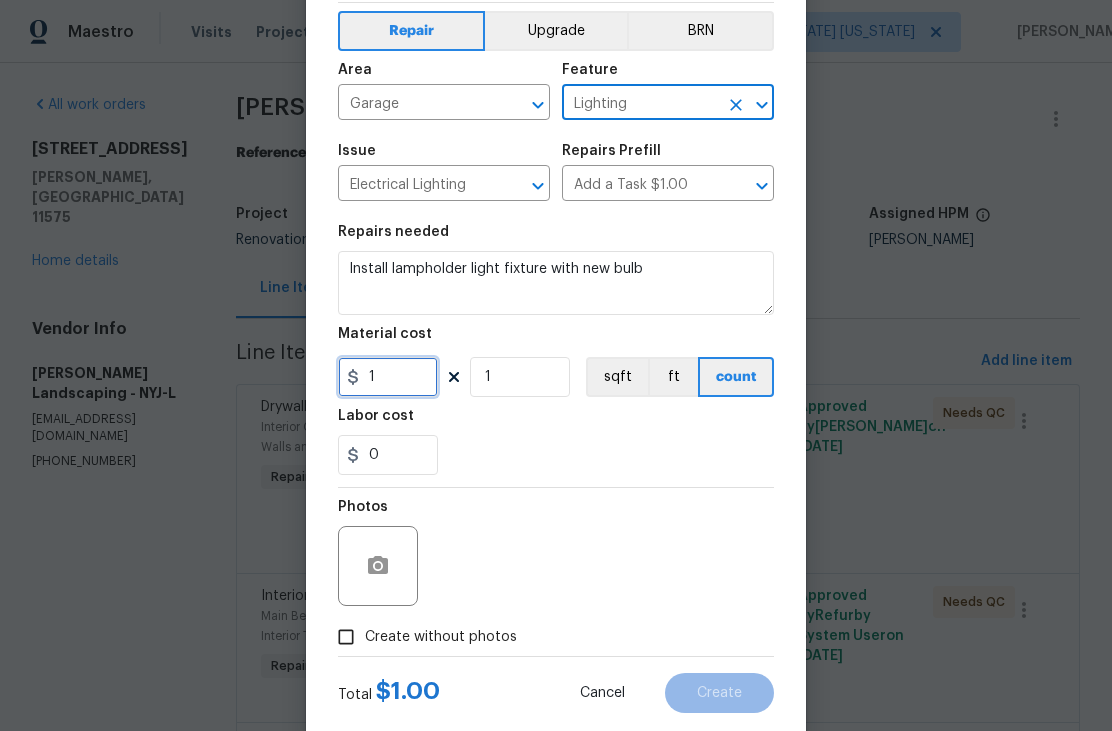 click on "1" at bounding box center (388, 377) 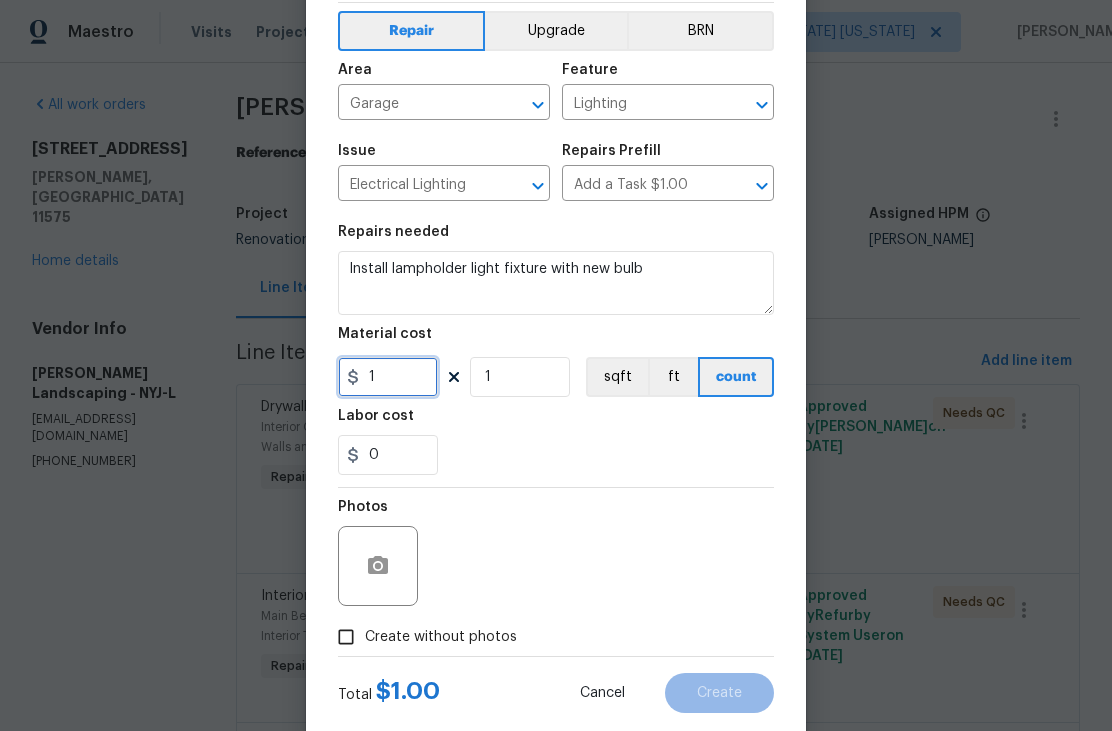 click on "1" at bounding box center (388, 377) 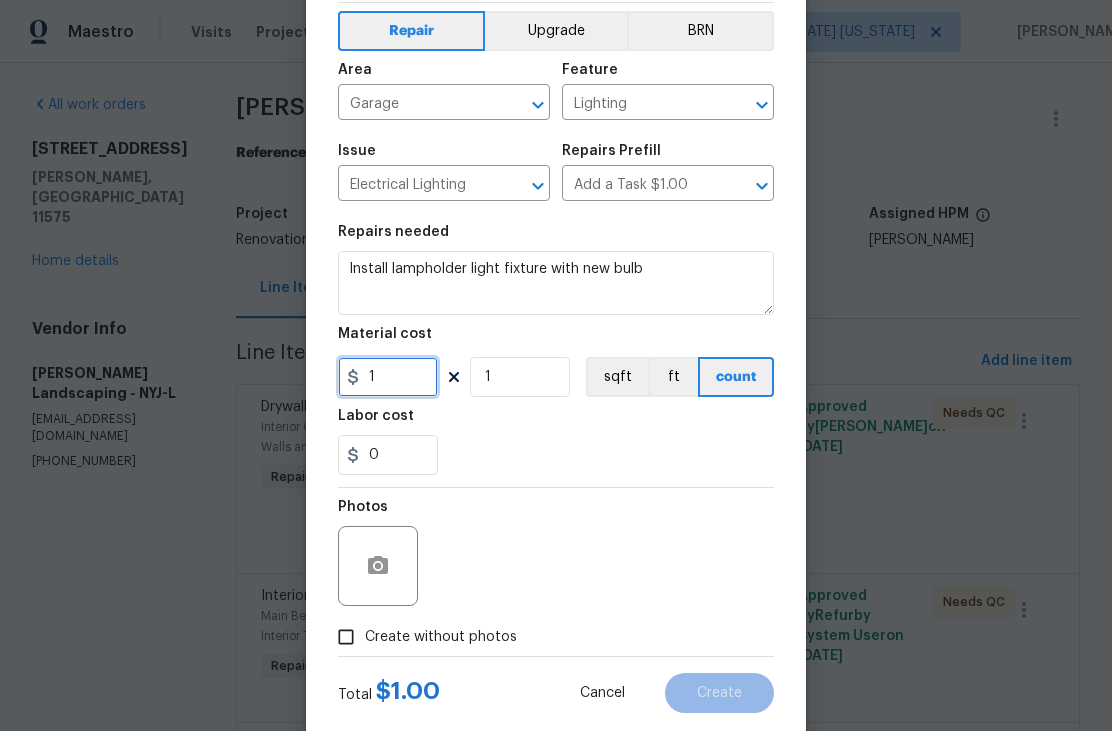 click on "1" at bounding box center (388, 377) 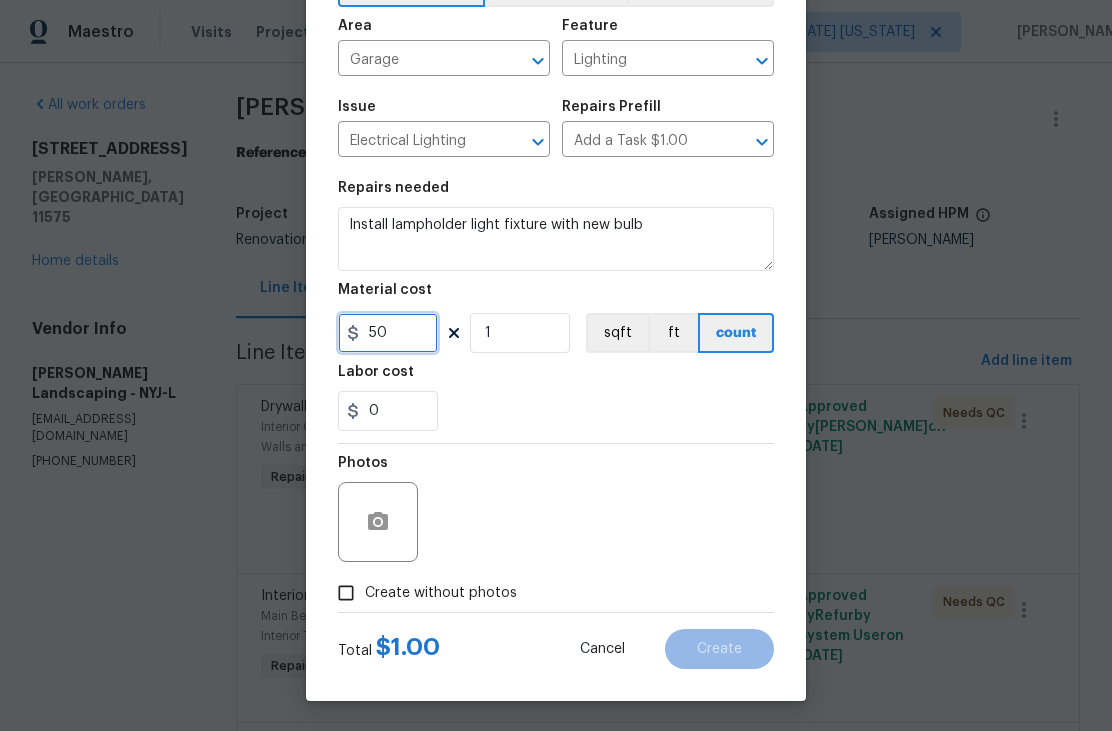 scroll, scrollTop: 134, scrollLeft: 0, axis: vertical 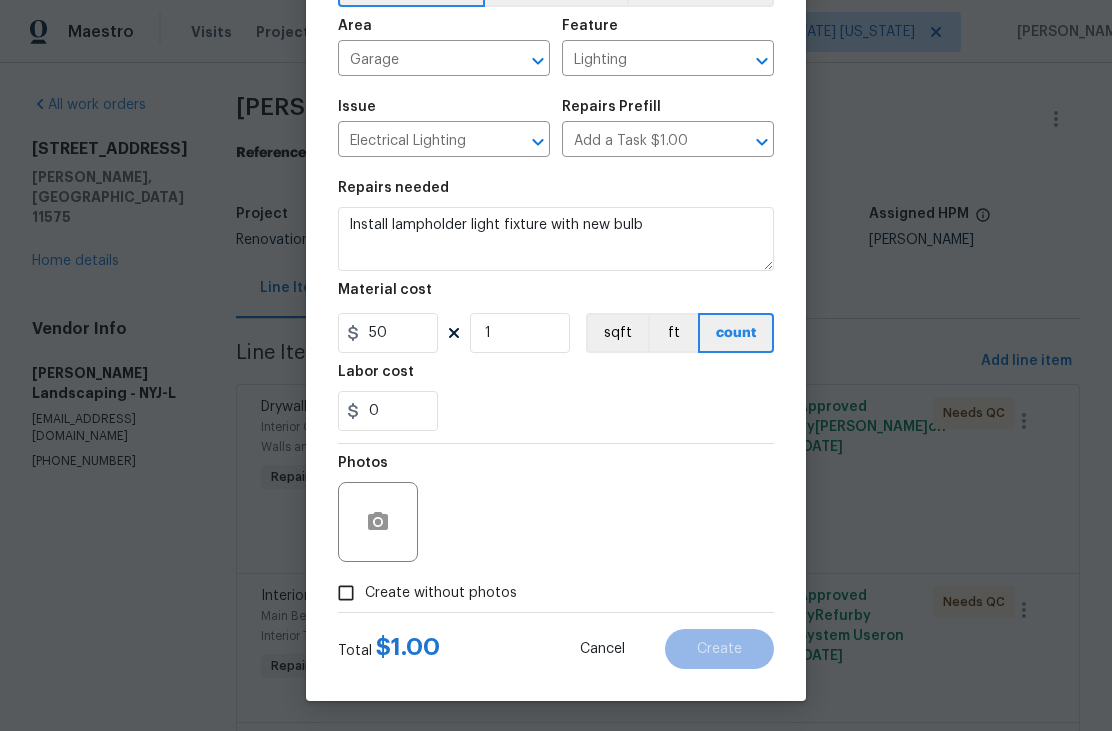 click on "Create without photos" at bounding box center [441, 593] 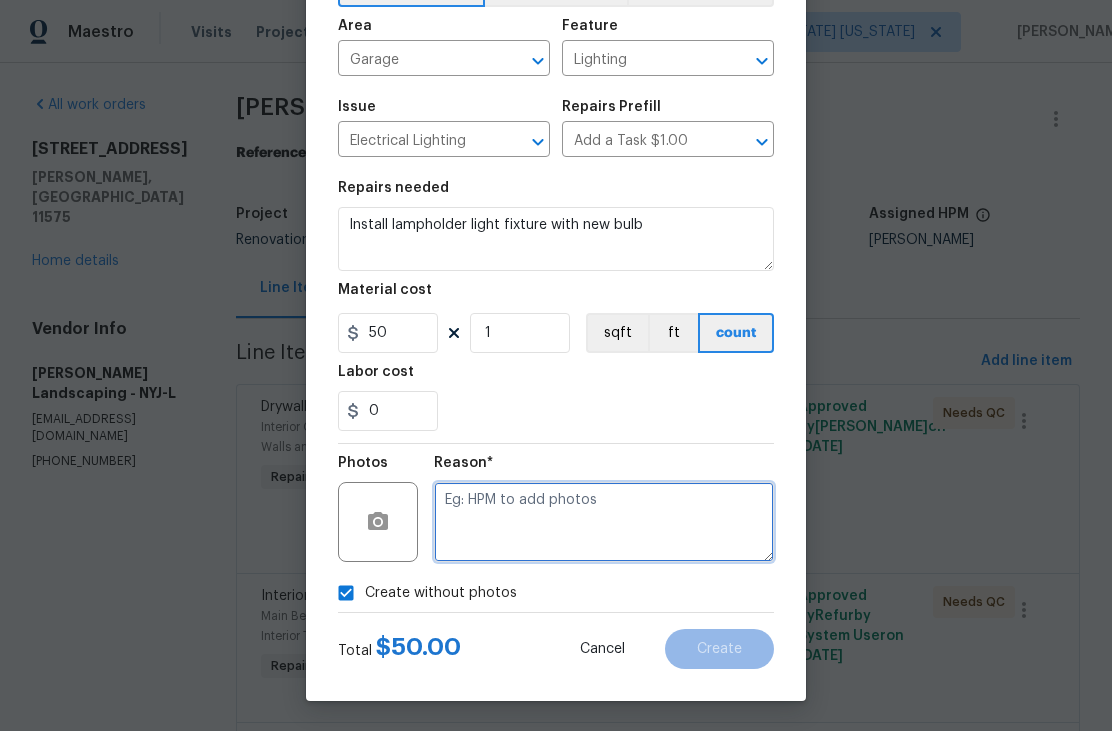 click at bounding box center (604, 522) 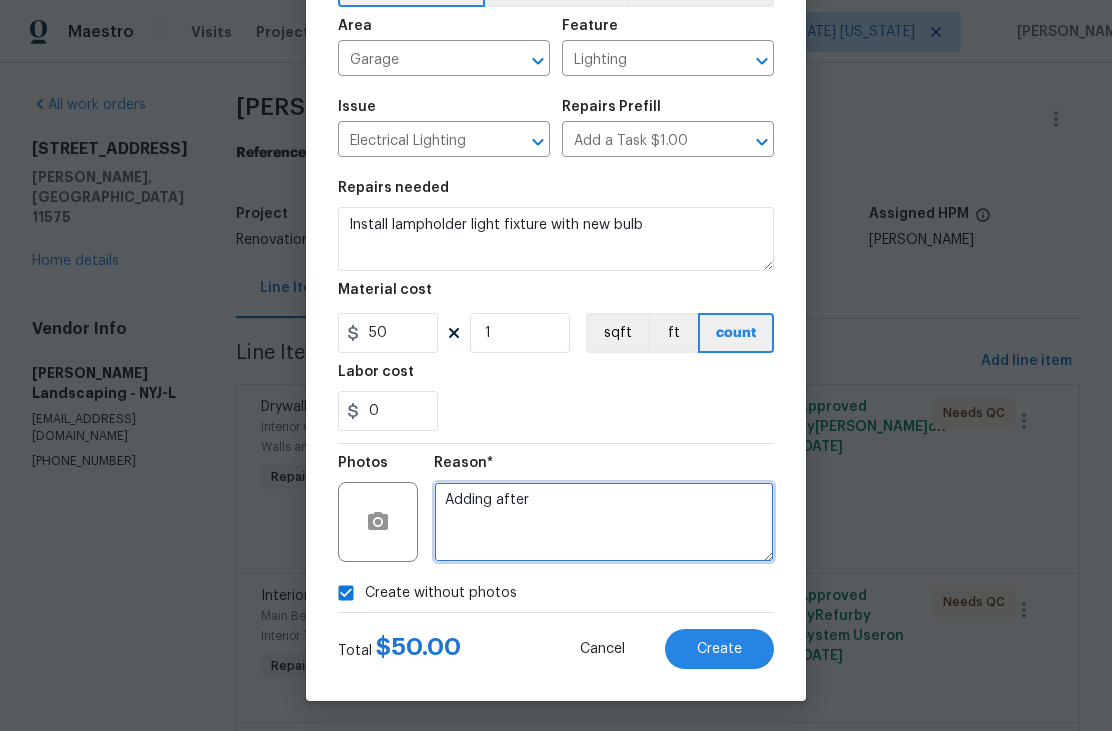 type on "Adding after" 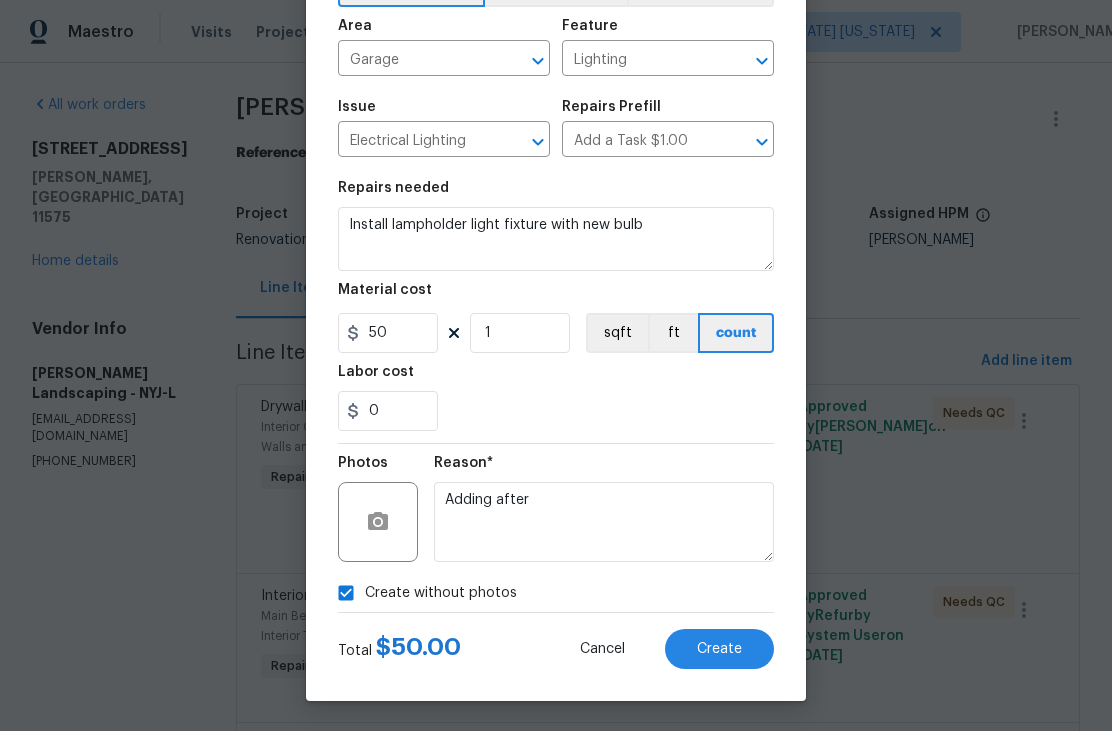 click on "Create" at bounding box center [719, 649] 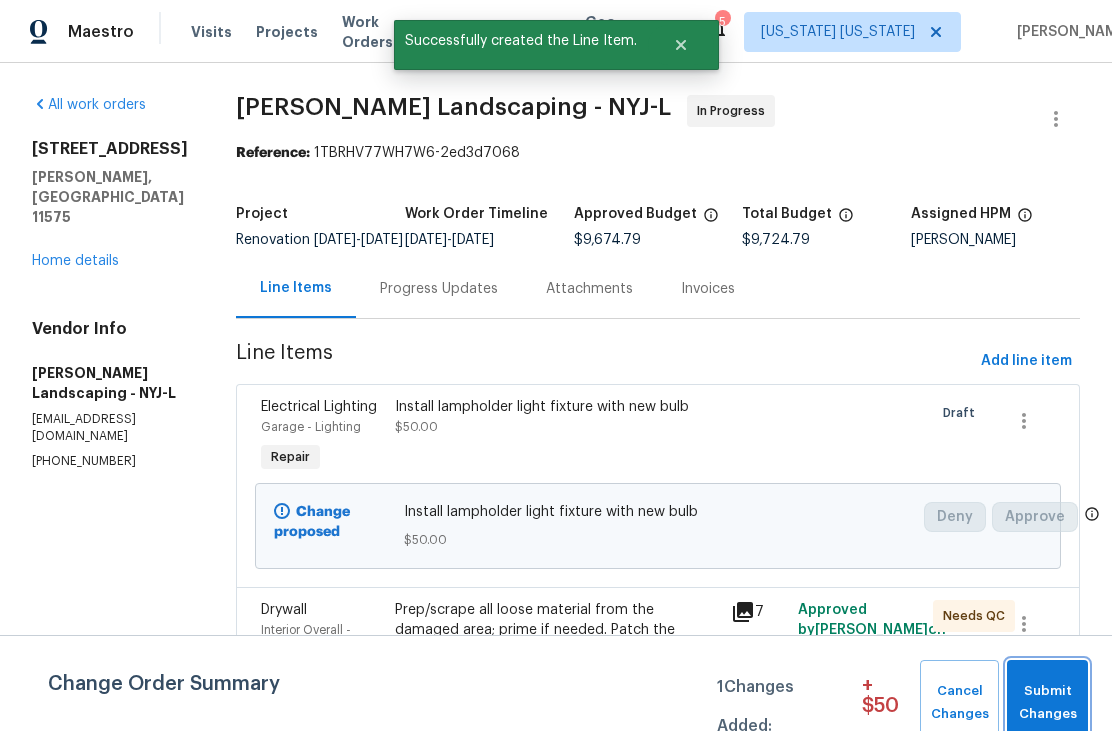click on "Submit Changes" at bounding box center (1047, 703) 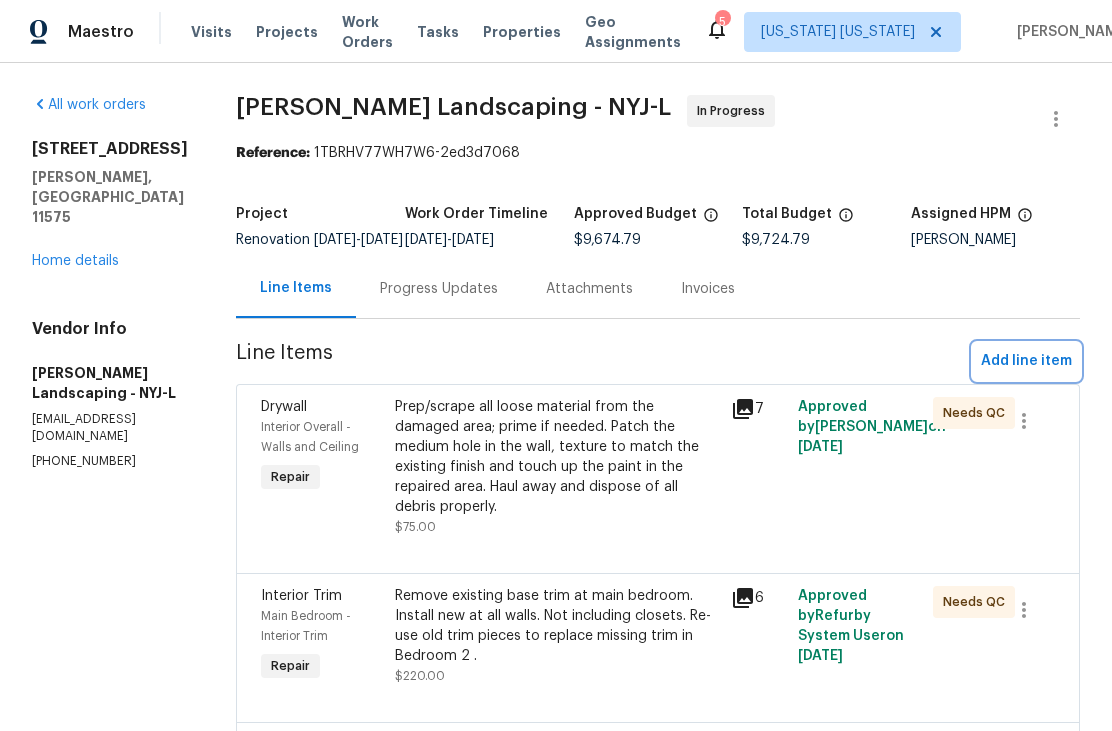 click on "Add line item" at bounding box center [1026, 361] 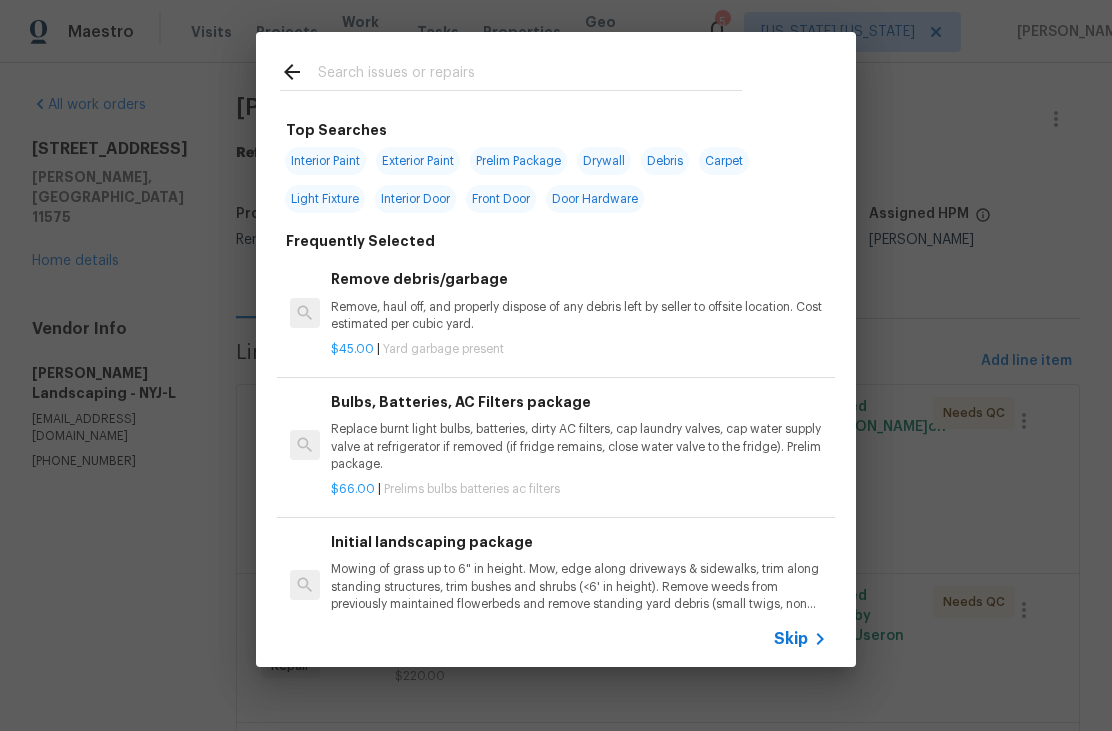 click at bounding box center (530, 75) 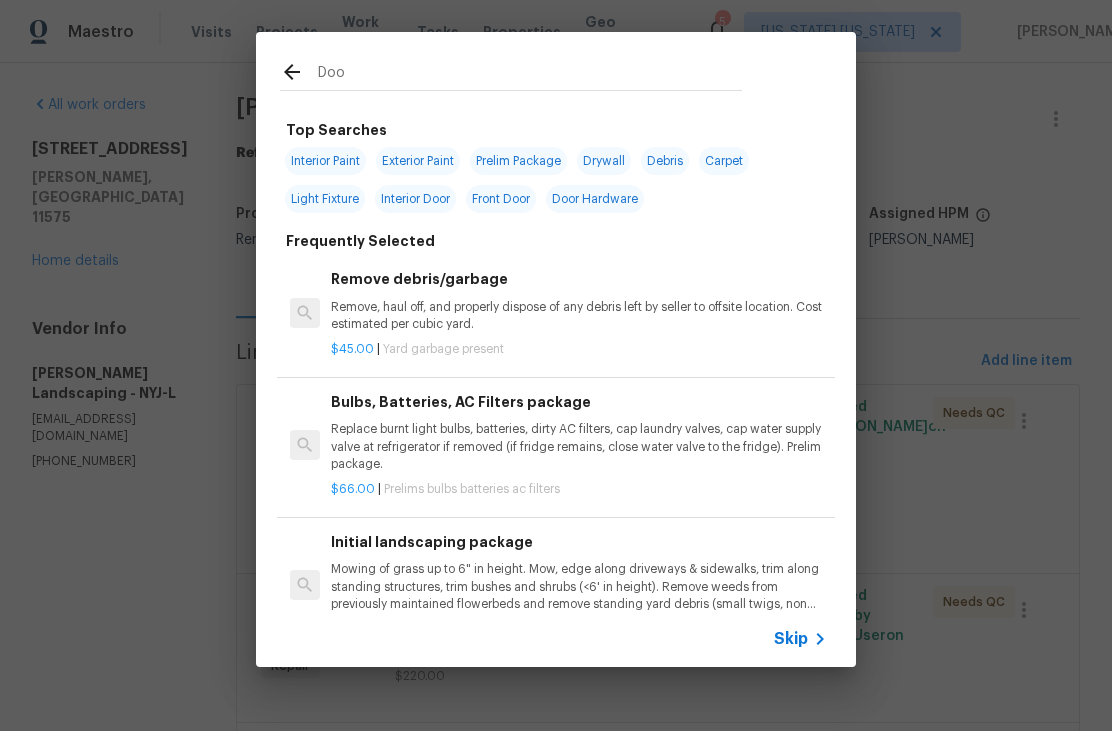 type on "Door" 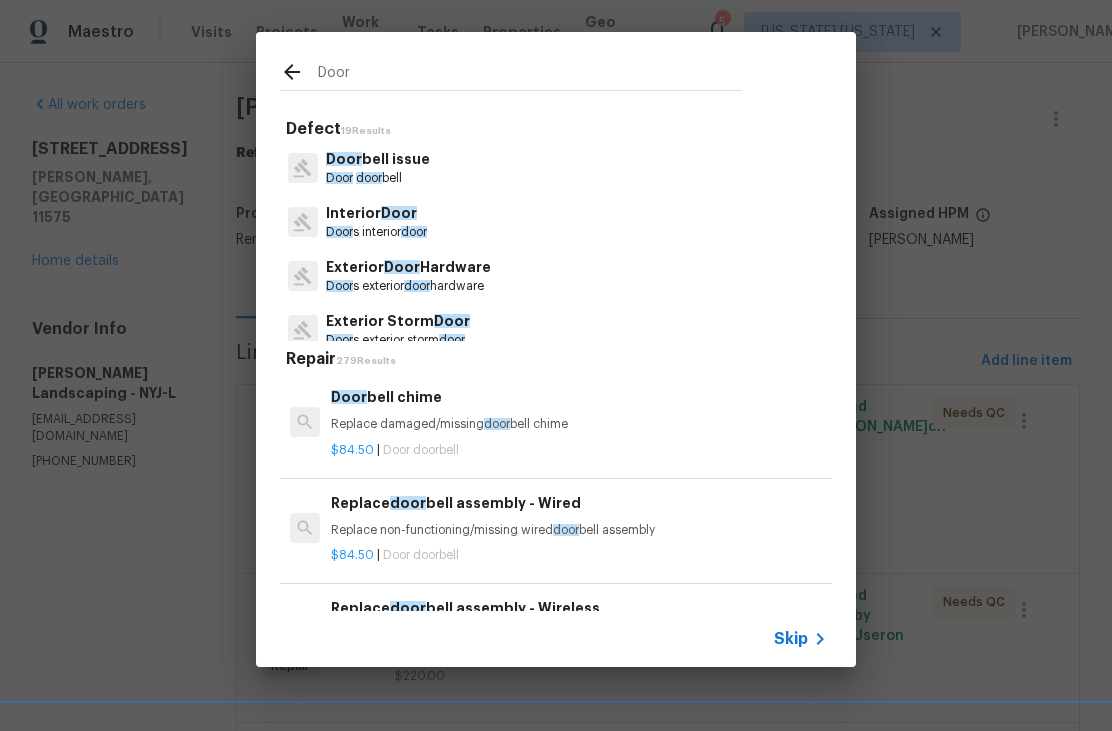 click on "Interior  Door" at bounding box center (376, 213) 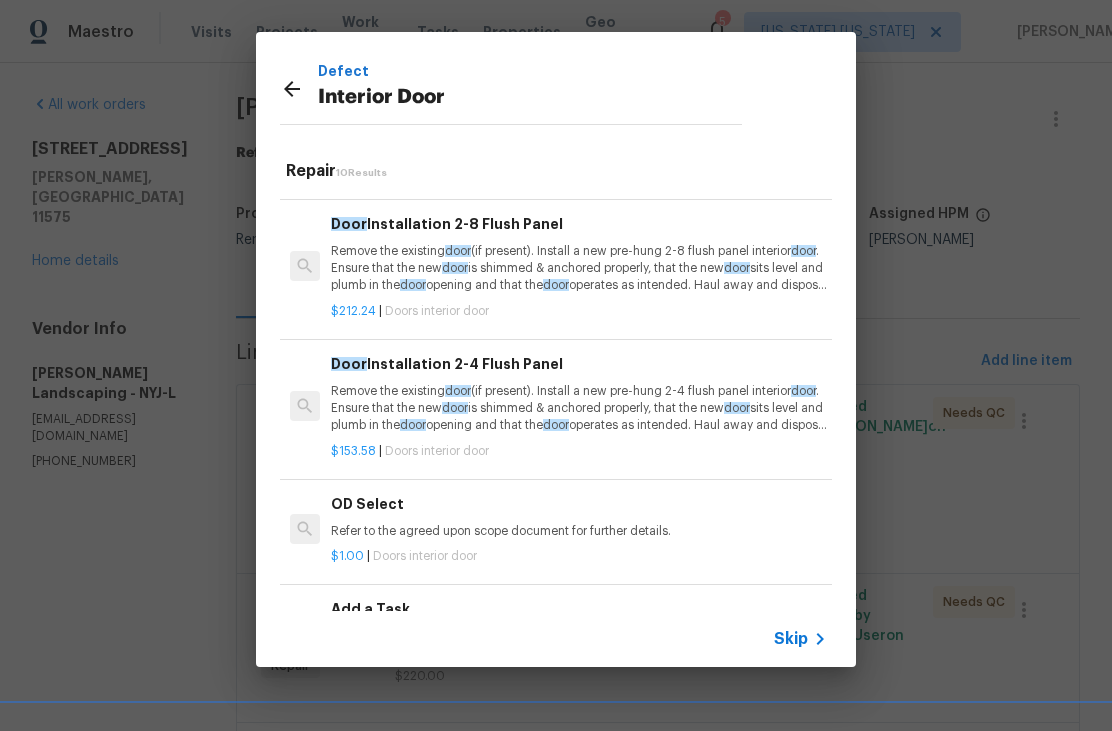 scroll, scrollTop: 808, scrollLeft: 0, axis: vertical 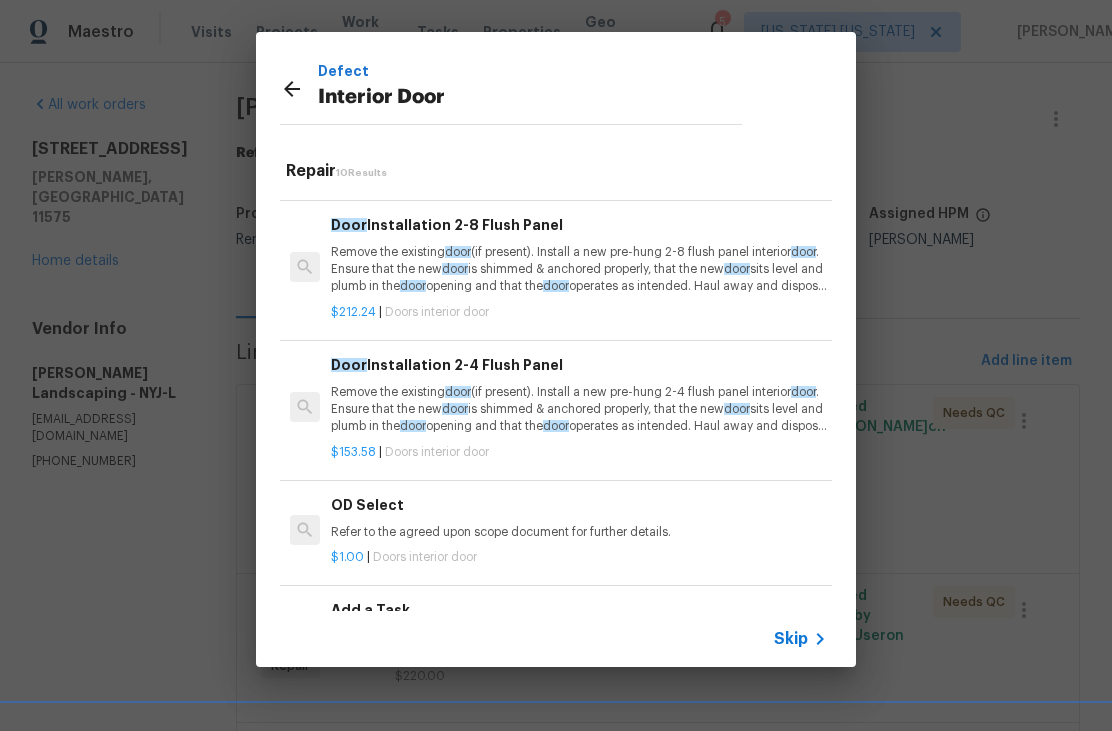 click on "Add a Task HPM to detail $1.00   |   Doors interior door" at bounding box center (579, 635) 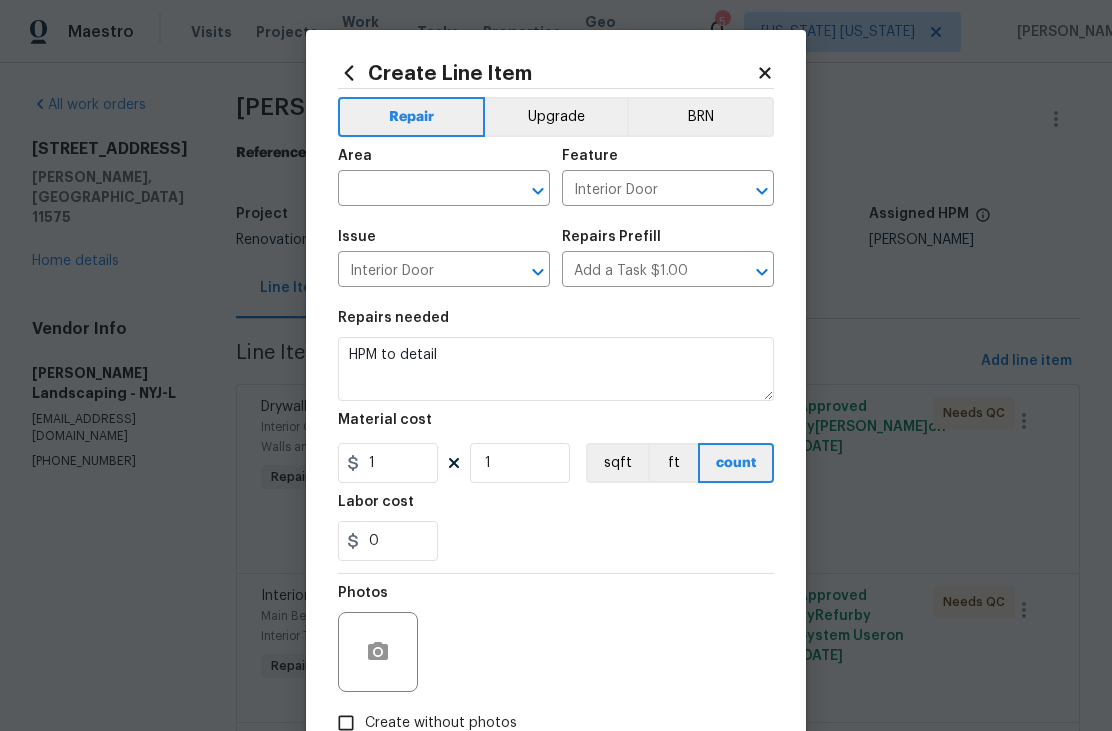 click on "Photos" at bounding box center (556, 639) 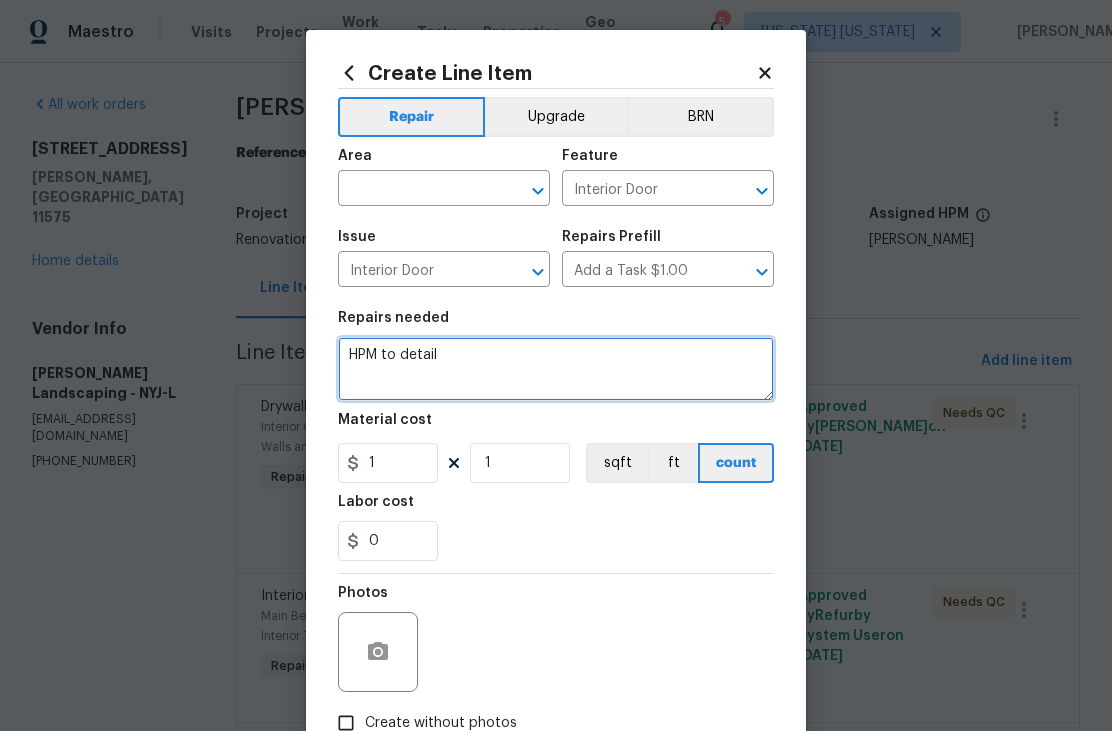 click on "HPM to detail" at bounding box center [556, 369] 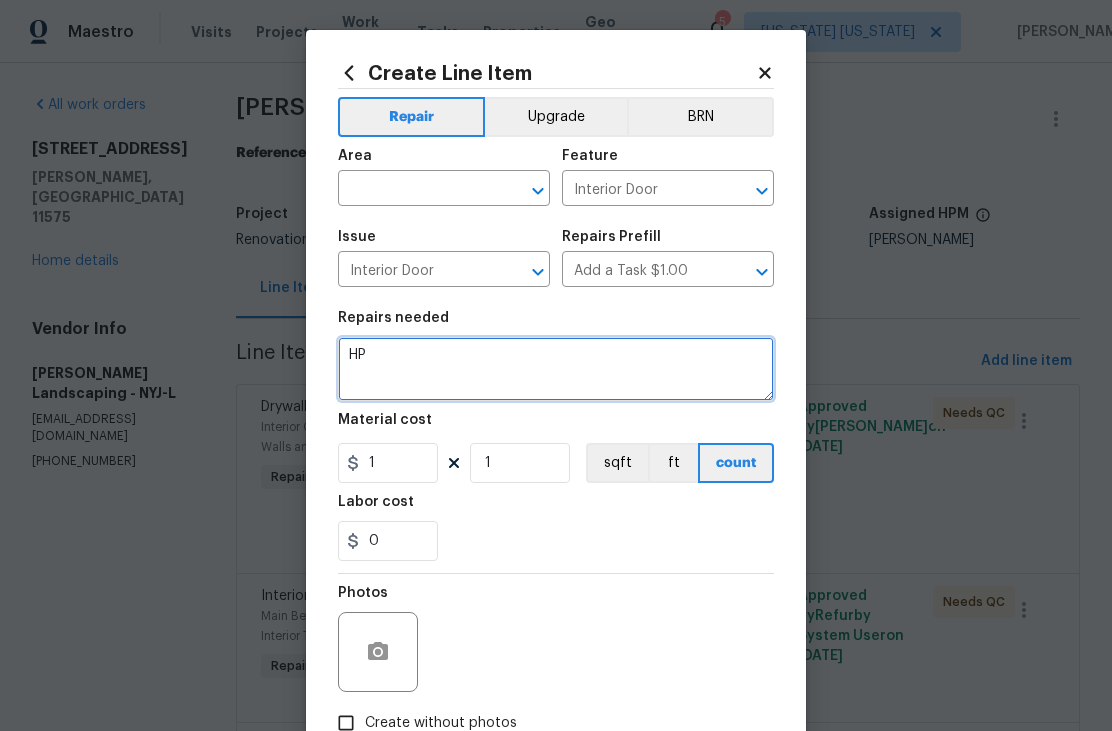 type on "H" 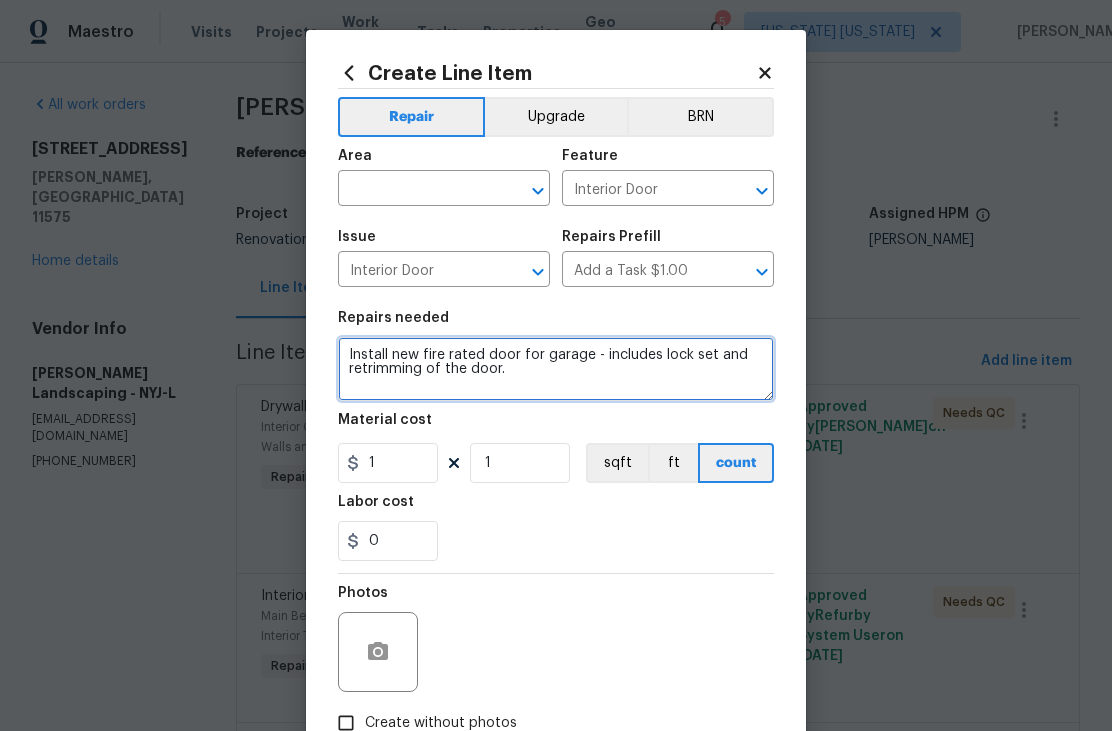 type on "Install new fire rated door for garage - includes lock set and retrimming of the door." 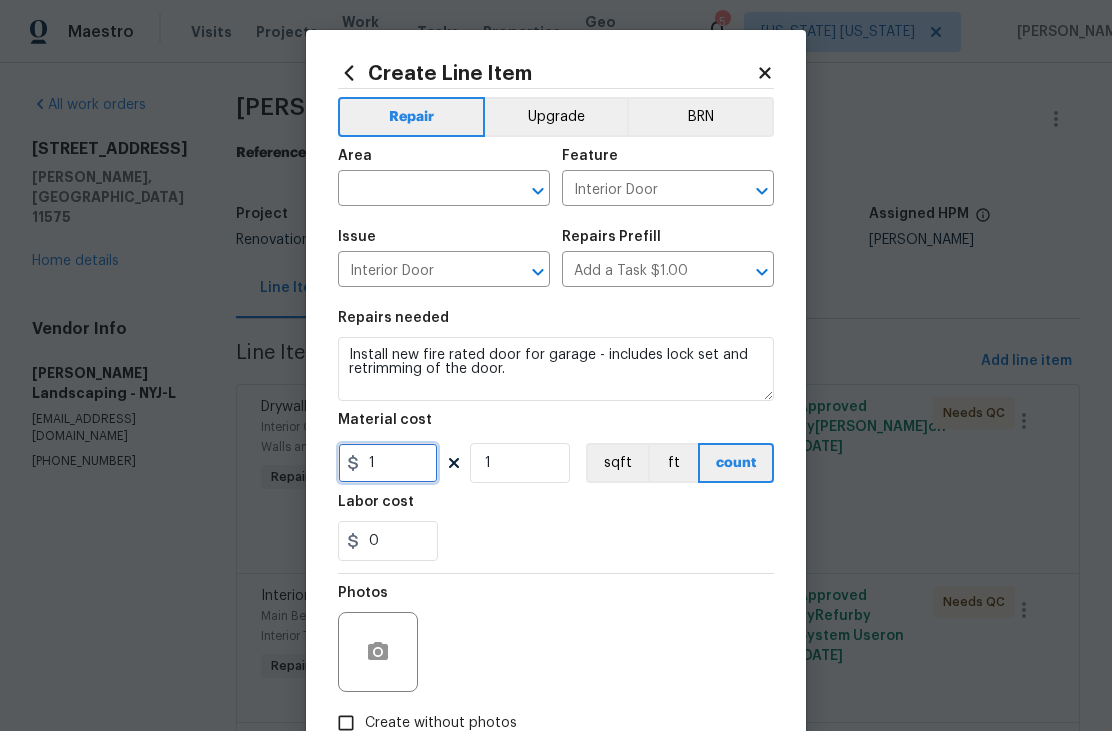 click on "1" at bounding box center [388, 463] 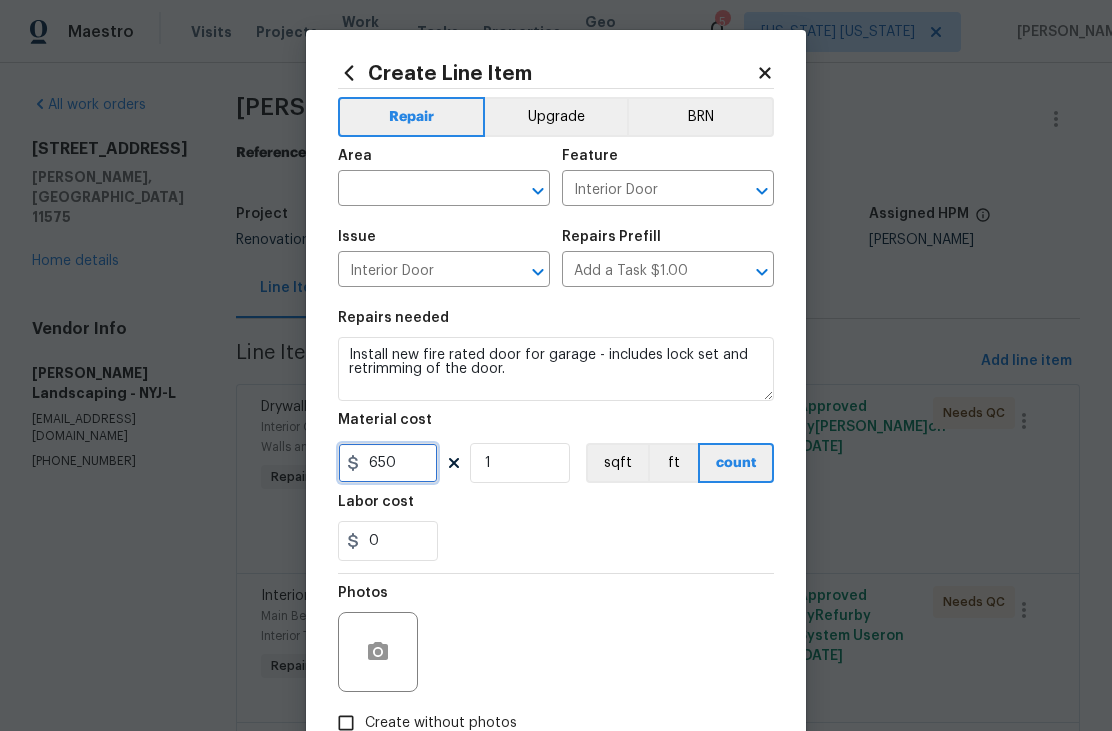 type on "650" 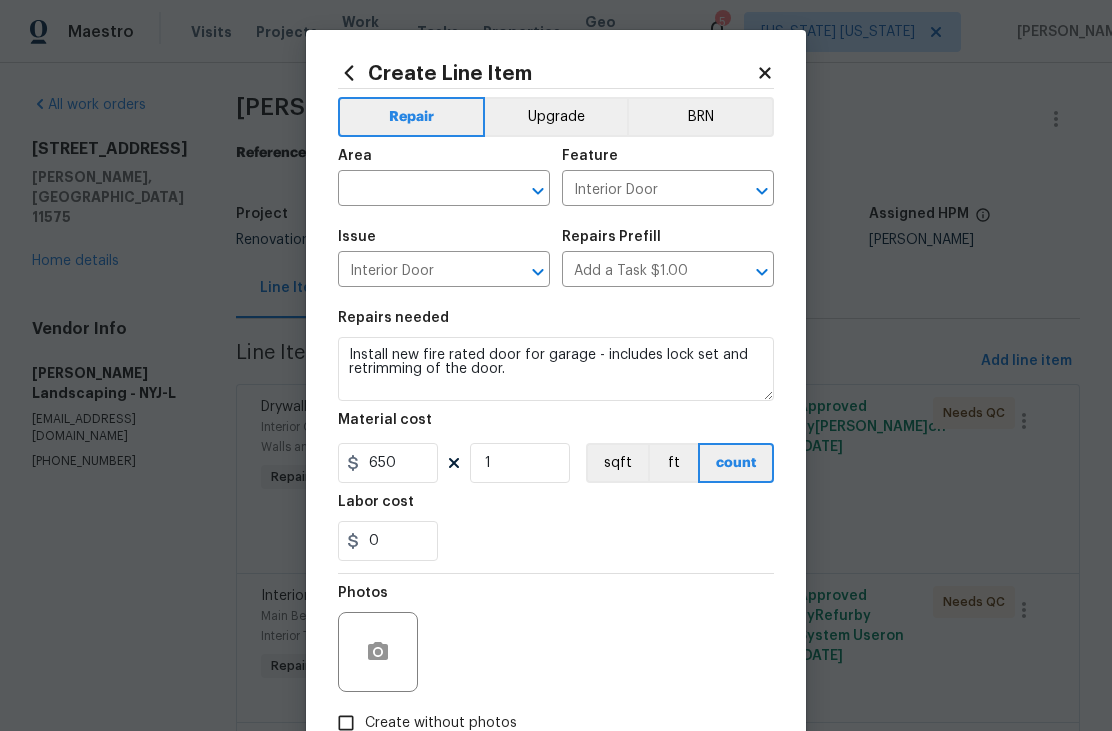 click at bounding box center [416, 190] 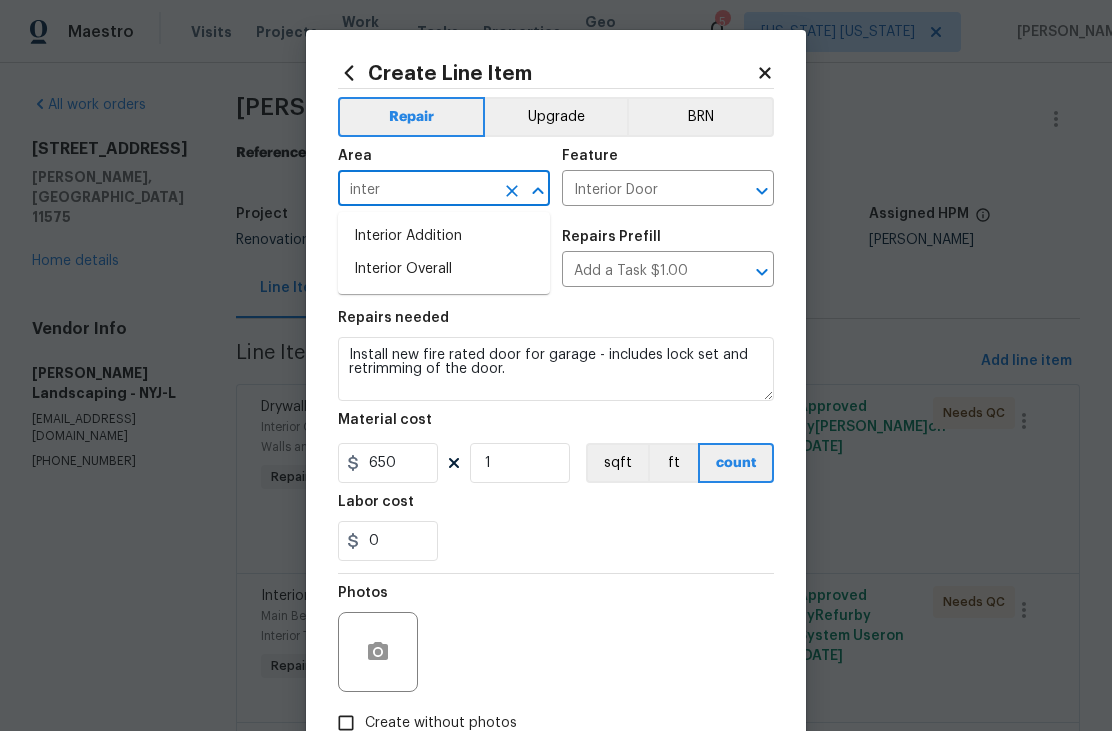 click on "Interior Overall" at bounding box center [444, 269] 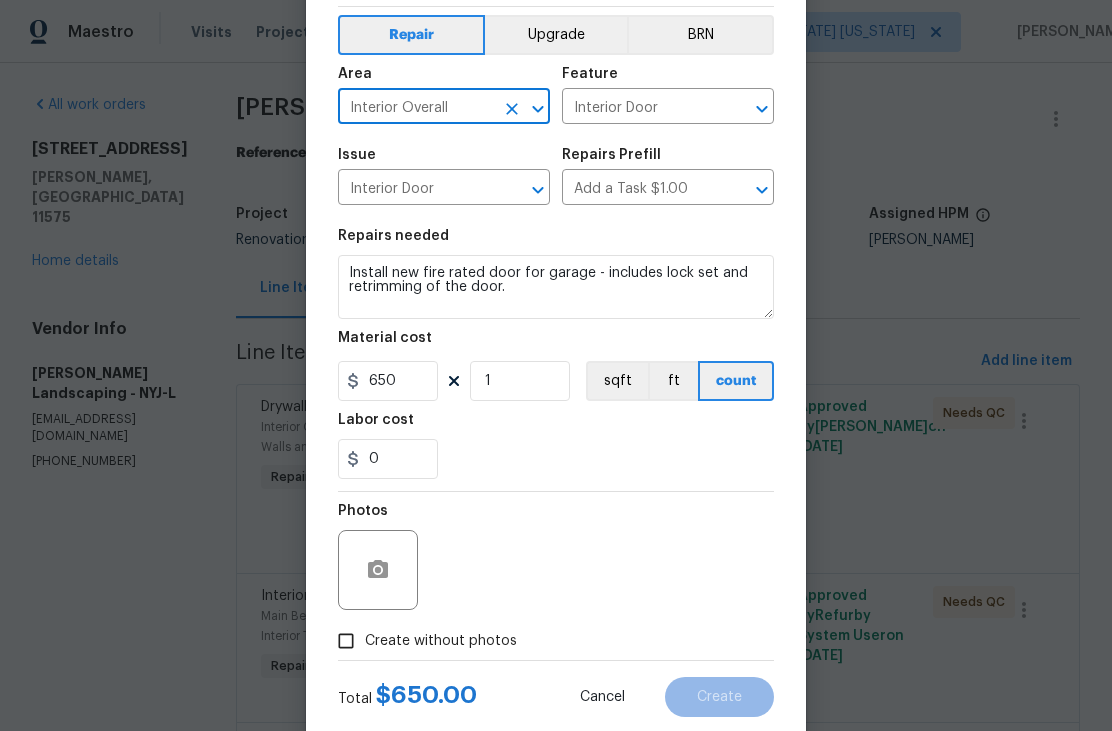 scroll, scrollTop: 88, scrollLeft: 0, axis: vertical 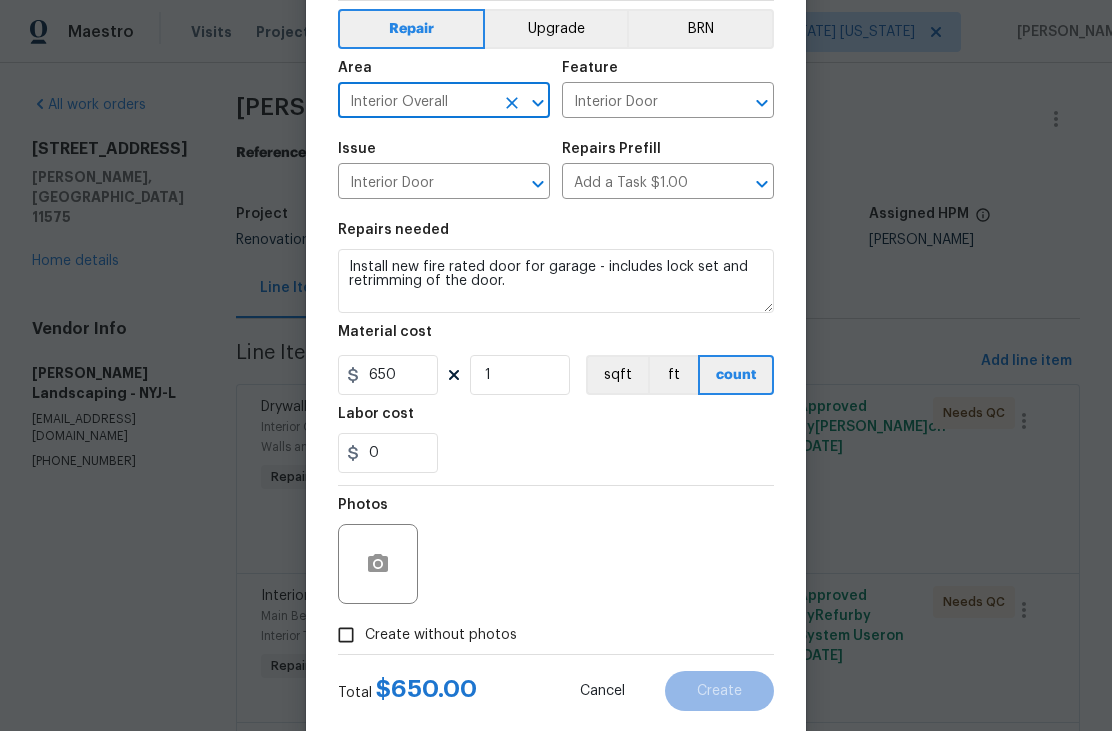 click on "Create without photos" at bounding box center (441, 635) 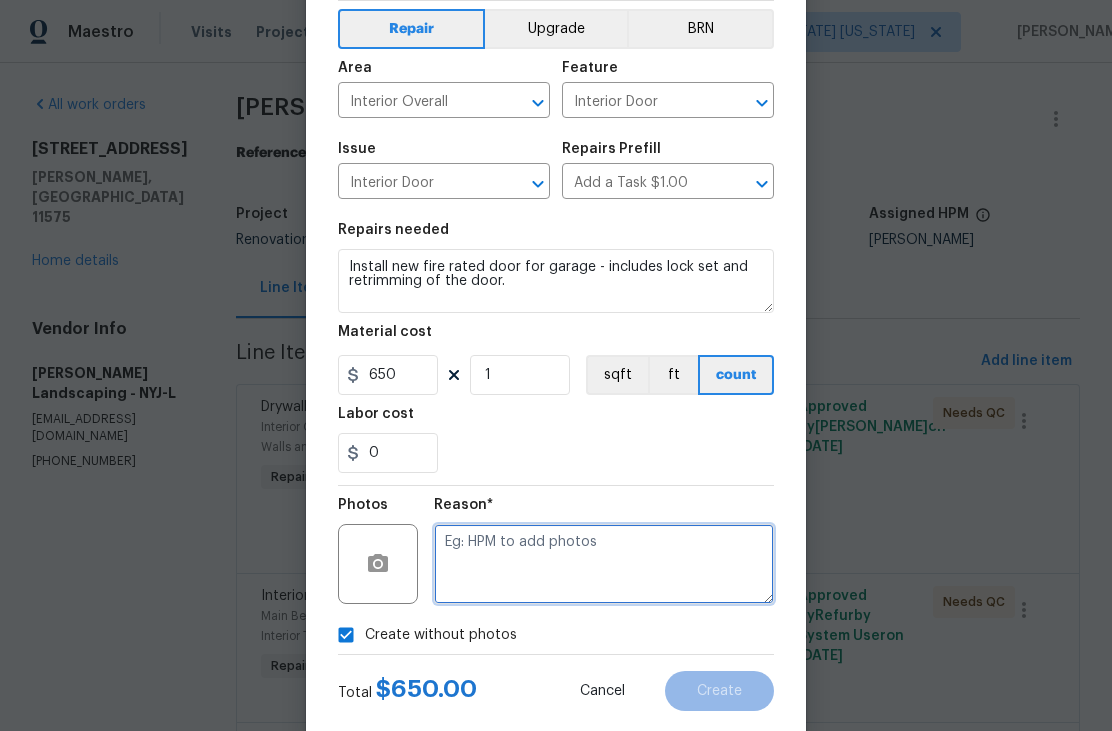 click at bounding box center [604, 564] 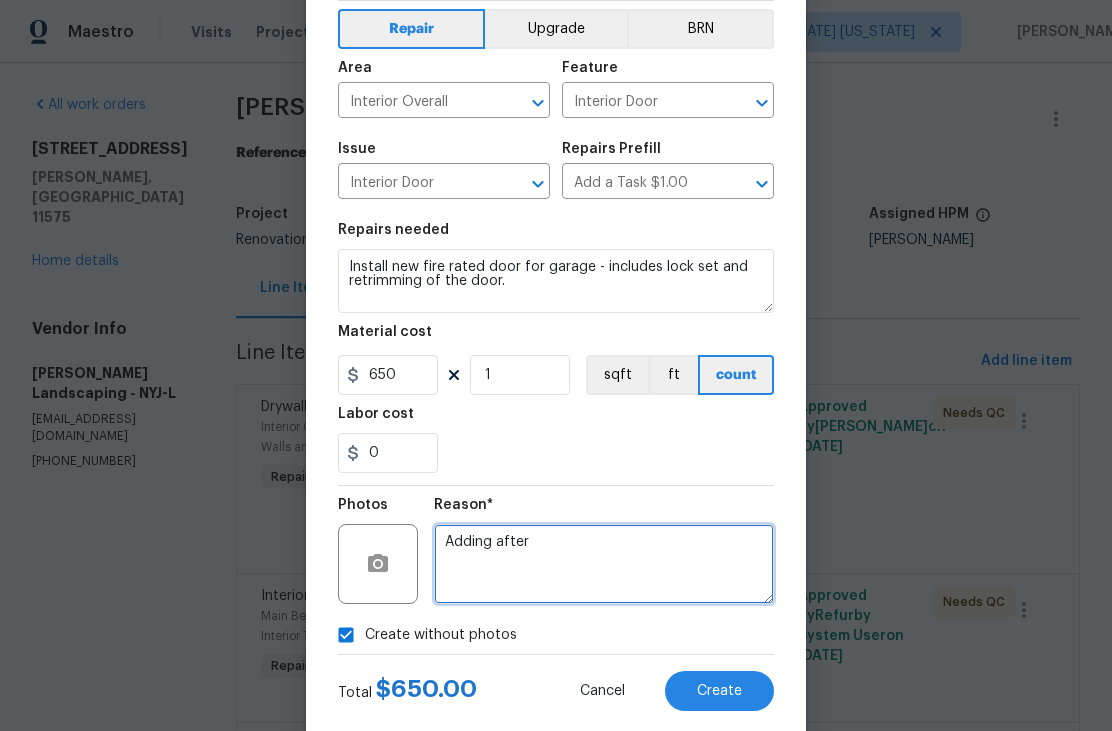 type on "Adding after" 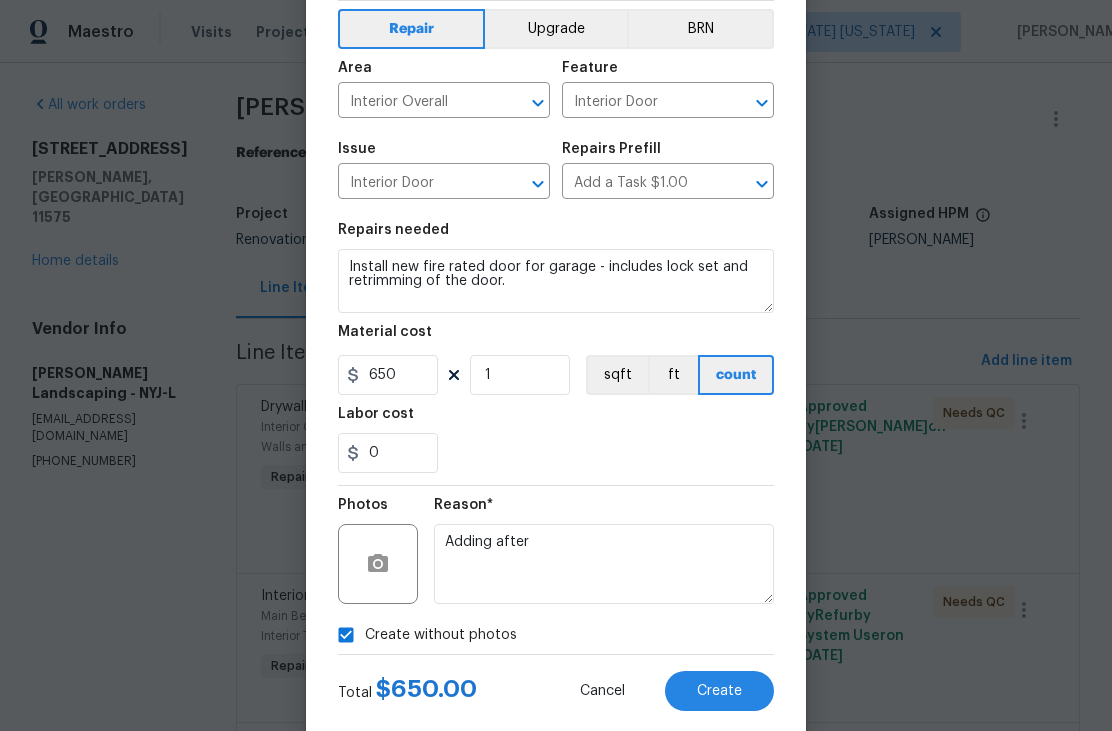 click on "Create" at bounding box center (719, 691) 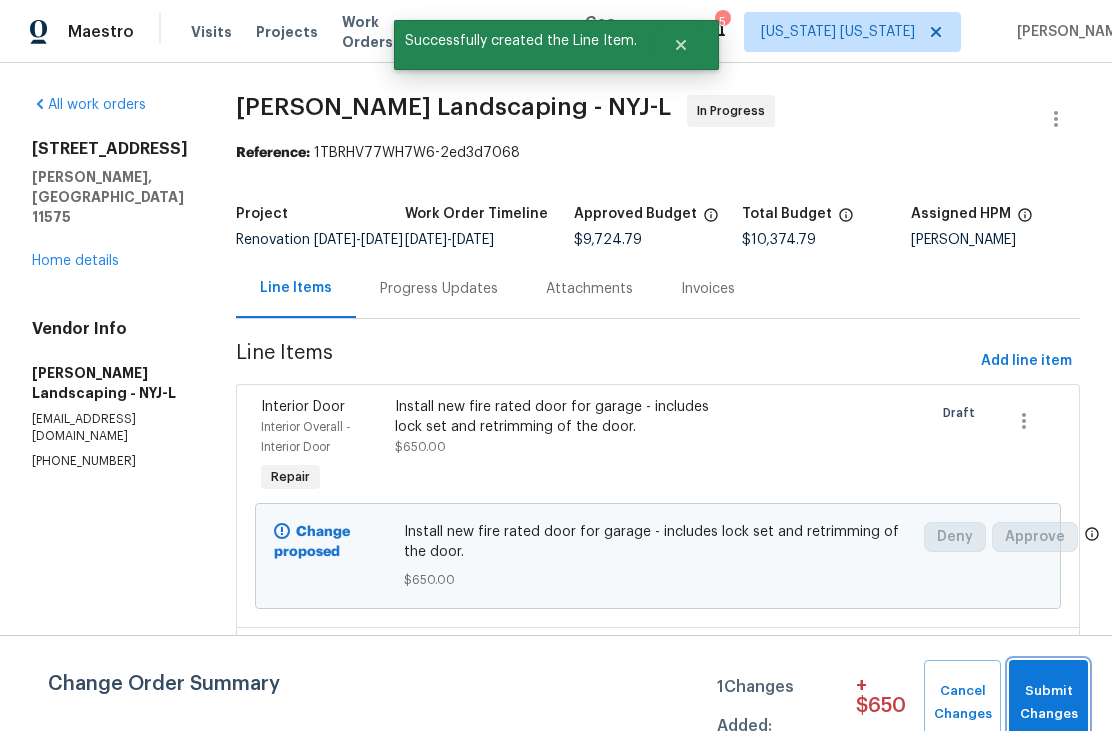 click on "Submit Changes" at bounding box center [1048, 703] 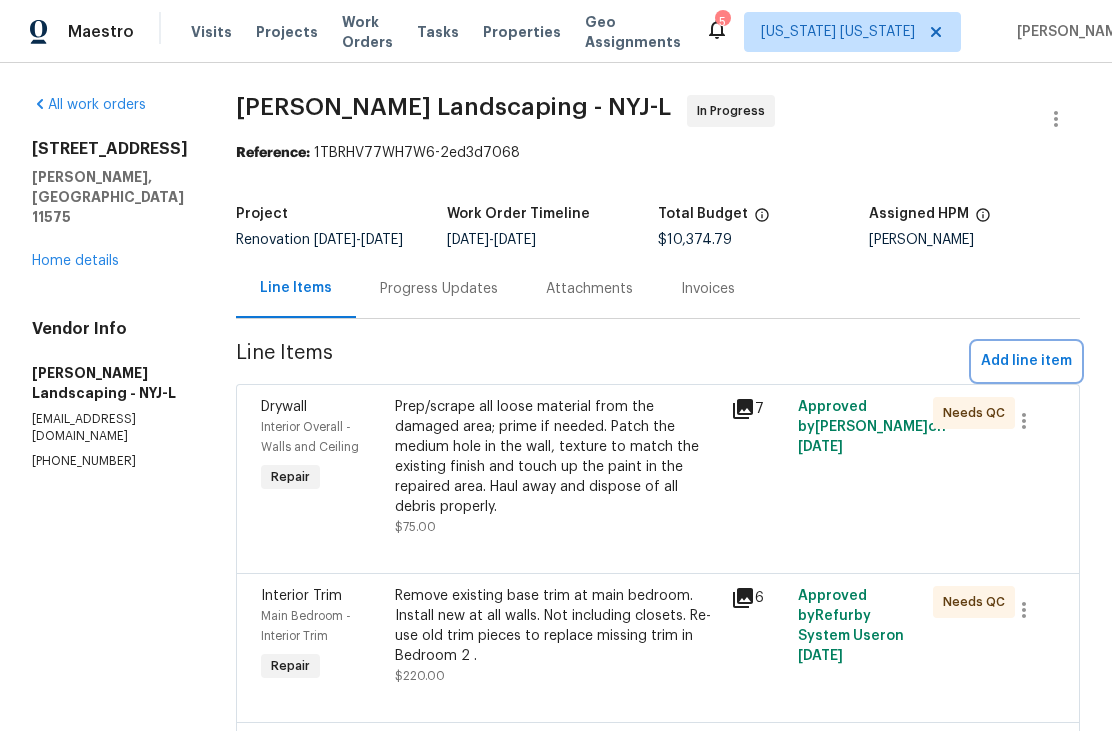 click on "Add line item" at bounding box center (1026, 361) 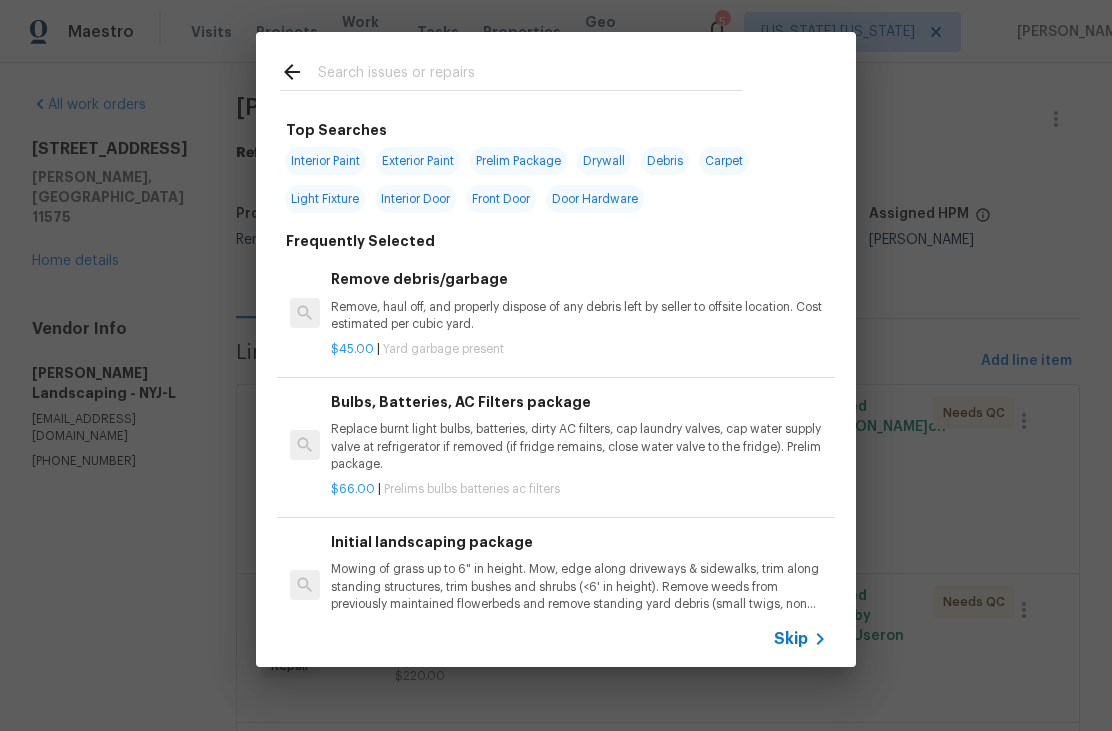 click at bounding box center (530, 75) 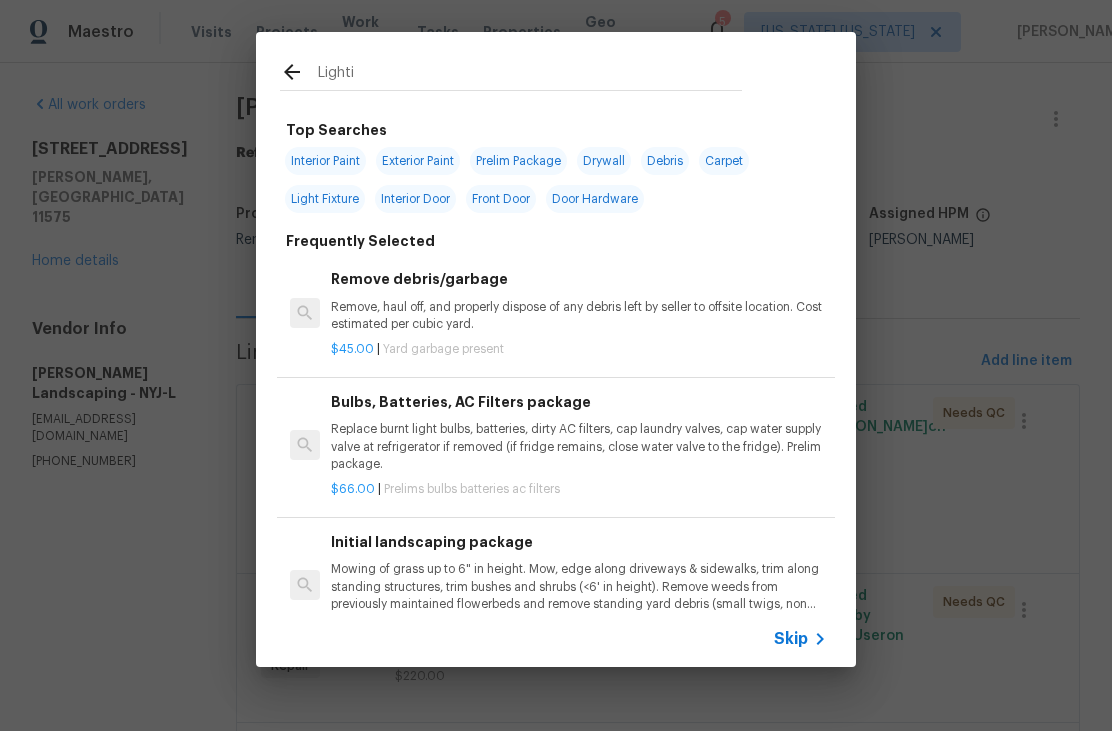 type on "Lightin" 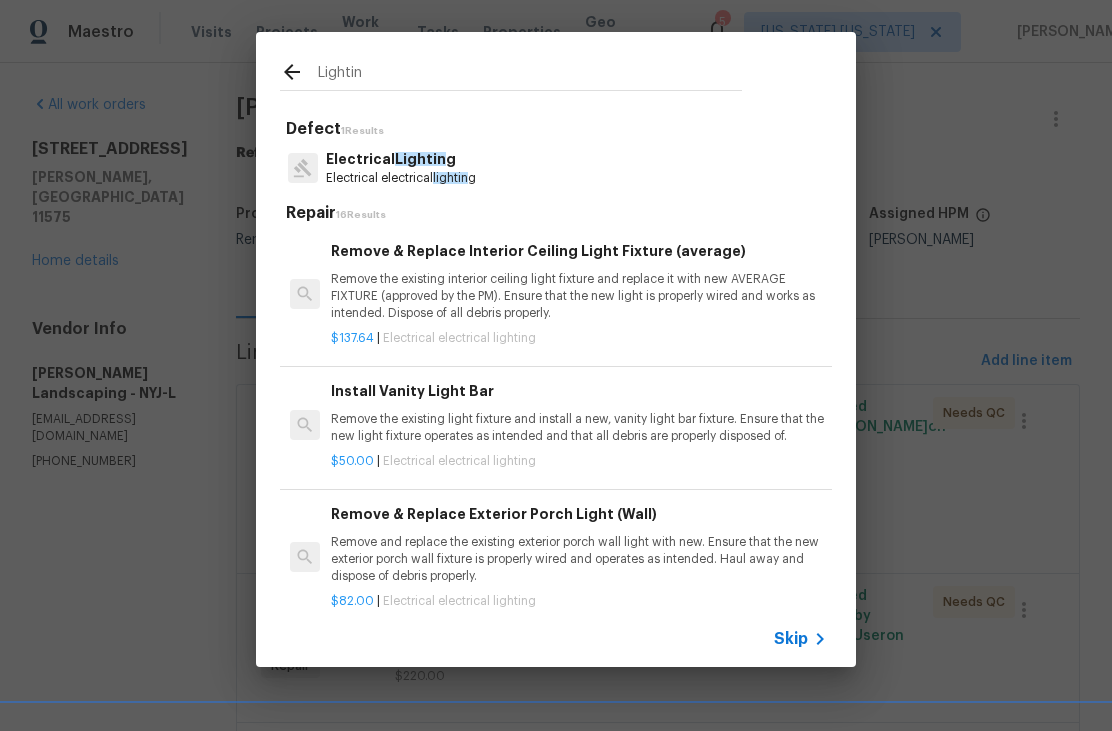 click on "lightin" at bounding box center [450, 178] 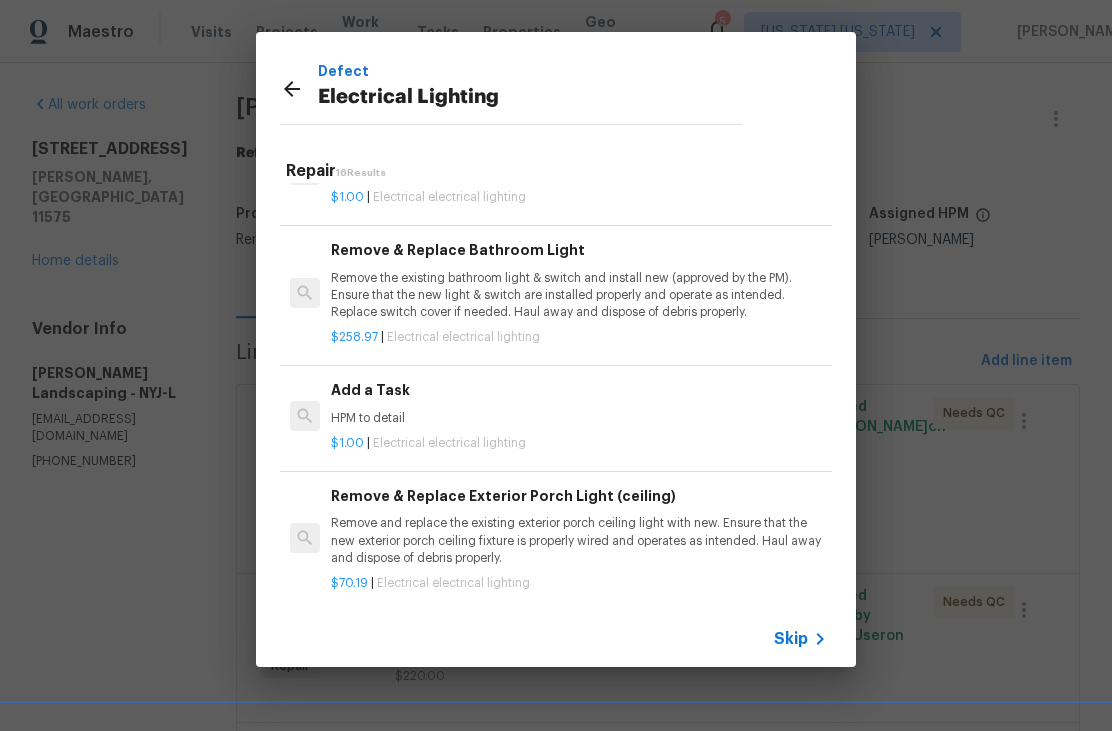 scroll, scrollTop: 1157, scrollLeft: 0, axis: vertical 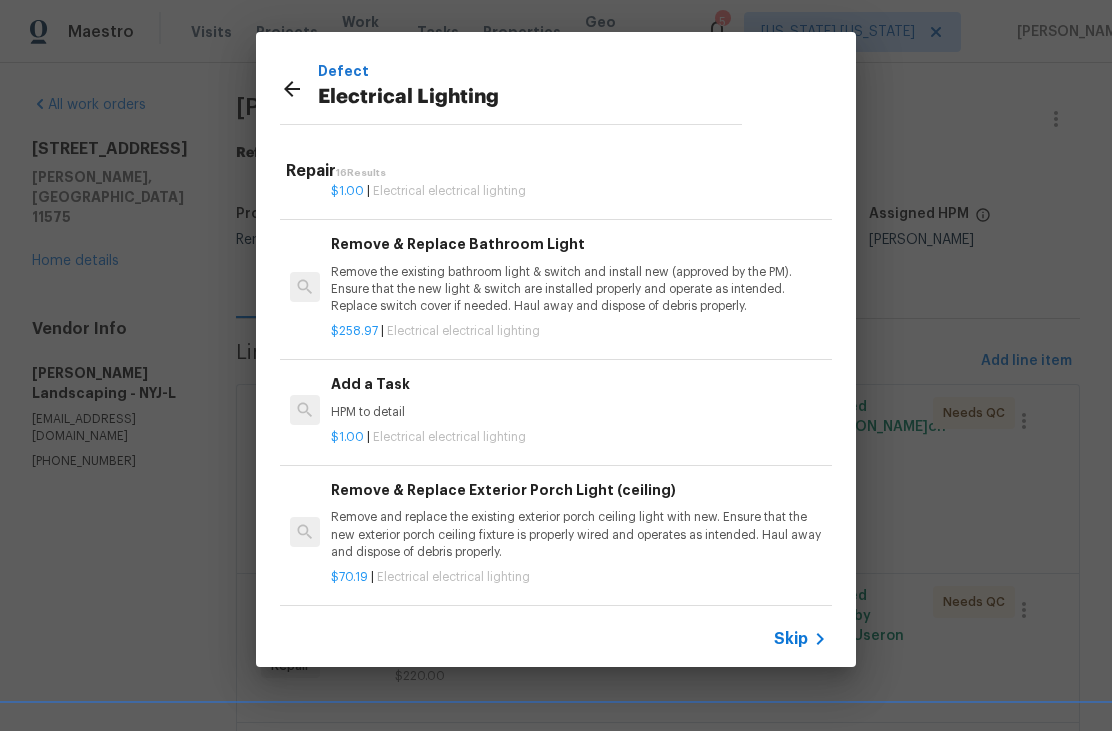 click on "HPM to detail" at bounding box center [579, 412] 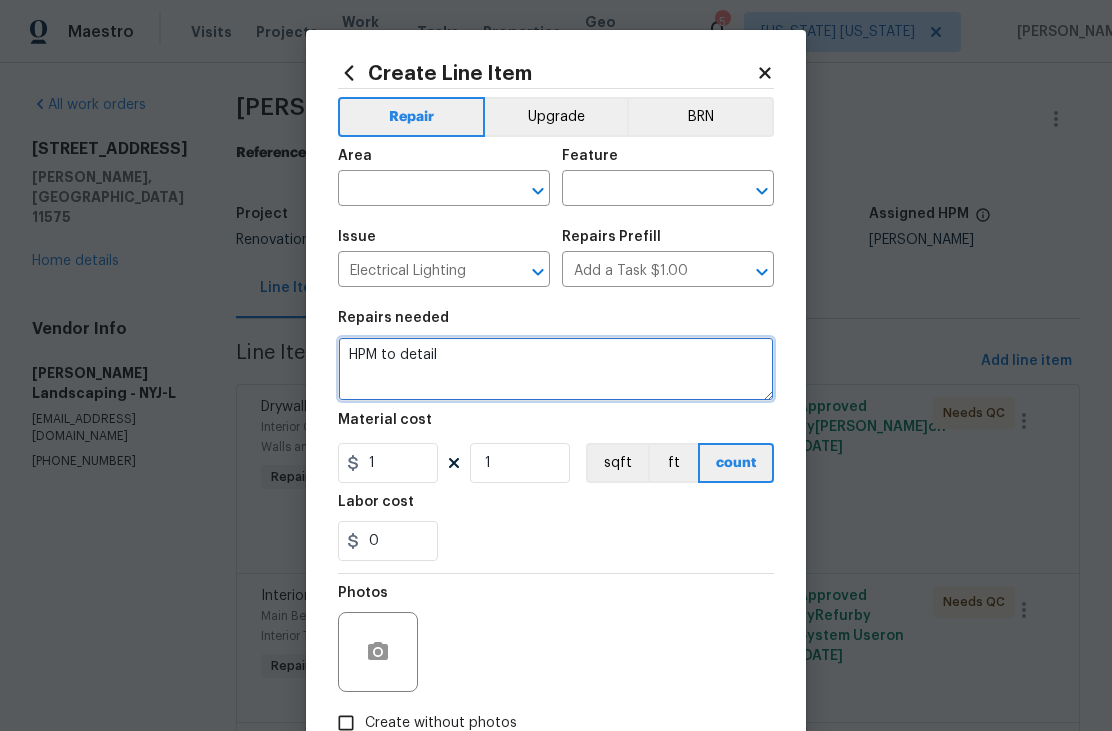 click on "HPM to detail" at bounding box center [556, 369] 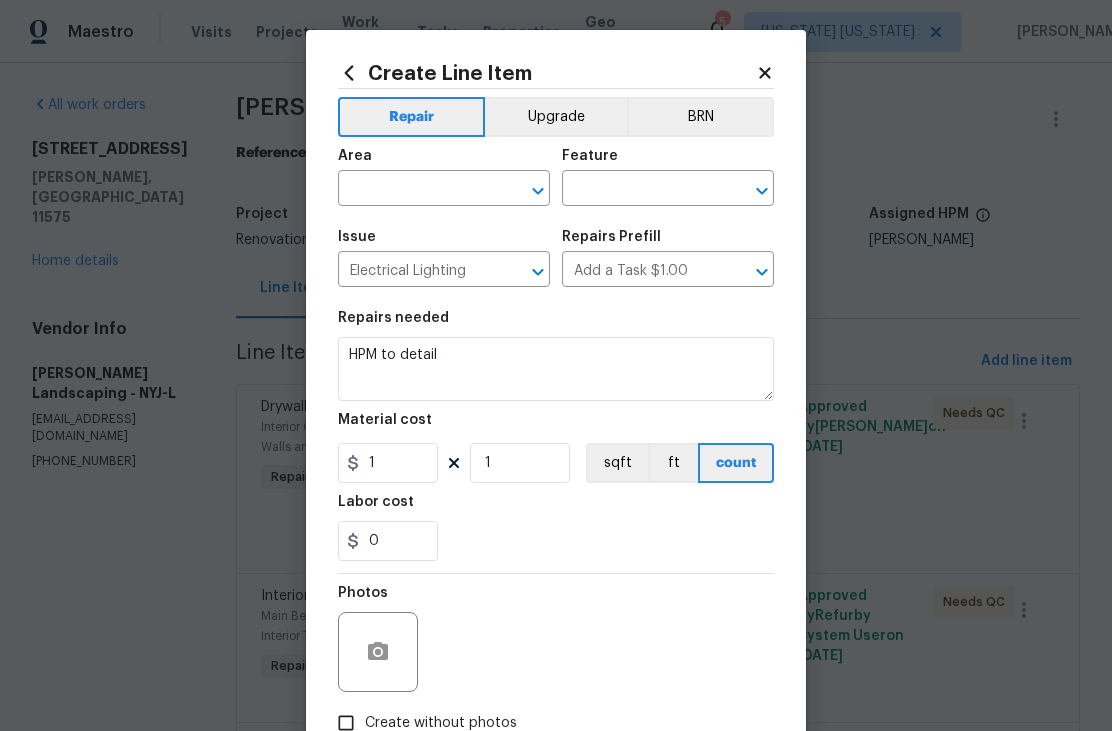 click on "Upgrade" at bounding box center [556, 117] 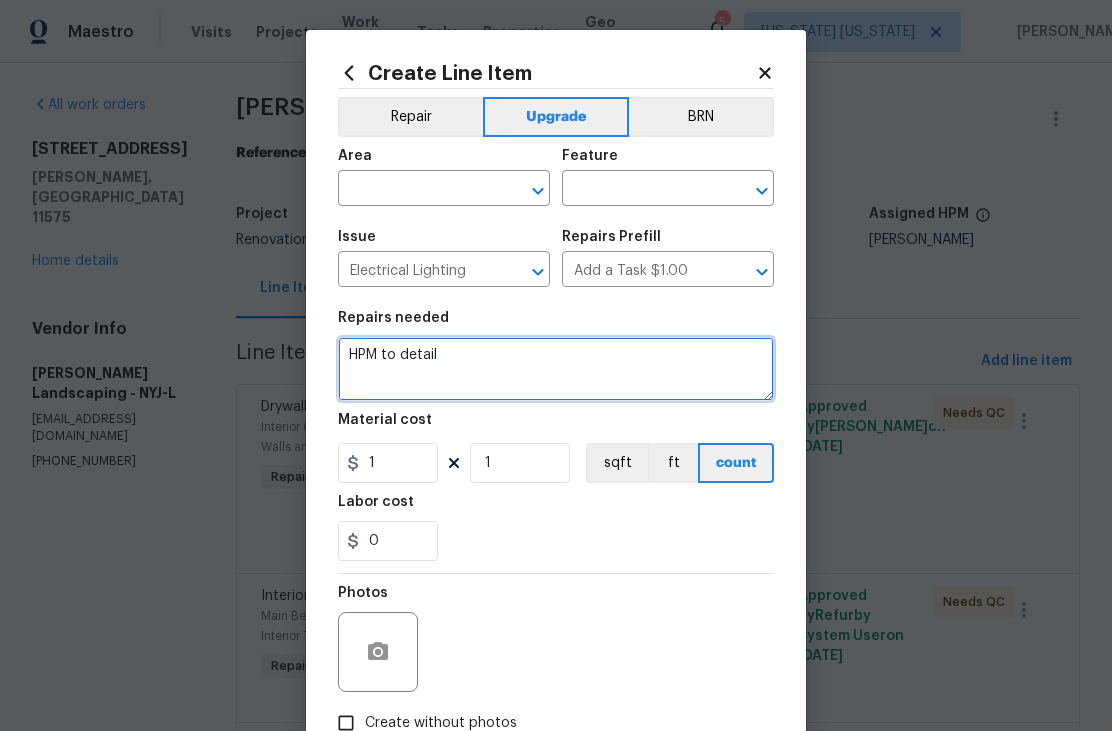 click on "HPM to detail" at bounding box center [556, 369] 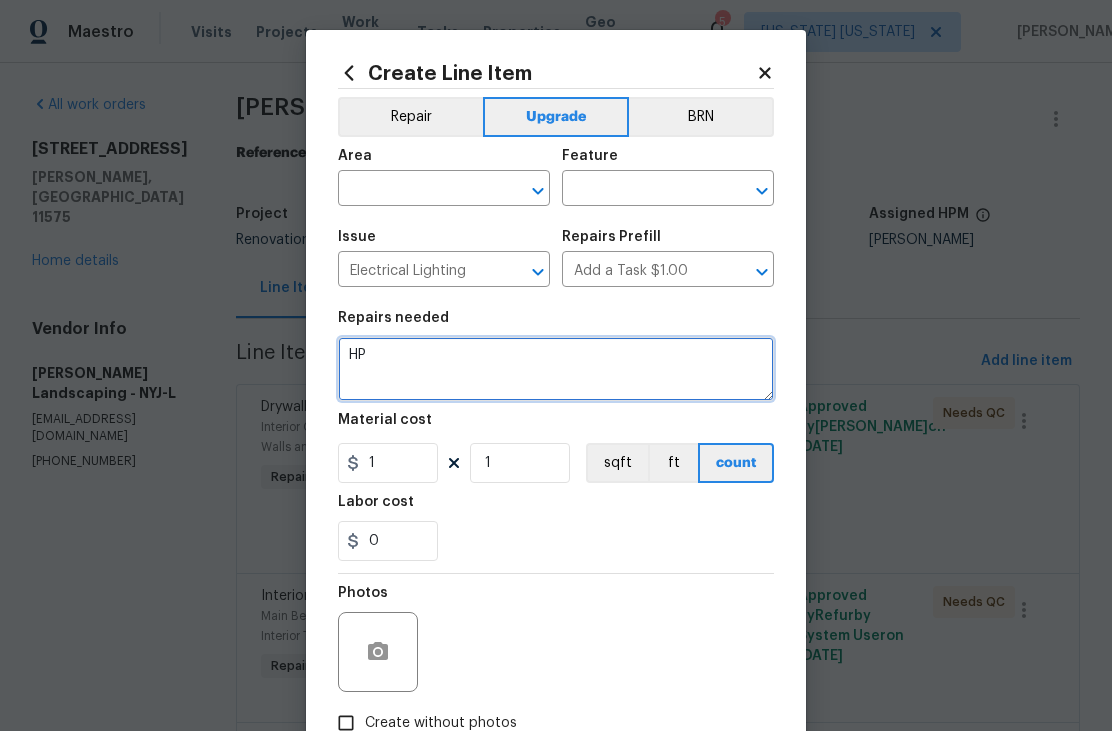 type on "H" 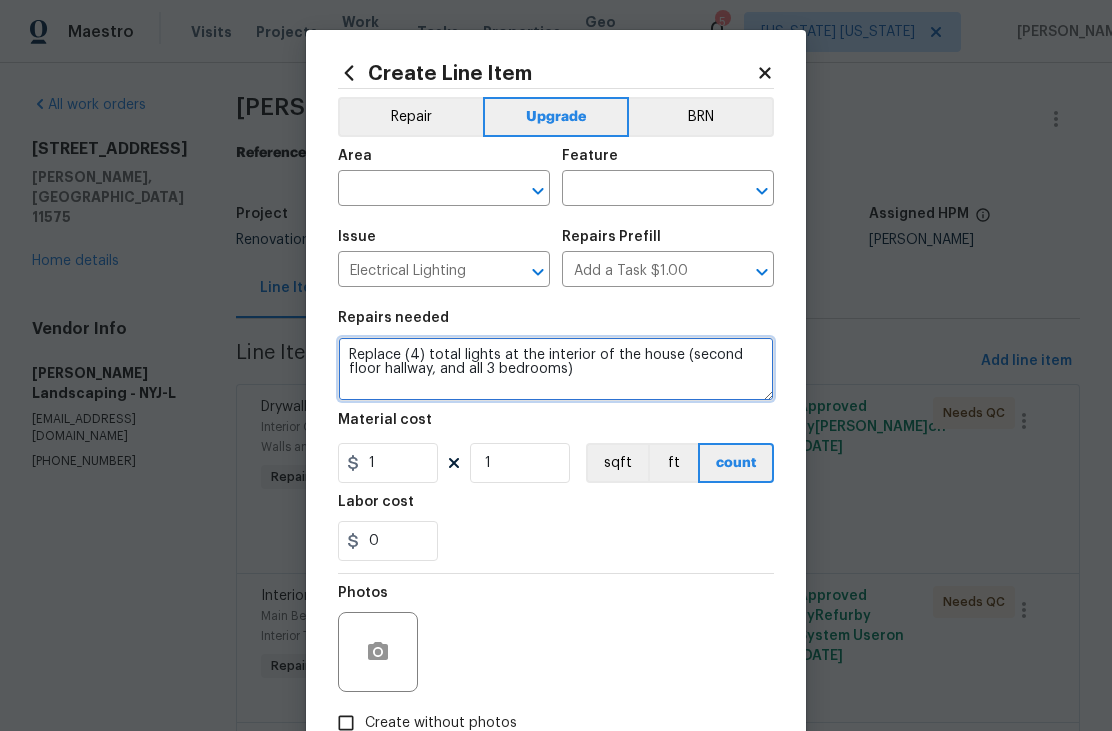 type on "Replace (4) total lights at the interior of the house (second floor hallway, and all 3 bedrooms)" 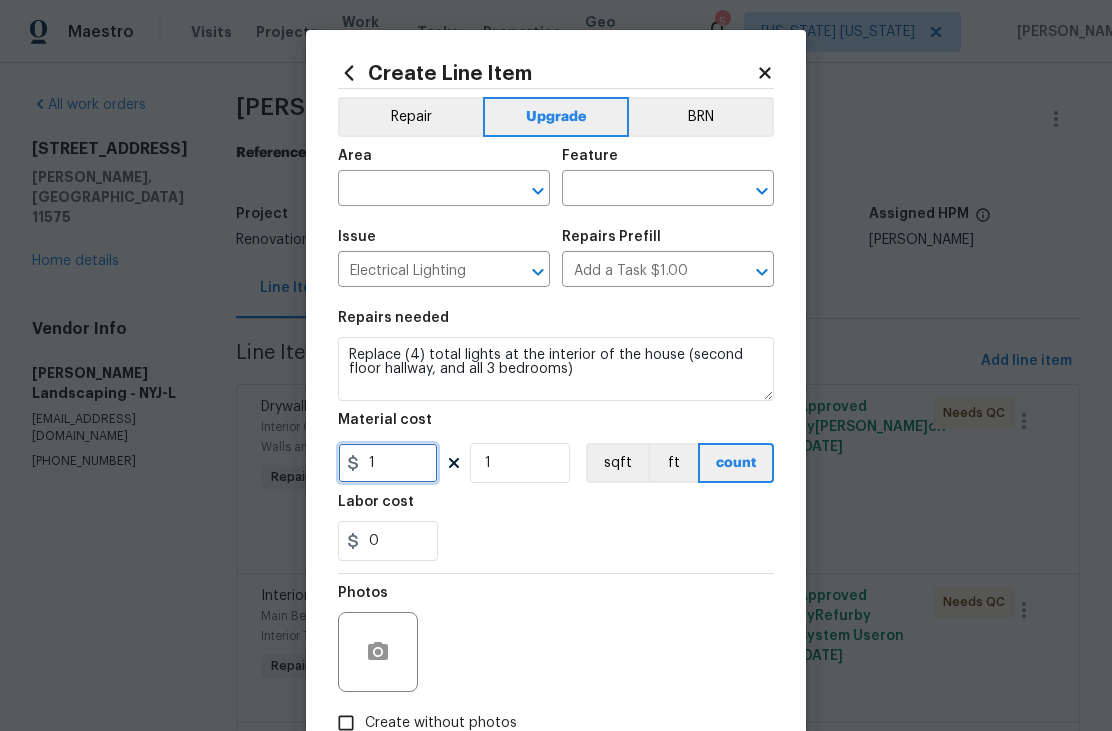 click on "1" at bounding box center [388, 463] 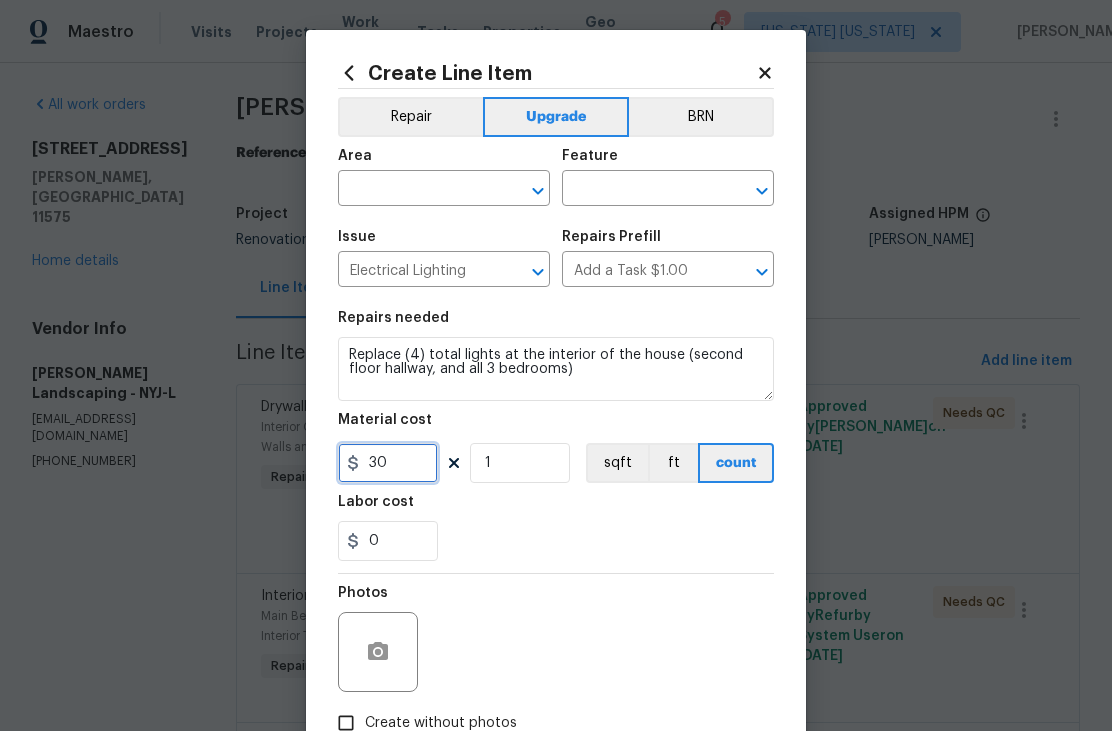 type on "30" 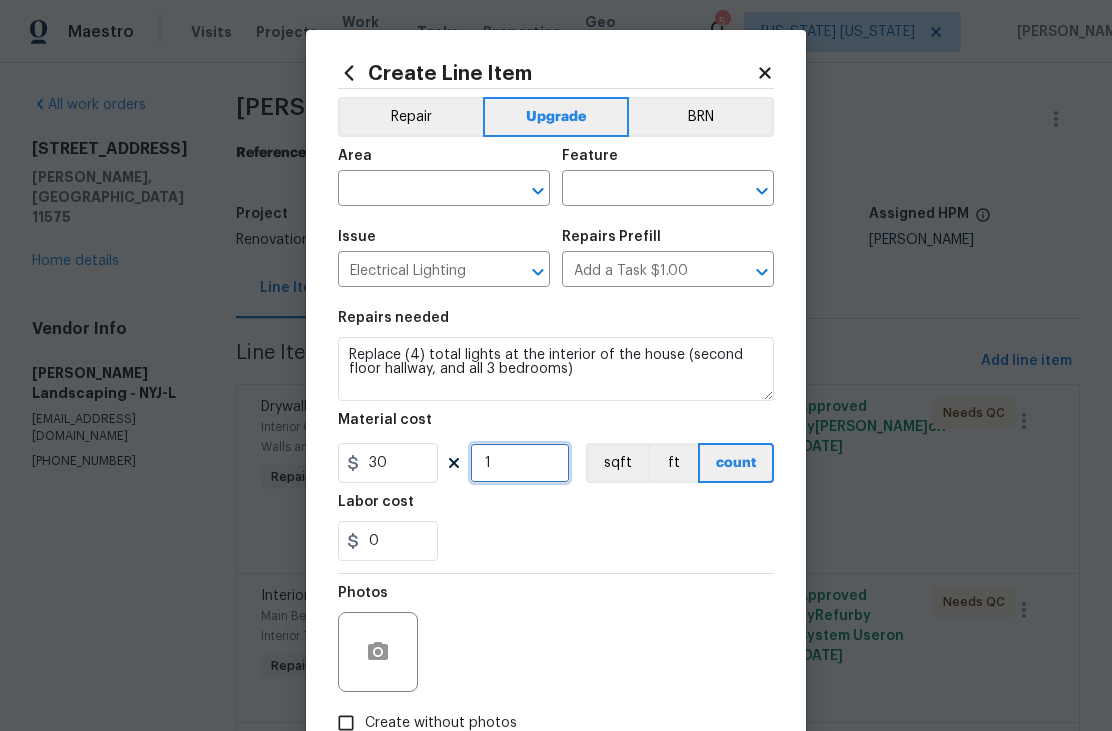 click on "1" at bounding box center [520, 463] 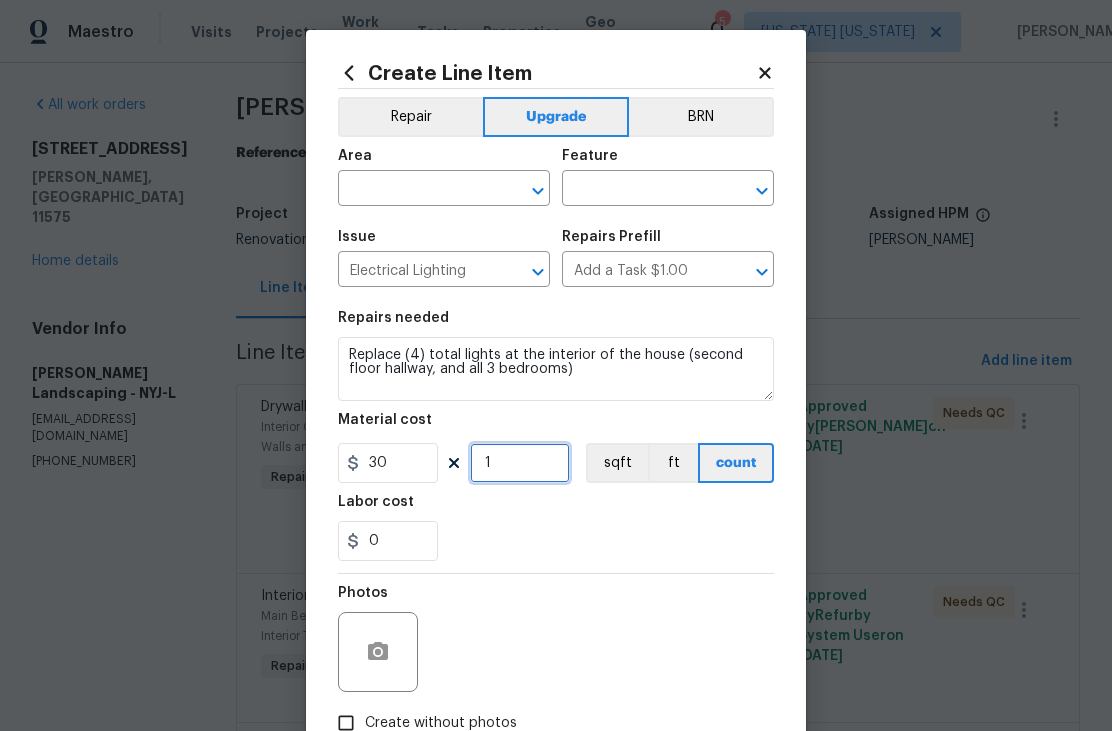 click on "1" at bounding box center (520, 463) 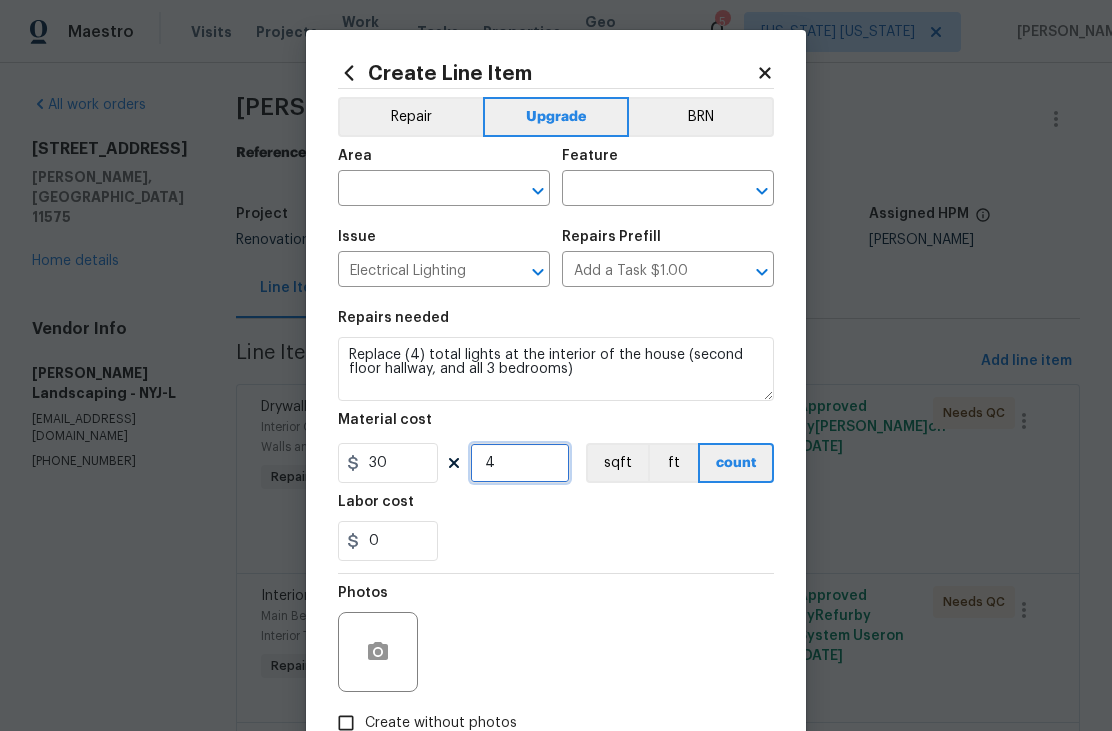 type on "4" 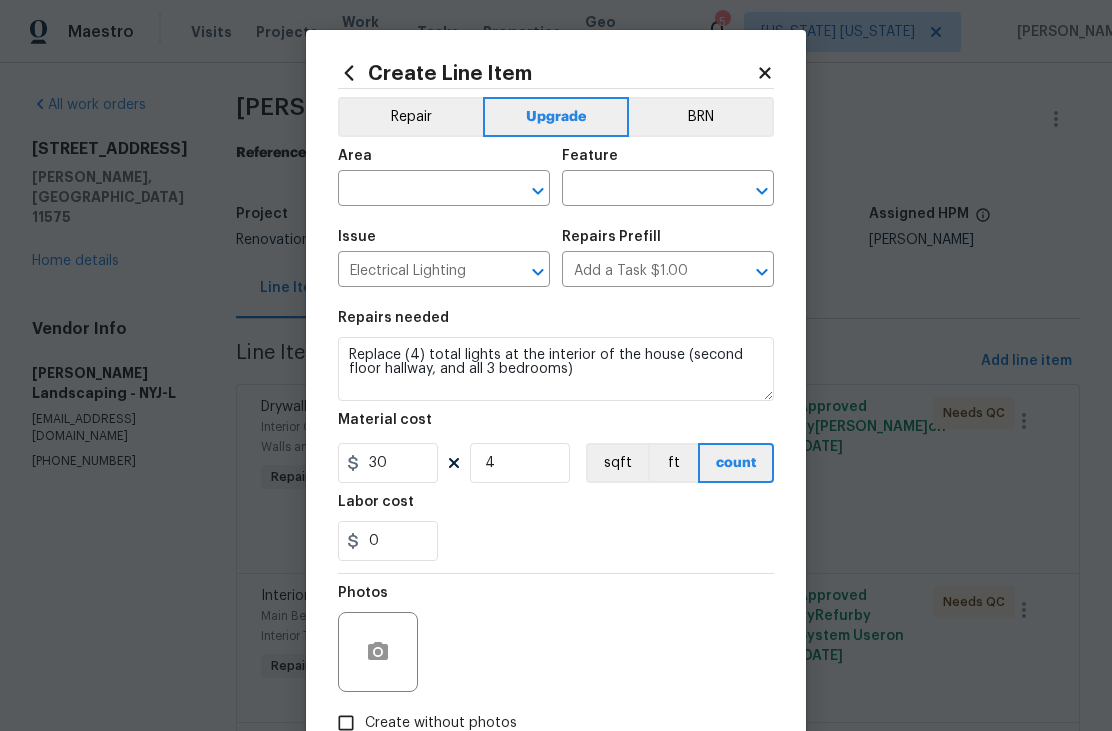 click on "Area" at bounding box center [444, 162] 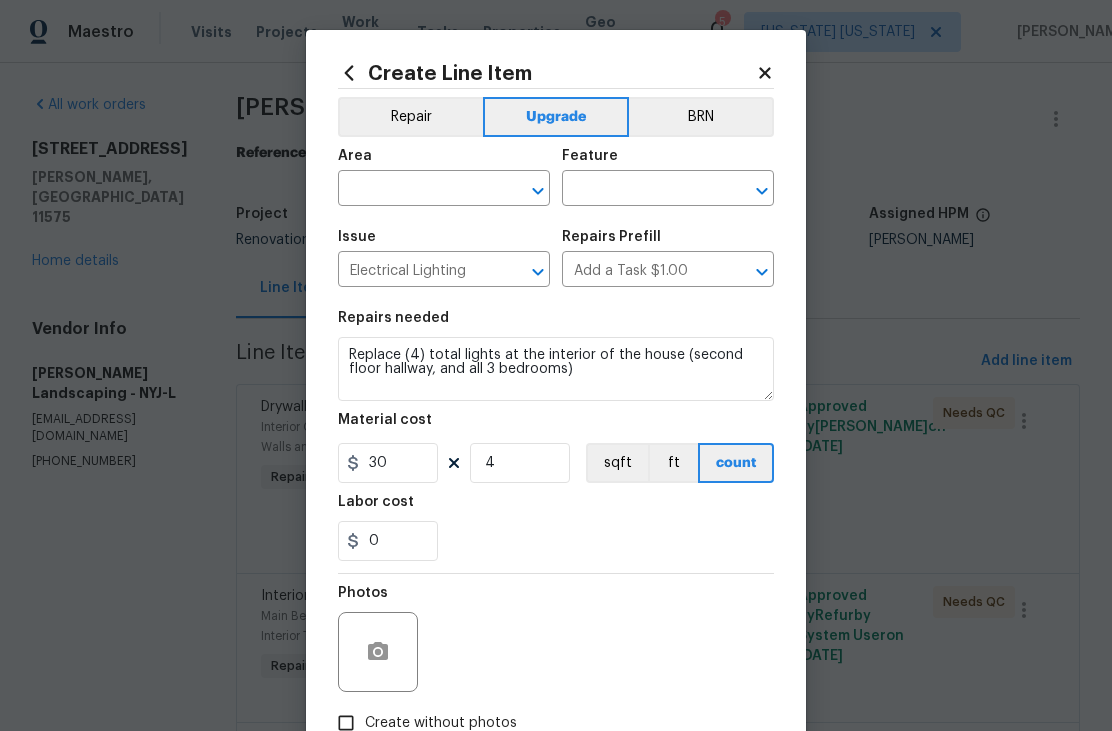 click at bounding box center [416, 190] 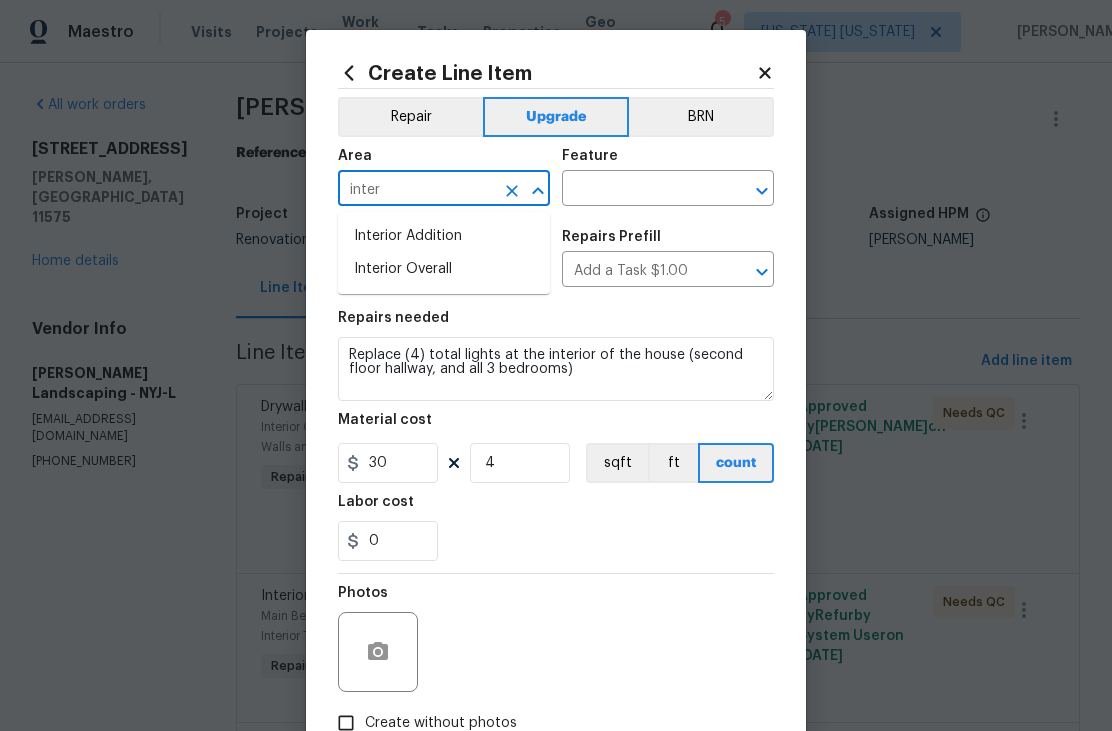 click on "Interior Overall" at bounding box center [444, 269] 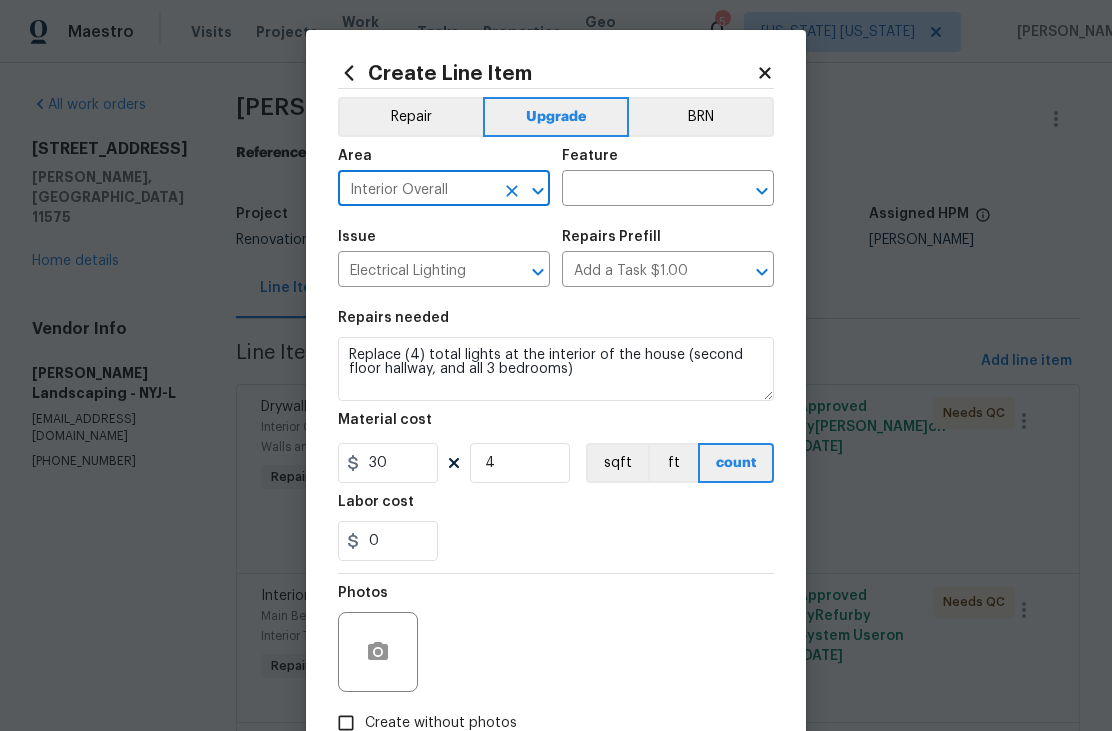 click at bounding box center (640, 190) 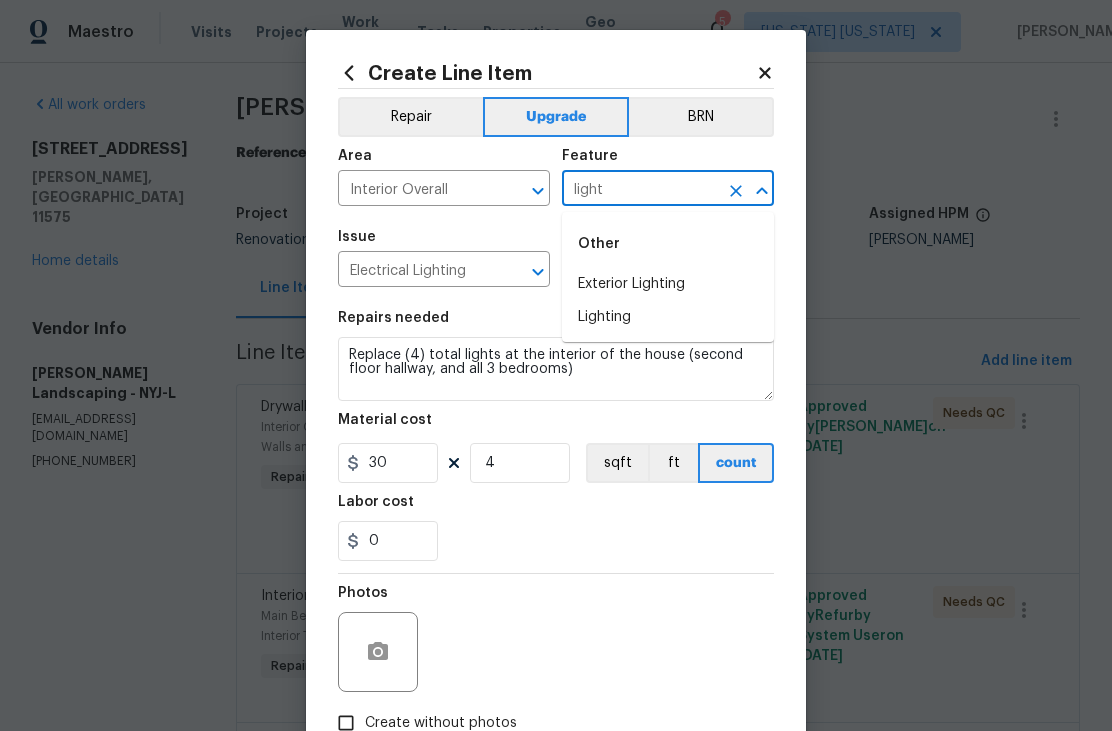 click on "Lighting" at bounding box center [668, 317] 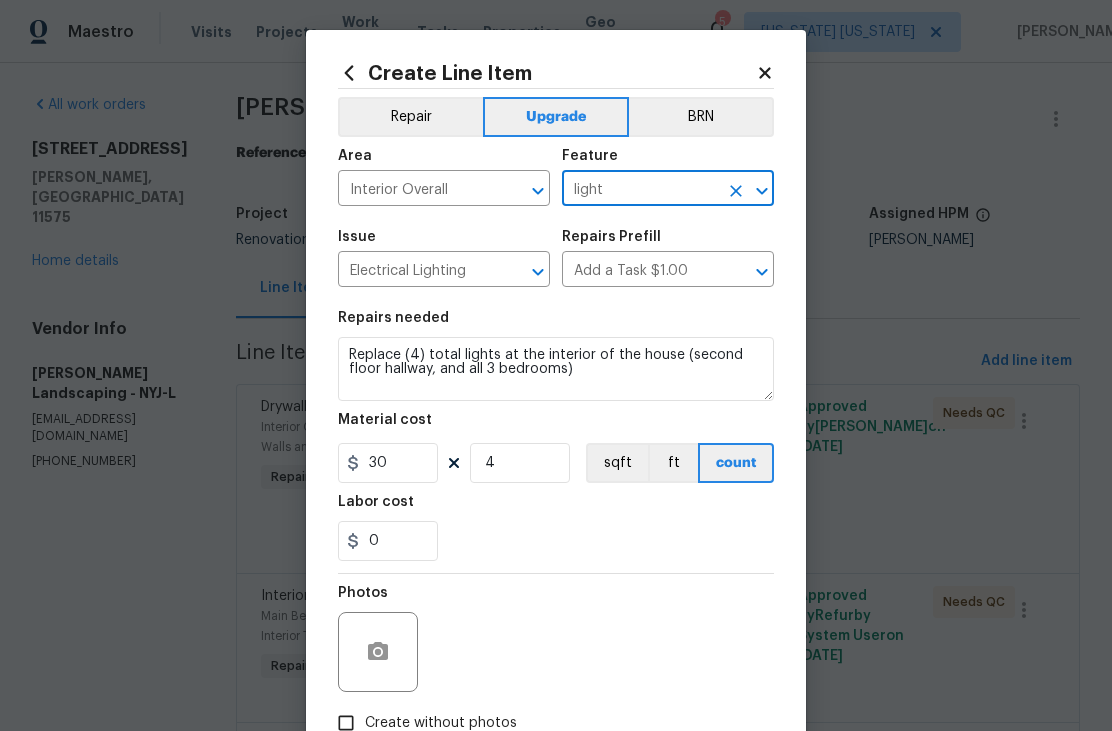 type on "Lighting" 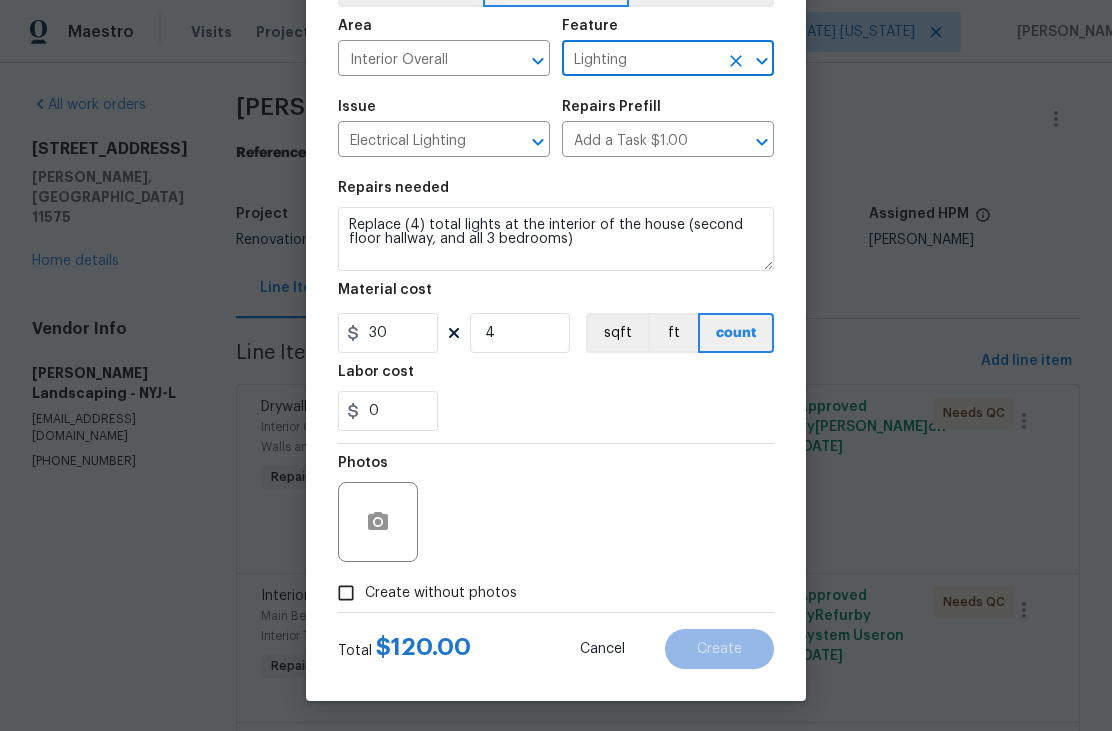 scroll, scrollTop: 134, scrollLeft: 0, axis: vertical 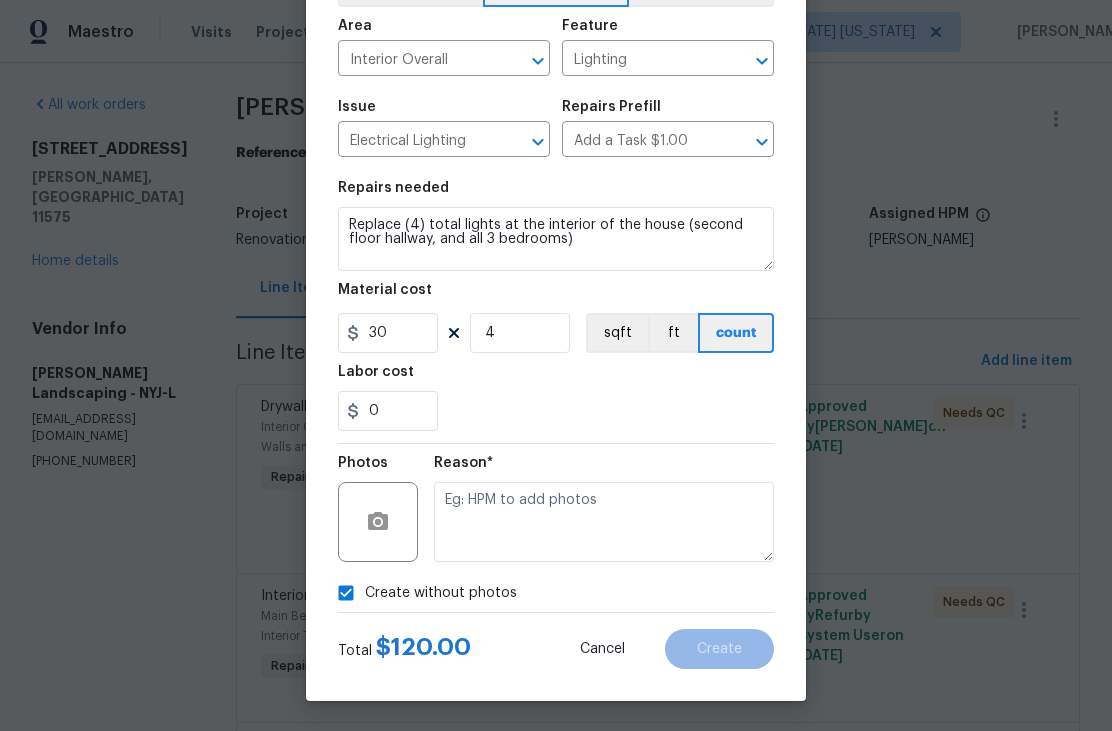 click on "Reason*" at bounding box center (604, 509) 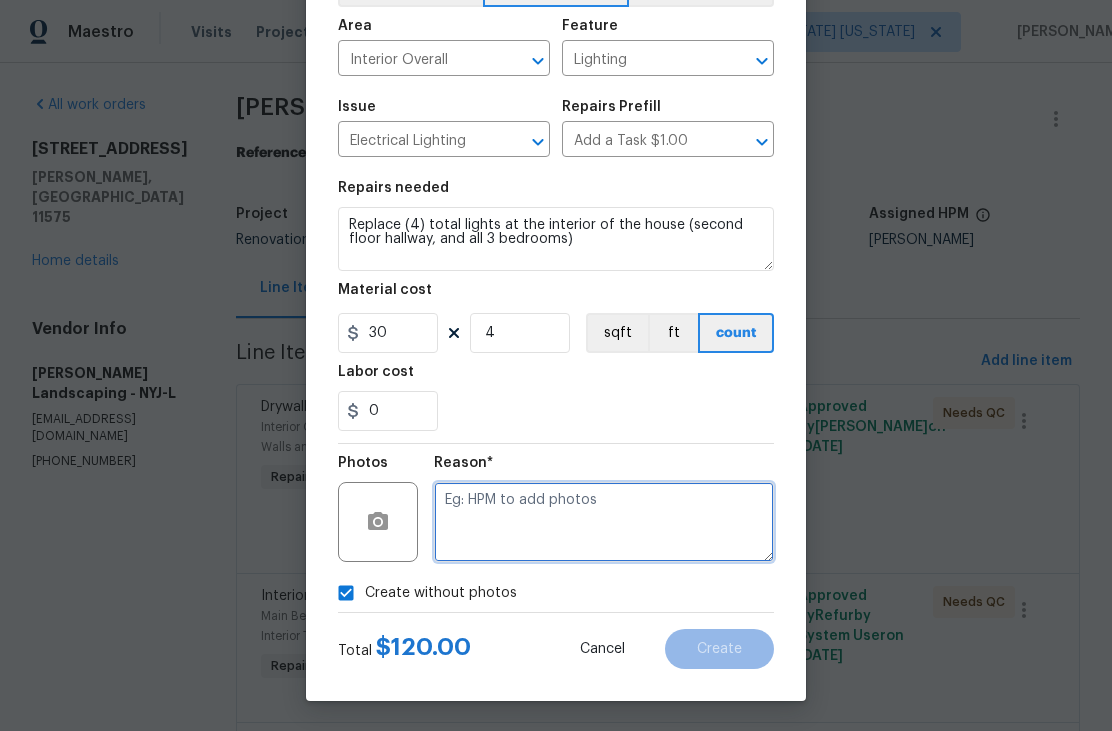 click at bounding box center (604, 522) 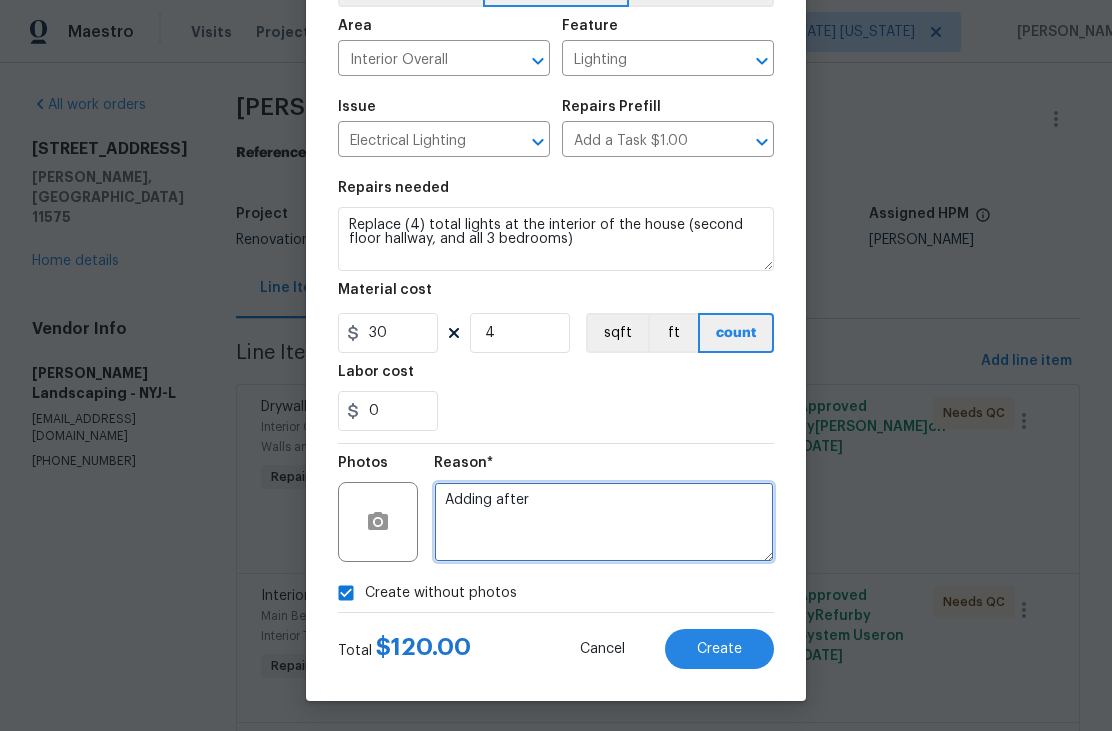 type on "Adding after" 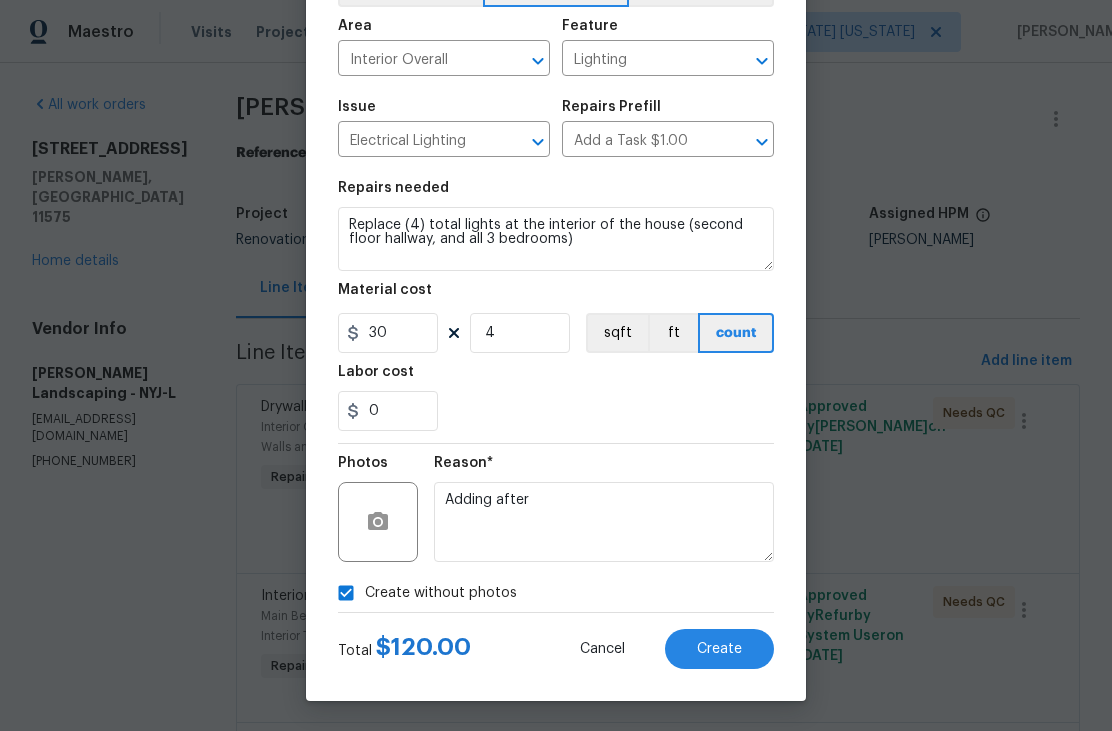 click on "Create" at bounding box center (719, 649) 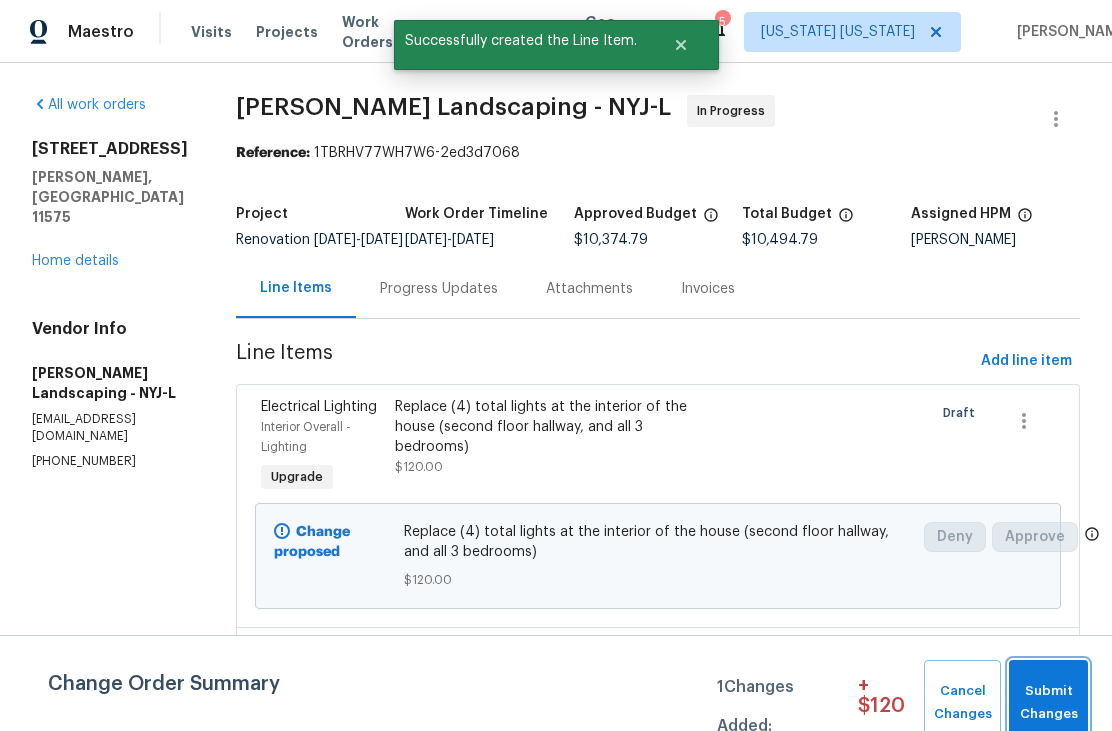 click on "Submit Changes" at bounding box center [1048, 703] 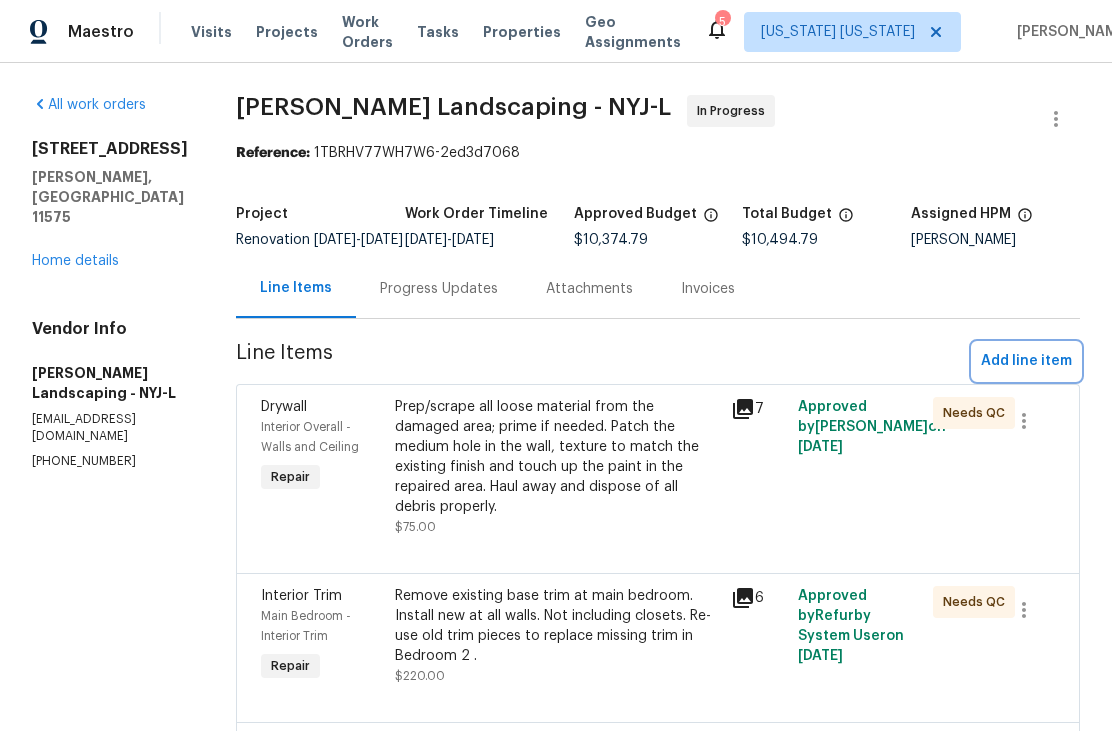 click on "Add line item" at bounding box center (1026, 361) 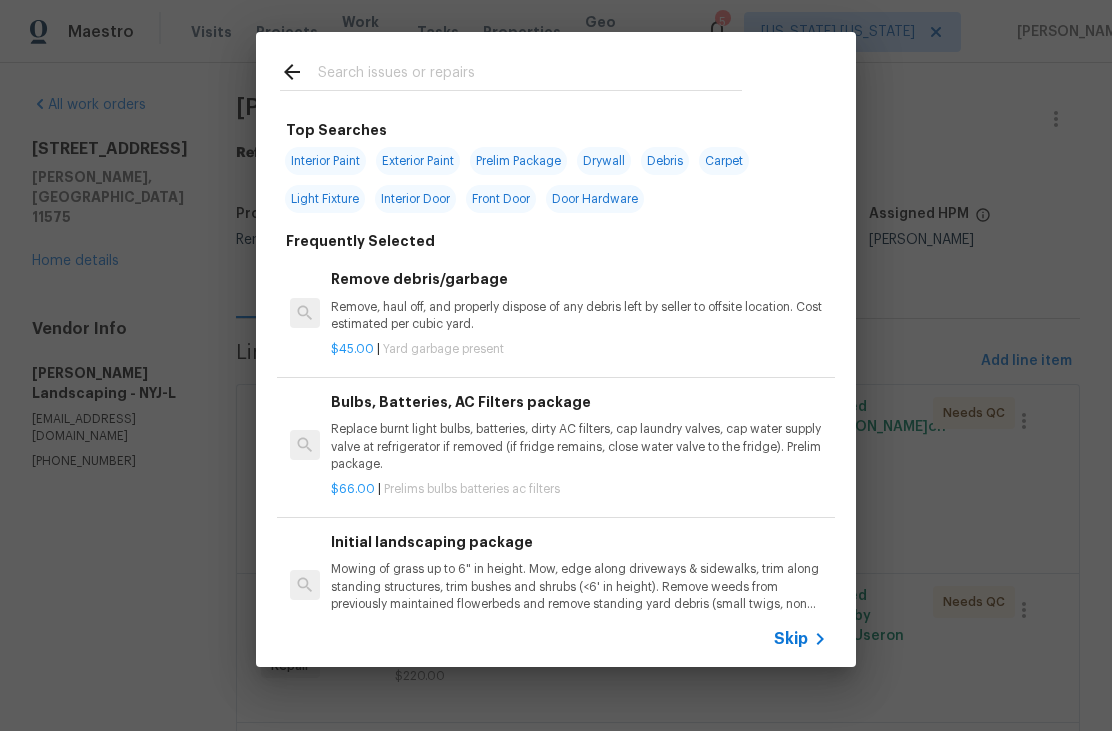 click at bounding box center [530, 75] 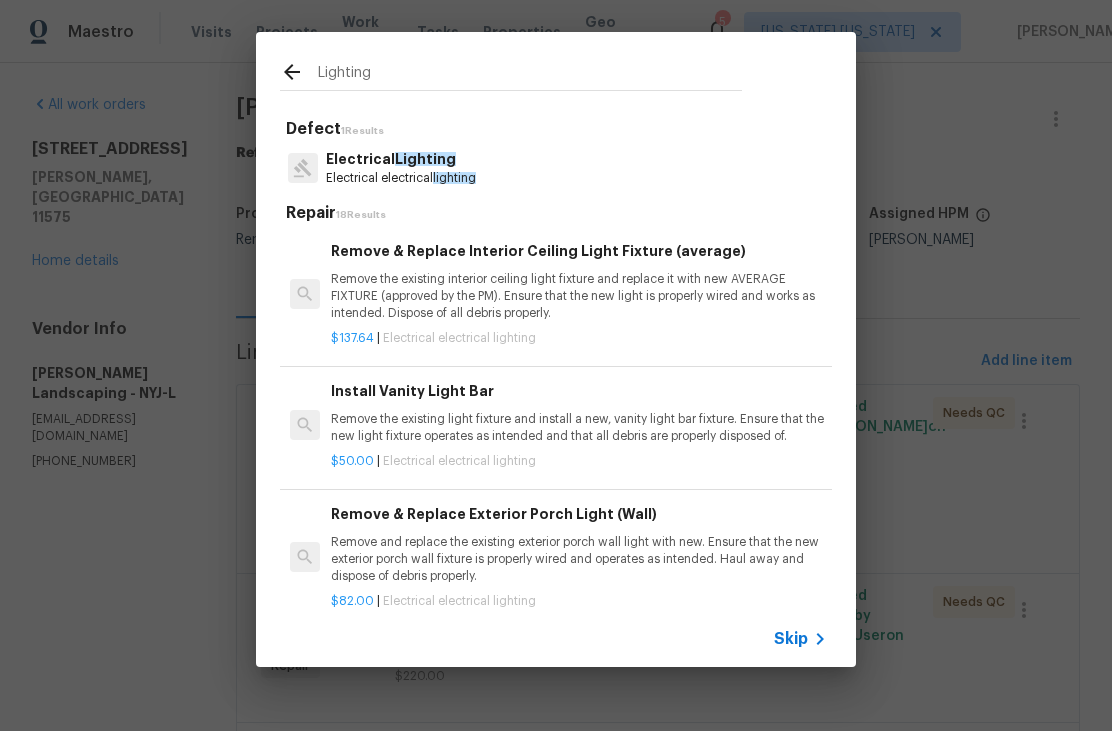 type on "Lighting" 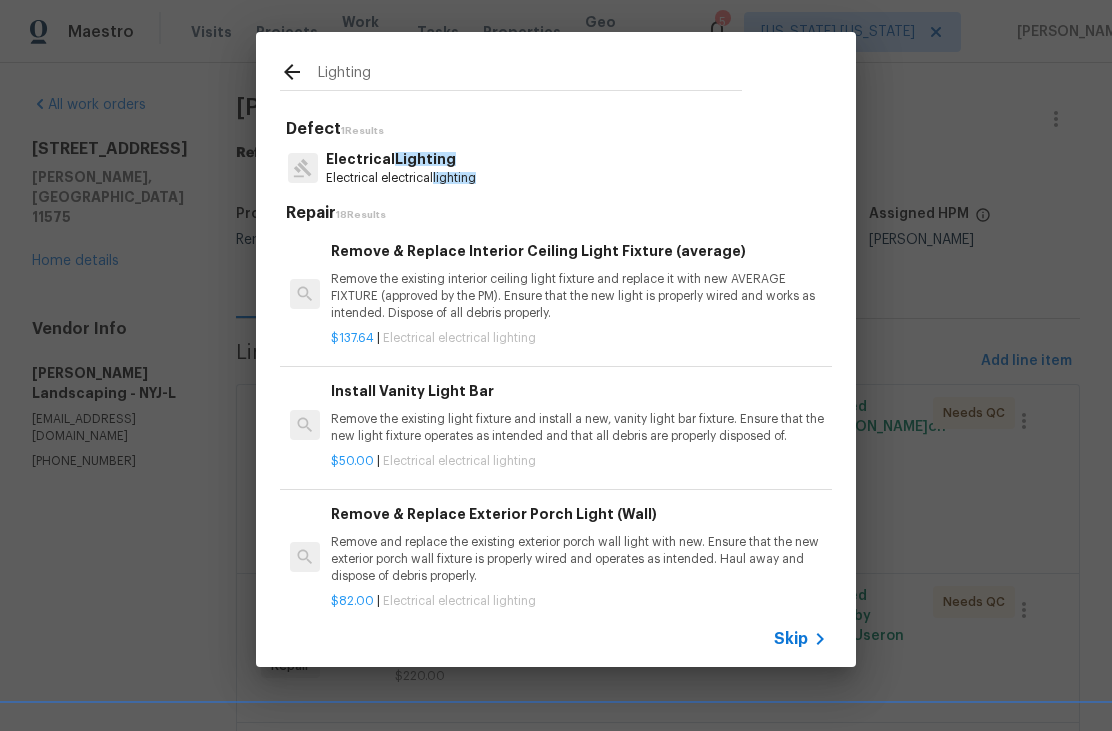 click on "Electrical  Lighting Electrical electrical  lighting" at bounding box center (556, 168) 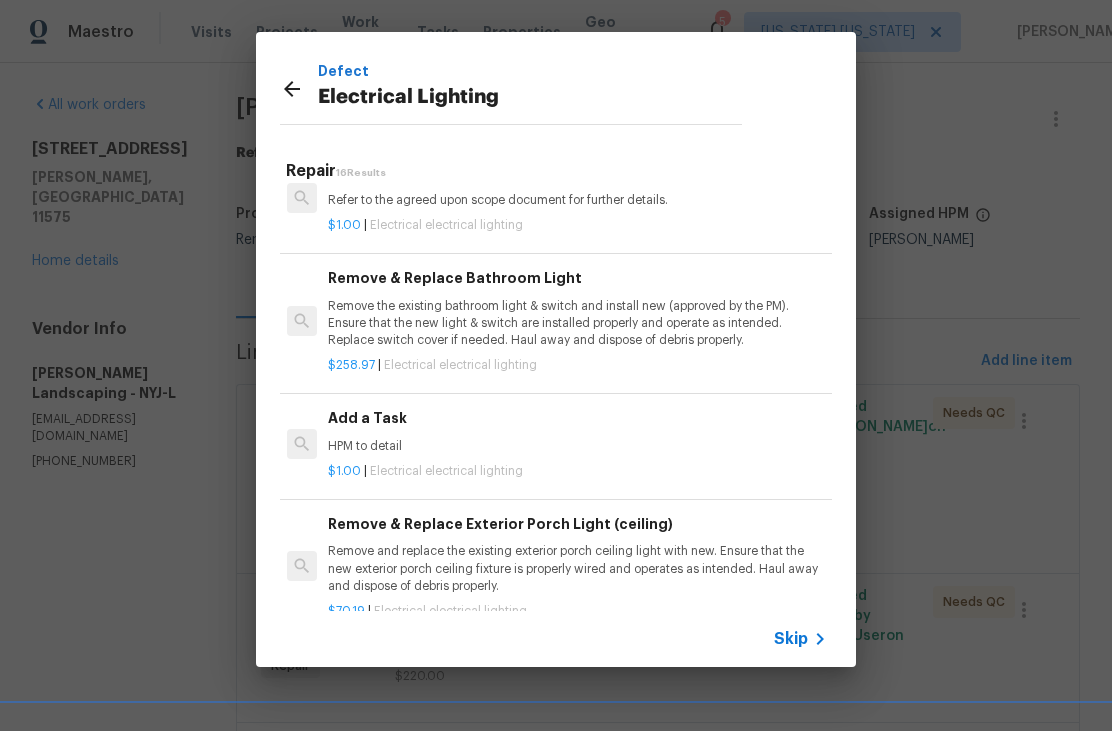 scroll, scrollTop: 1124, scrollLeft: 3, axis: both 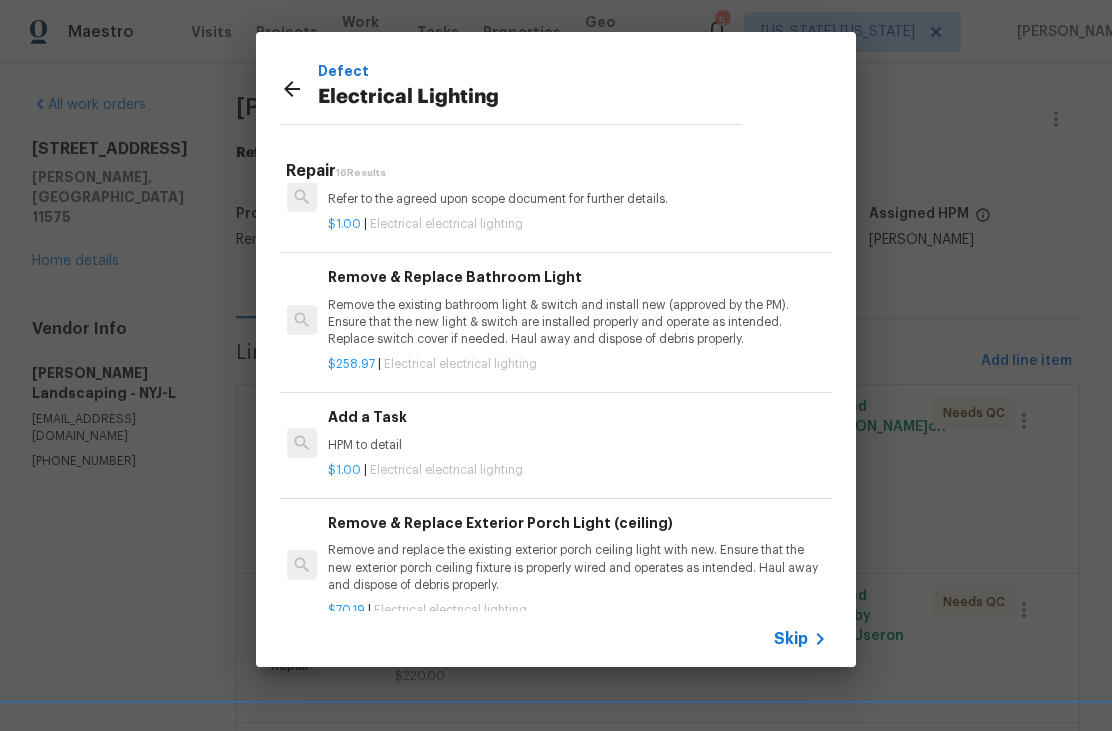 click on "Add a Task HPM to detail" at bounding box center [576, 430] 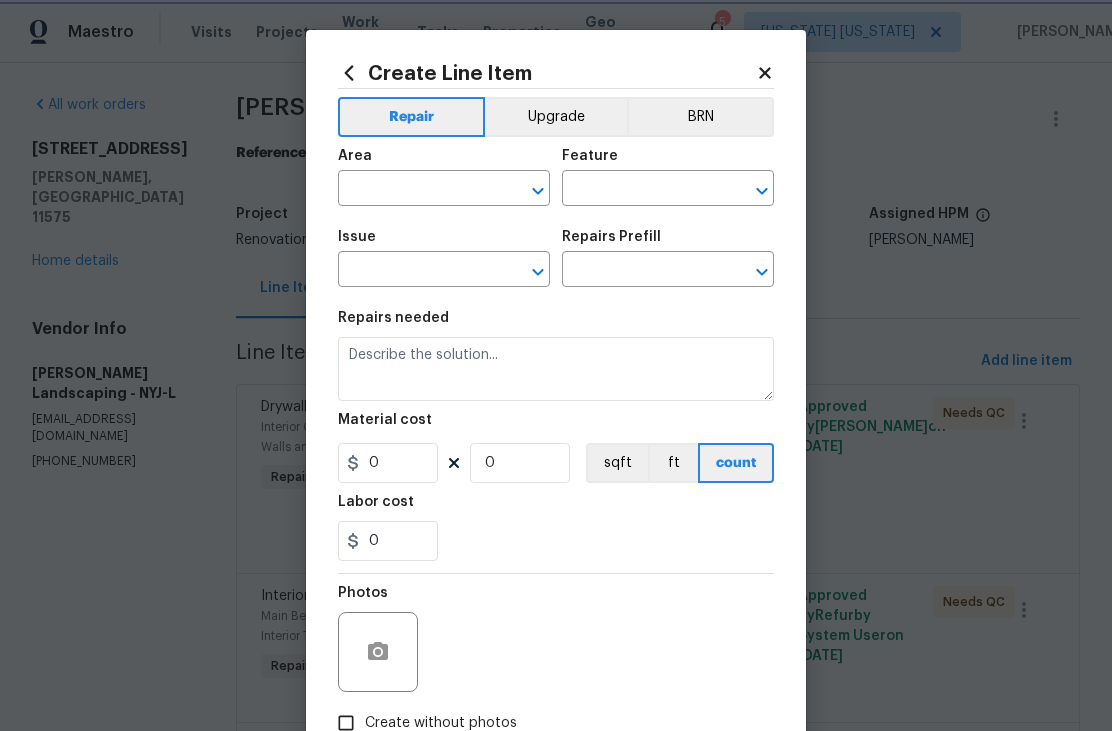 type on "Electrical Lighting" 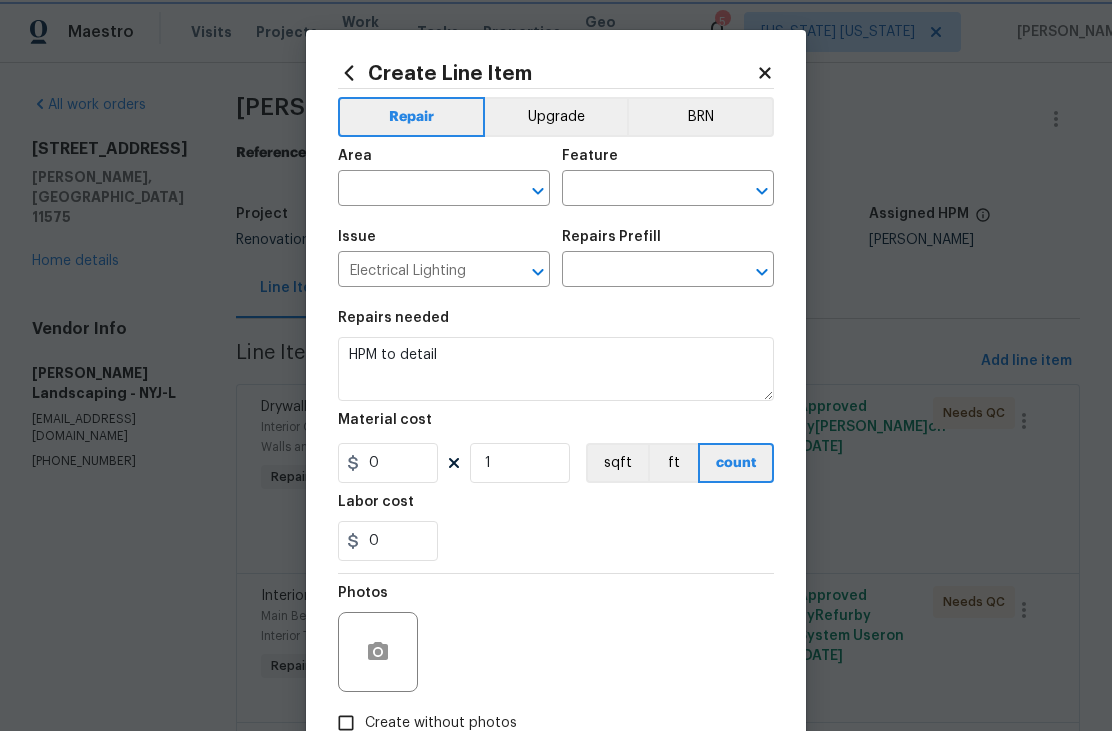 type on "Add a Task $1.00" 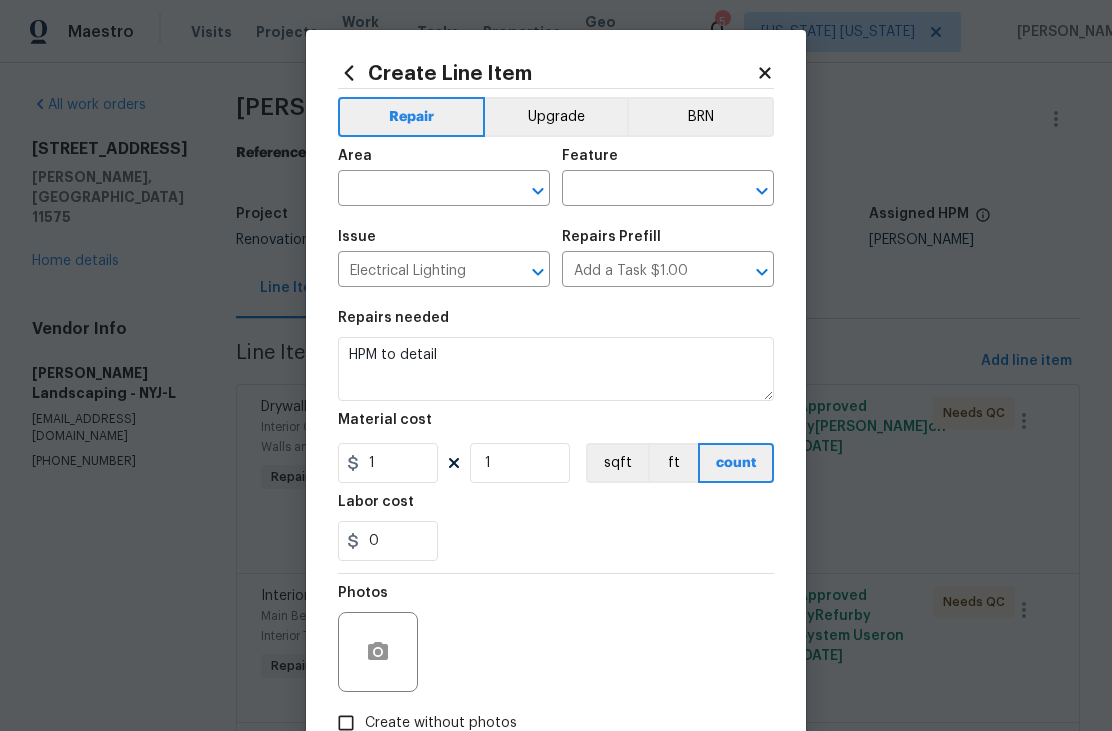 click at bounding box center [416, 190] 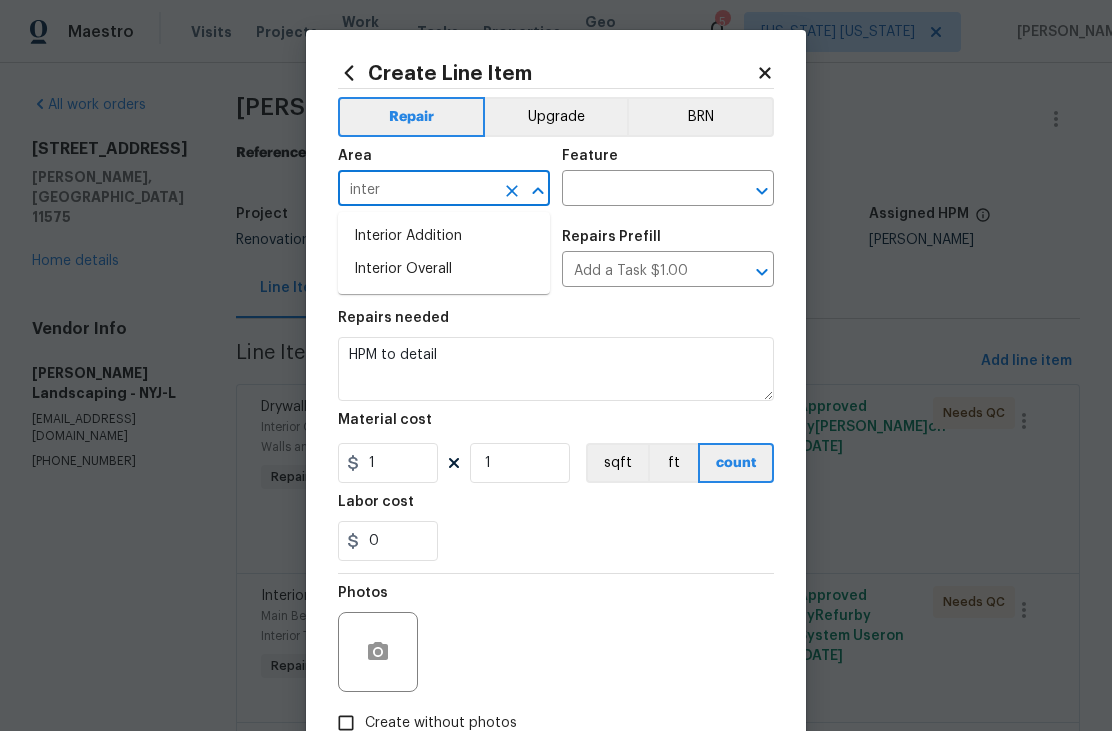 click on "Interior Overall" at bounding box center [444, 269] 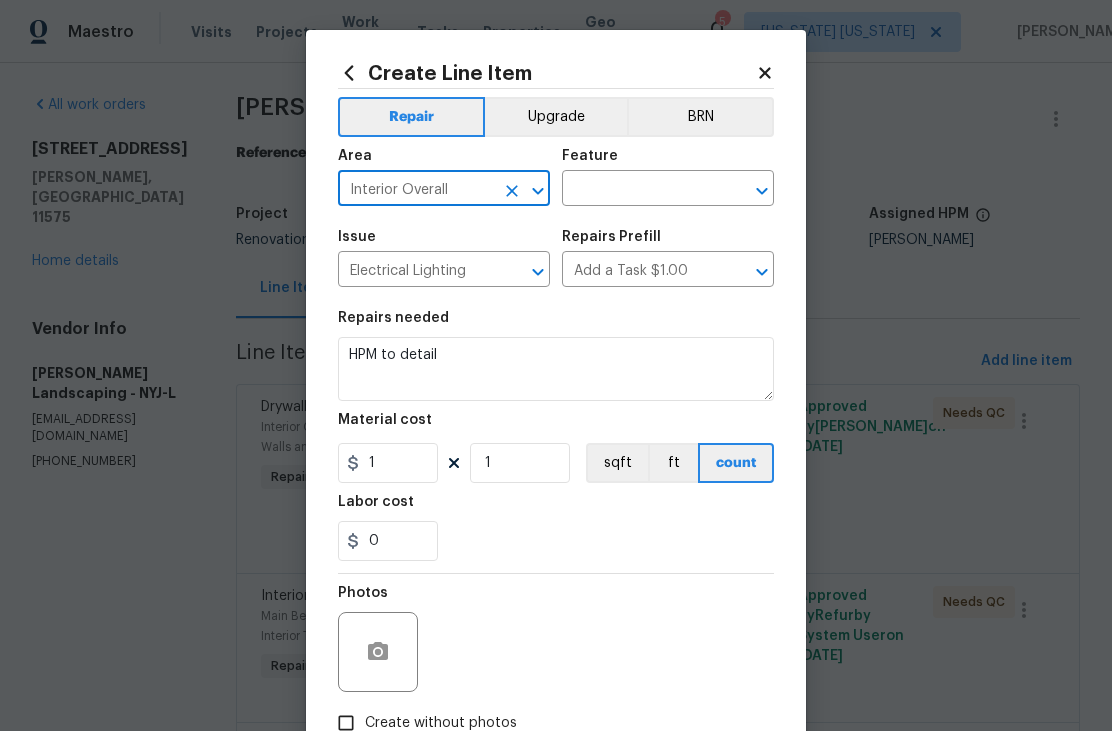 click at bounding box center (640, 190) 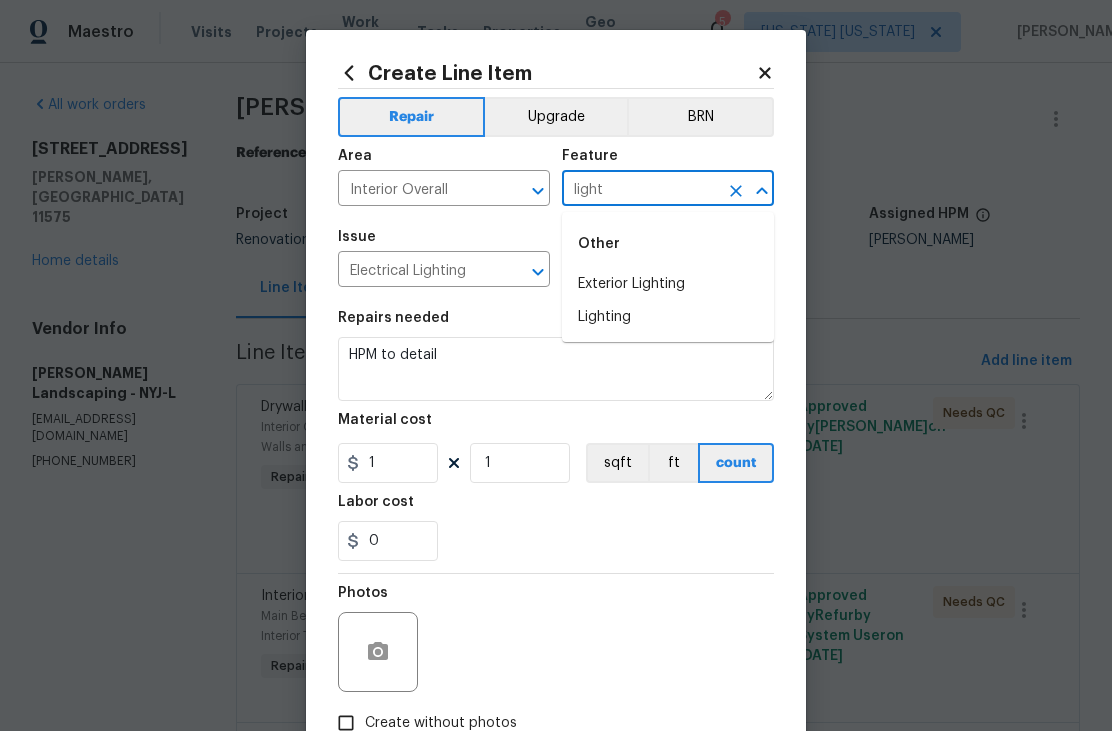 click on "Lighting" at bounding box center (668, 317) 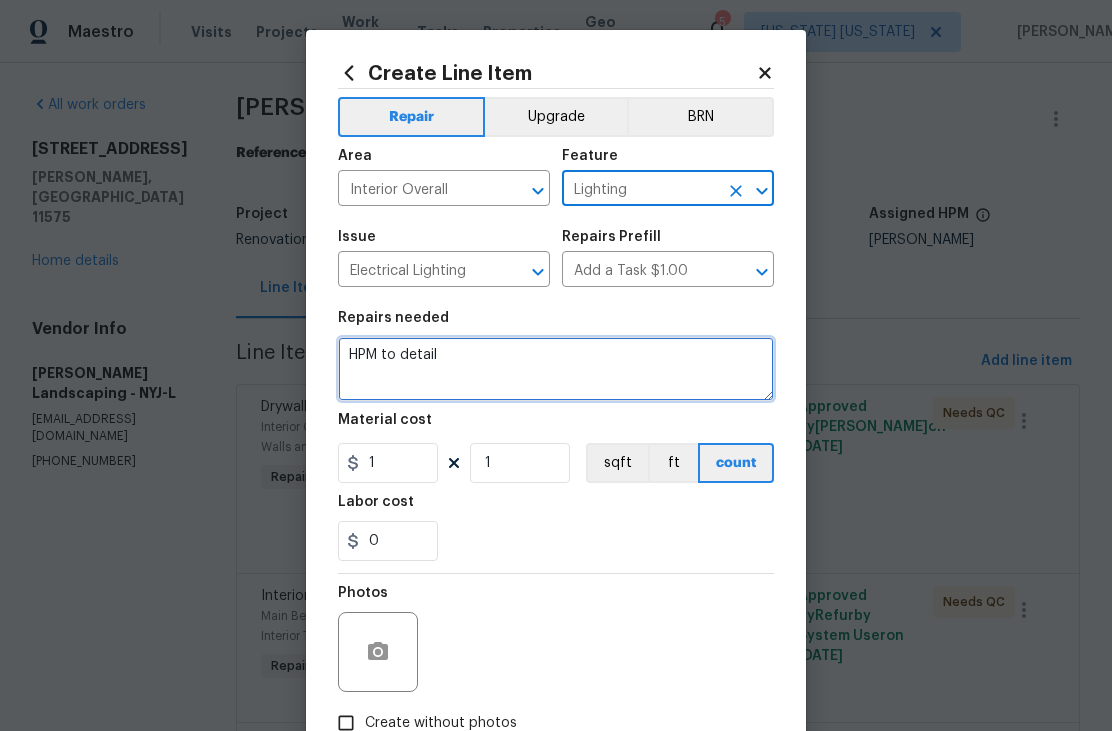 click on "HPM to detail" at bounding box center [556, 369] 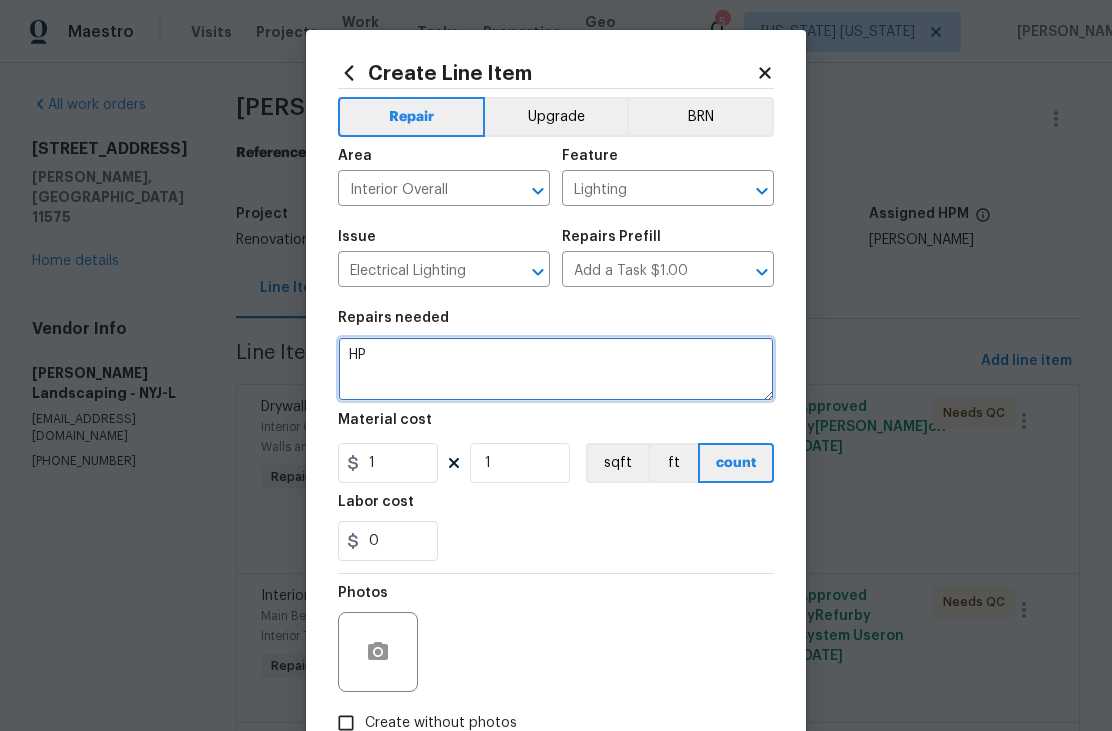 type on "H" 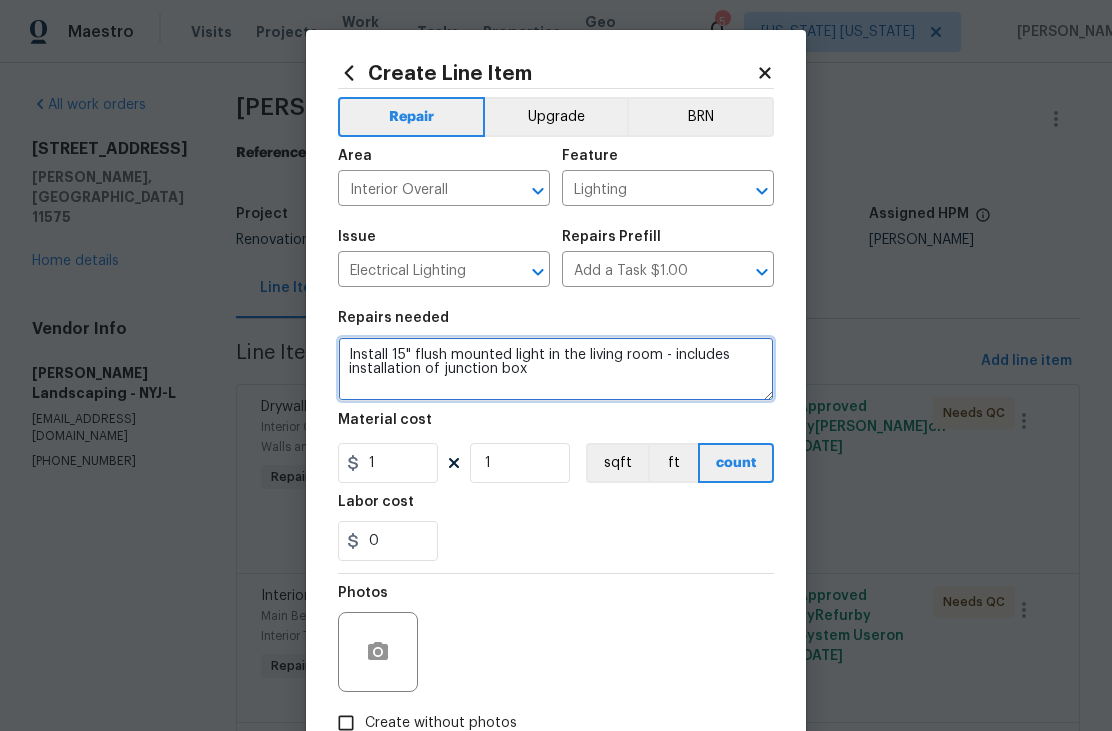 click at bounding box center [538, 191] 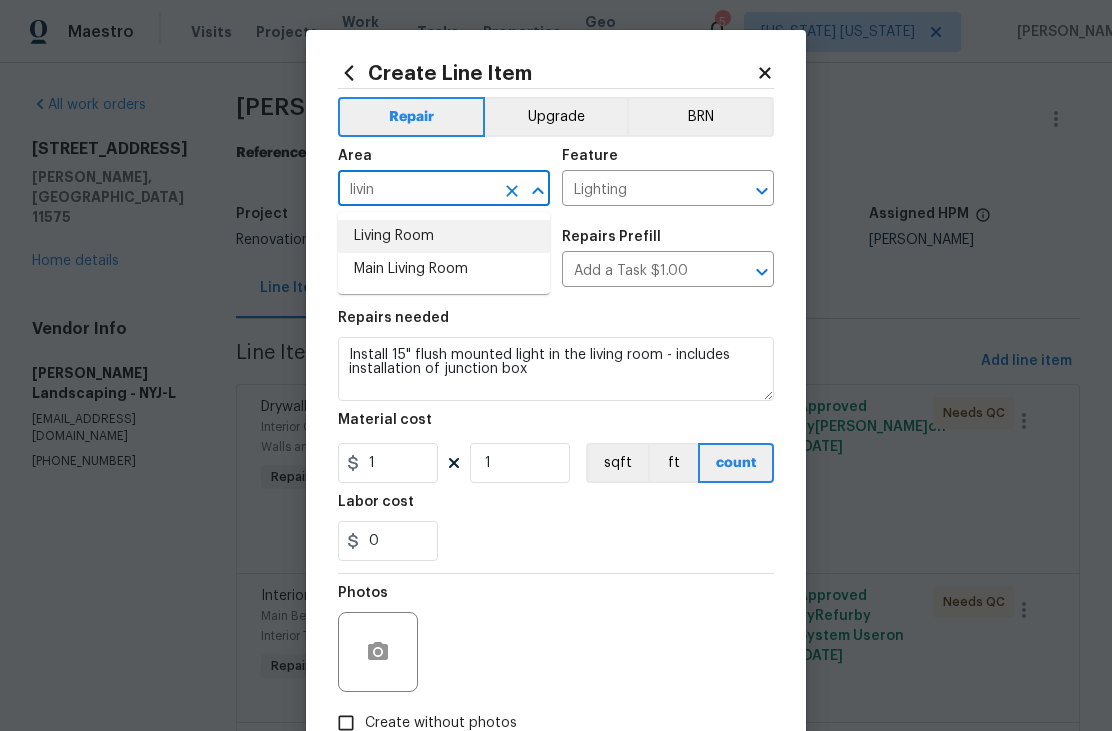 click on "Living Room" at bounding box center (444, 236) 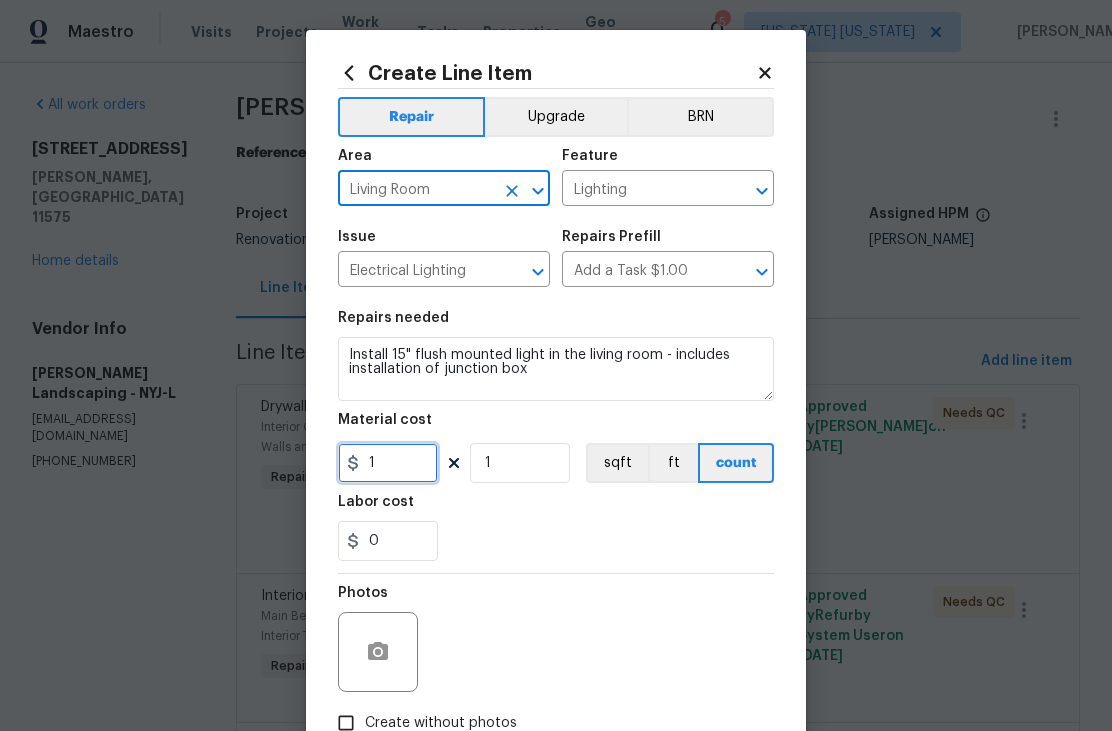 click on "1" at bounding box center (388, 463) 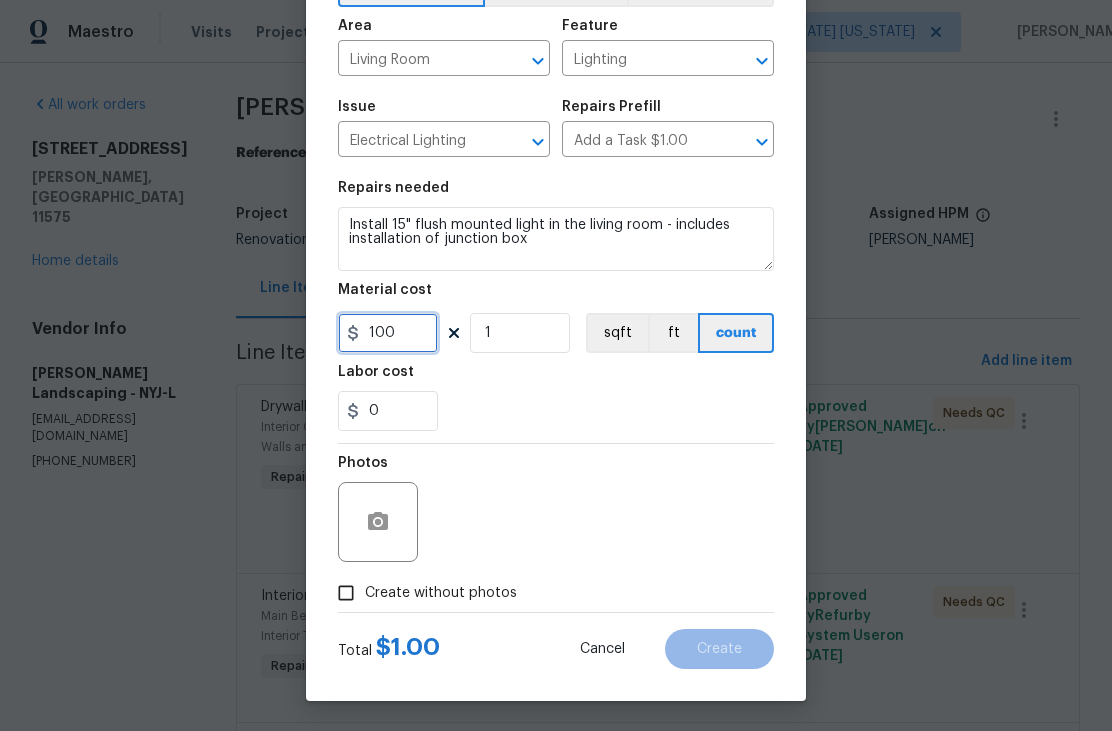 scroll, scrollTop: 134, scrollLeft: 0, axis: vertical 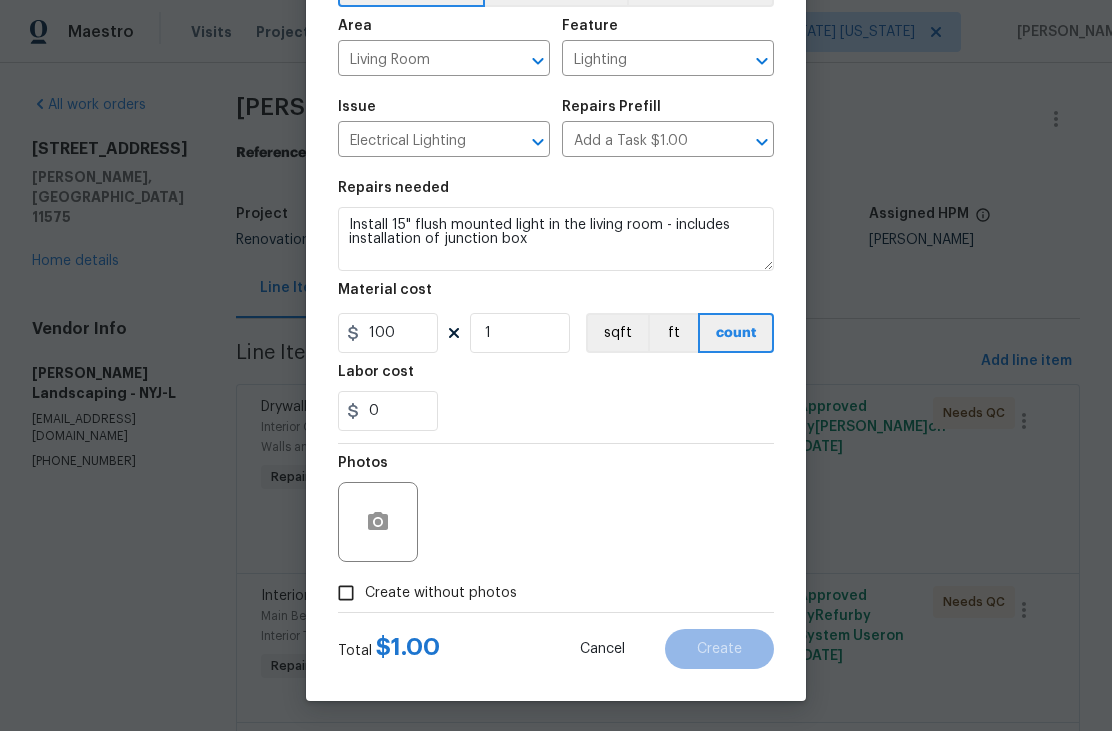 click on "Create without photos" at bounding box center [441, 593] 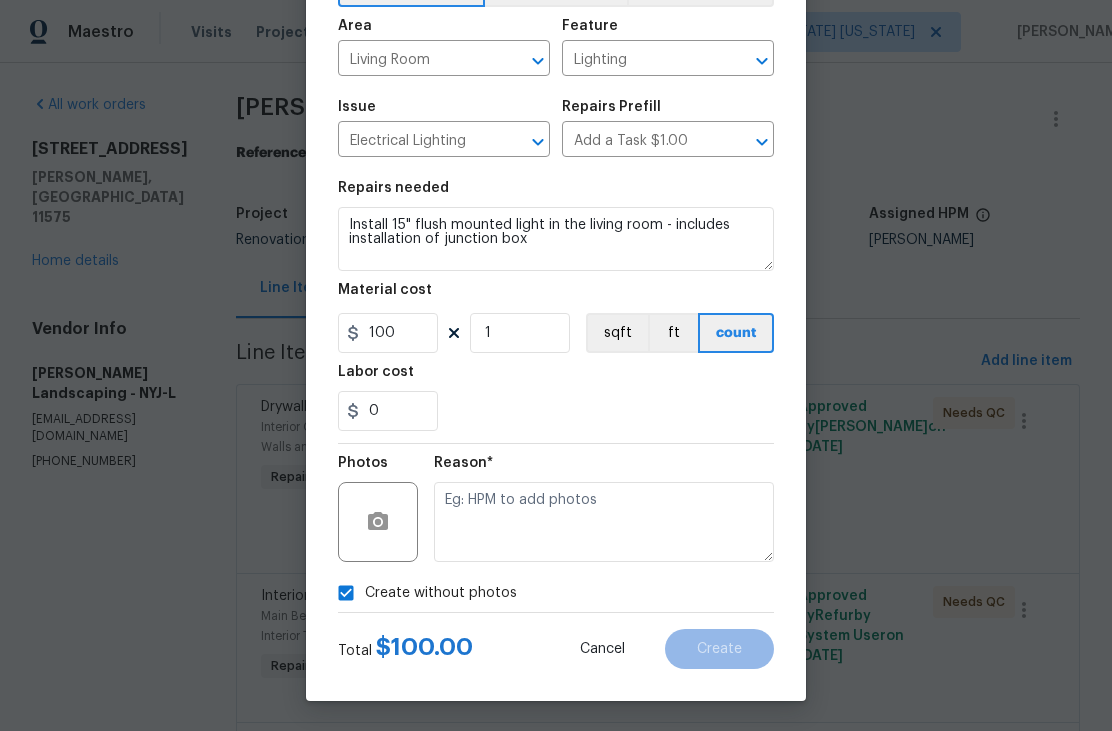 click at bounding box center (604, 522) 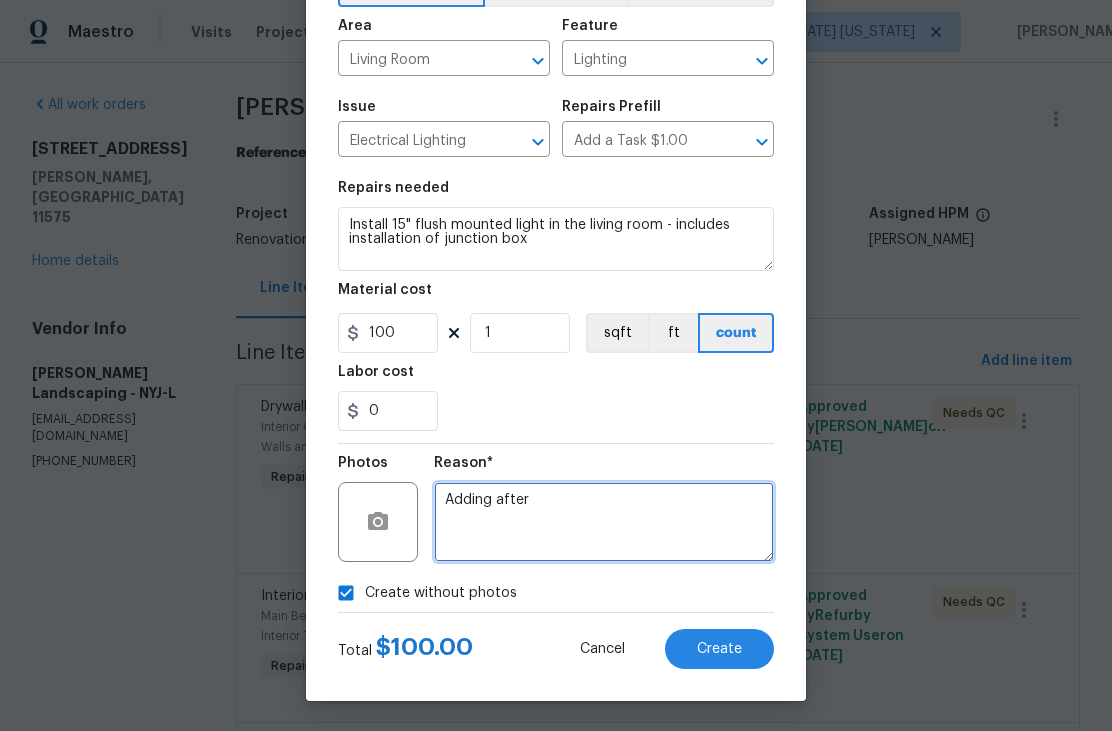 type on "Adding after" 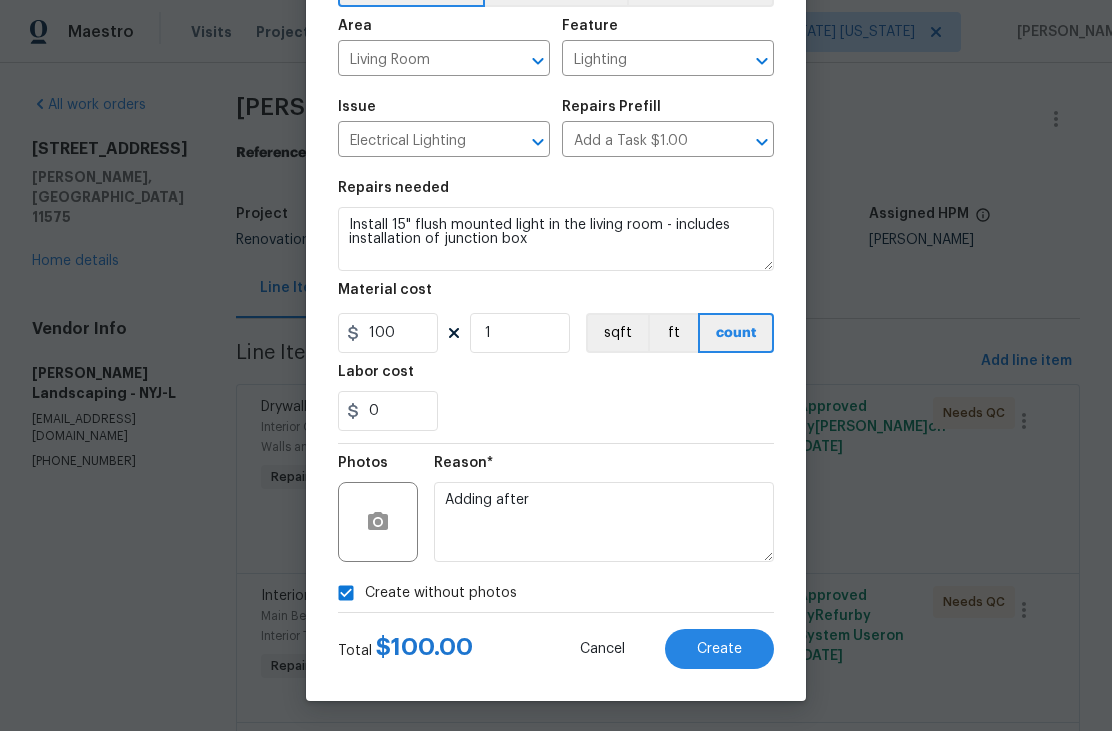 click on "Create" at bounding box center (719, 649) 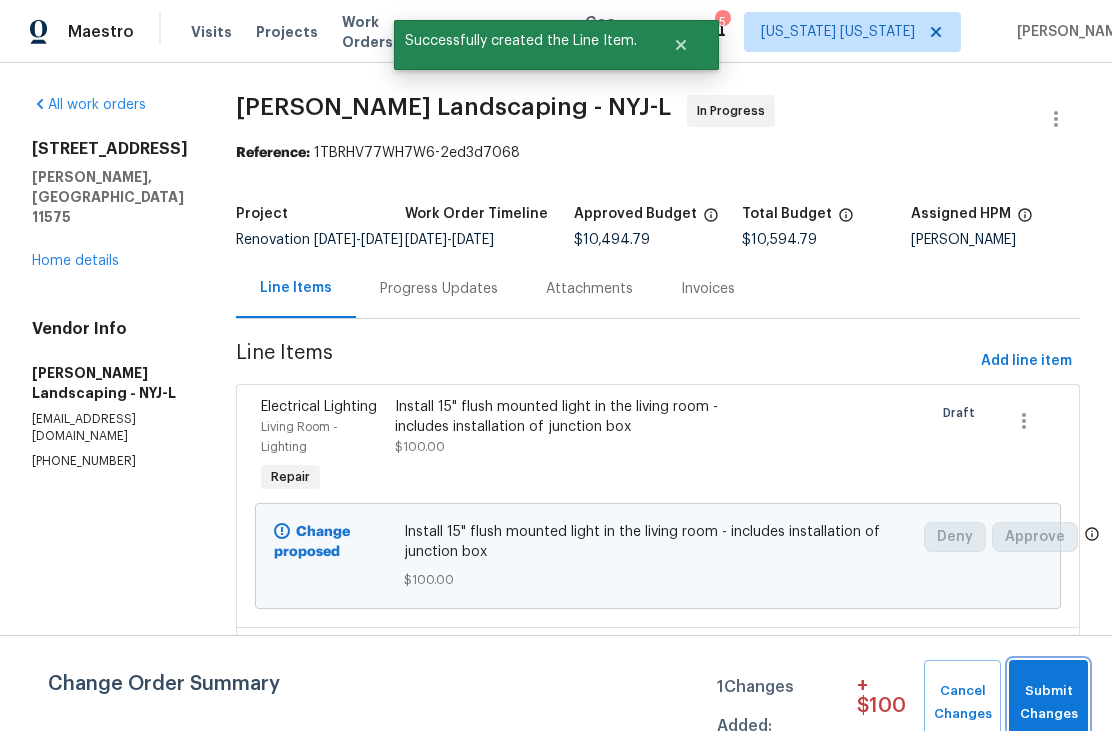 click on "Submit Changes" at bounding box center (1048, 703) 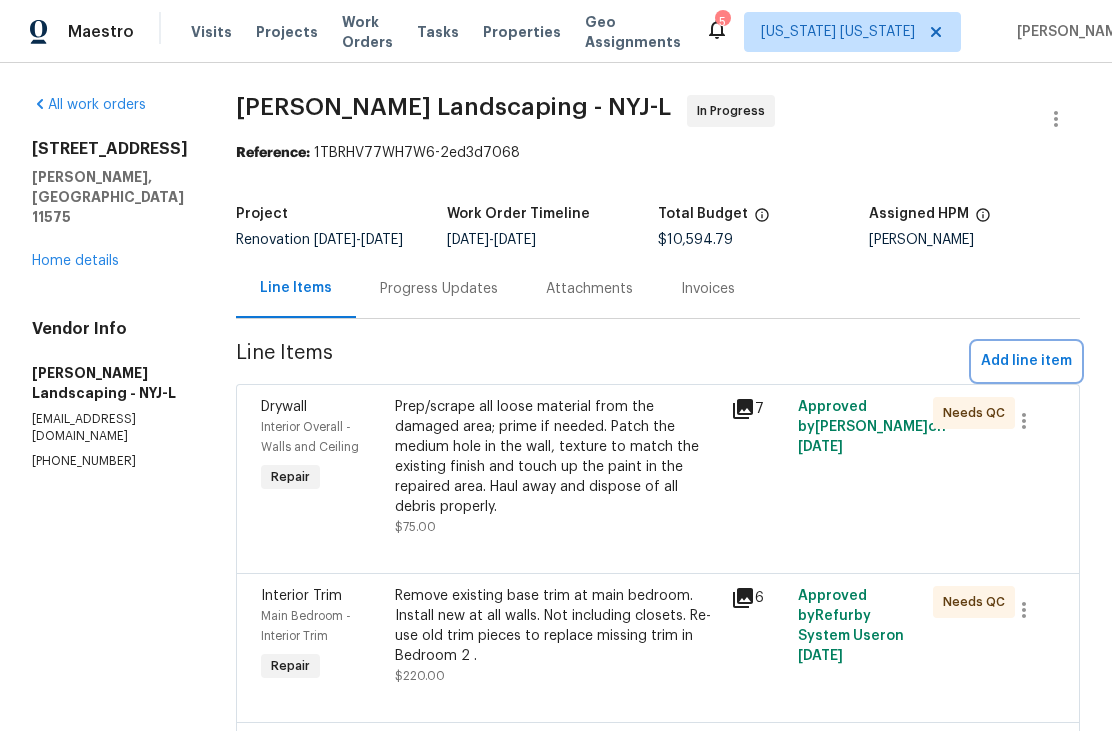 click on "Add line item" at bounding box center [1026, 361] 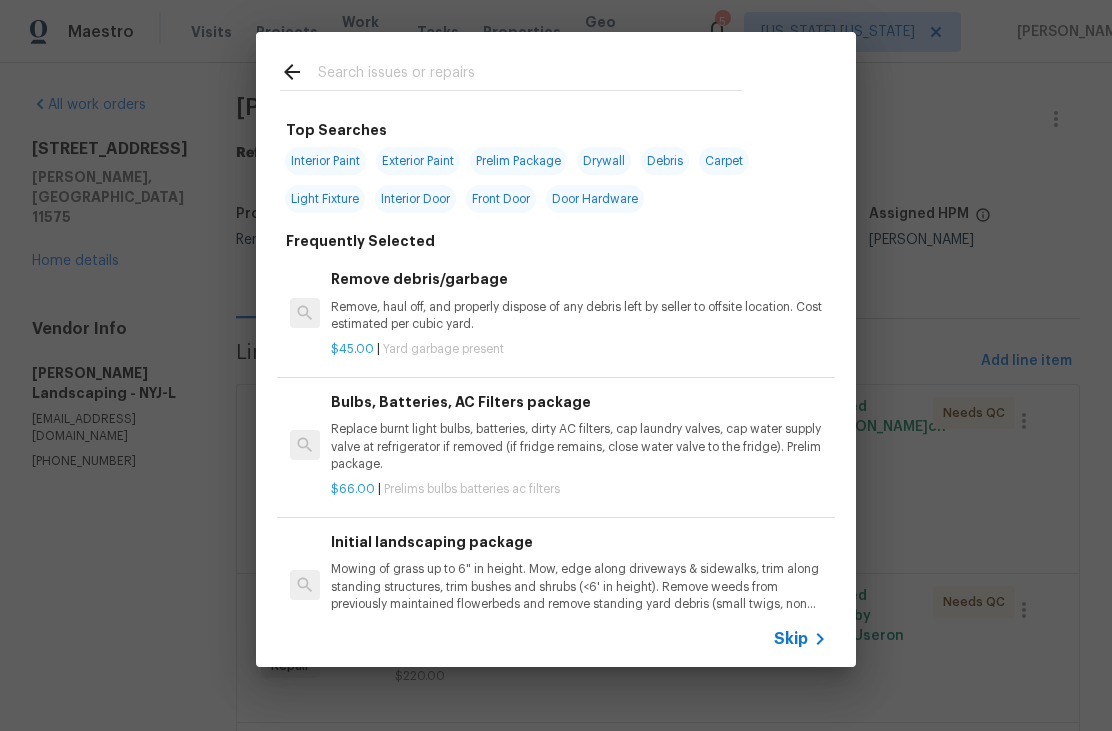 click at bounding box center [530, 75] 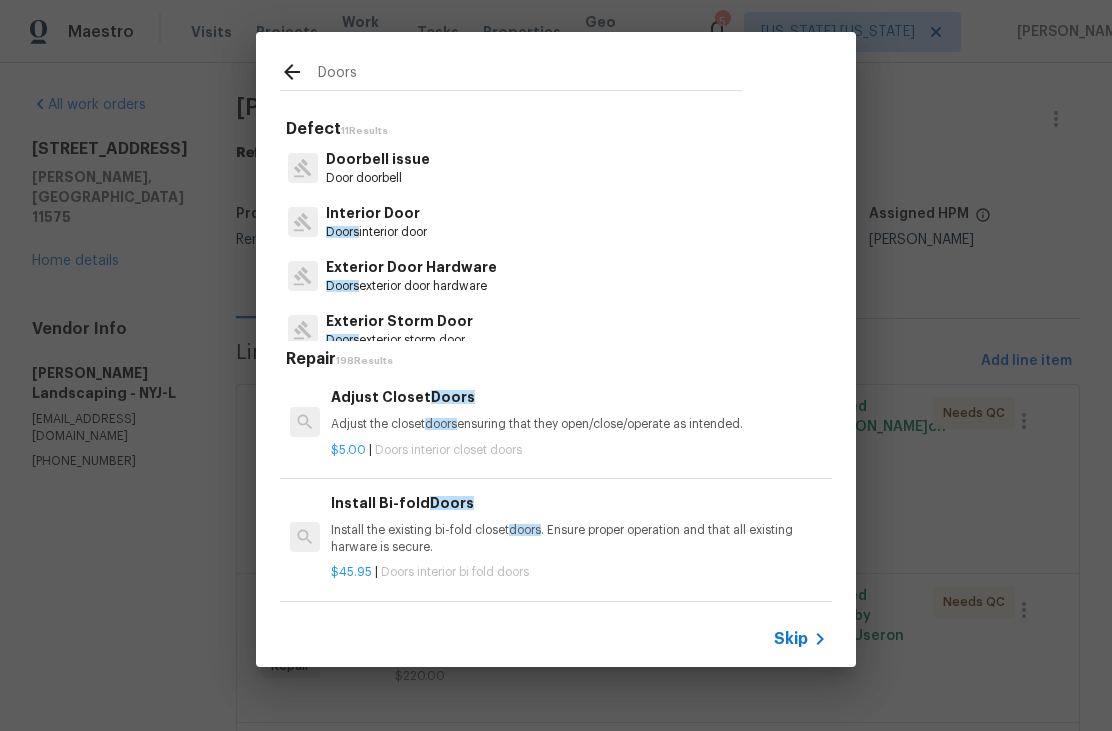 type on "Doors" 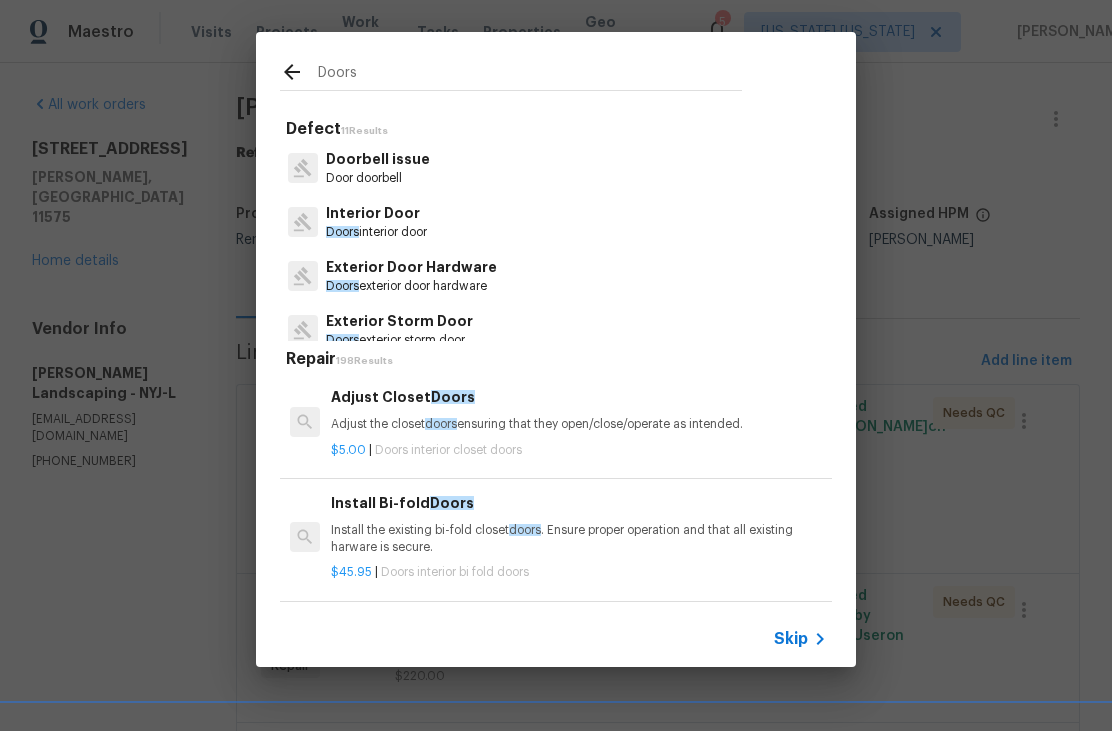 click on "Interior Door Doors  interior door" at bounding box center (556, 222) 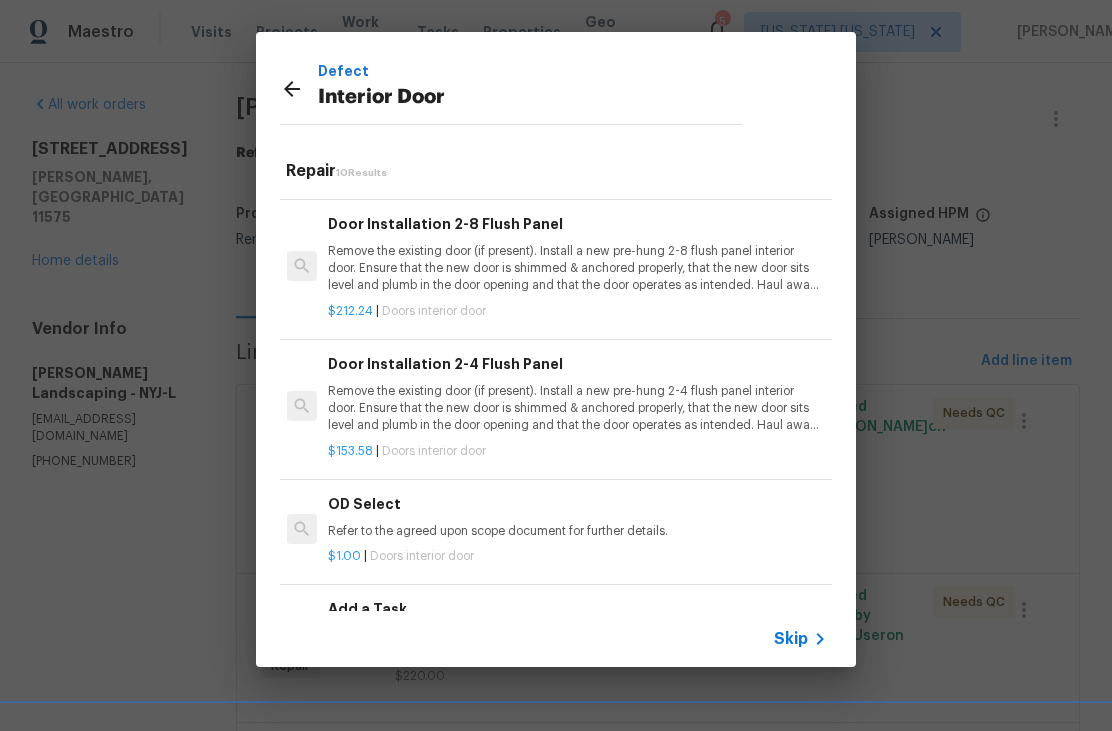 scroll, scrollTop: 808, scrollLeft: 3, axis: both 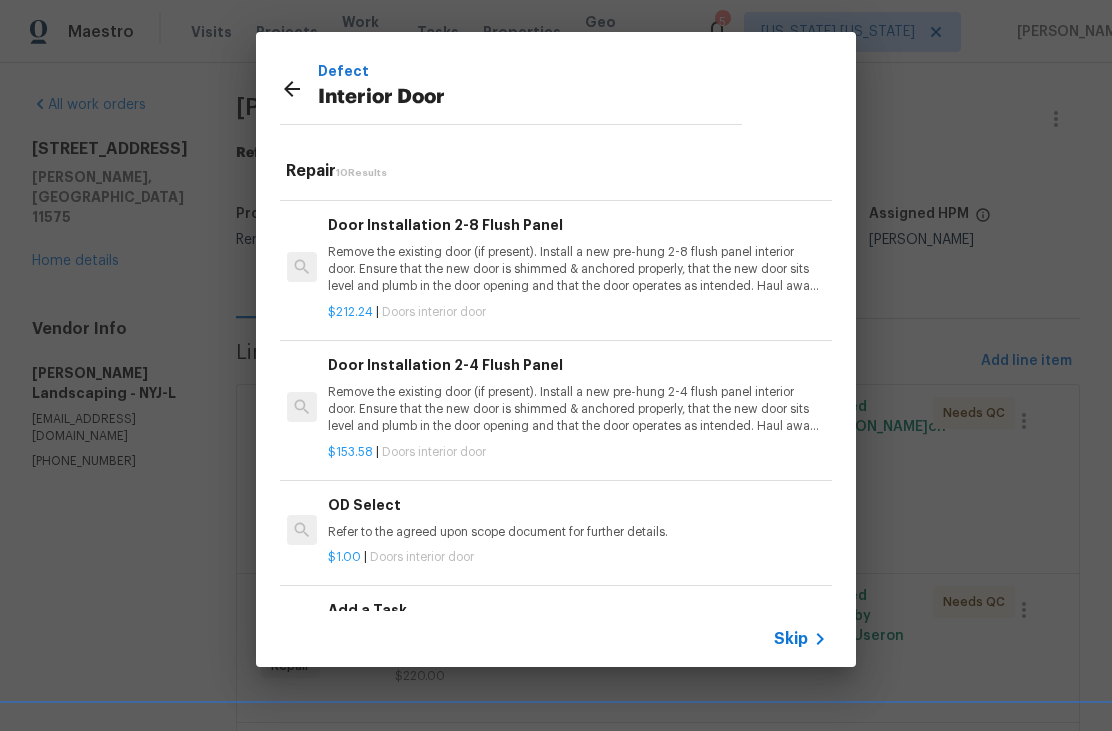 click on "Add a Task" at bounding box center (576, 610) 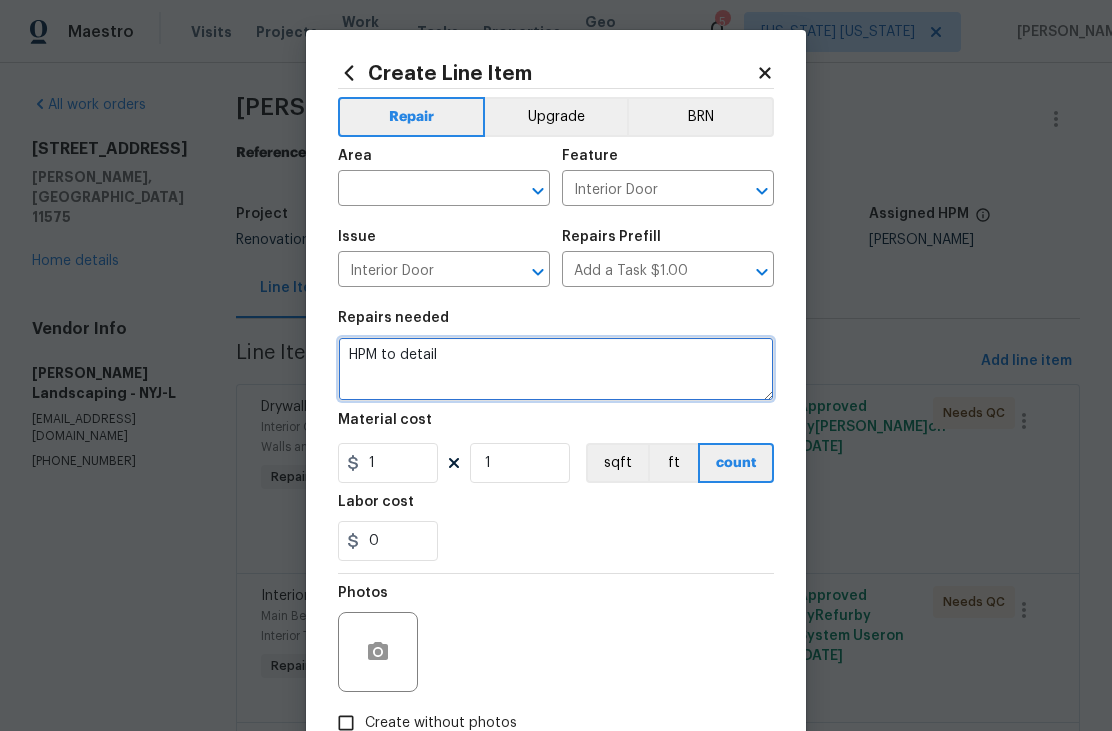 click on "HPM to detail" at bounding box center (556, 369) 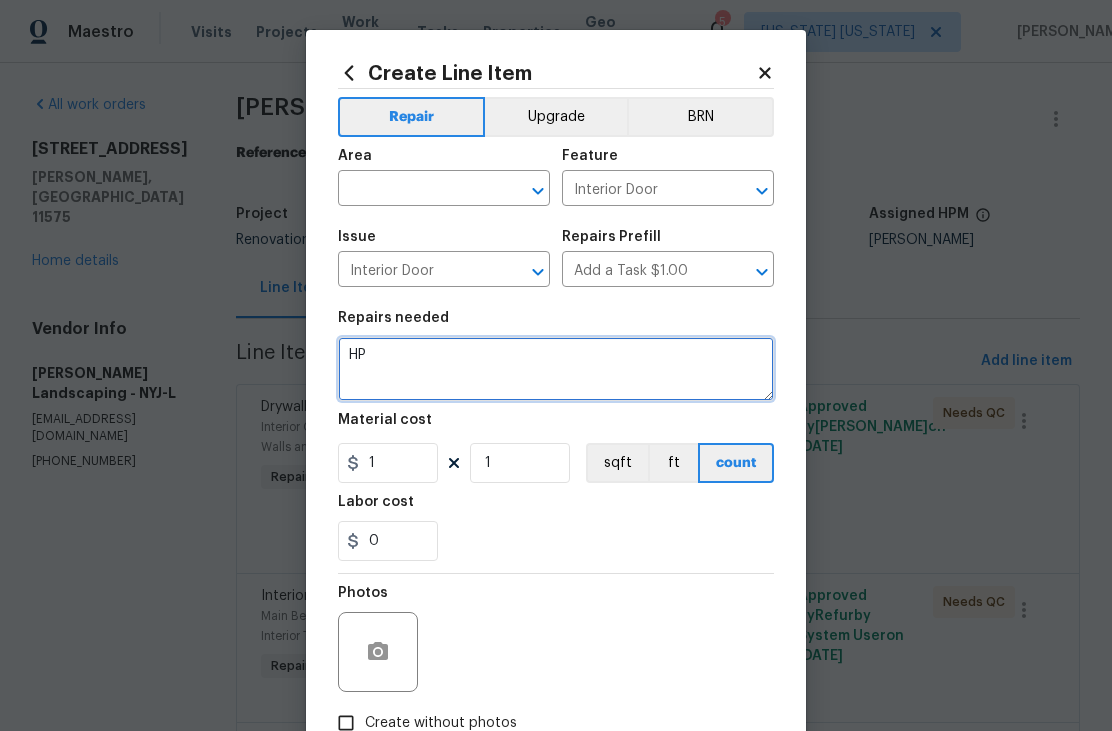 type on "H" 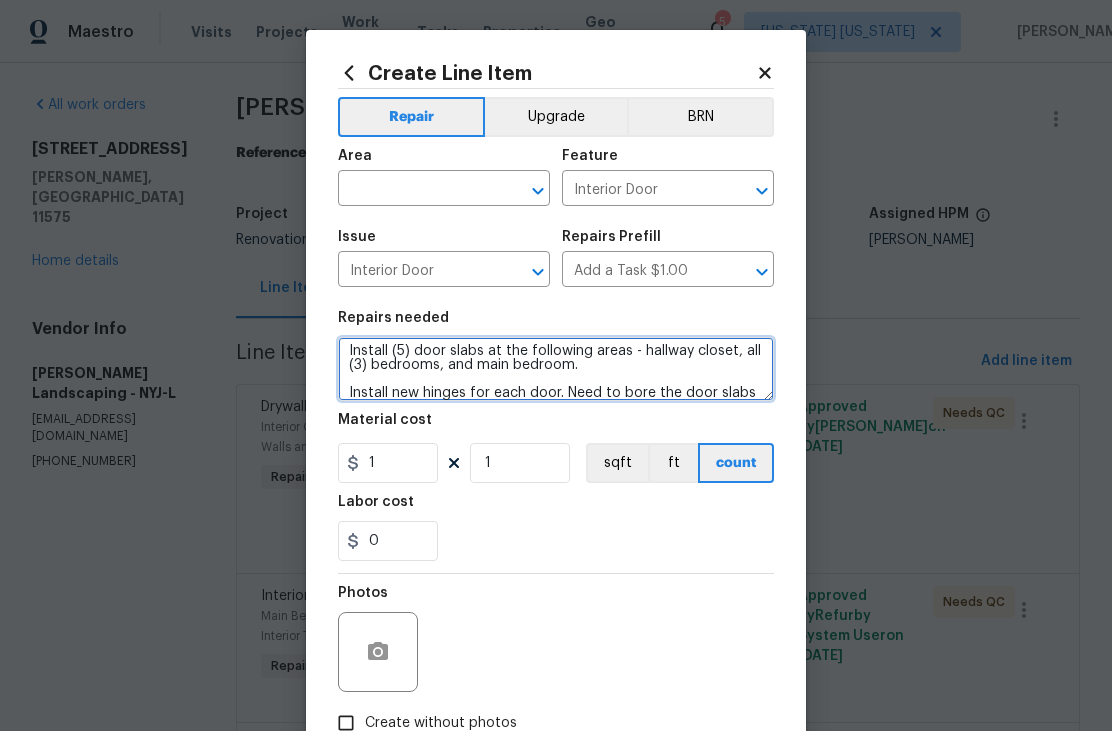 scroll, scrollTop: 28, scrollLeft: 0, axis: vertical 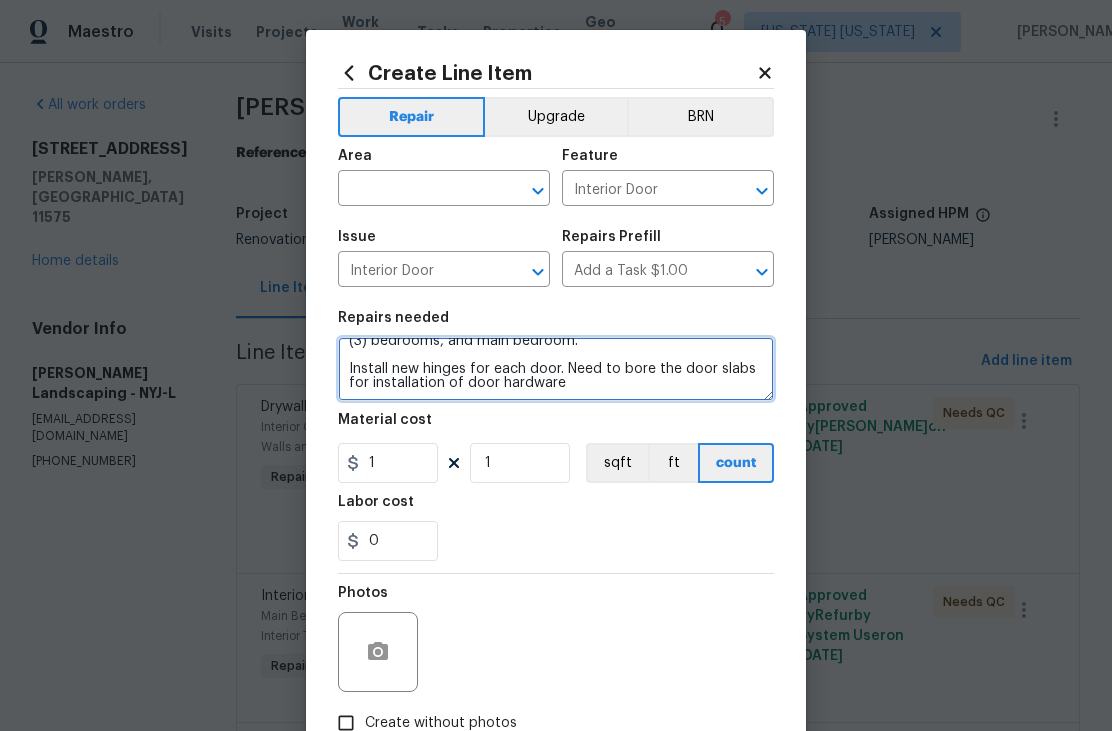 type on "Install (5) door slabs at the following areas - hallway closet, all (3) bedrooms, and main bedroom.
Install new hinges for each door. Need to bore the door slabs for installation of door hardware" 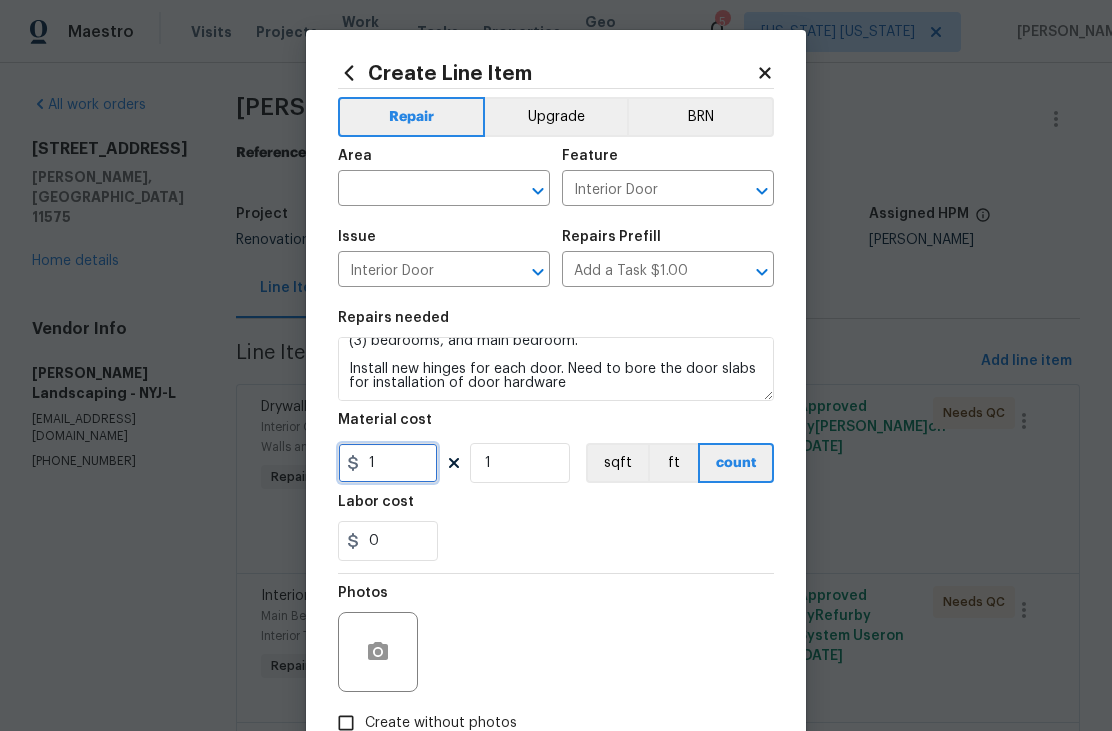 click on "1" at bounding box center [388, 463] 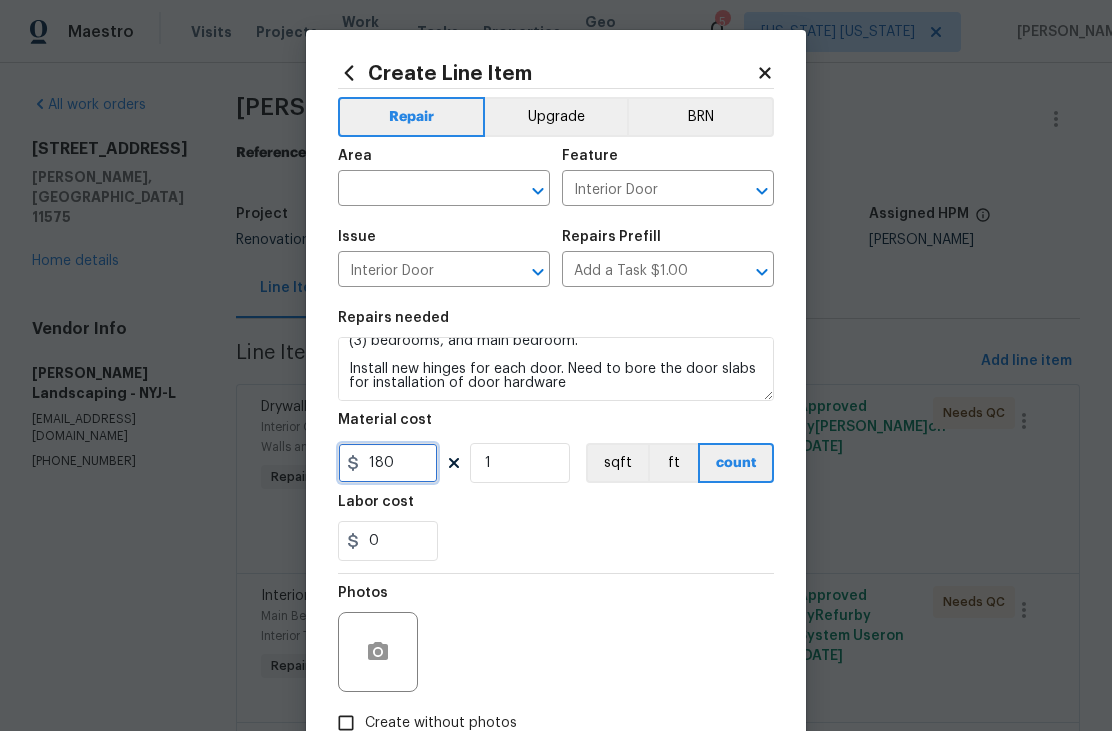 type on "180" 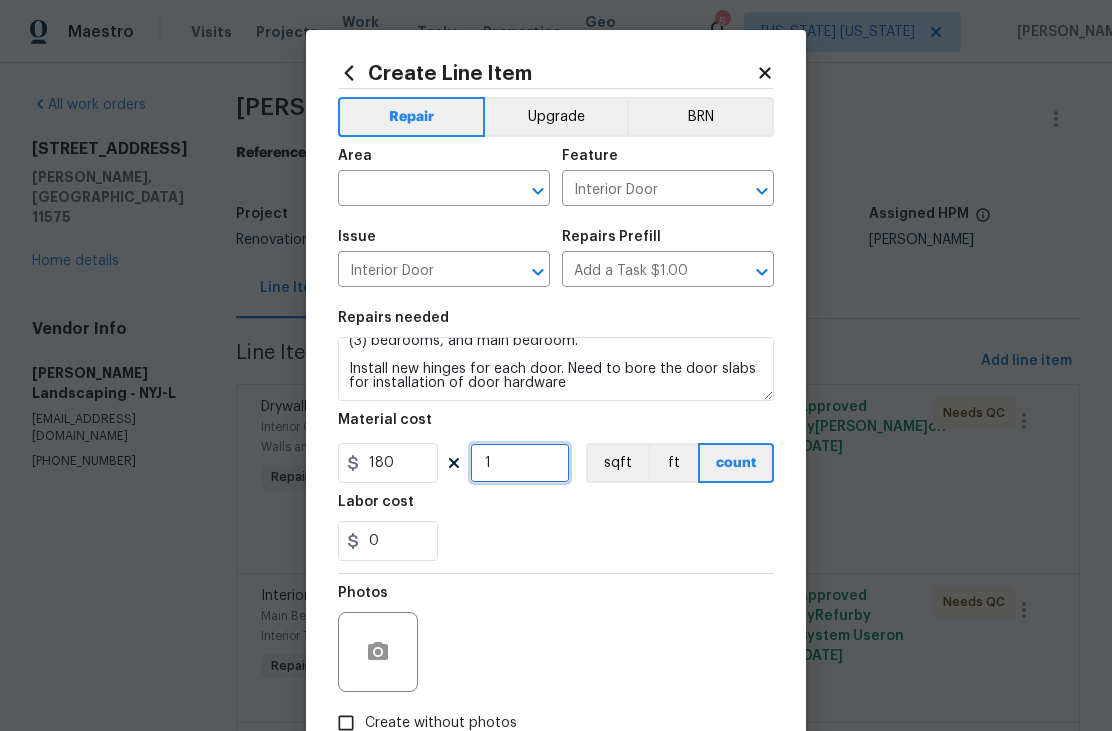 click on "1" at bounding box center (520, 463) 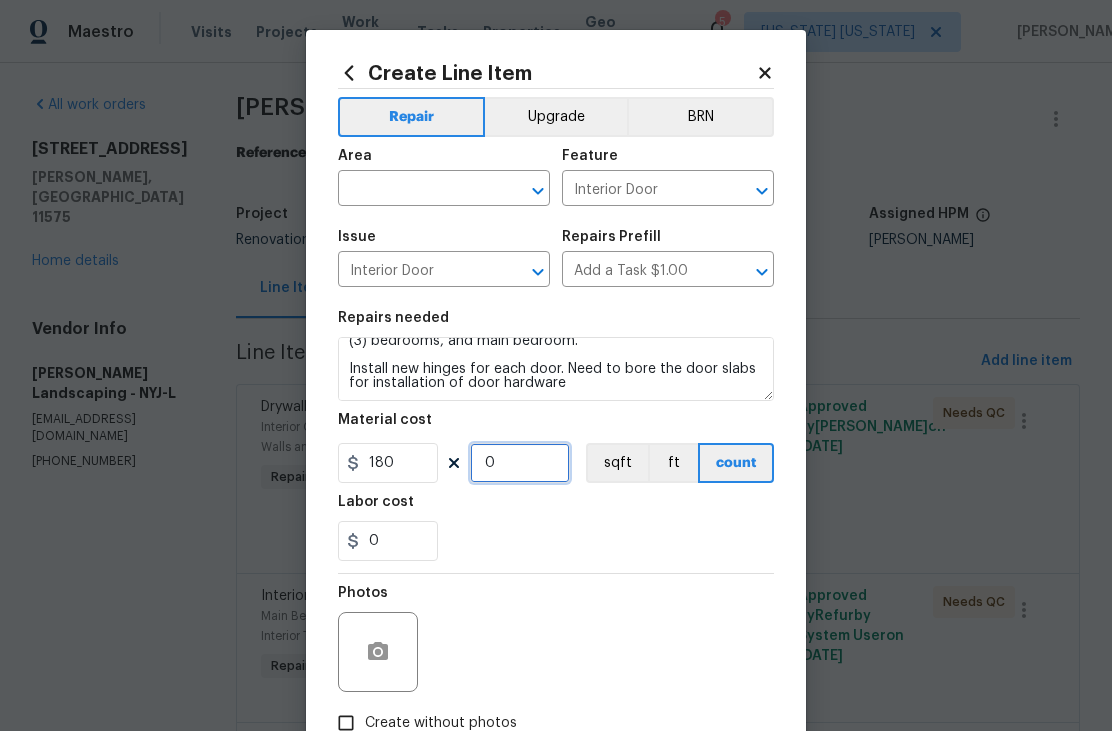 type on "5" 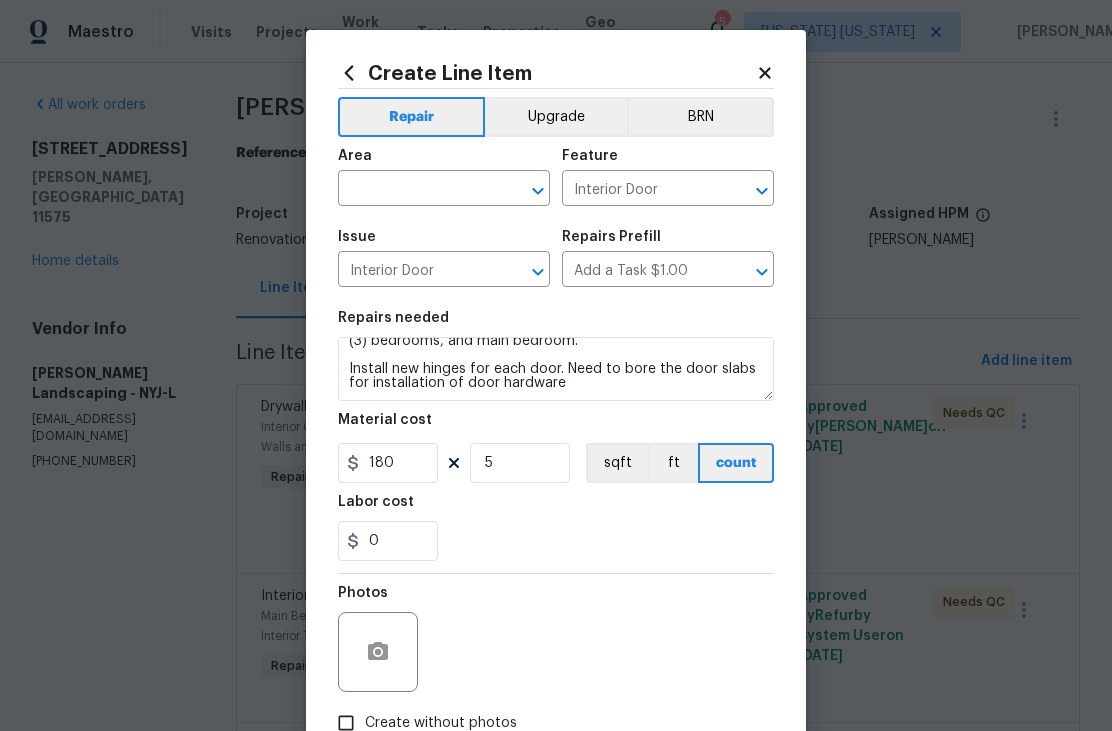 click at bounding box center [416, 190] 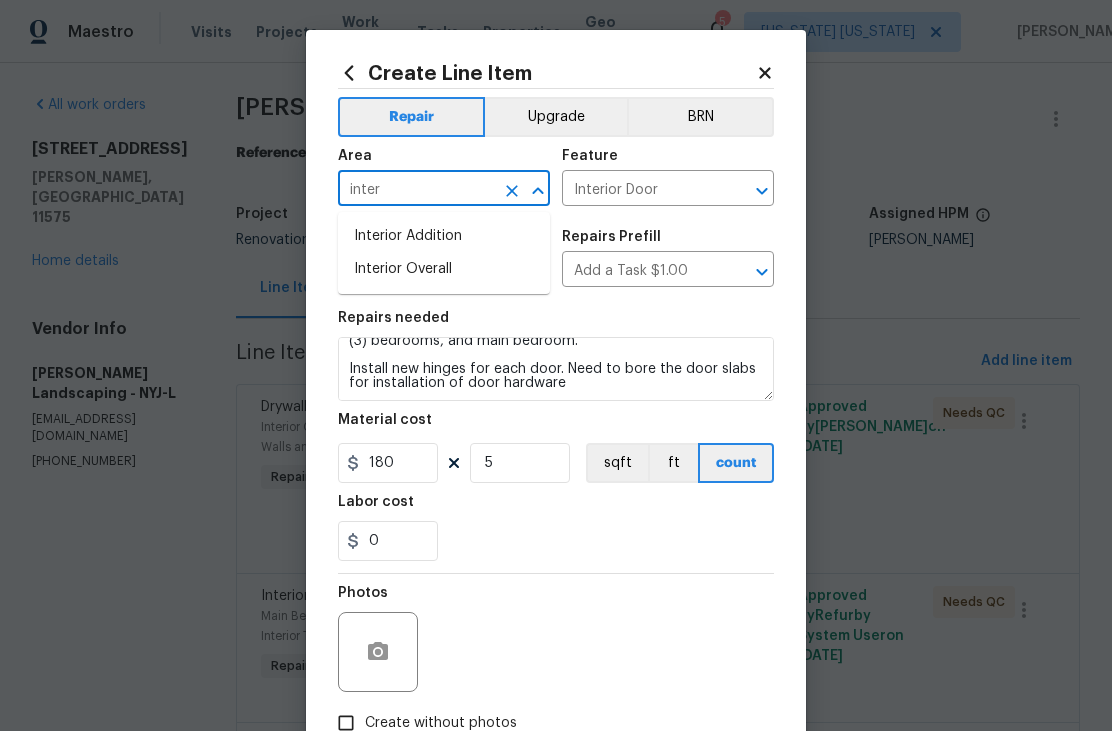 click on "Interior Overall" at bounding box center (444, 269) 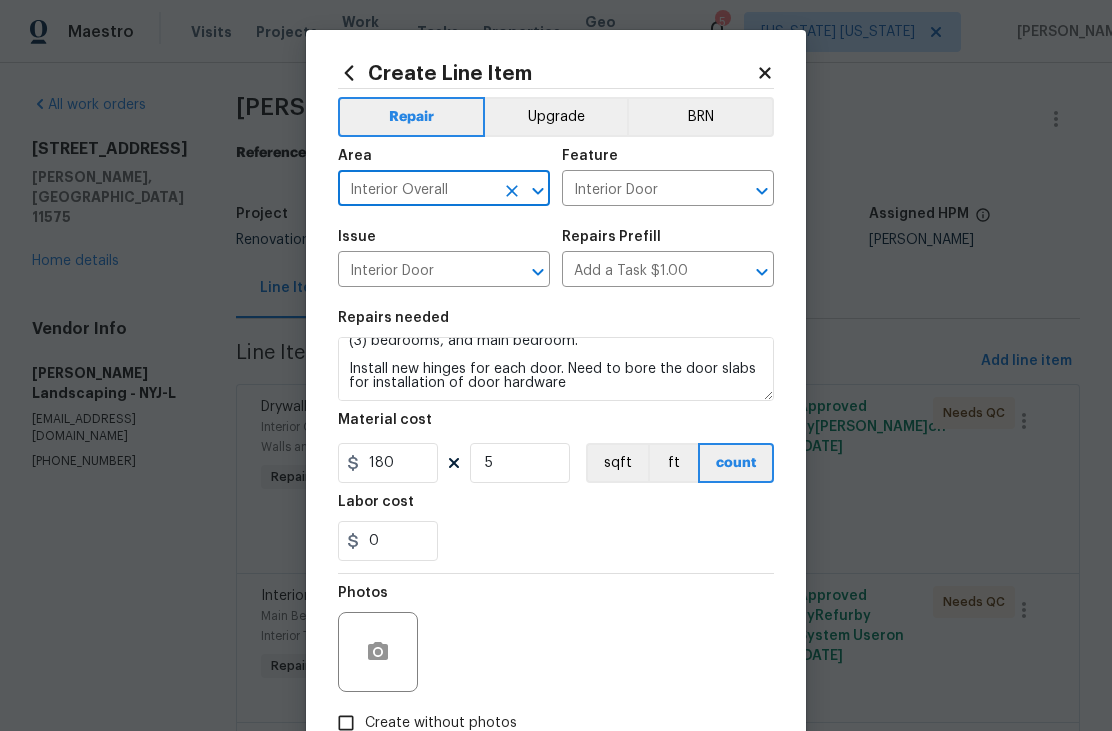 click on "0" at bounding box center (556, 541) 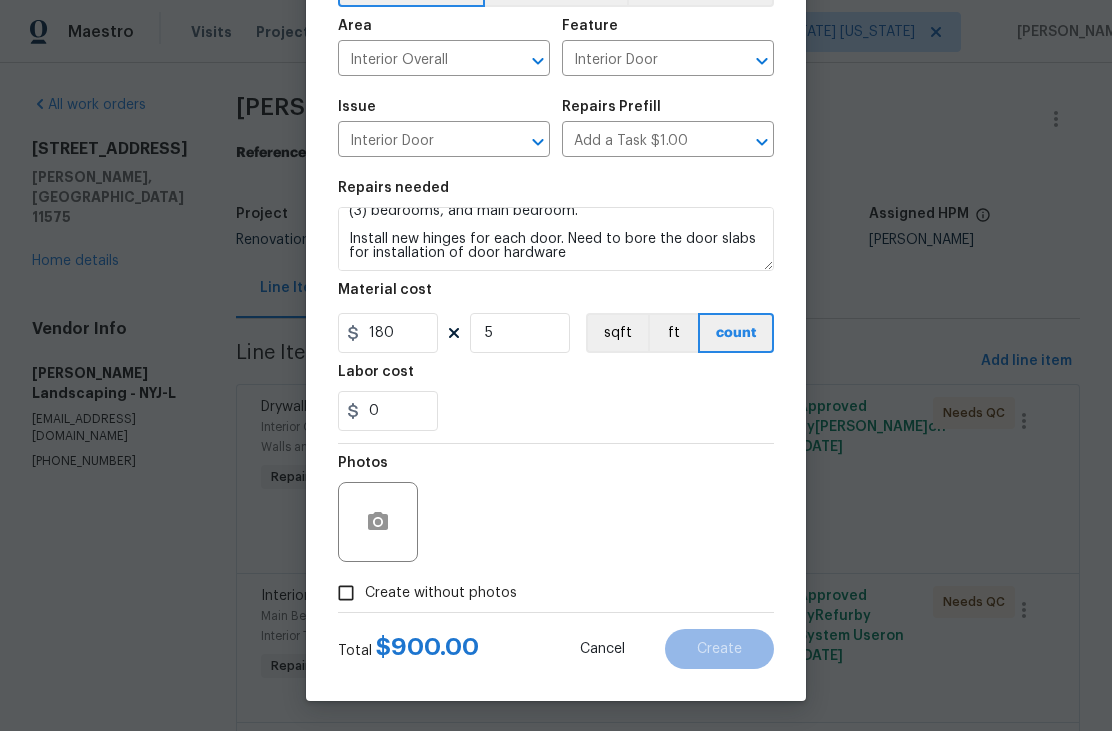 scroll, scrollTop: 134, scrollLeft: 0, axis: vertical 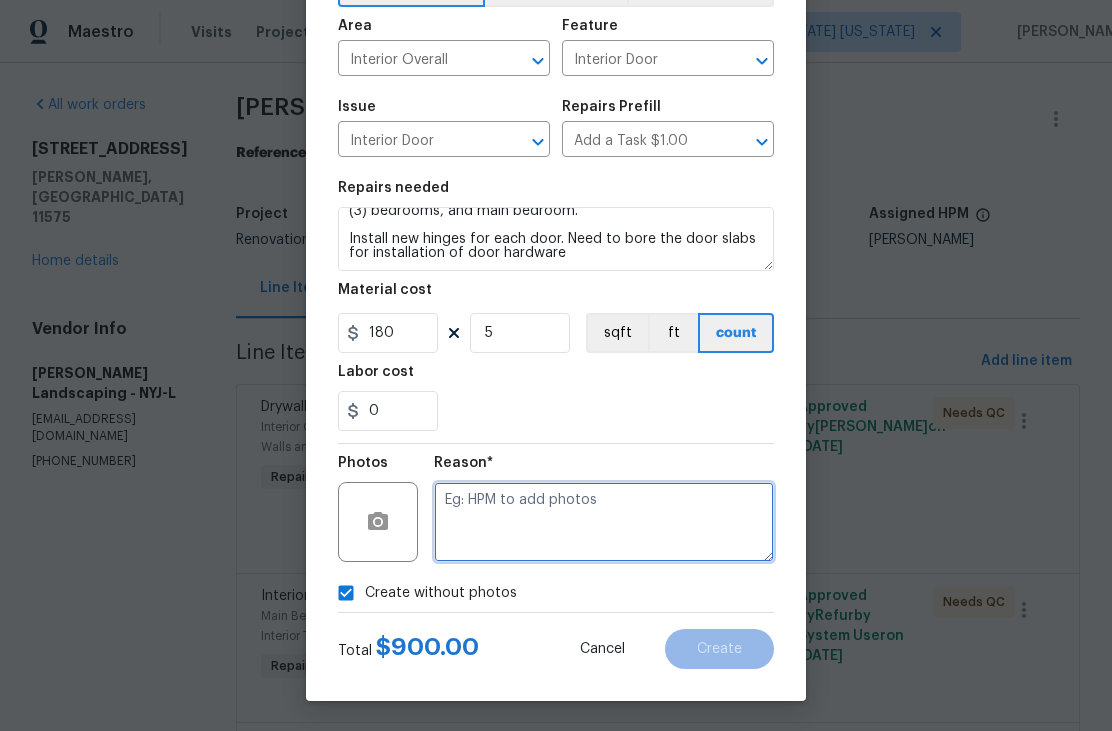 click at bounding box center [604, 522] 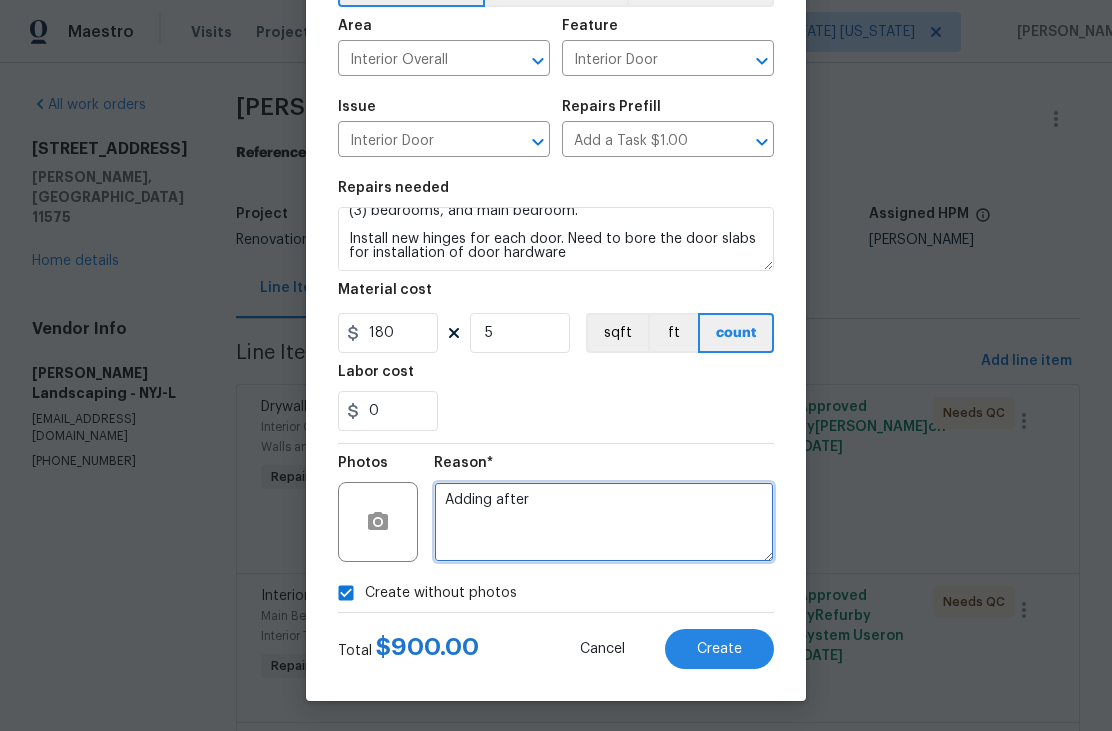 type on "Adding after" 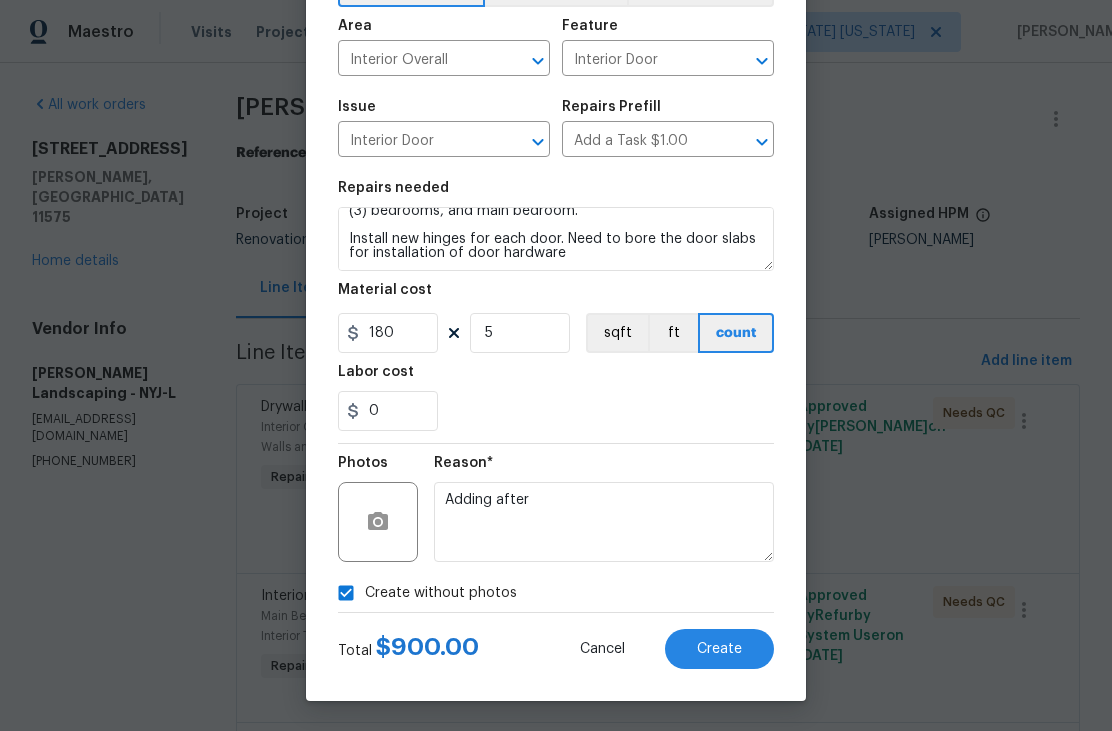 click on "Create" at bounding box center (719, 649) 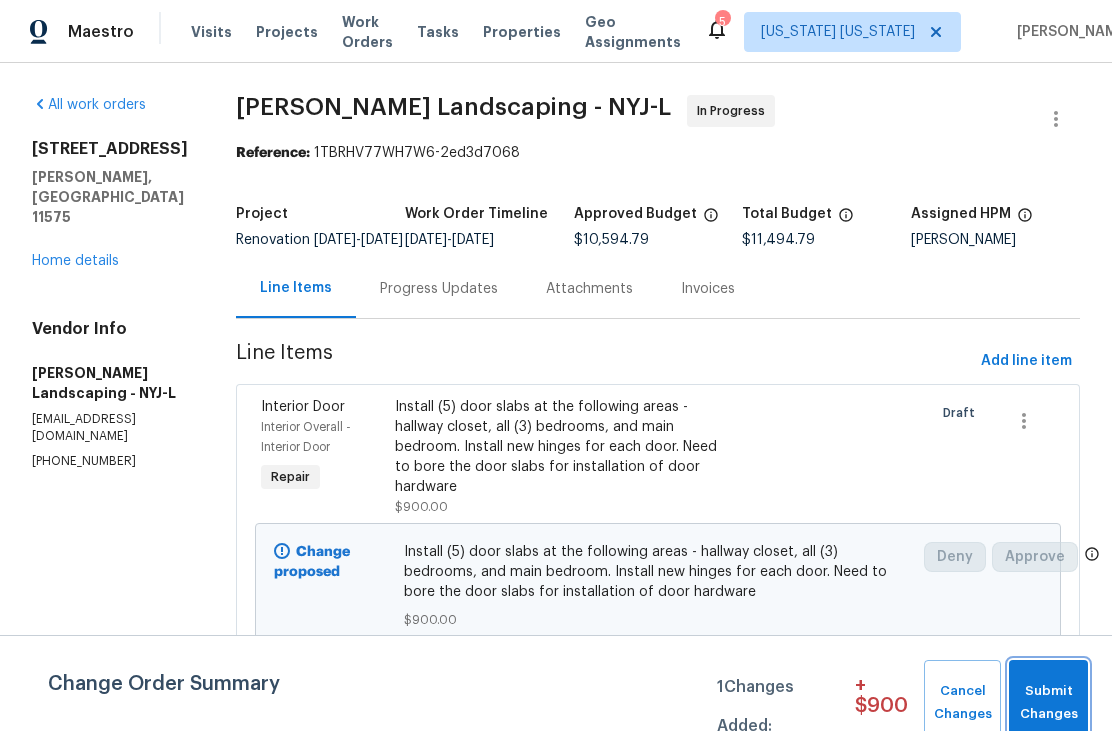 click on "Submit Changes" at bounding box center (1048, 703) 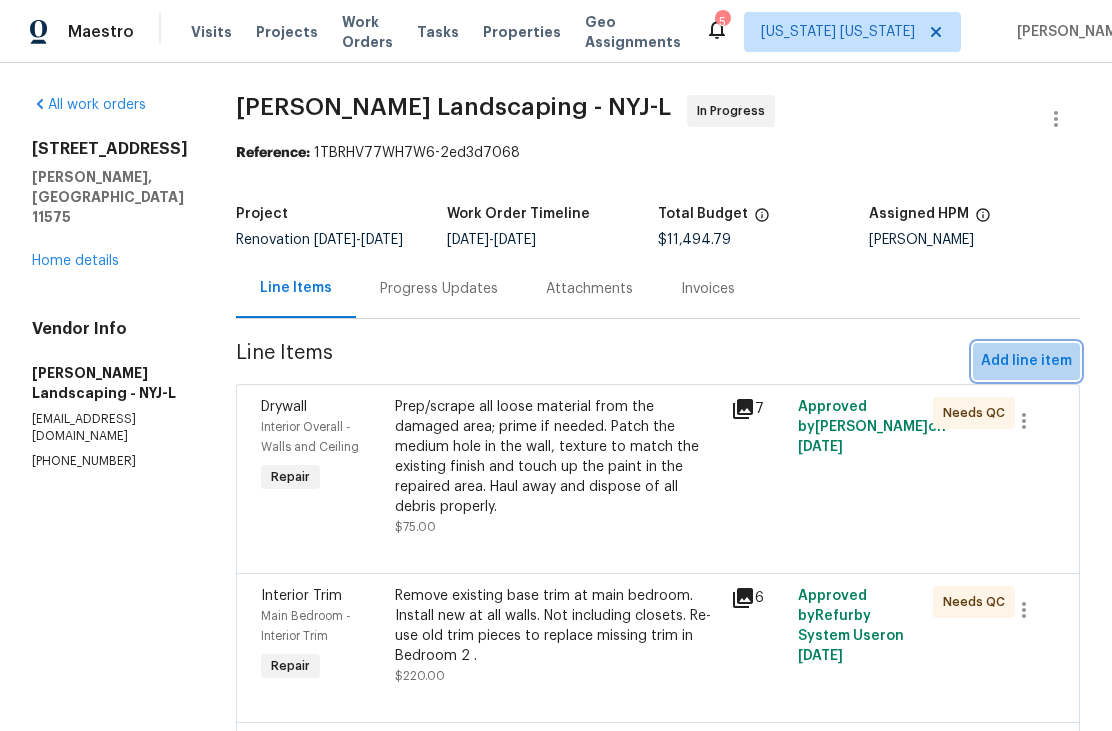 click on "Add line item" at bounding box center (1026, 361) 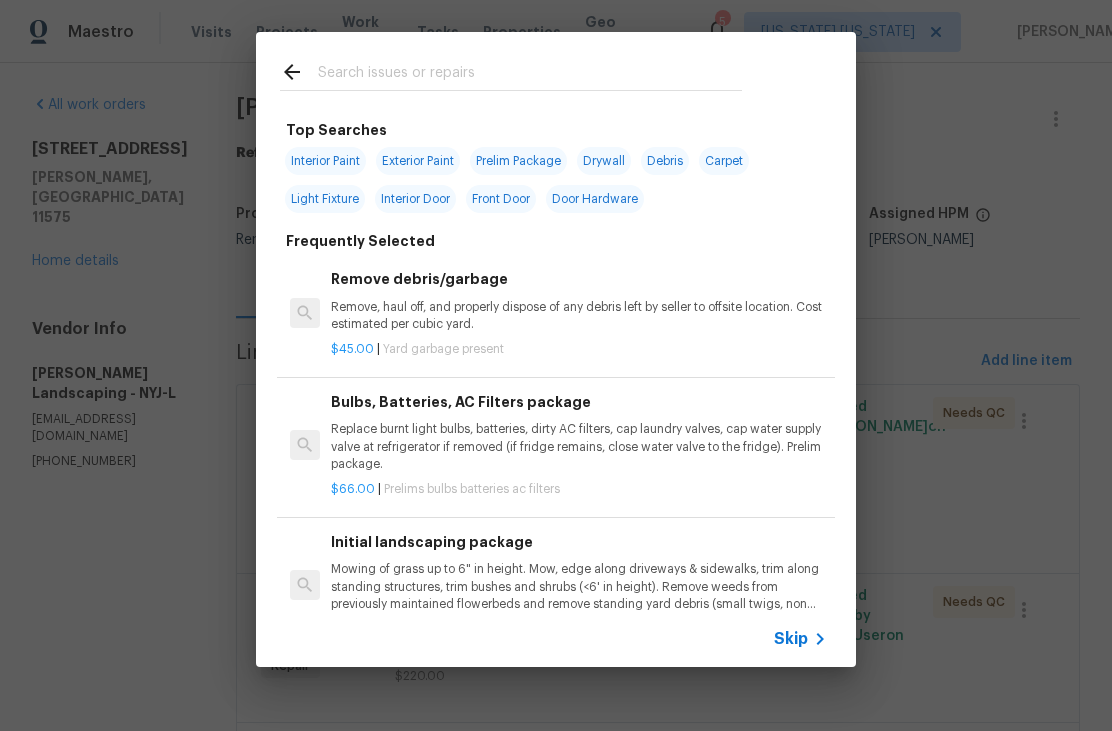 click 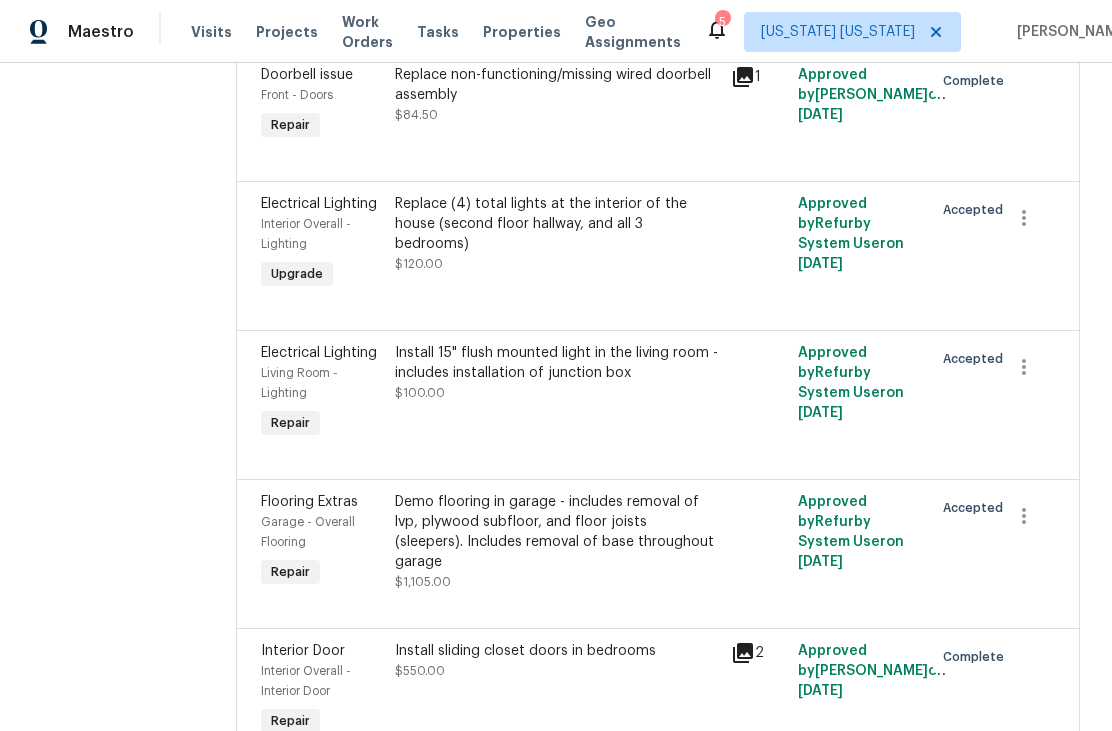 scroll, scrollTop: 2969, scrollLeft: 0, axis: vertical 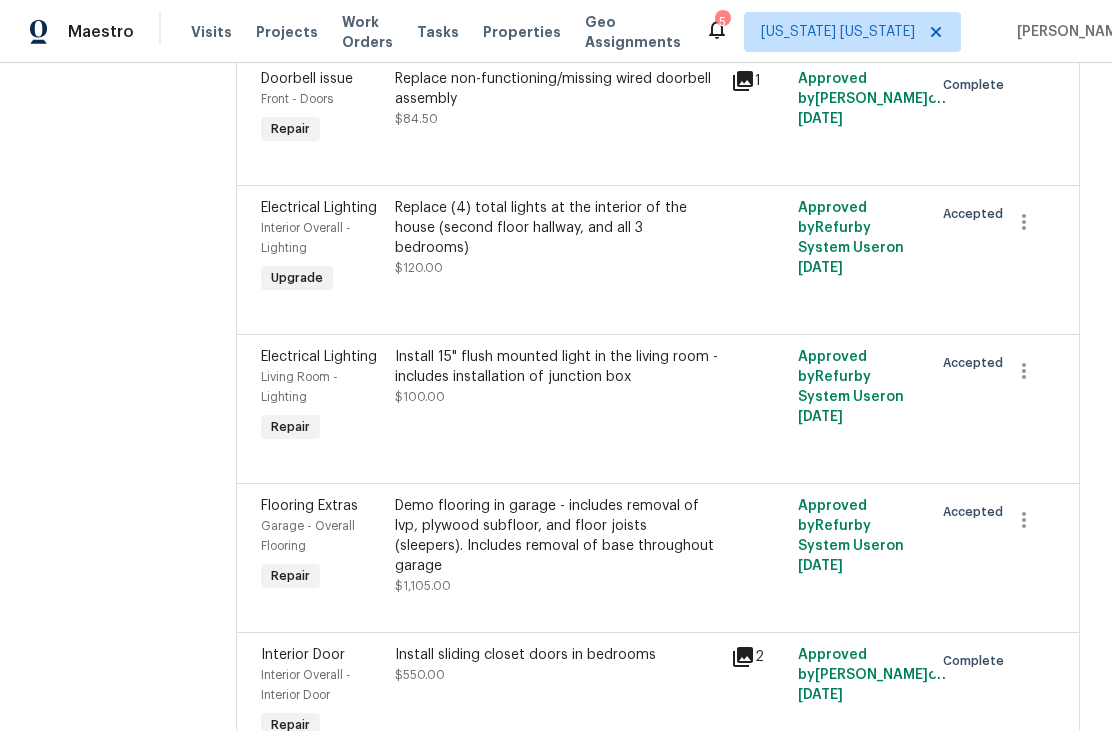 click on "Replace (4) total lights at the interior of the house (second floor hallway, and all 3 bedrooms) $120.00" at bounding box center (557, 248) 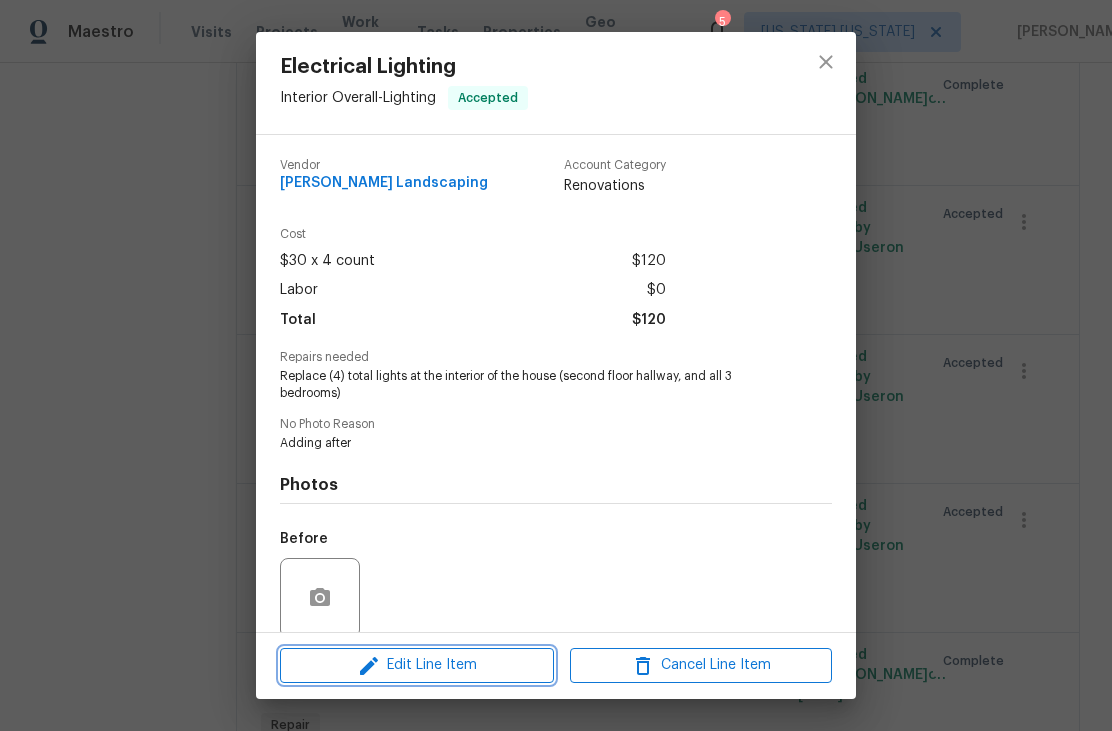 click on "Edit Line Item" at bounding box center [417, 665] 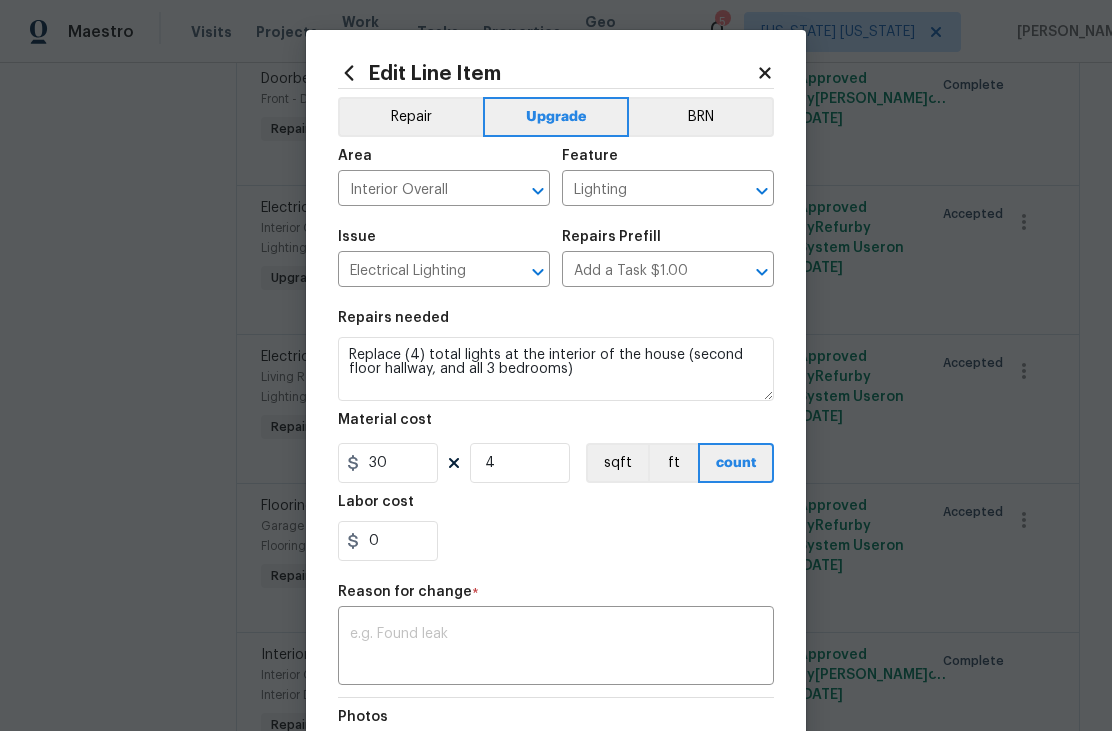 click on "Repair" at bounding box center (410, 117) 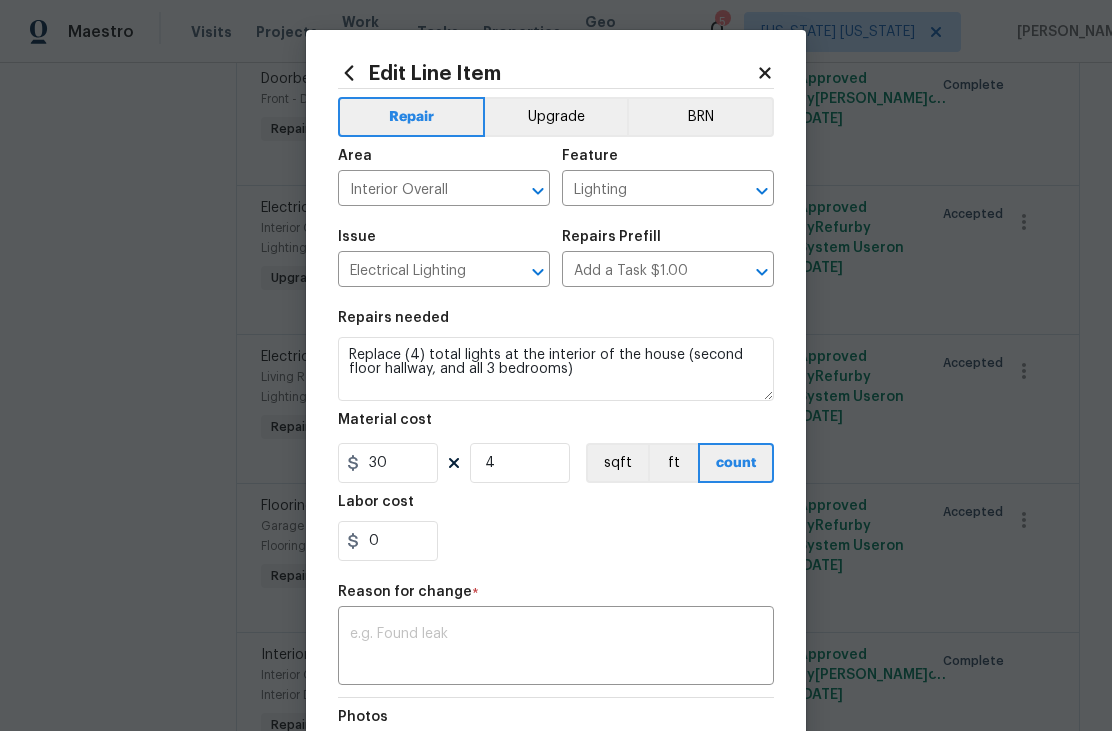 click on "x ​" at bounding box center (556, 648) 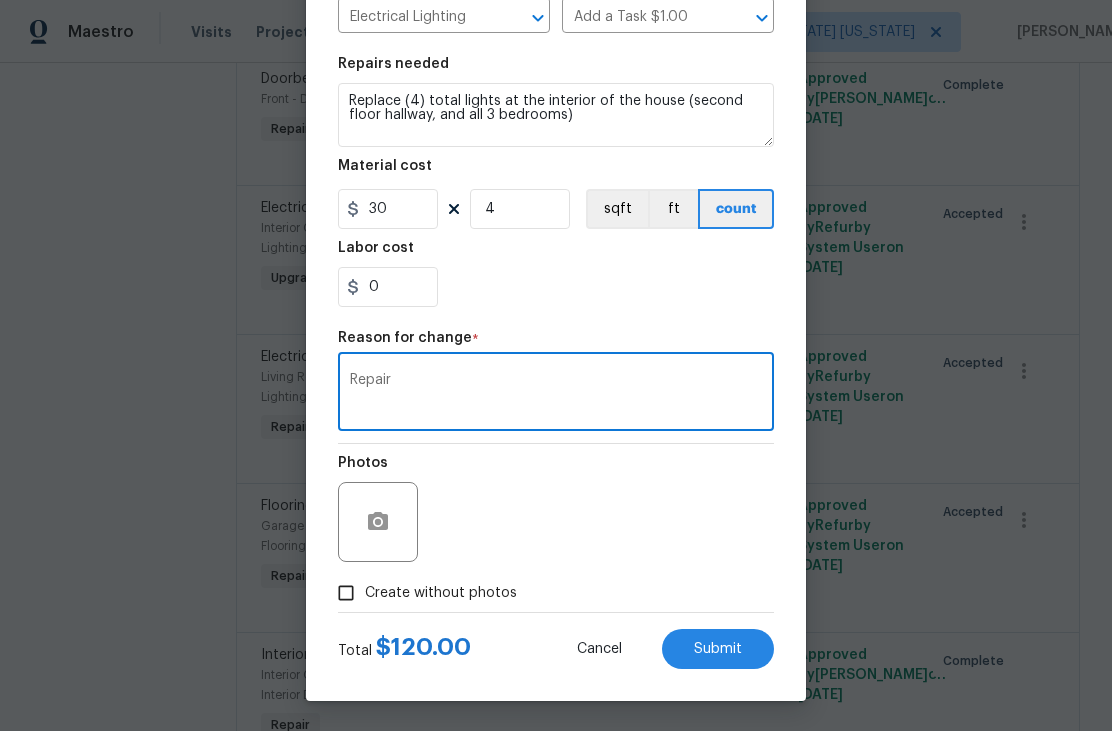 scroll, scrollTop: 258, scrollLeft: 0, axis: vertical 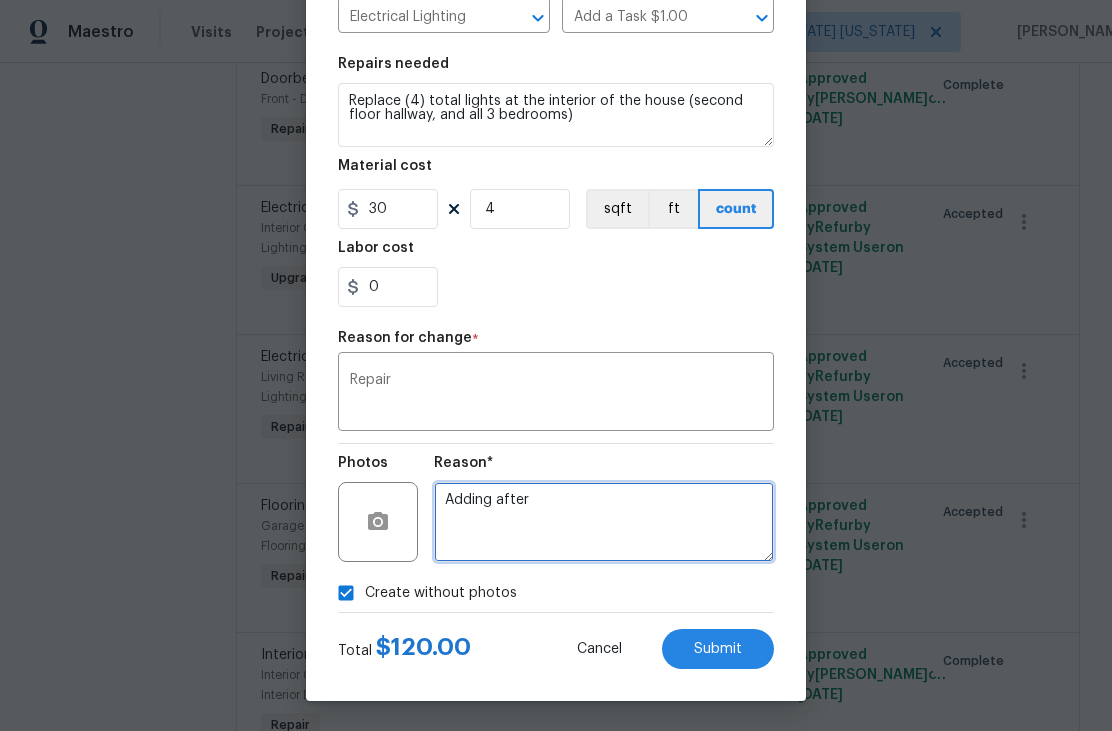 click on "Adding after" at bounding box center (604, 522) 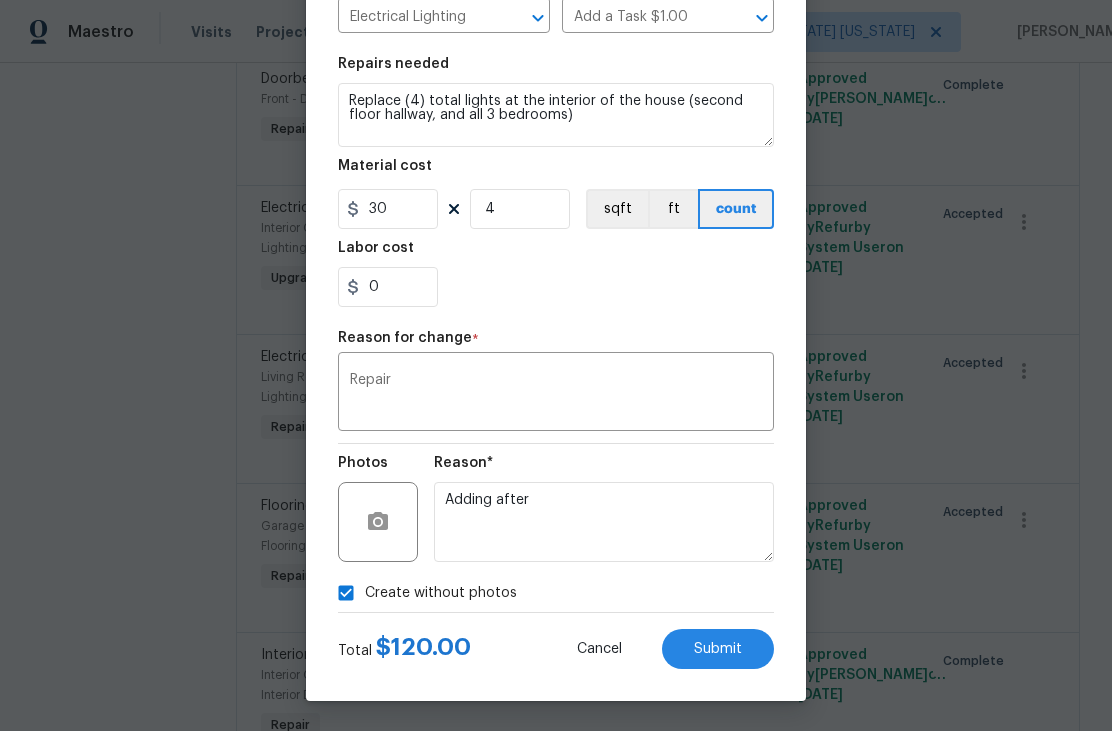 click on "Submit" at bounding box center [718, 649] 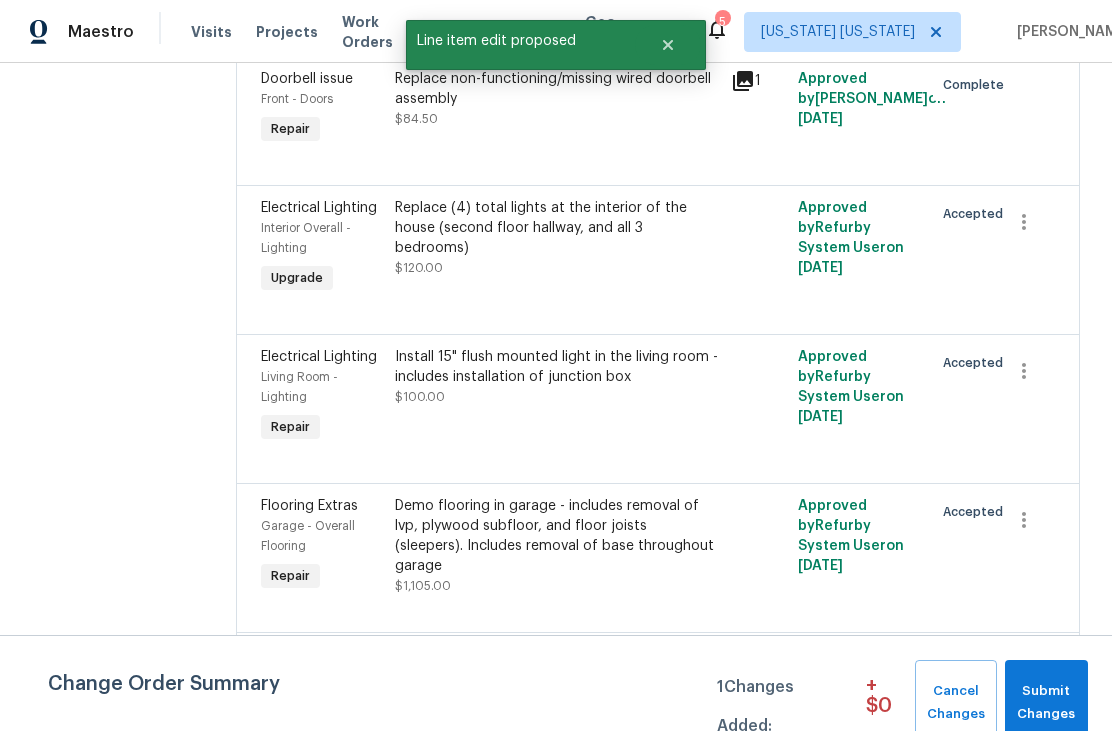 scroll, scrollTop: 0, scrollLeft: 0, axis: both 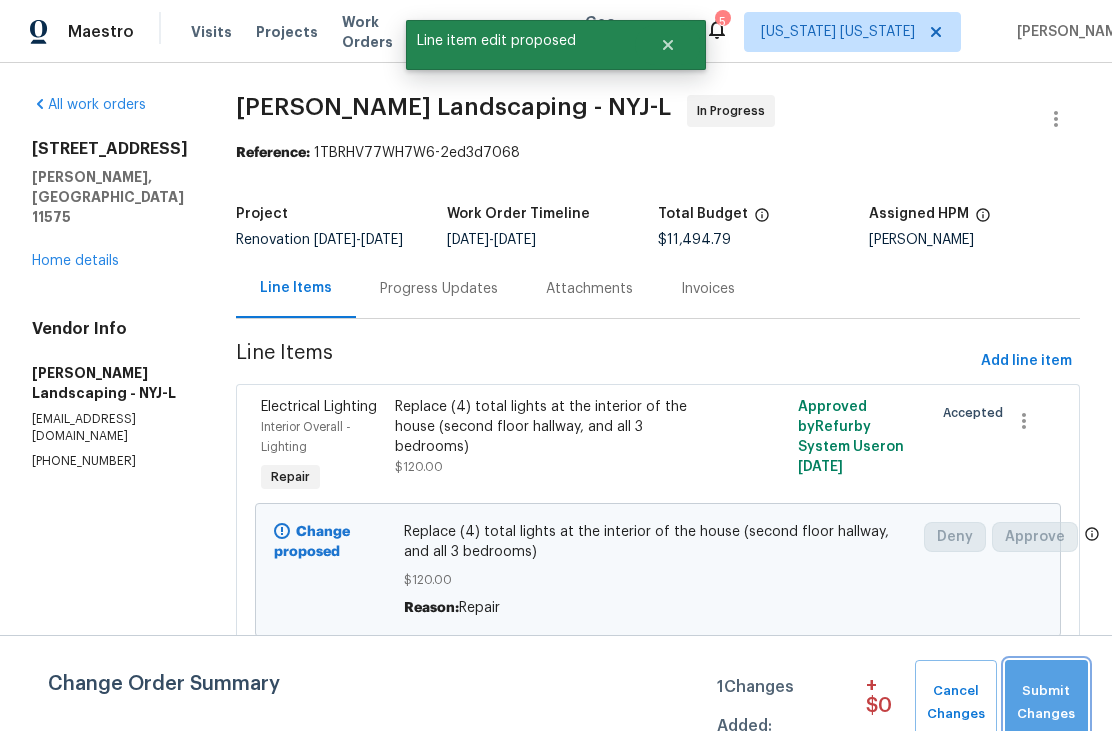 click on "Submit Changes" at bounding box center (1046, 703) 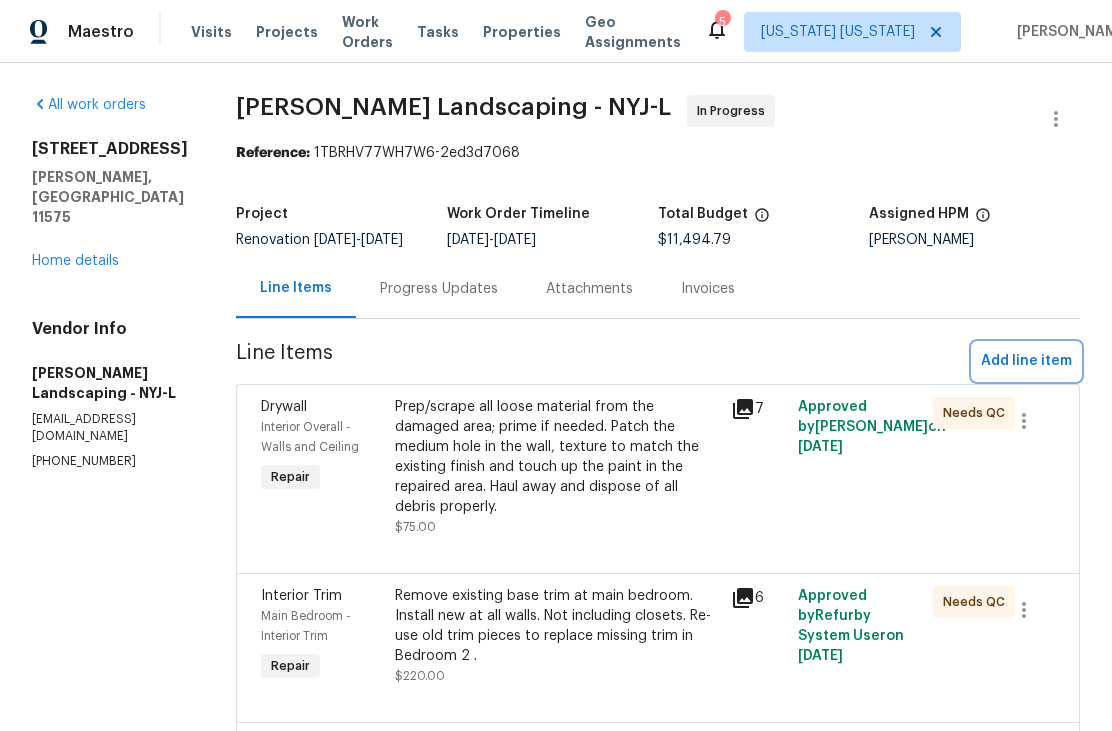 click on "Add line item" at bounding box center (1026, 361) 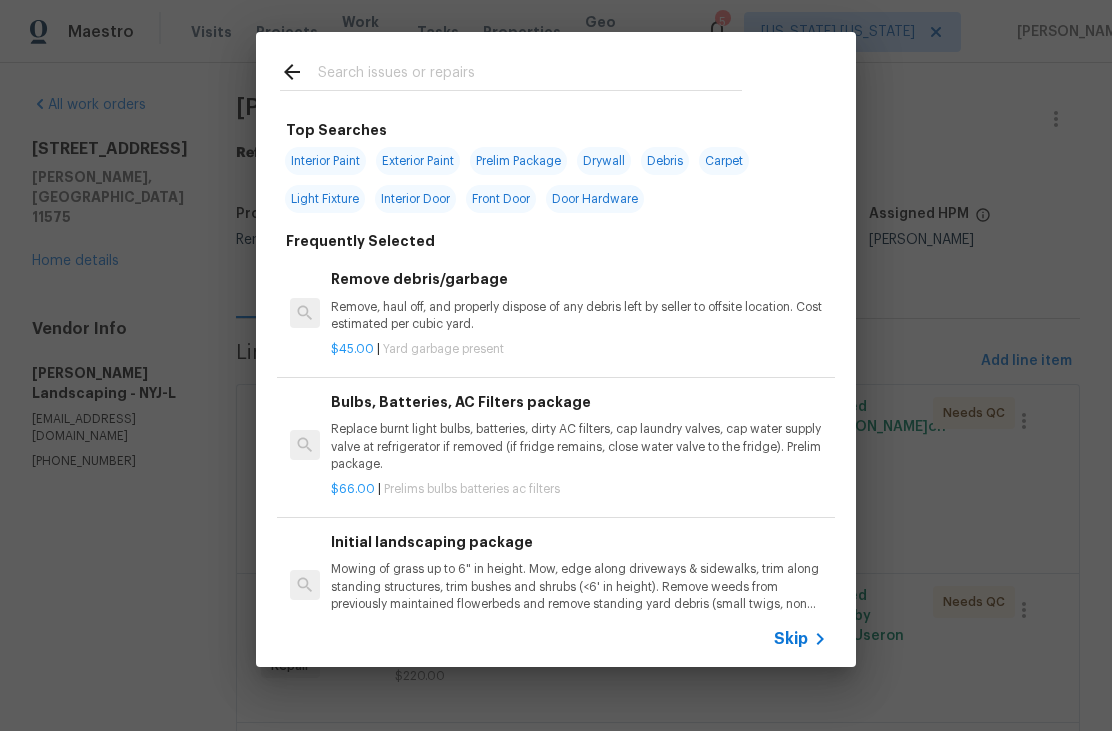 click at bounding box center [530, 75] 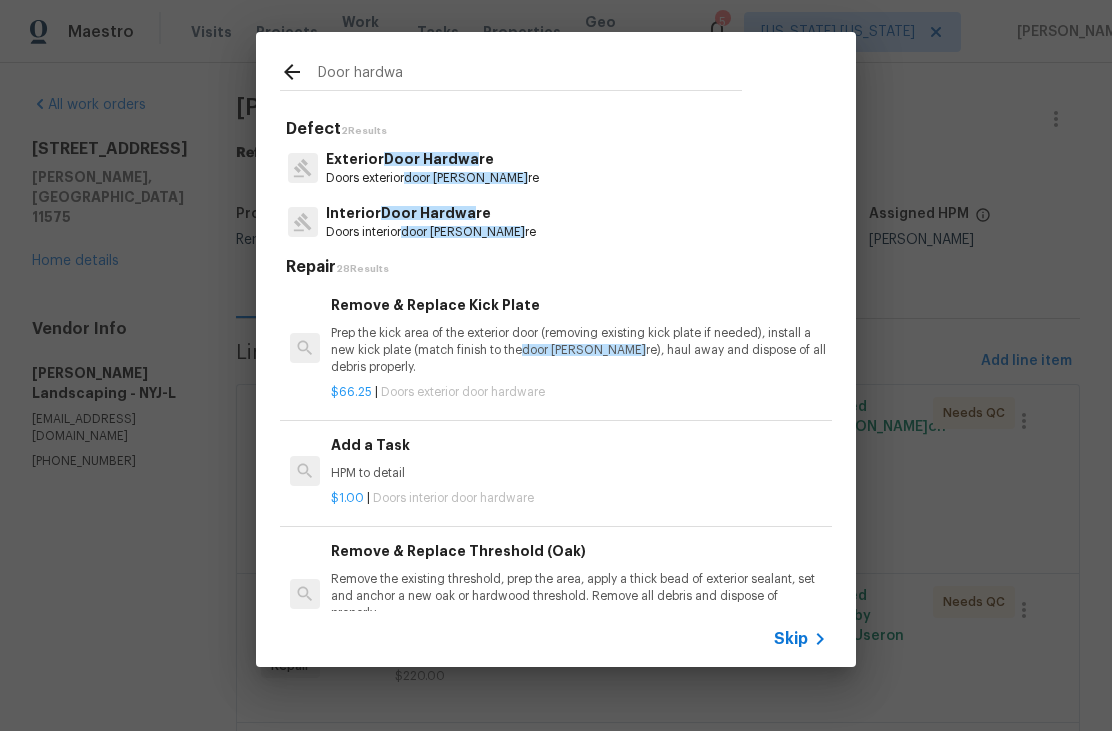 type on "Door hardwa" 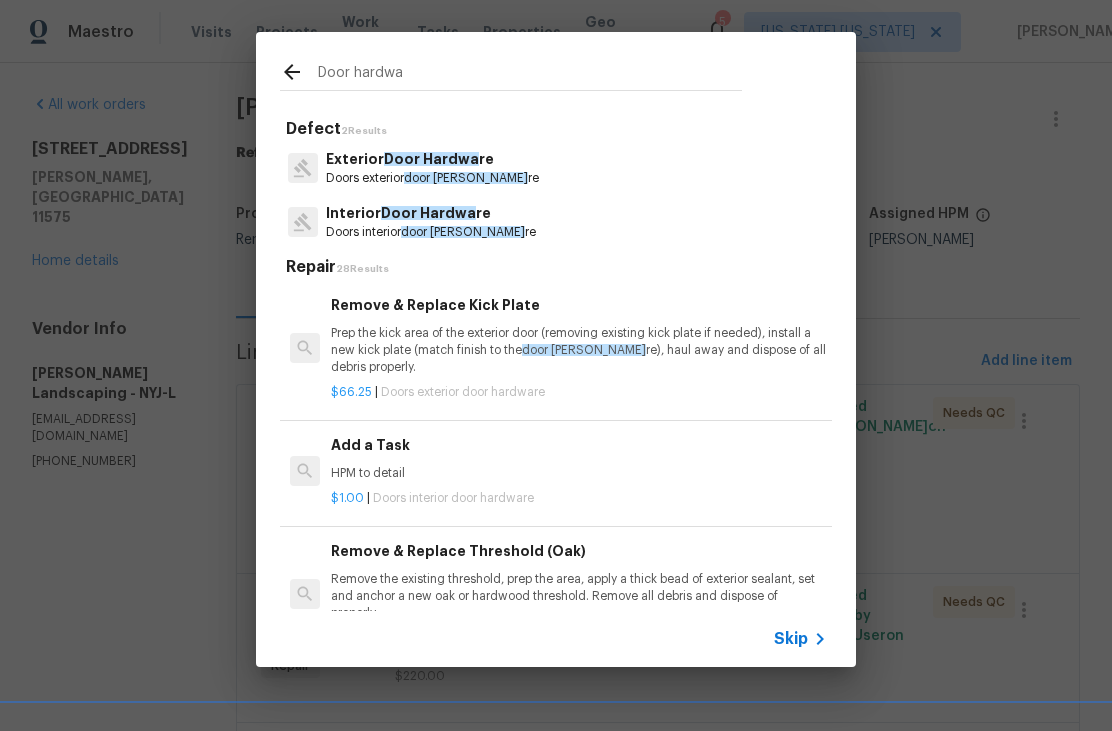 click on "Exterior  Door Hardwa re Doors exterior  door hardwa re" at bounding box center [556, 168] 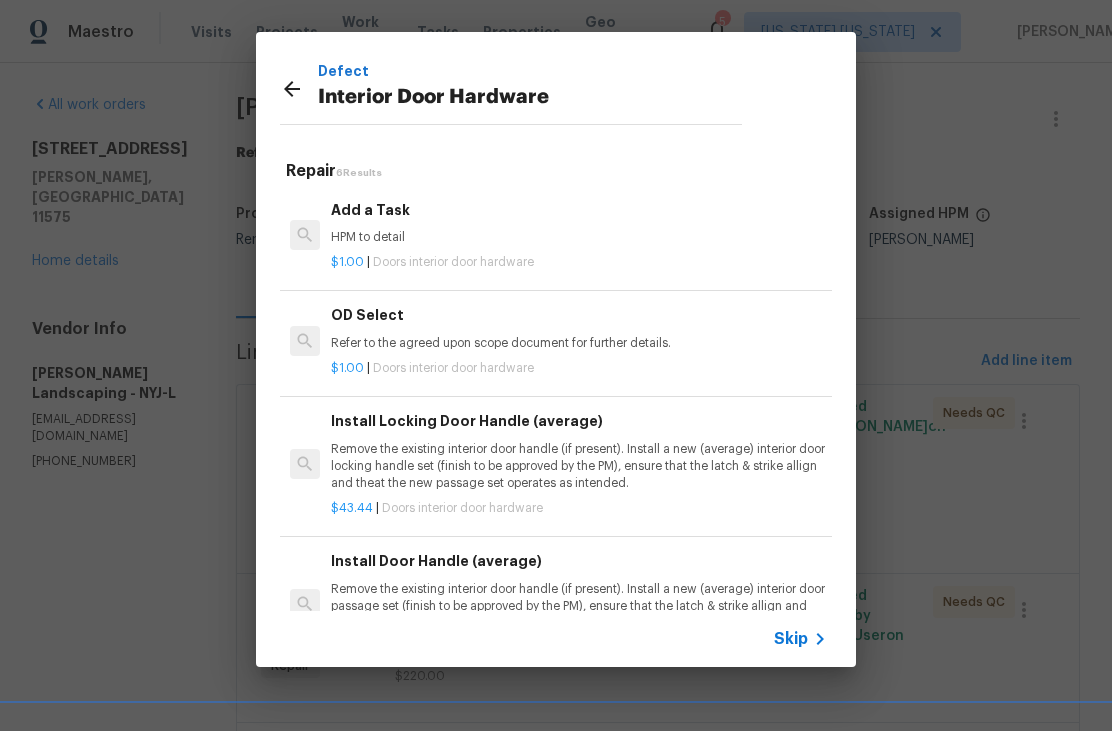 click on "Add a Task HPM to detail" at bounding box center (579, 223) 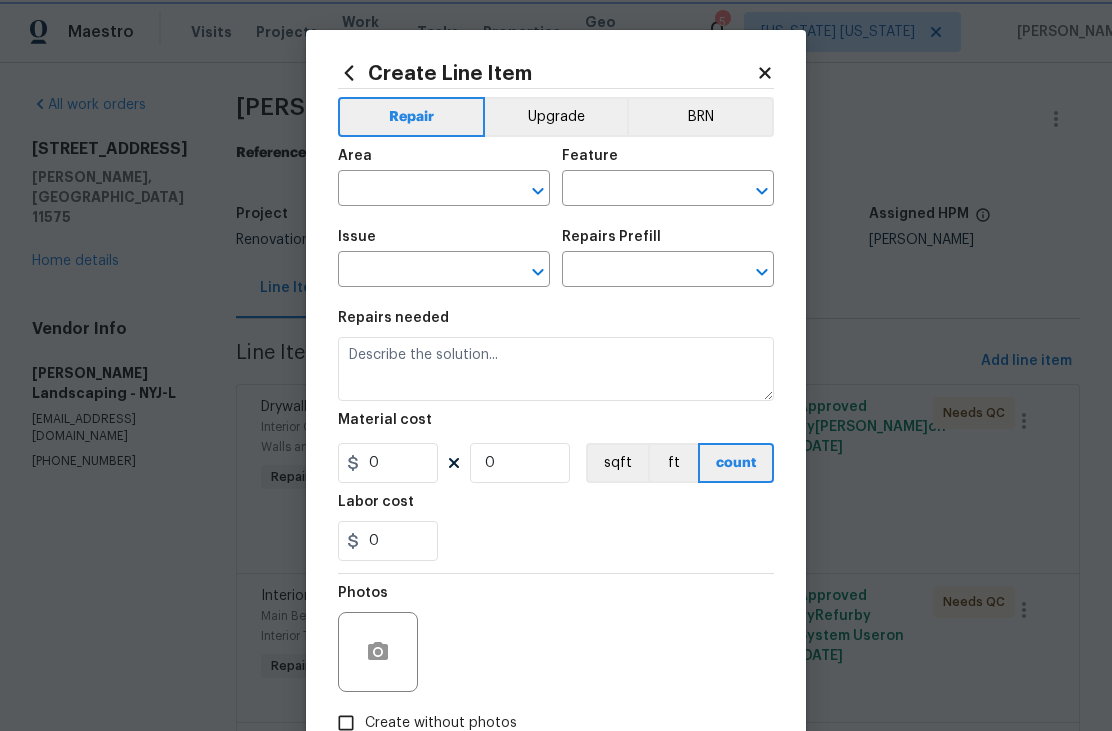 type on "Interior Door" 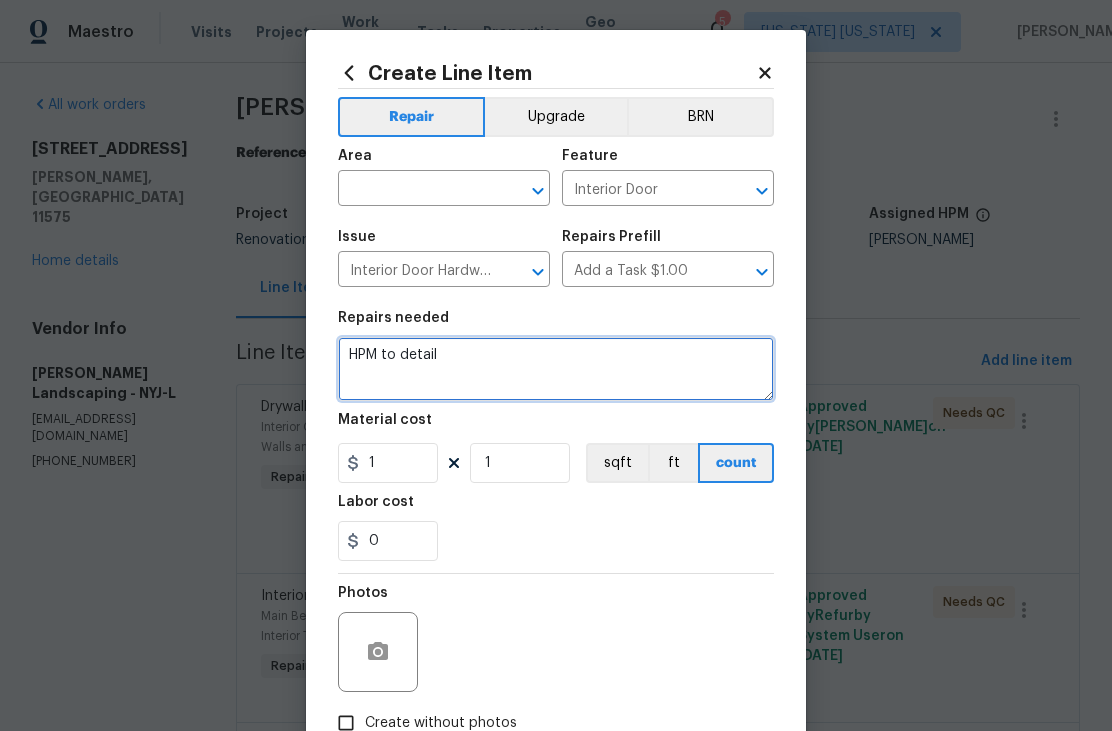 click on "HPM to detail" at bounding box center [556, 369] 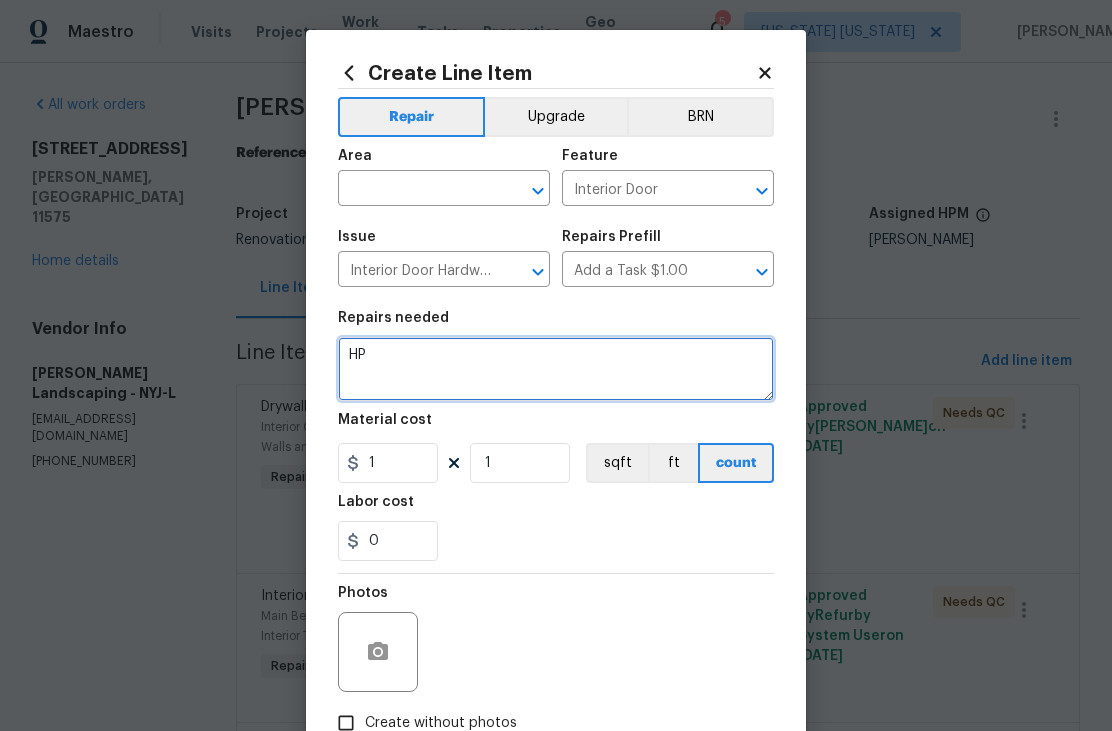 type on "H" 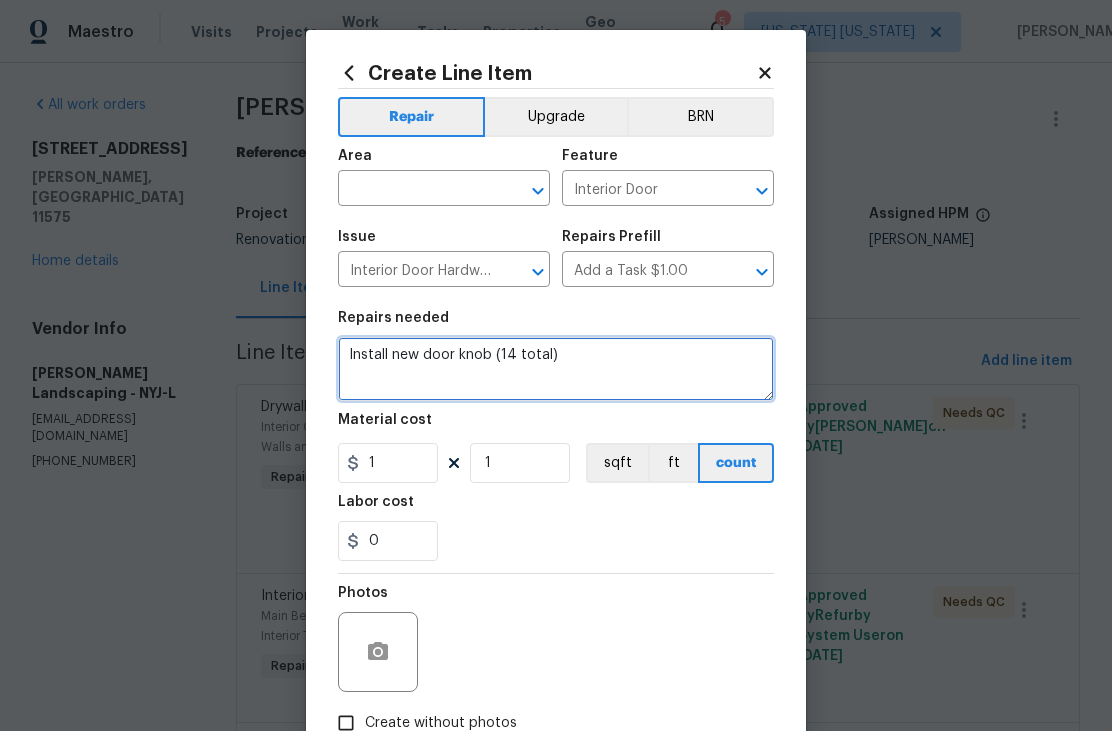 click on "Install new door knob (14 total)" at bounding box center [556, 369] 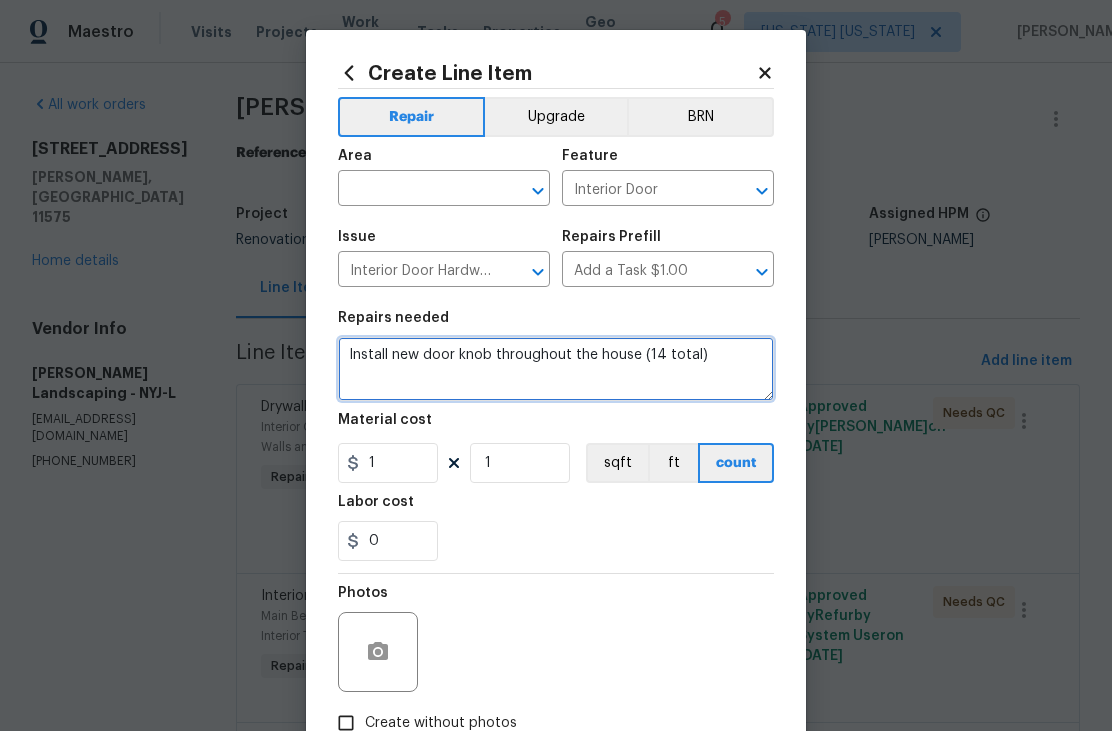 type on "Install new door knob throughout the house (14 total)" 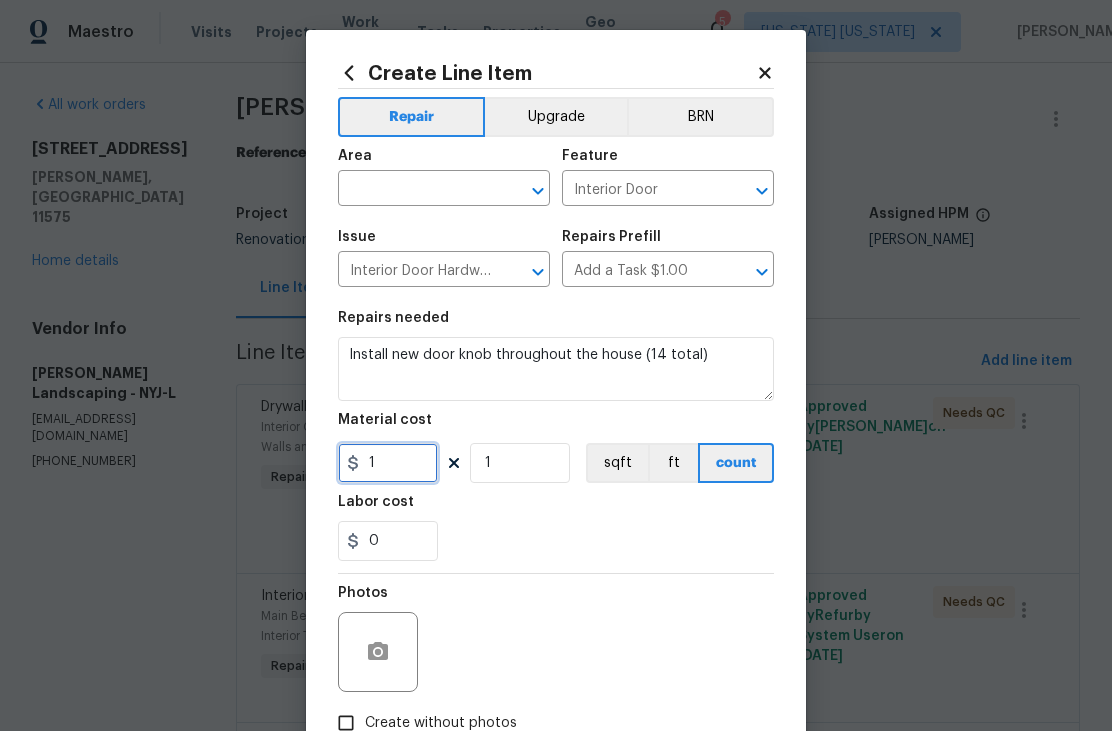 click on "1" at bounding box center (388, 463) 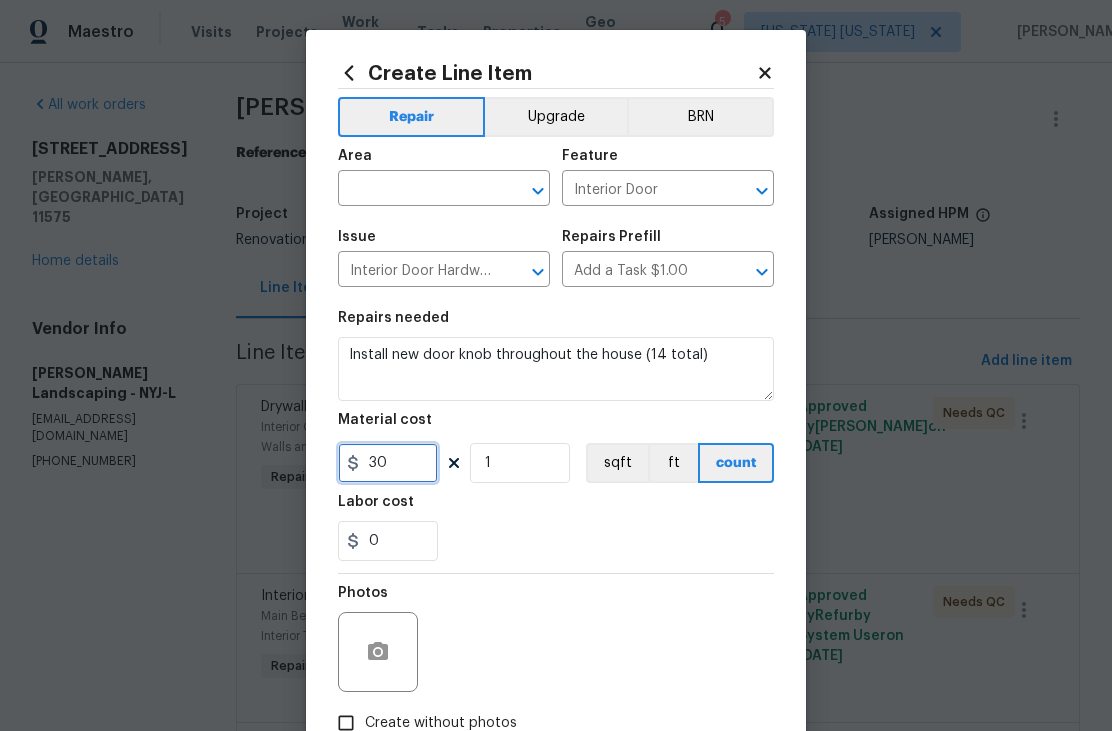 type on "30" 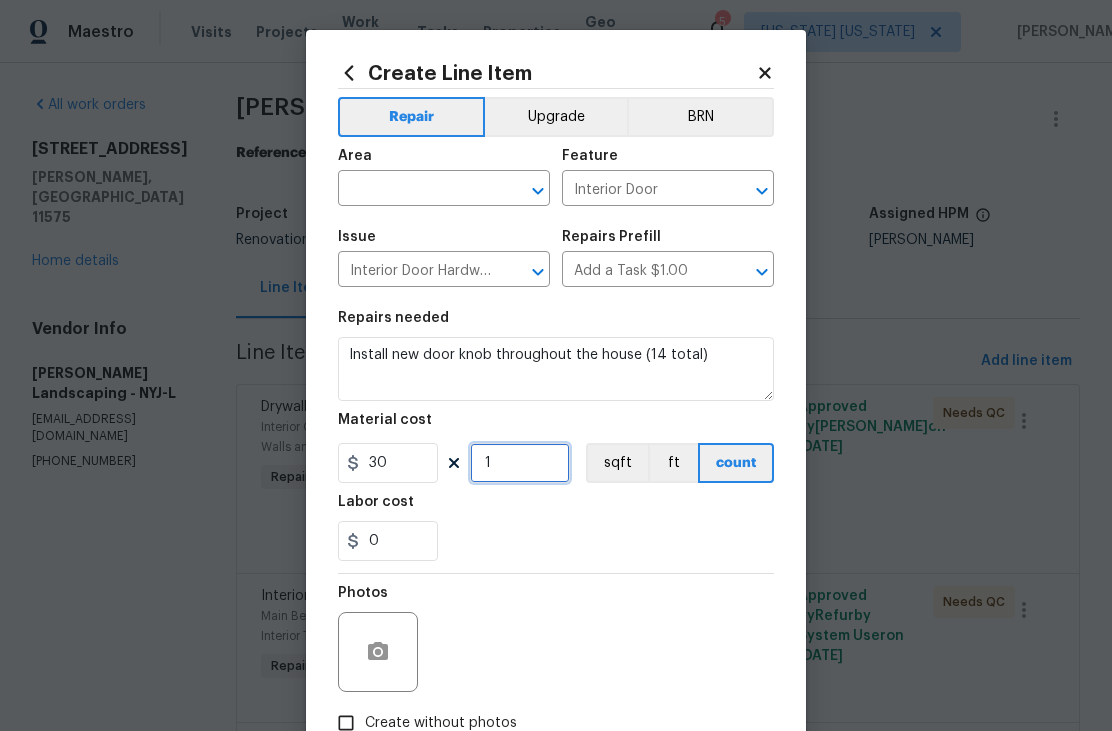 click on "1" at bounding box center (520, 463) 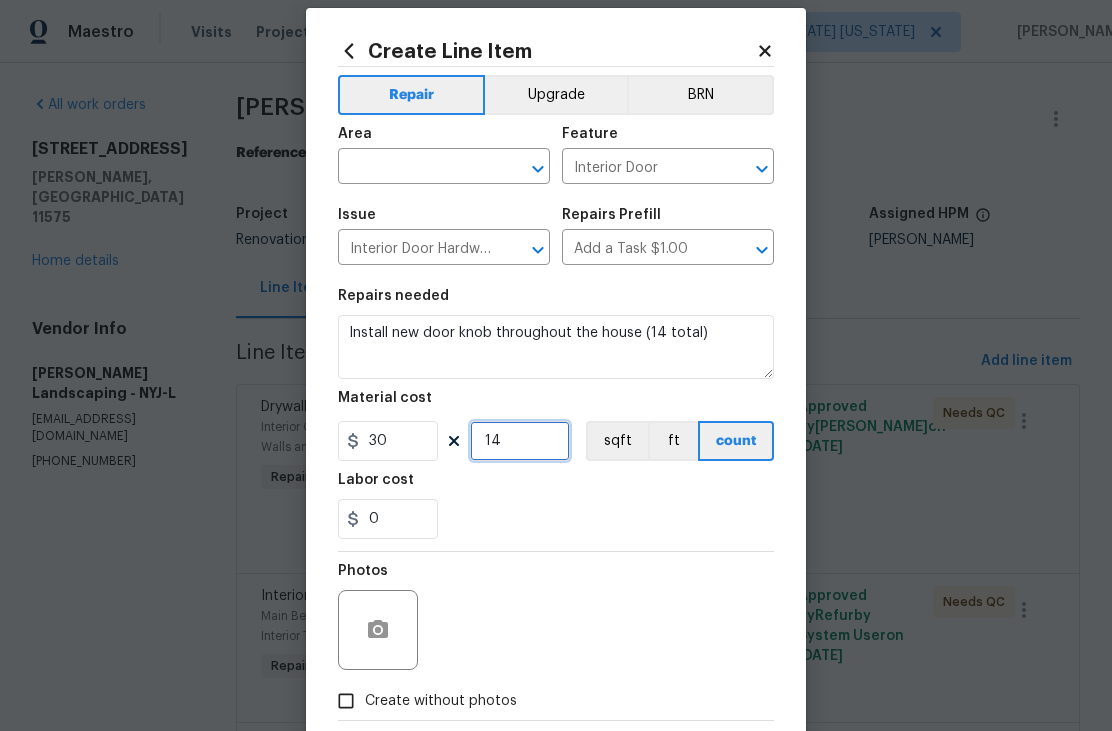 scroll, scrollTop: 20, scrollLeft: 0, axis: vertical 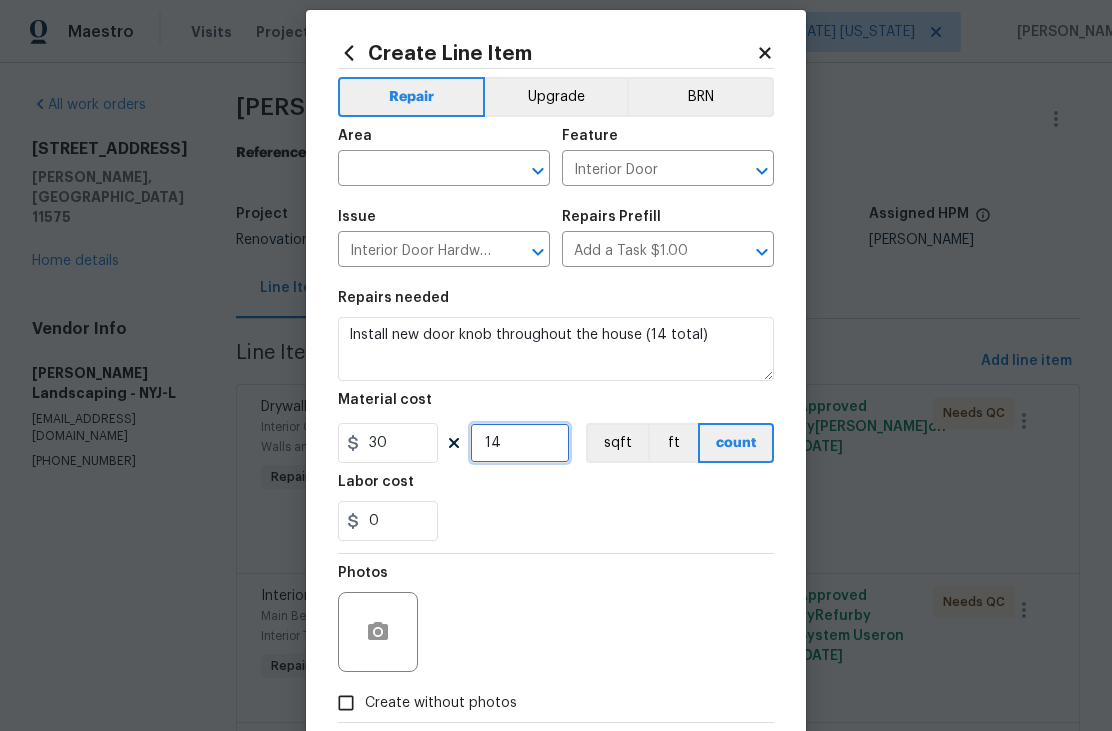 type on "14" 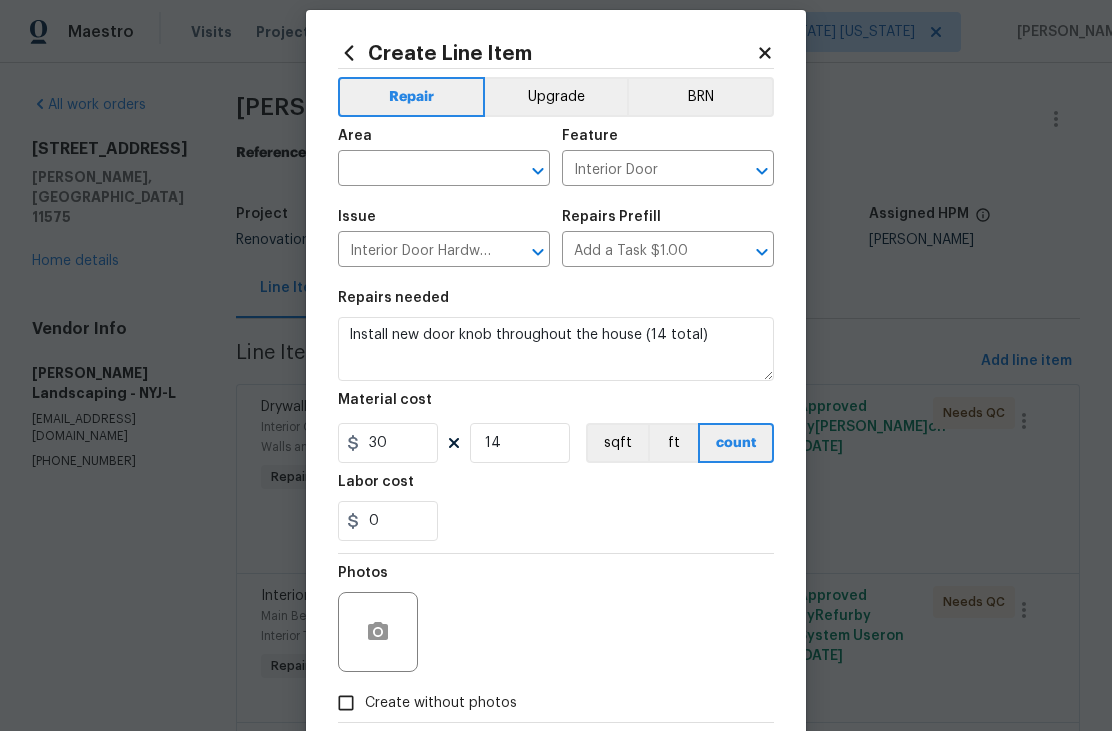click on "Upgrade" at bounding box center (556, 97) 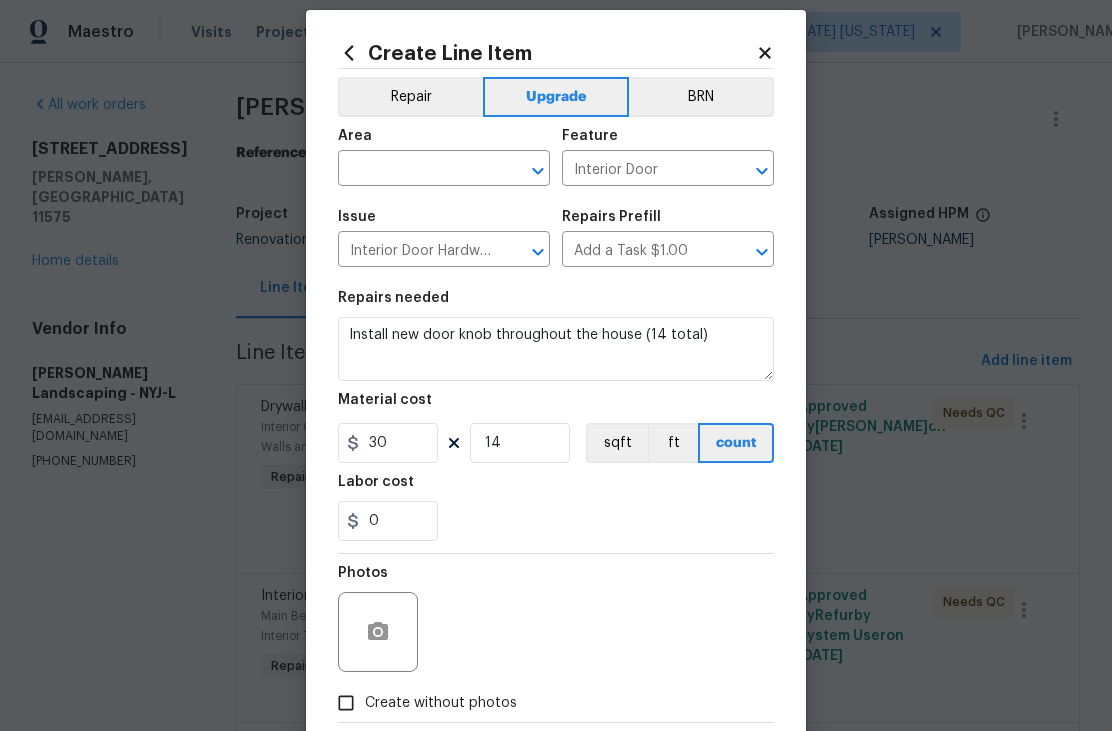 click at bounding box center [416, 170] 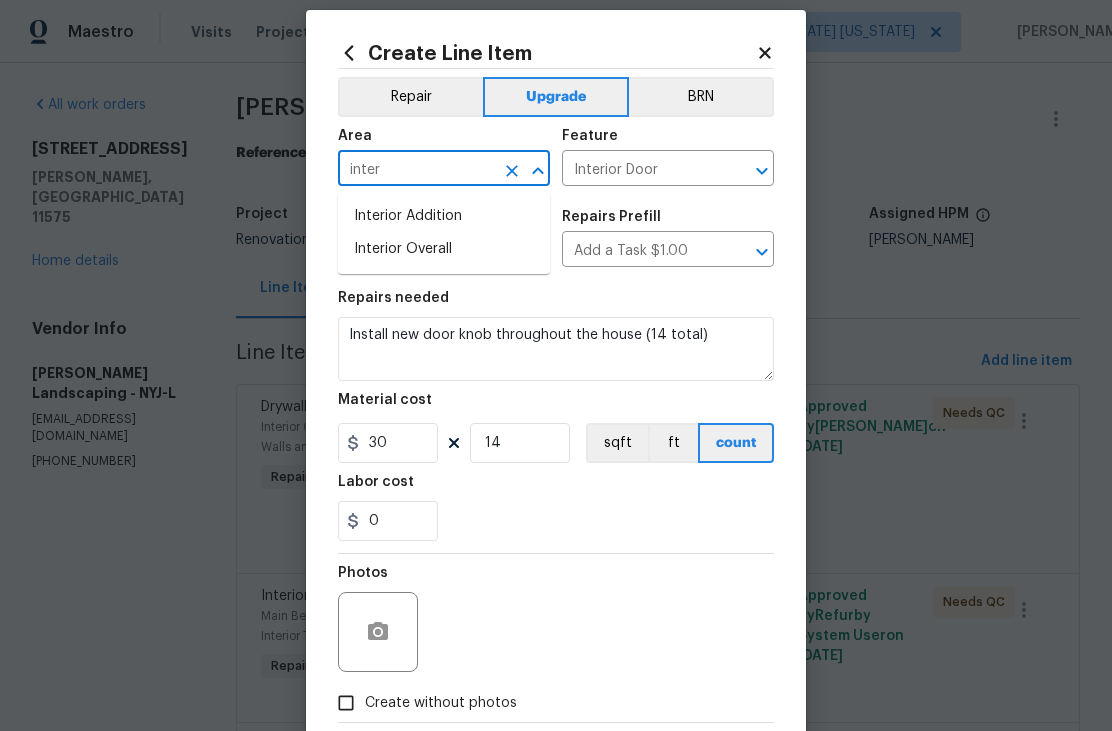 click on "Interior Overall" at bounding box center [444, 249] 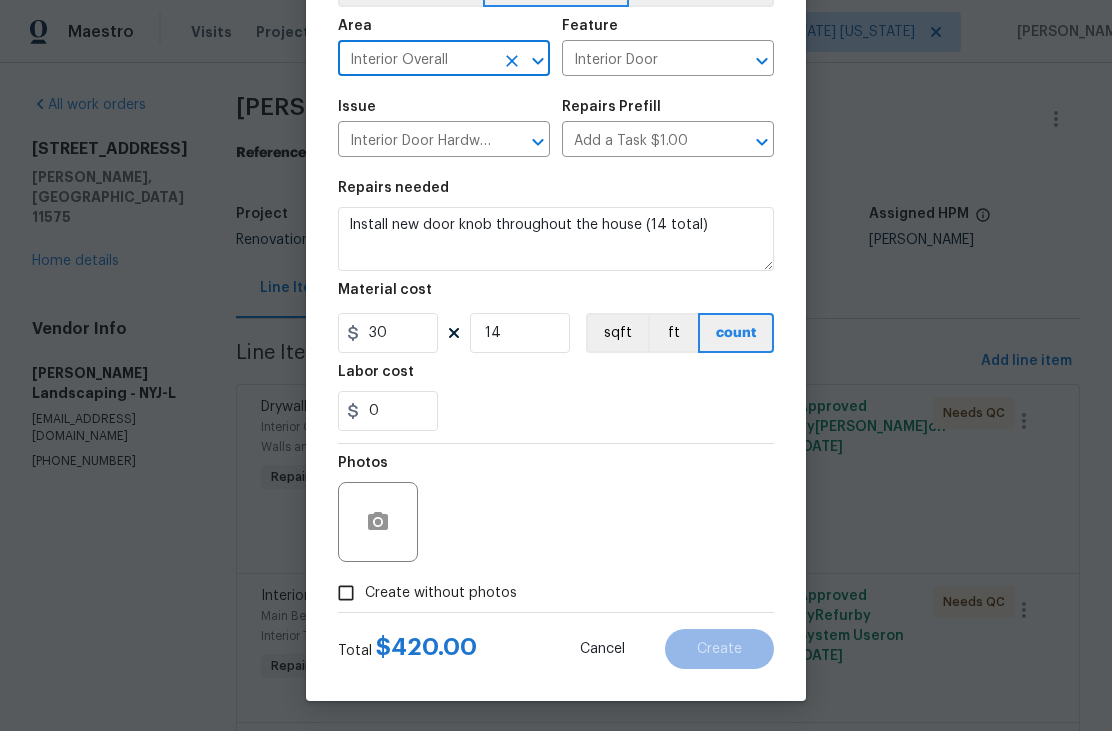 scroll, scrollTop: 134, scrollLeft: 0, axis: vertical 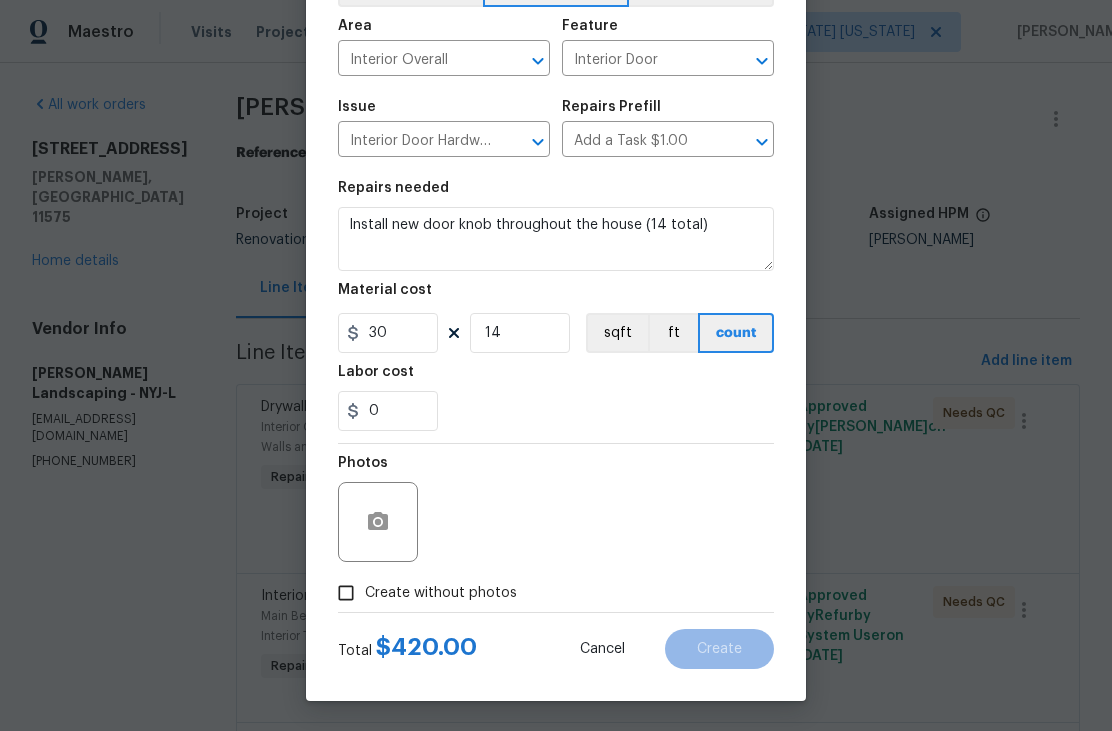 click on "Create without photos" at bounding box center (441, 593) 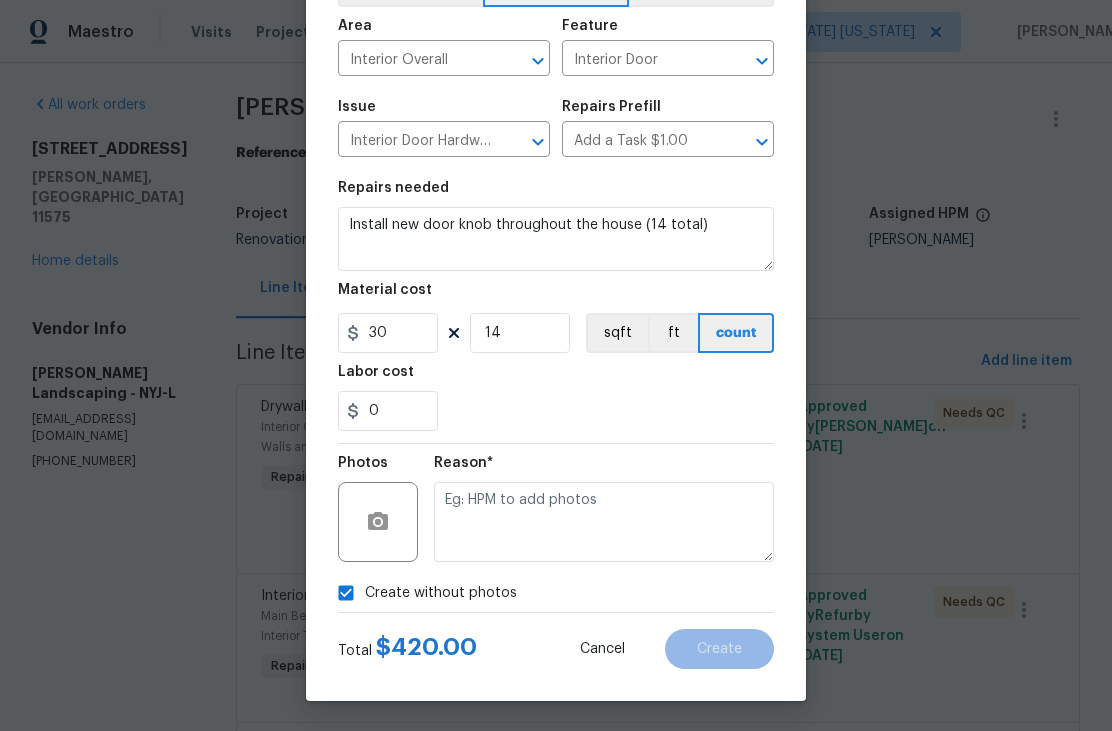 click at bounding box center [604, 522] 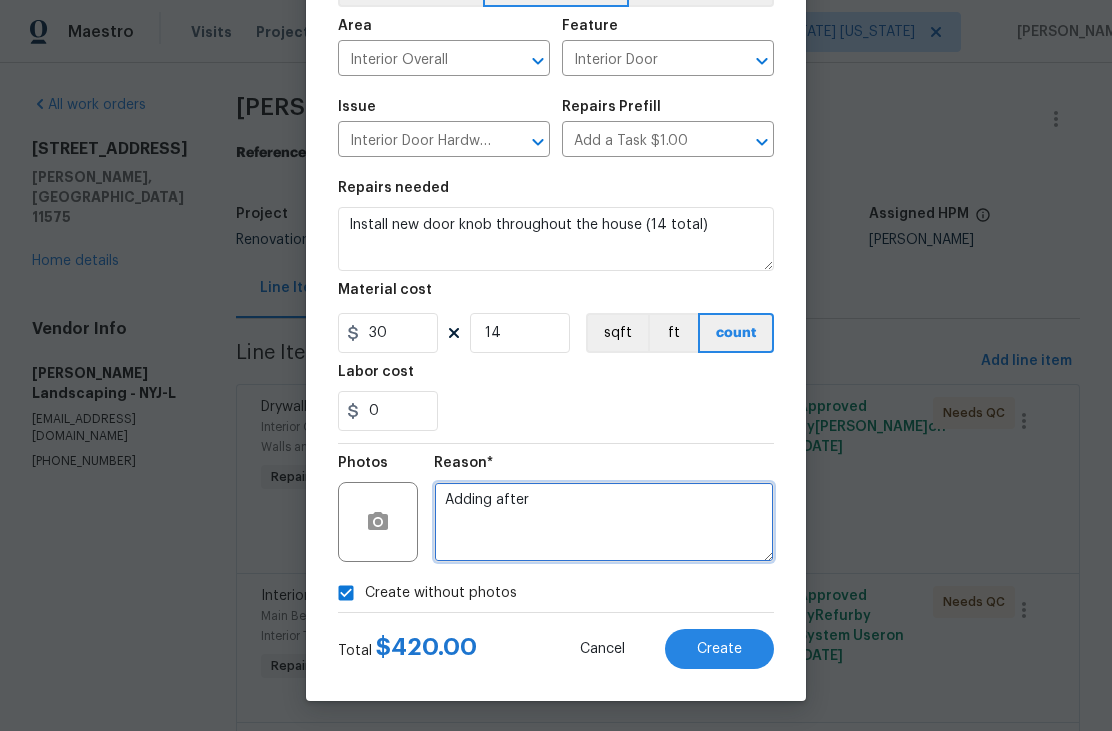 type on "Adding after" 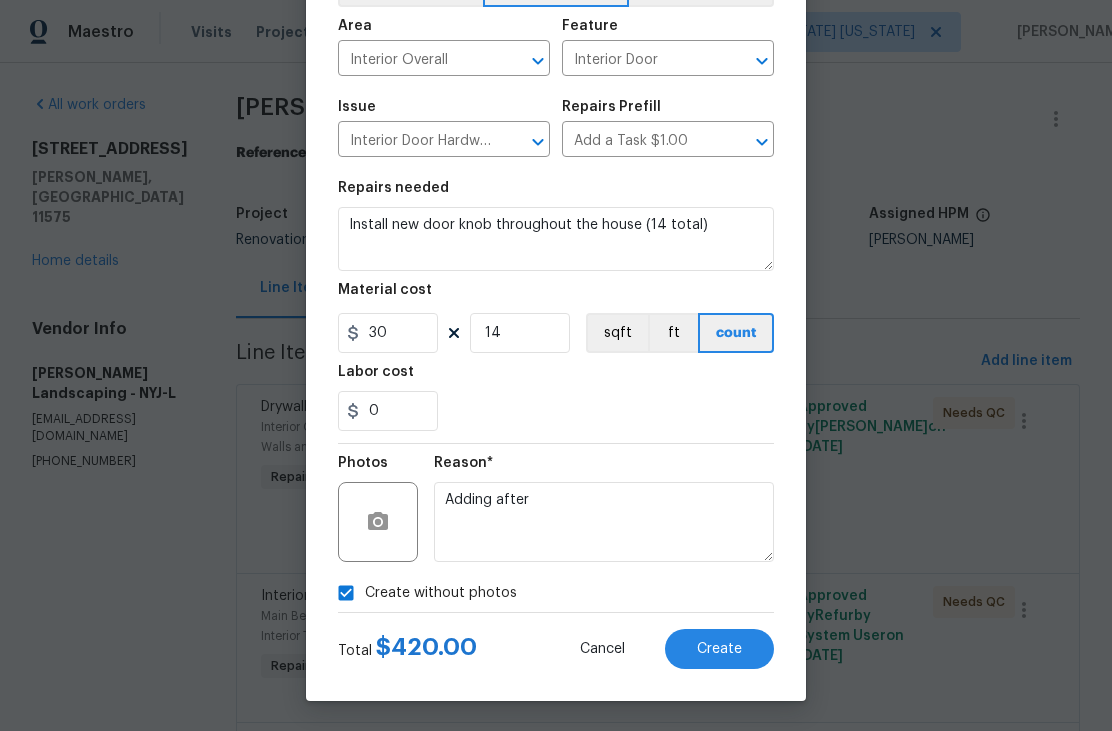 click on "Create" at bounding box center [719, 649] 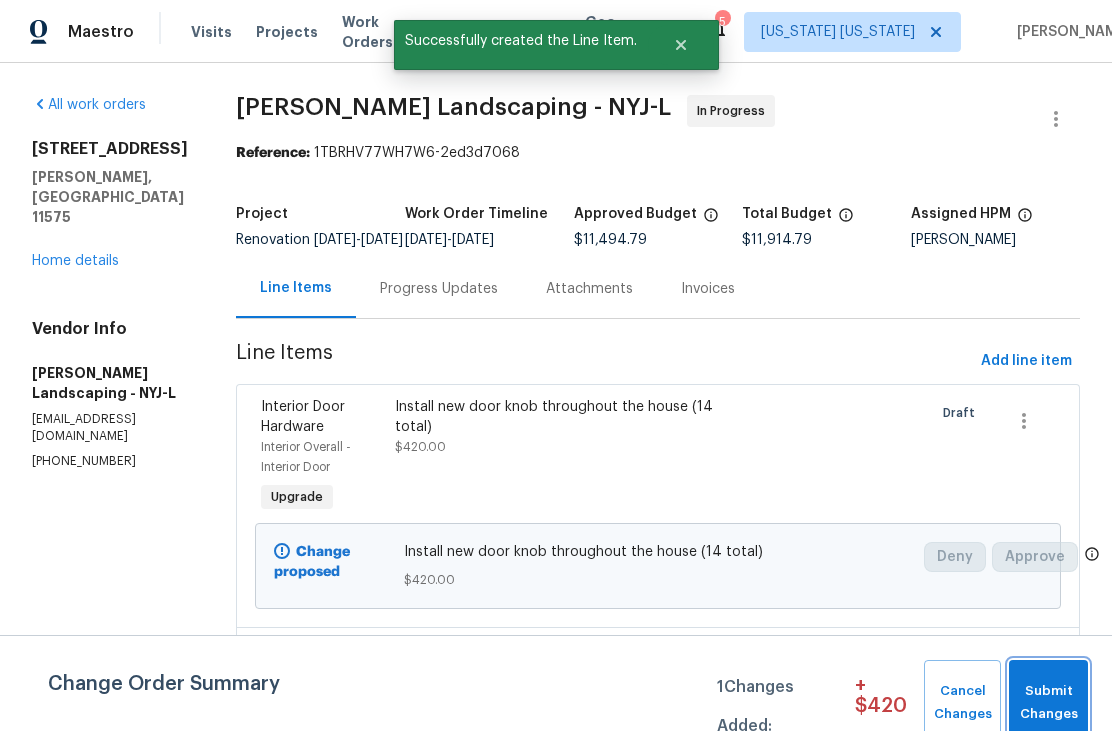 click on "Submit Changes" at bounding box center (1048, 703) 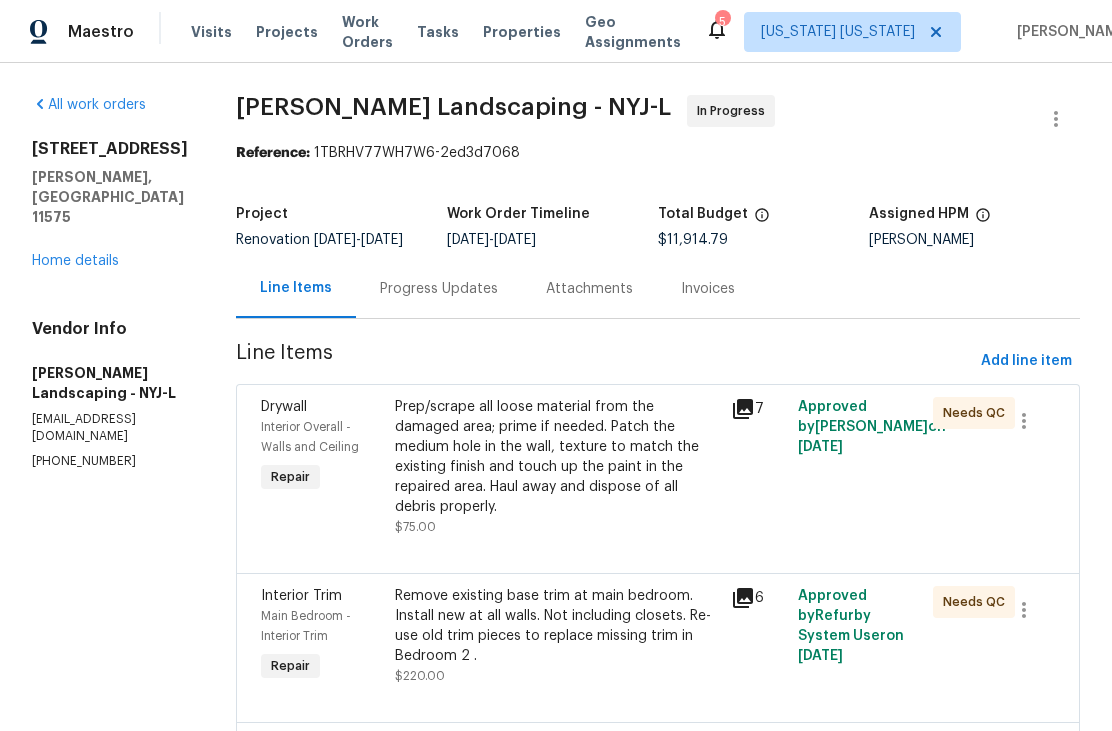 scroll, scrollTop: 0, scrollLeft: 0, axis: both 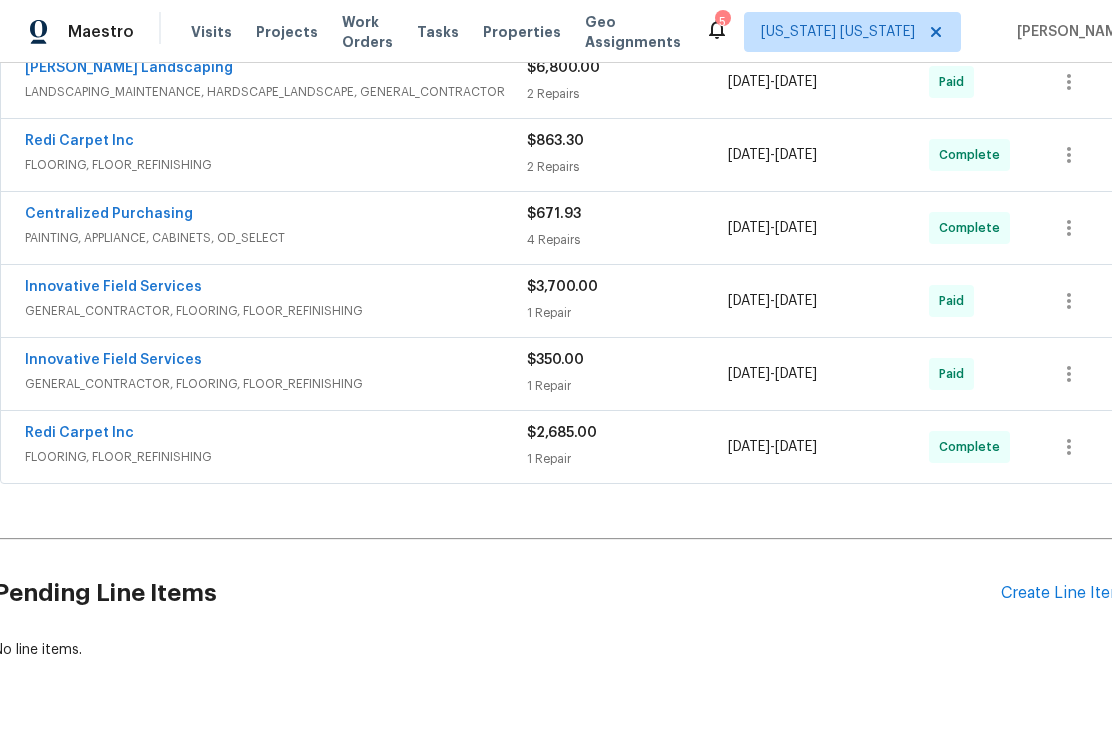 click on "Create Line Item" at bounding box center (1062, 593) 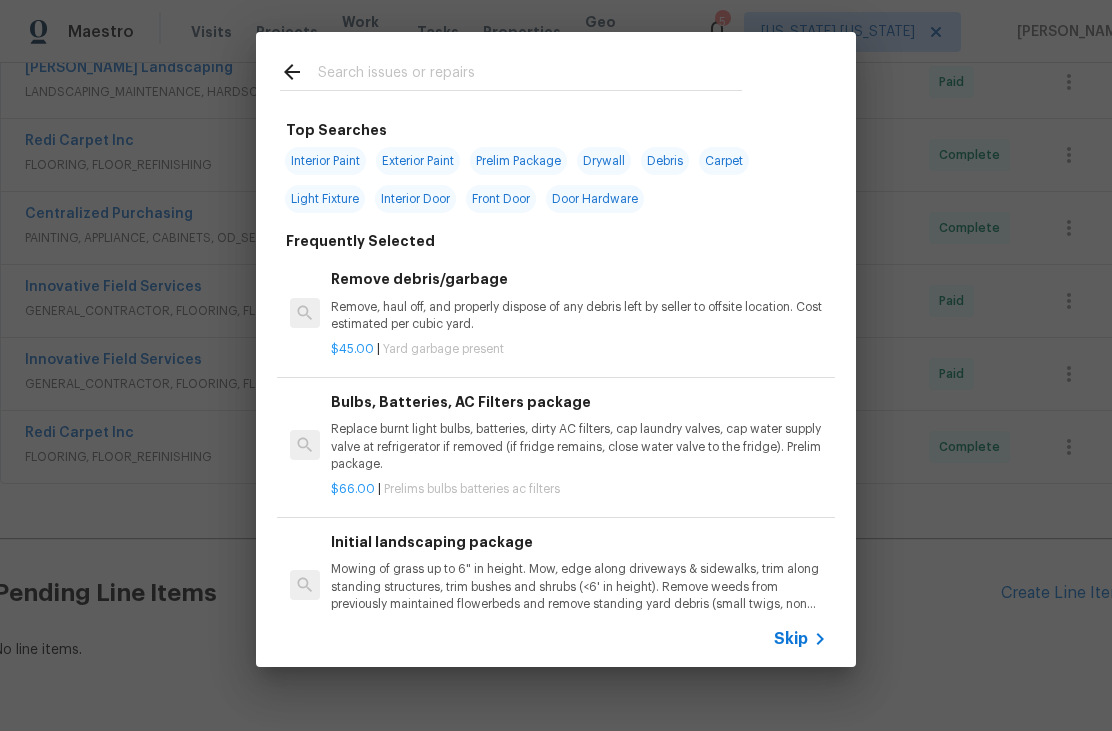 click at bounding box center (530, 75) 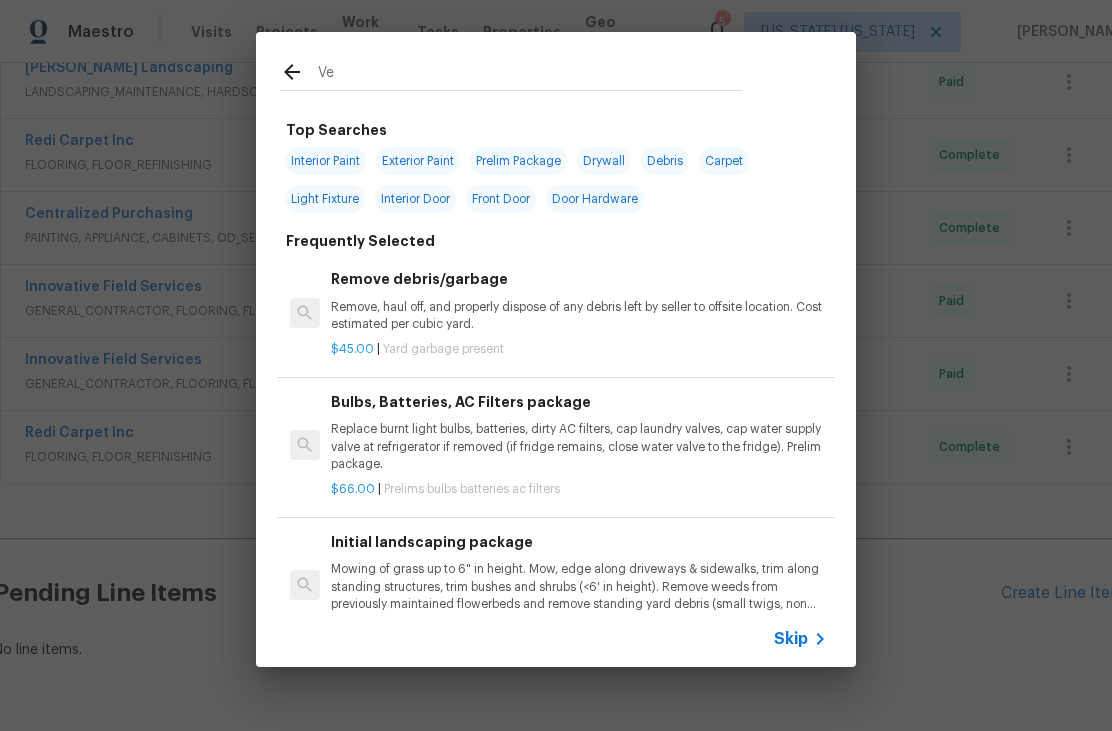 type on "V" 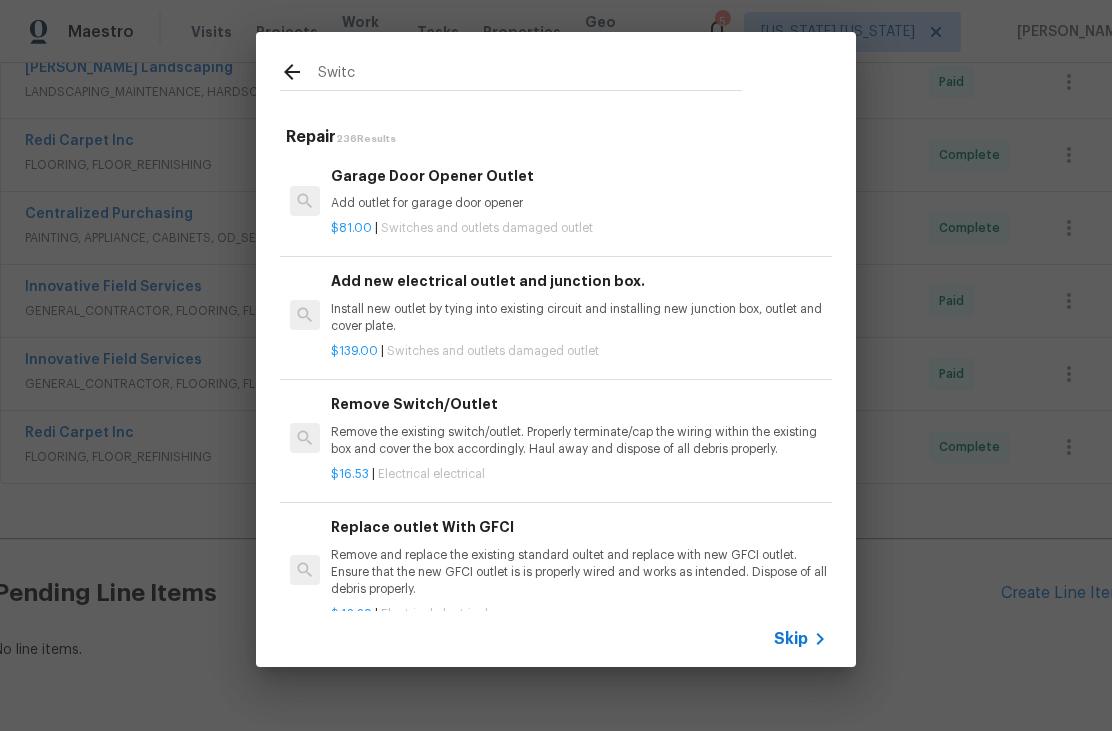type on "Switch" 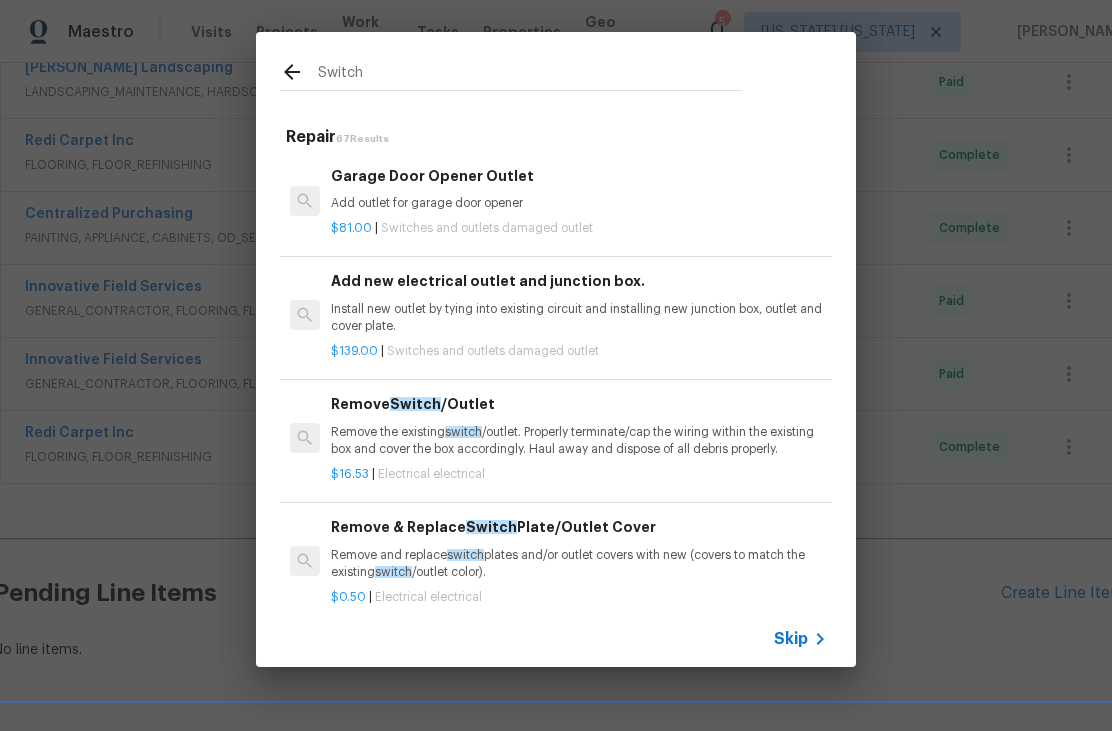 click on "Remove the existing  switch /outlet. Properly terminate/cap the wiring within the existing box and cover the box accordingly. Haul away and dispose of all debris properly." at bounding box center (579, 441) 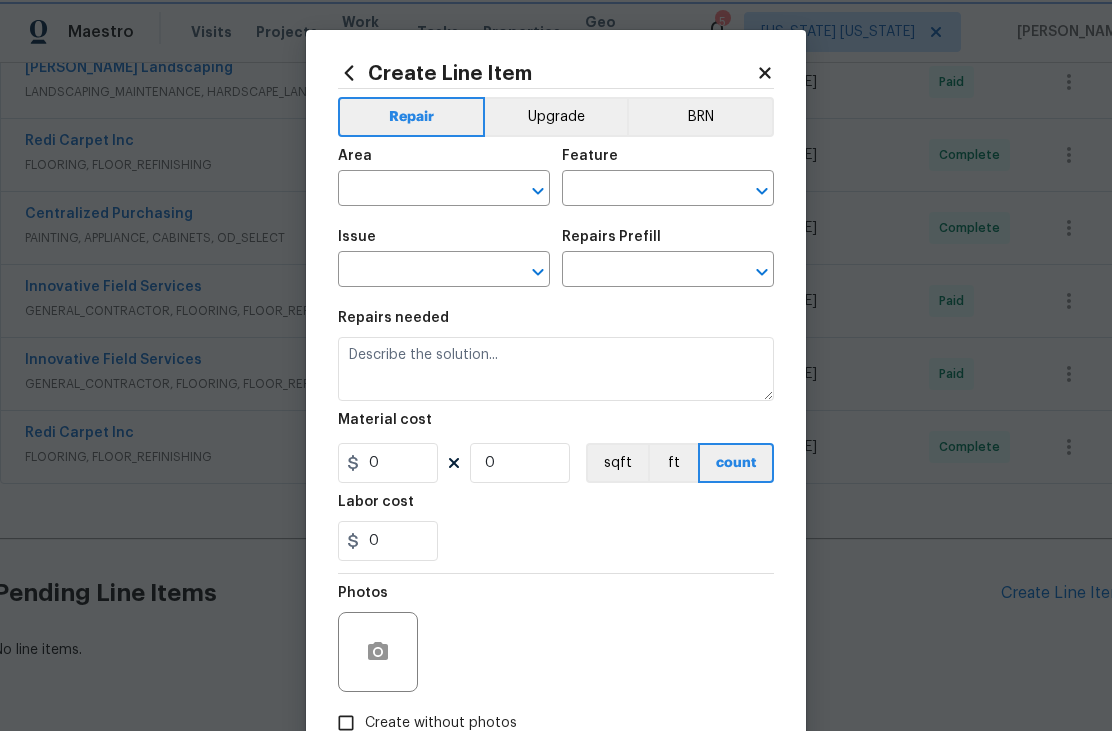type on "Electrical" 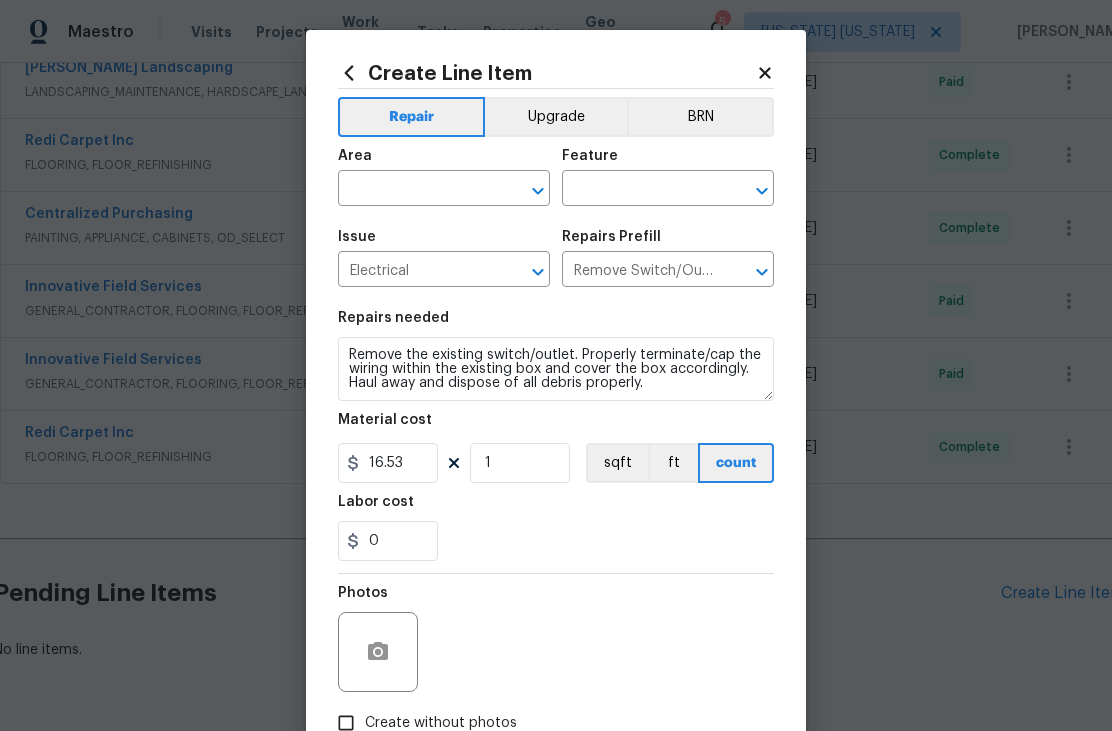 click 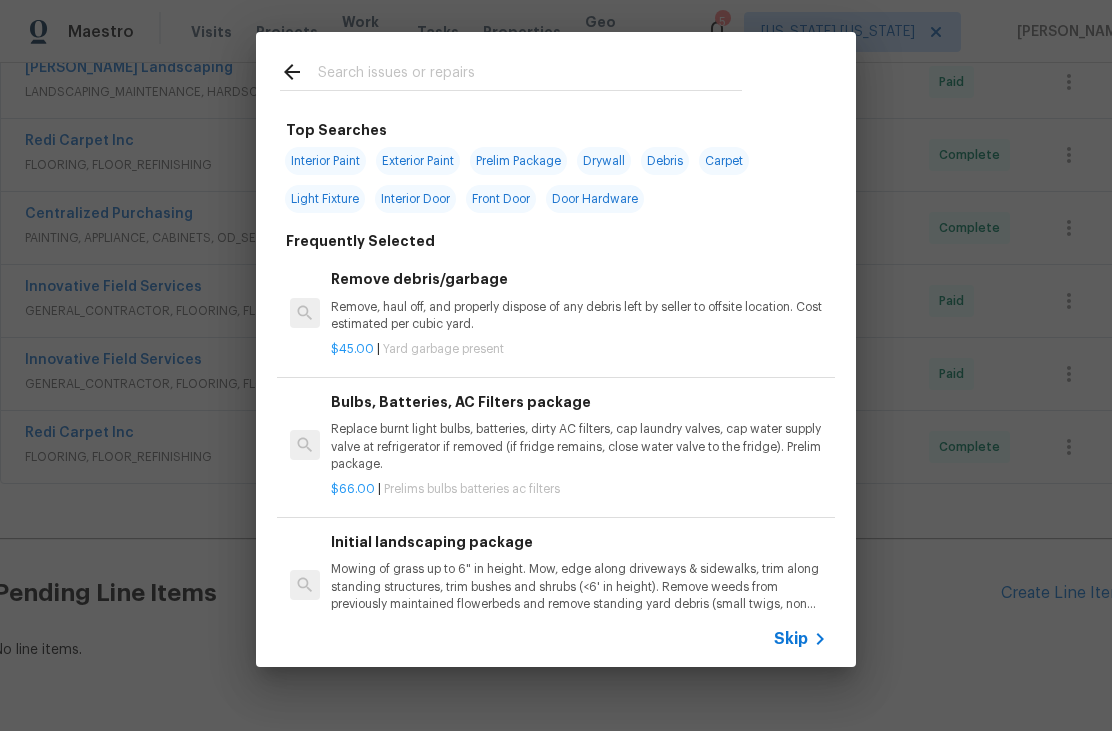 click at bounding box center [530, 75] 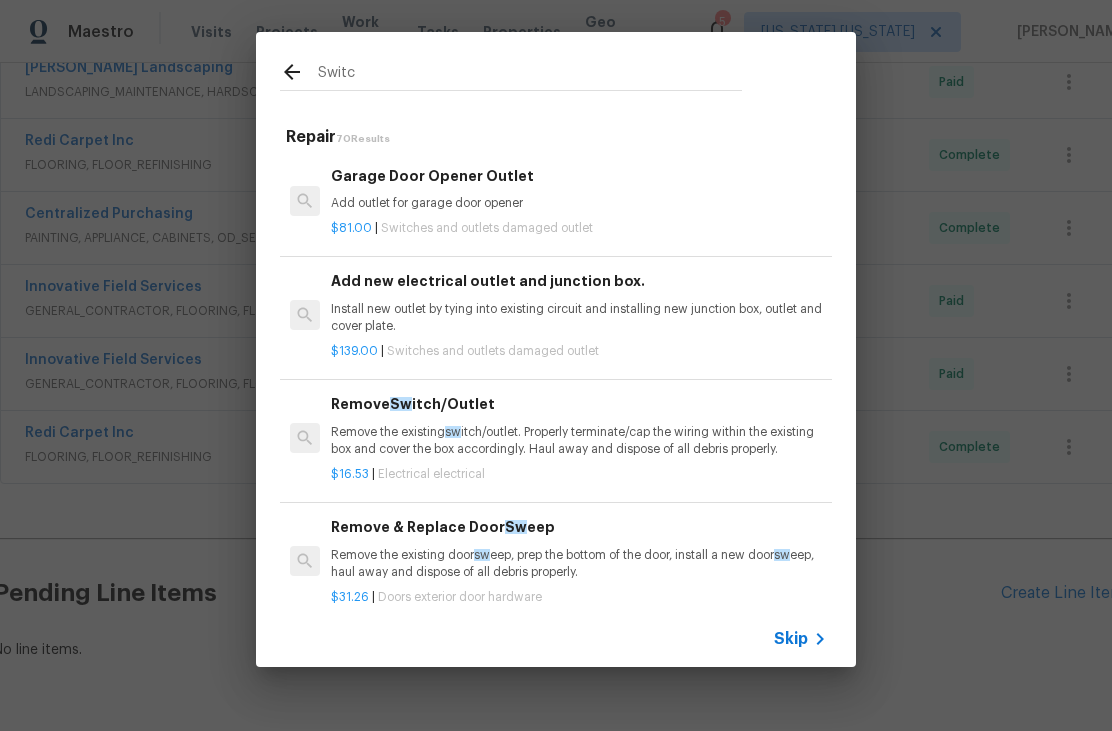 type on "Switch" 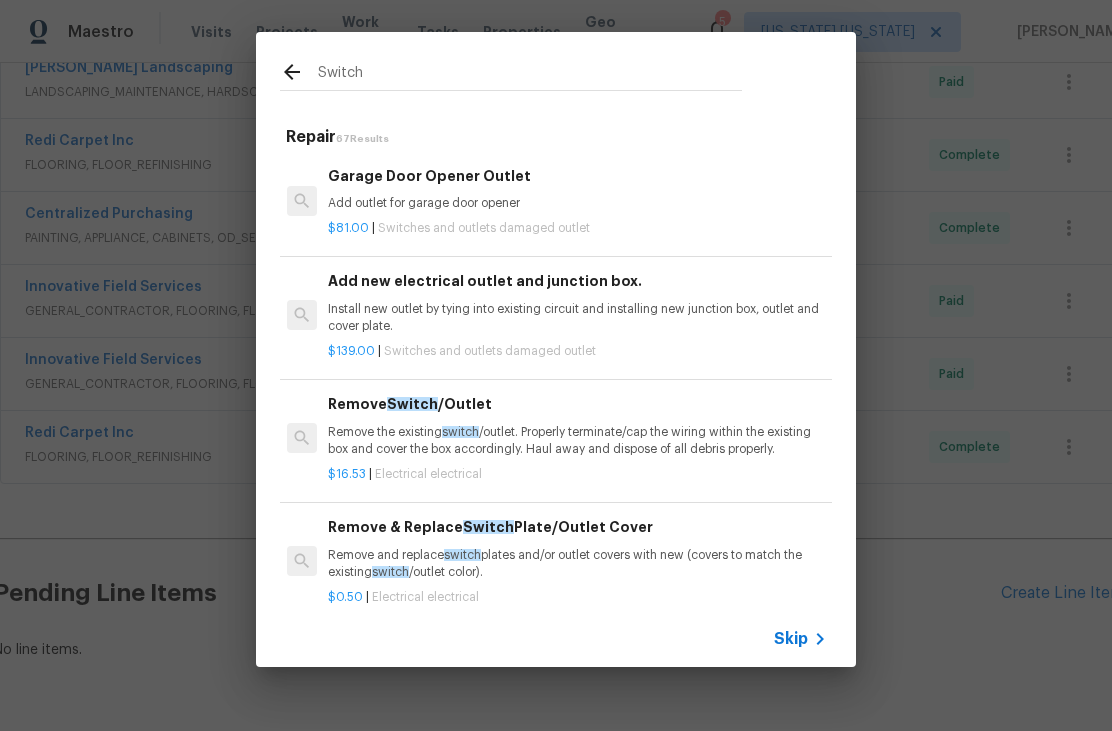 scroll, scrollTop: 0, scrollLeft: 3, axis: horizontal 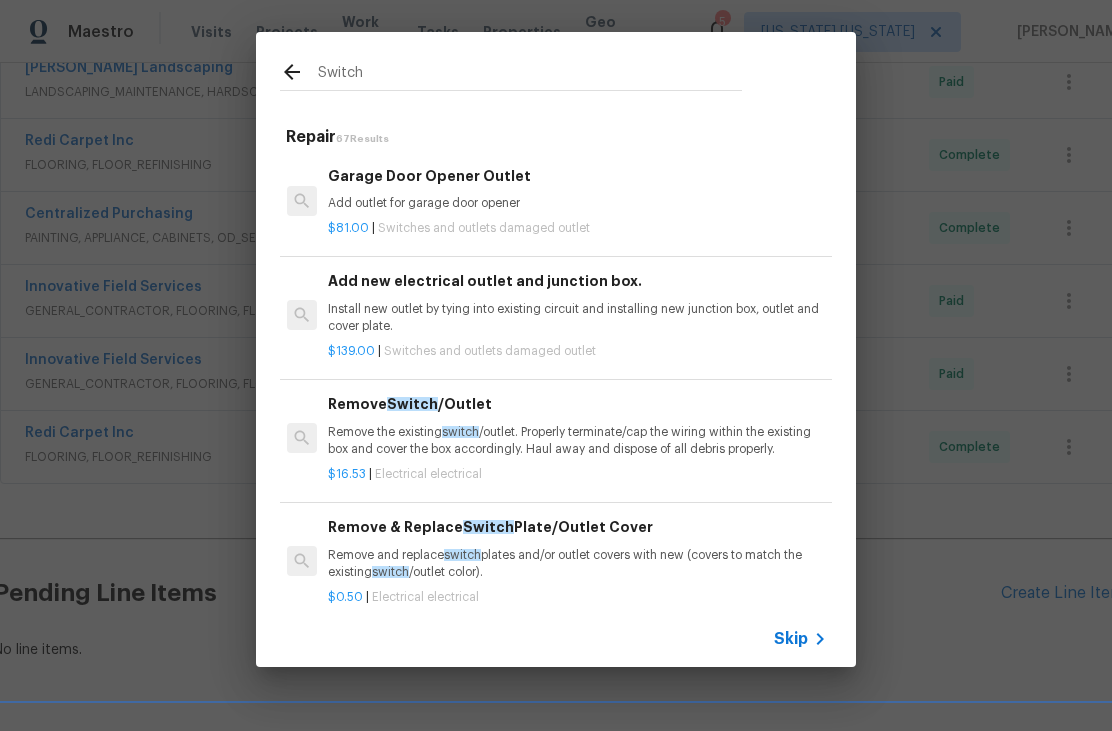 click on "Install new outlet by tying into existing circuit and installing new junction box, outlet and cover plate." at bounding box center (576, 318) 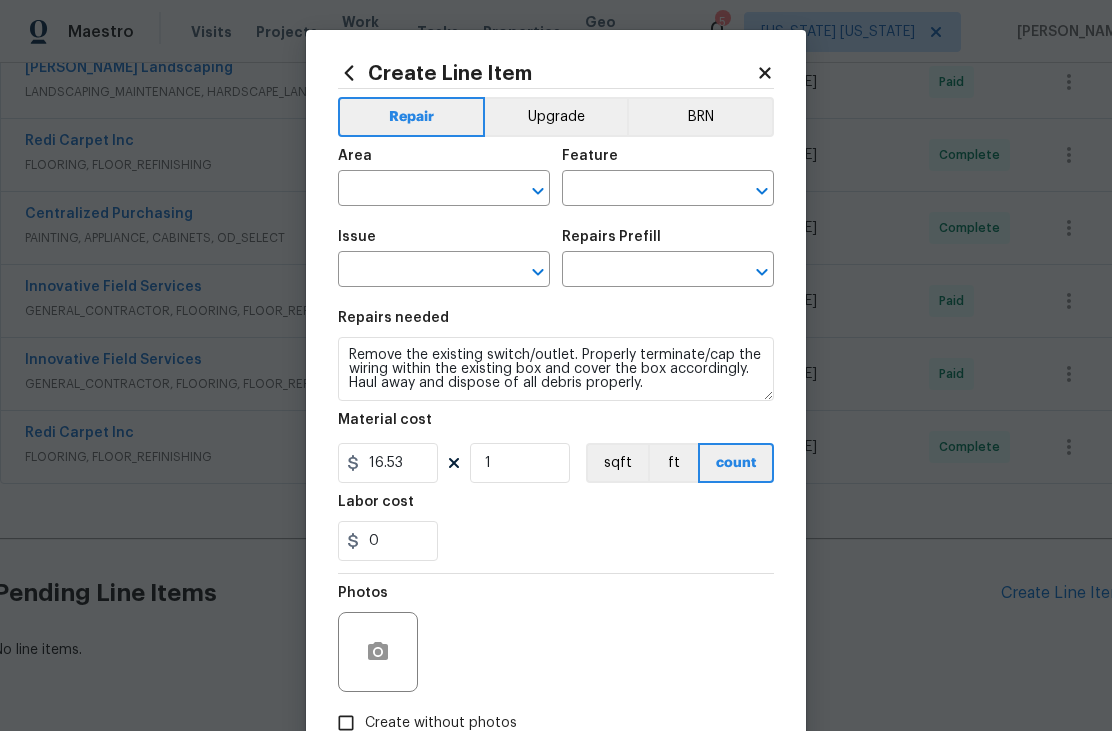 type on "Switches and Outlets" 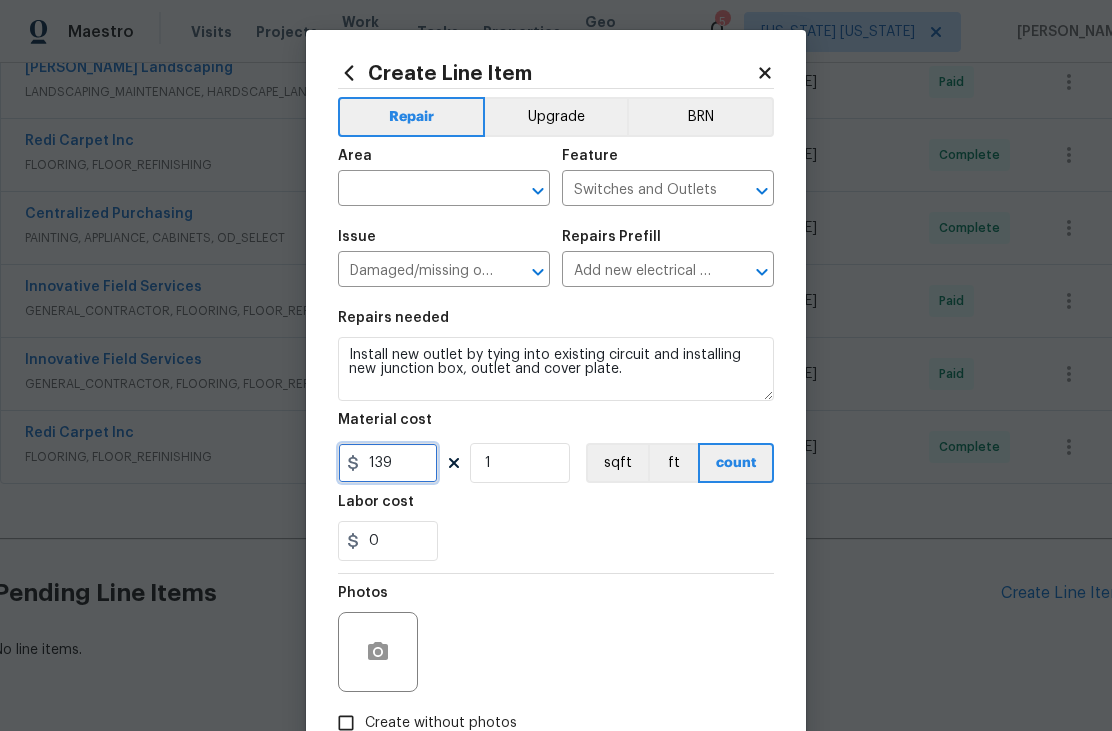 click on "139" at bounding box center [388, 463] 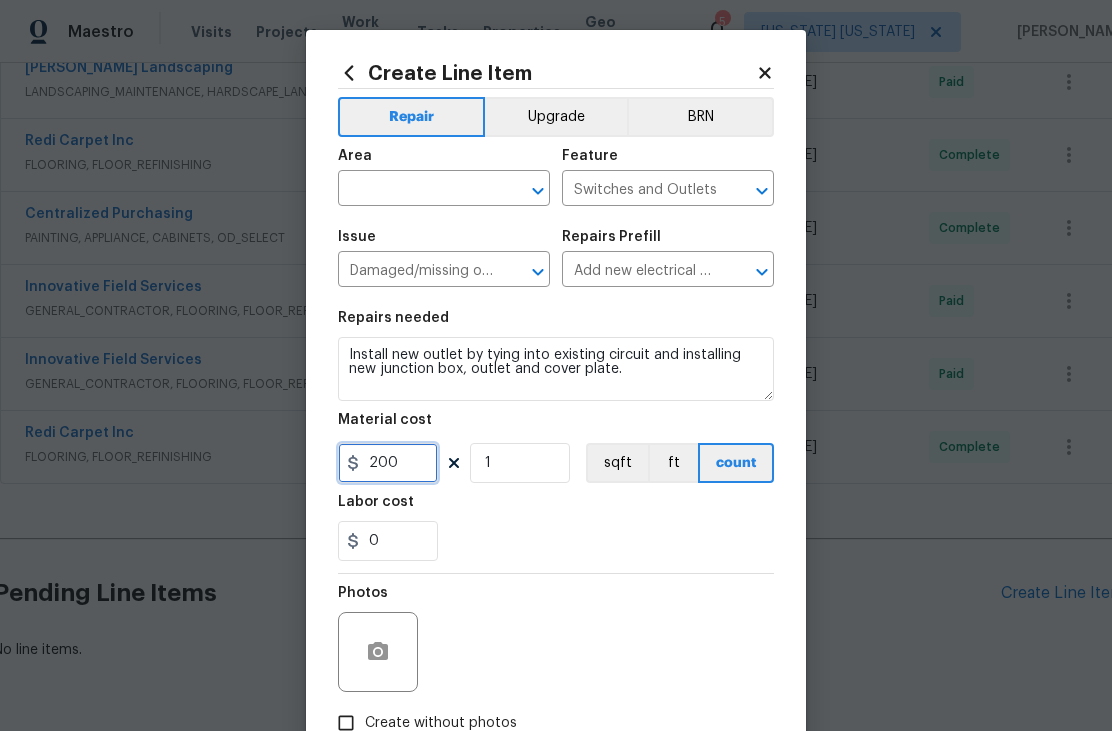 type on "200" 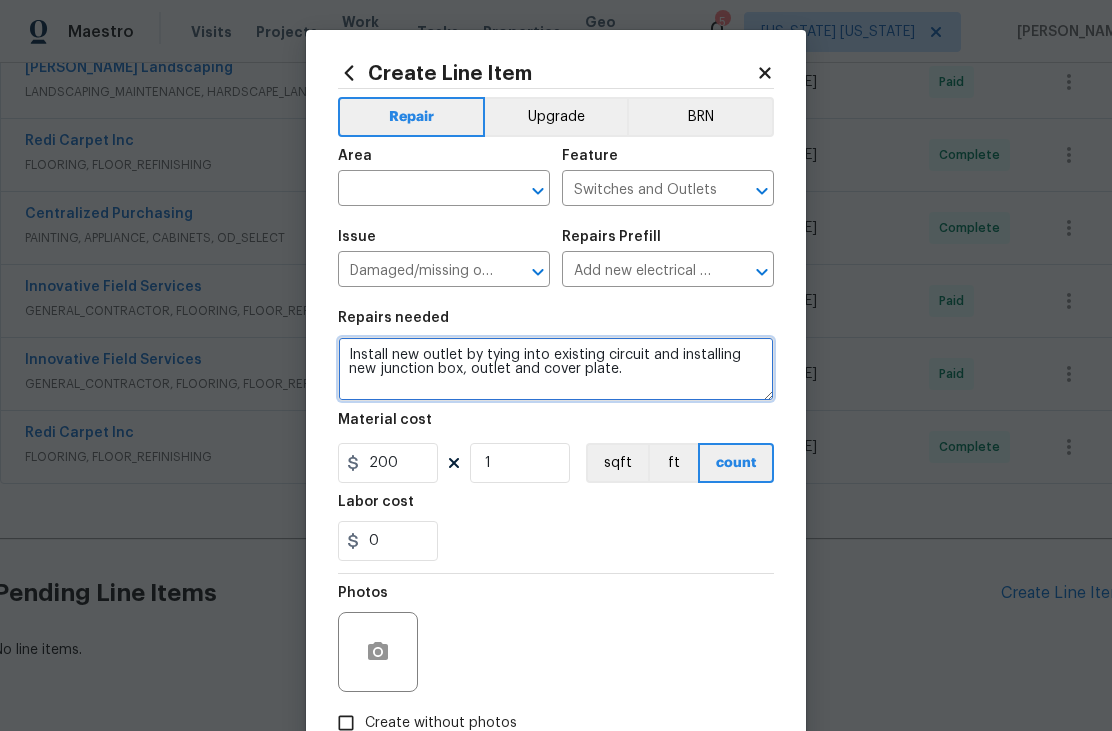 click on "Install new outlet by tying into existing circuit and installing new junction box, outlet and cover plate." at bounding box center (556, 369) 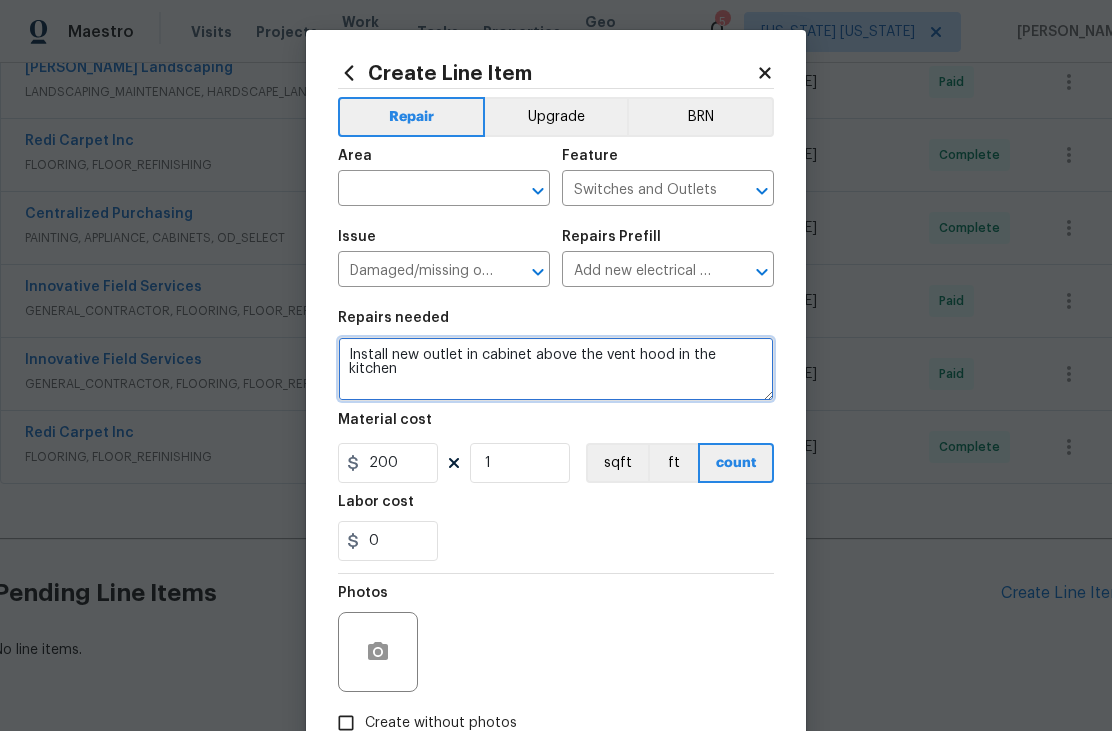 type on "Install new outlet in cabinet above the vent hood in the kitchen" 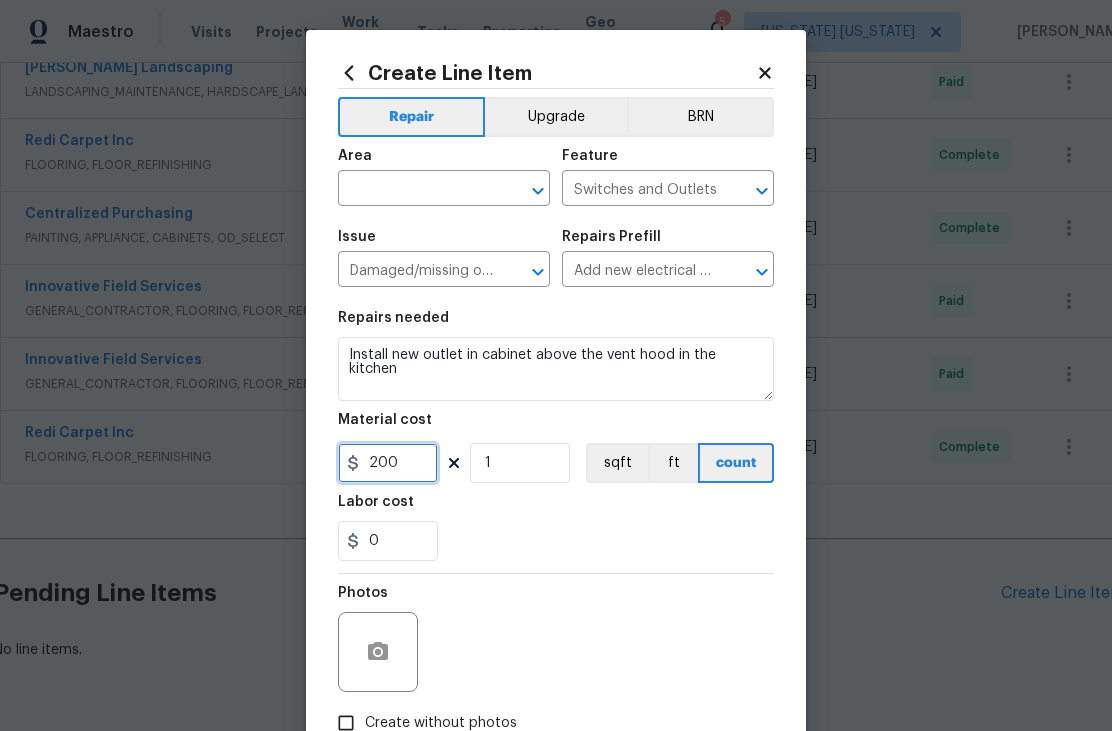 click on "200" at bounding box center (388, 463) 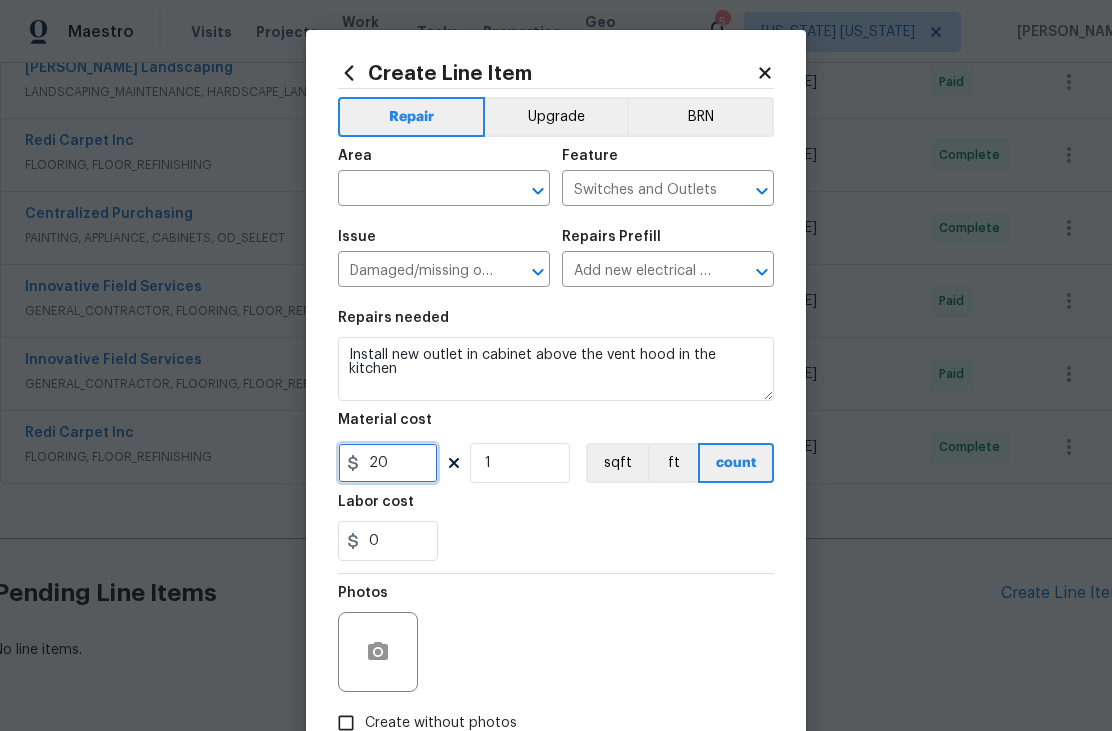 type on "200" 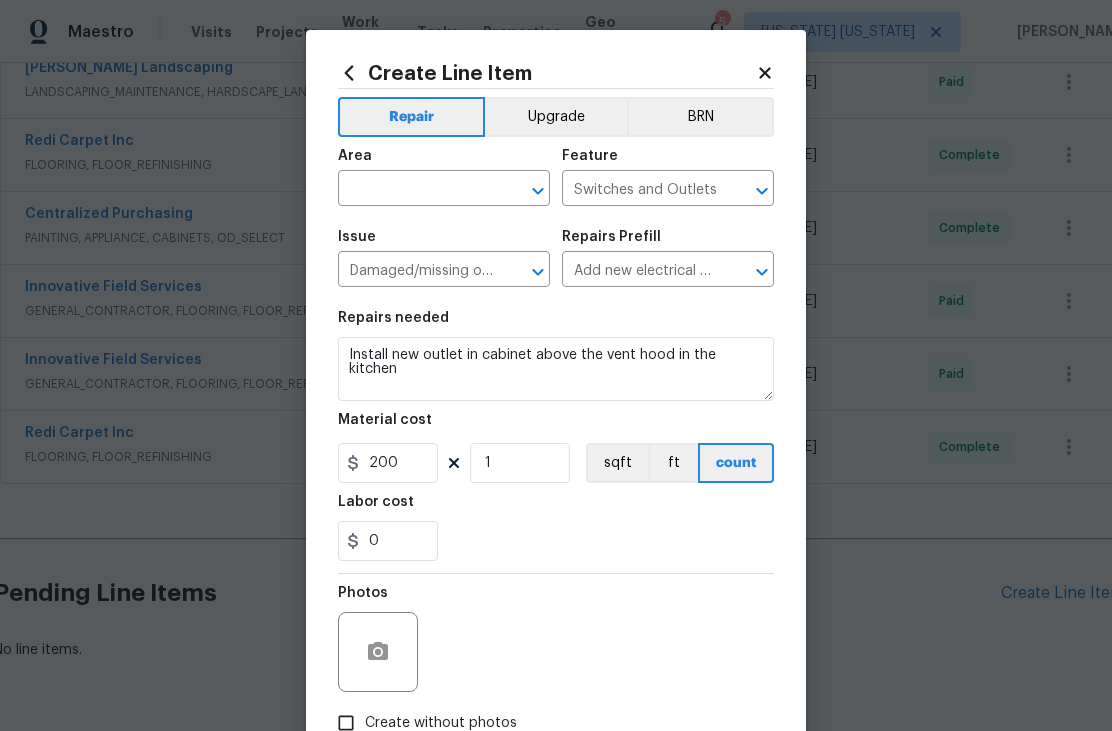 click at bounding box center [416, 190] 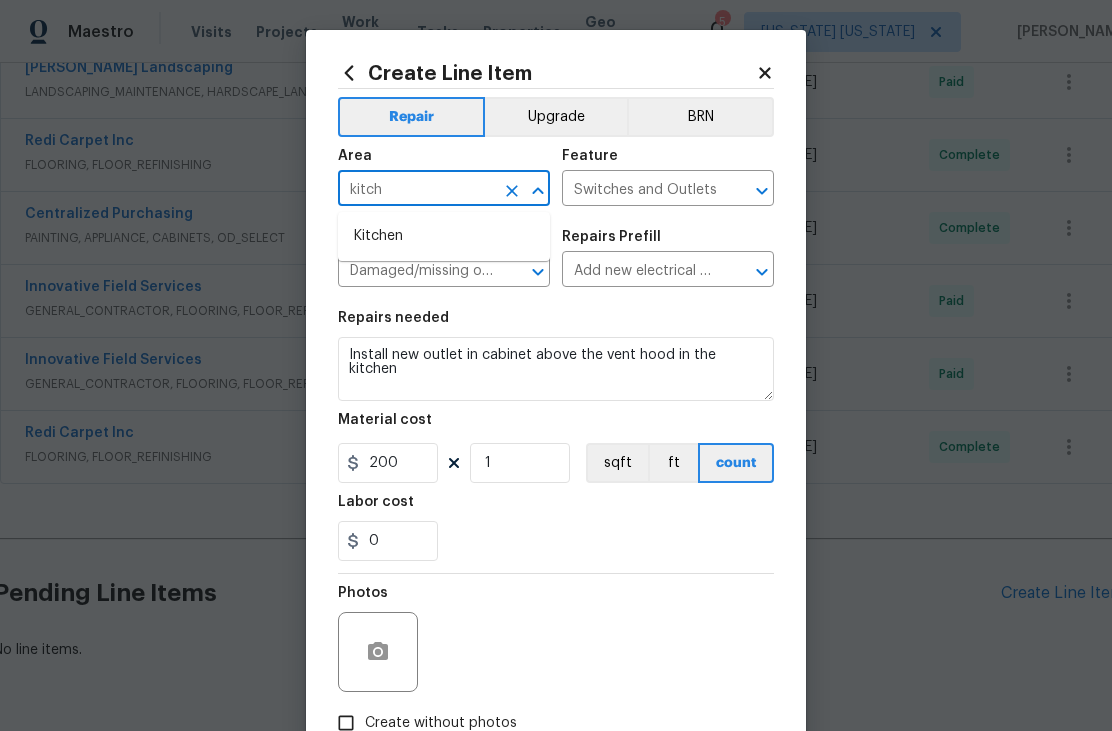 click on "kitch" at bounding box center [416, 190] 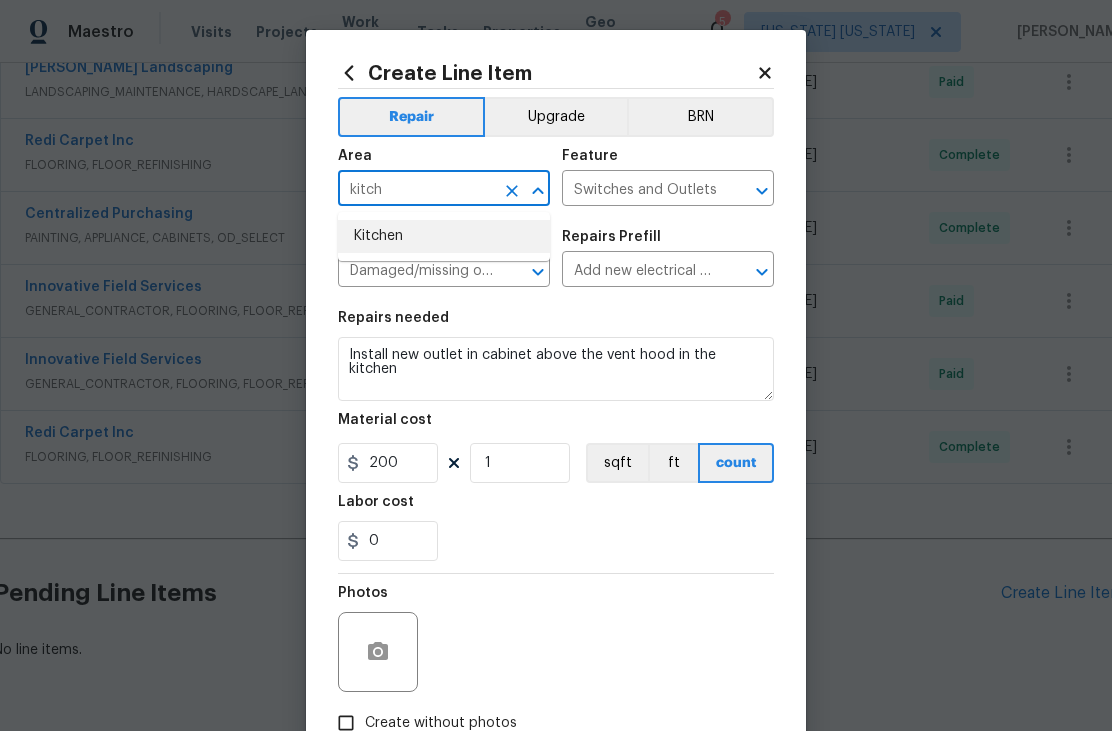 click on "Kitchen" at bounding box center [444, 236] 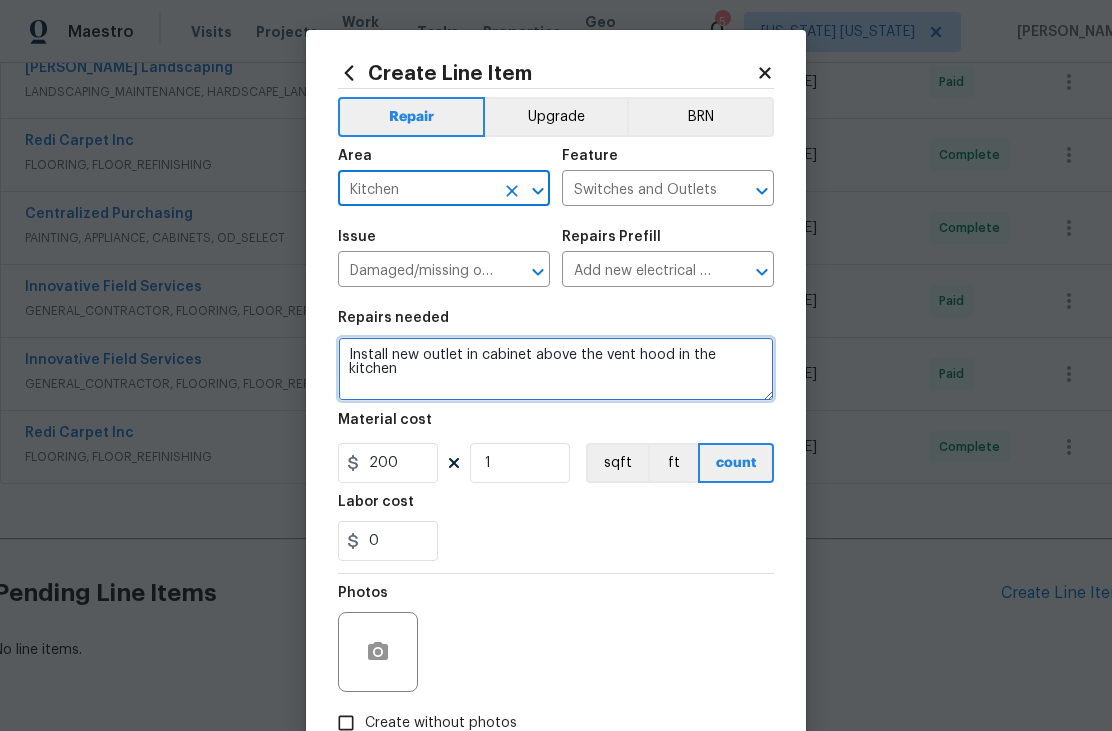 click on "Install new outlet in cabinet above the vent hood in the kitchen" at bounding box center (556, 369) 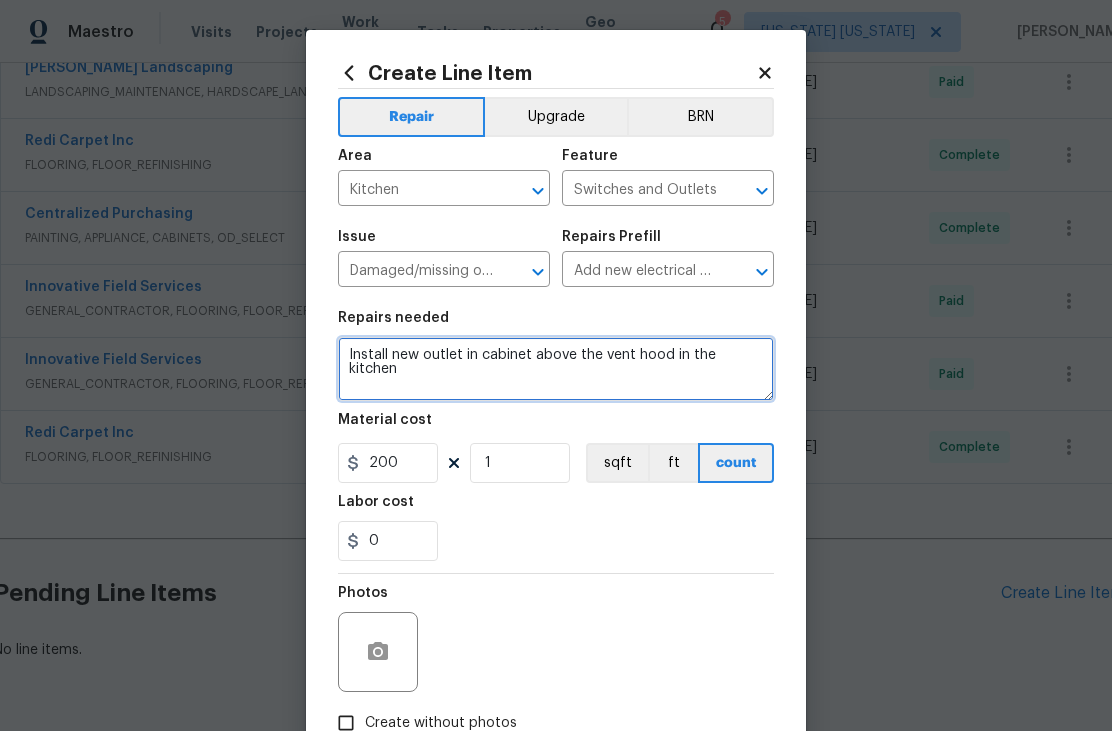 click on "Install new outlet in cabinet above the vent hood in the kitchen" at bounding box center (556, 369) 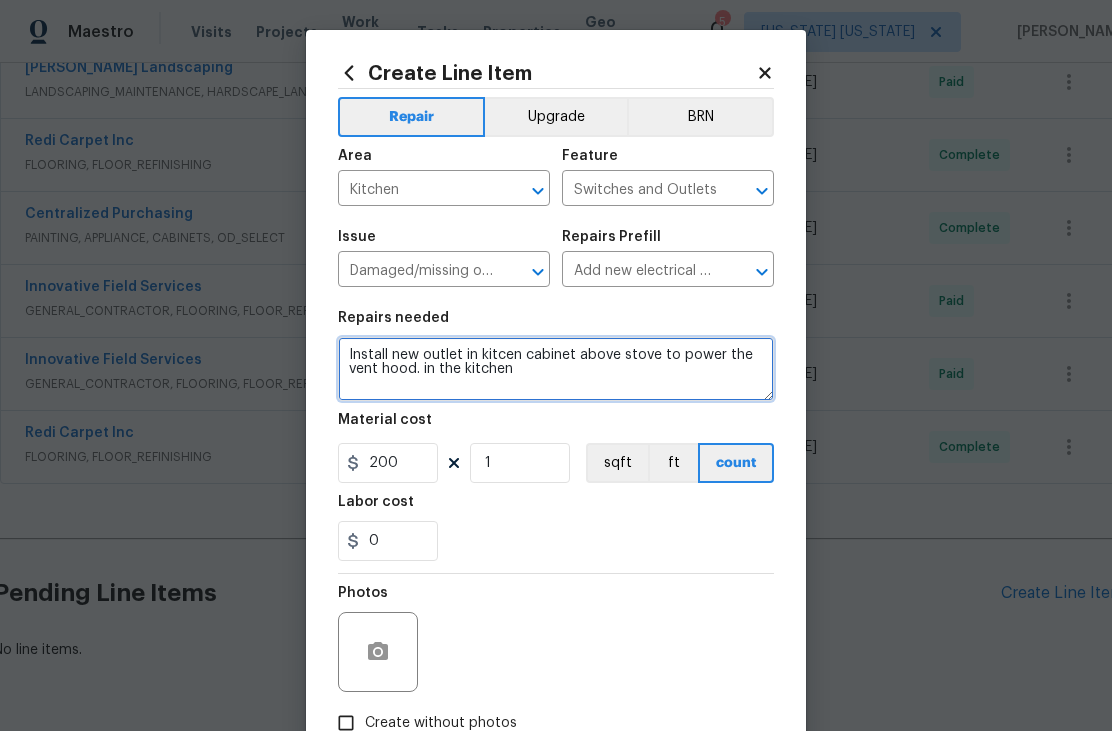 click on "Install new outlet in kitcen cabinet above stove to power the vent hood. in the kitchen" at bounding box center (556, 369) 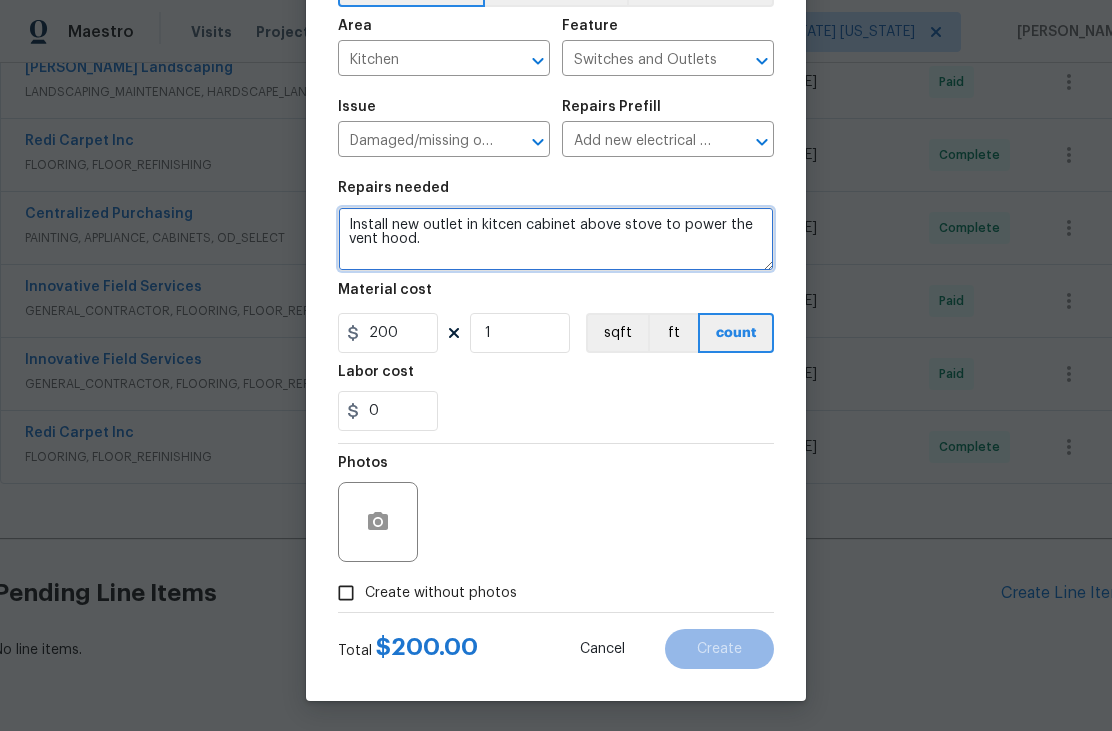 scroll, scrollTop: 134, scrollLeft: 0, axis: vertical 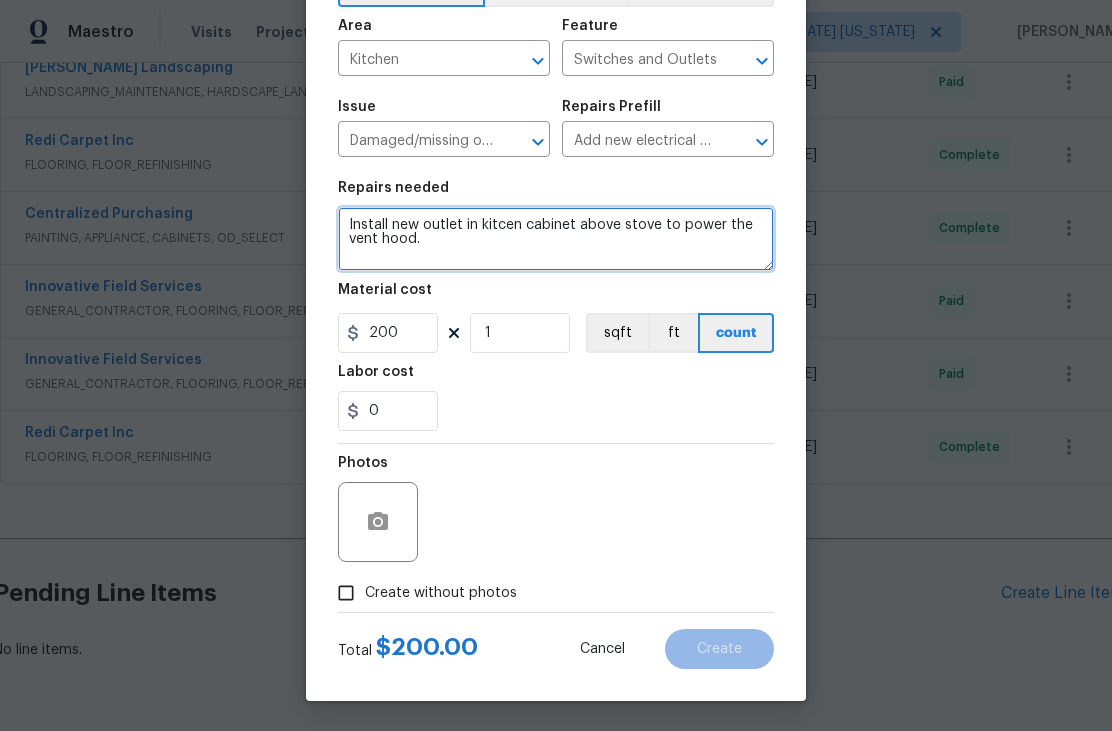 type on "Install new outlet in kitcen cabinet above stove to power the vent hood." 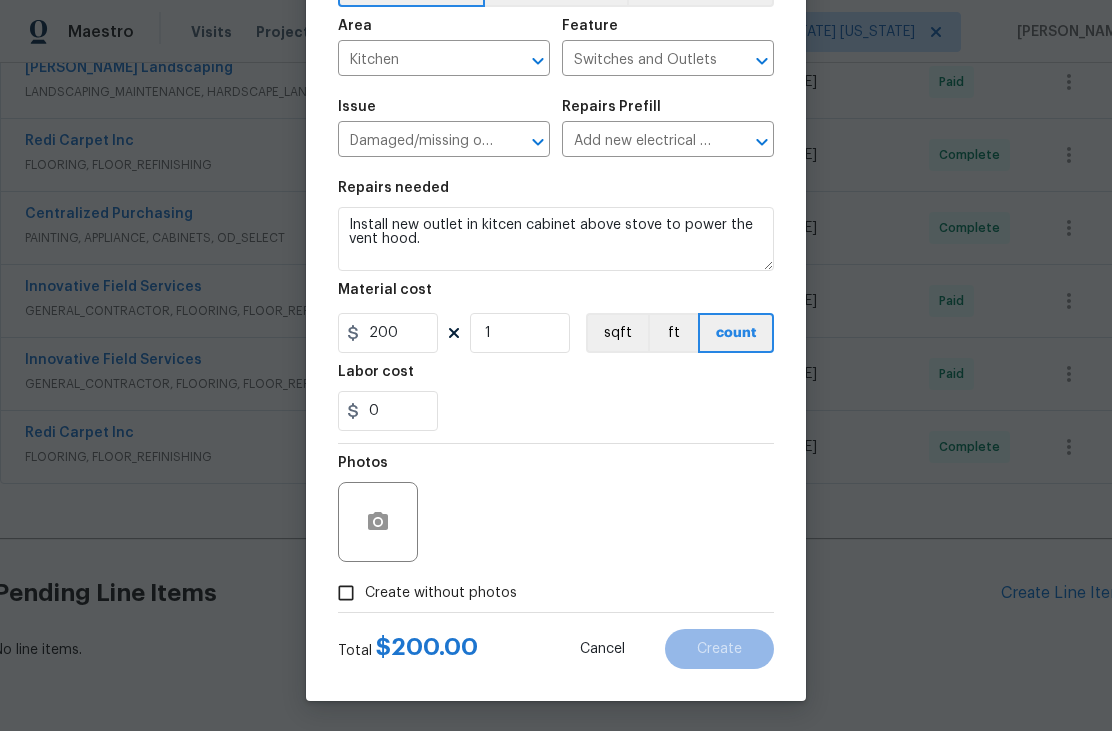 click on "Create without photos" at bounding box center [441, 593] 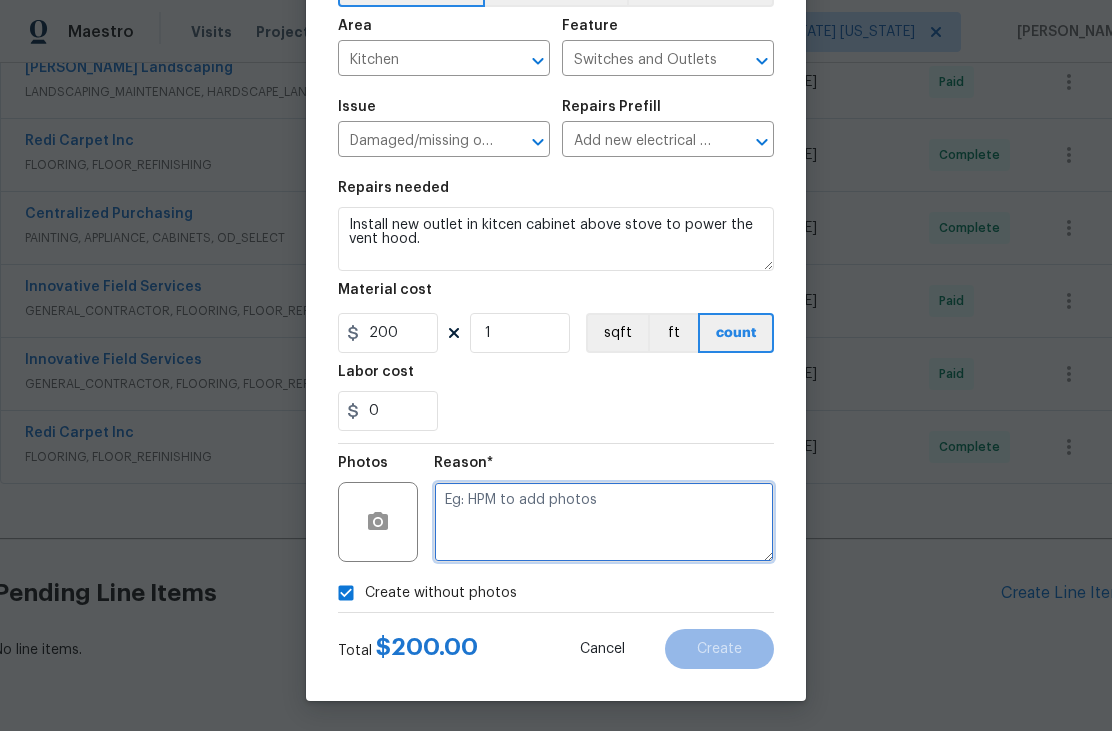 click at bounding box center [604, 522] 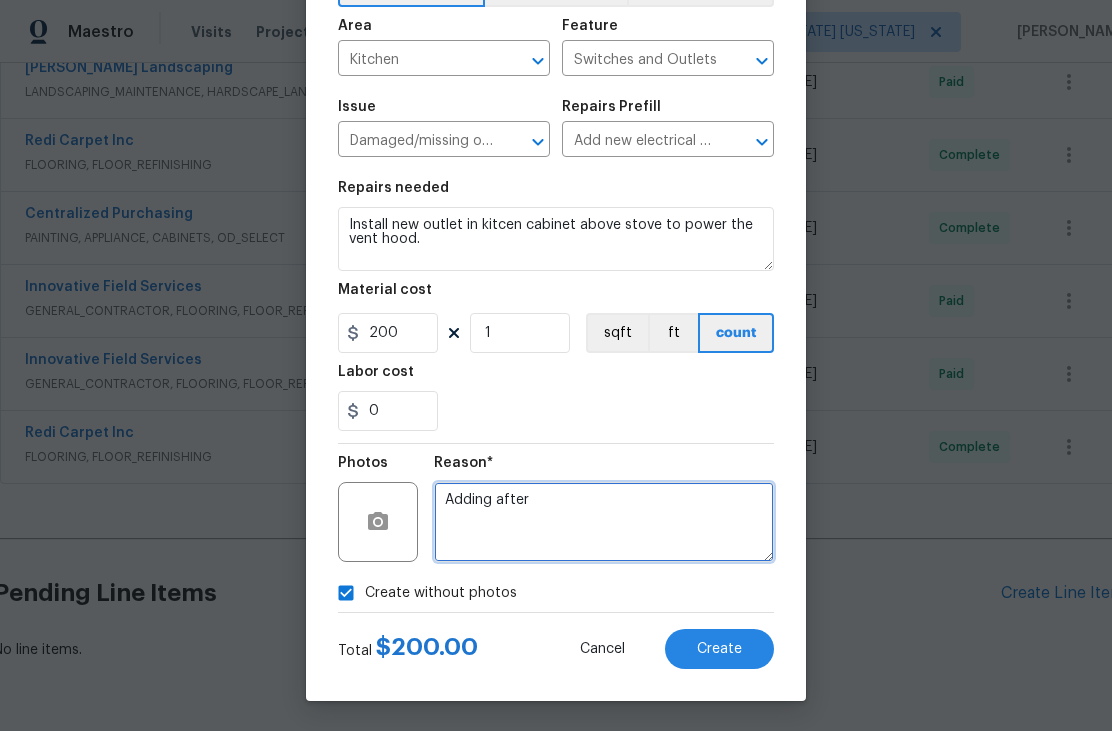type on "Adding after" 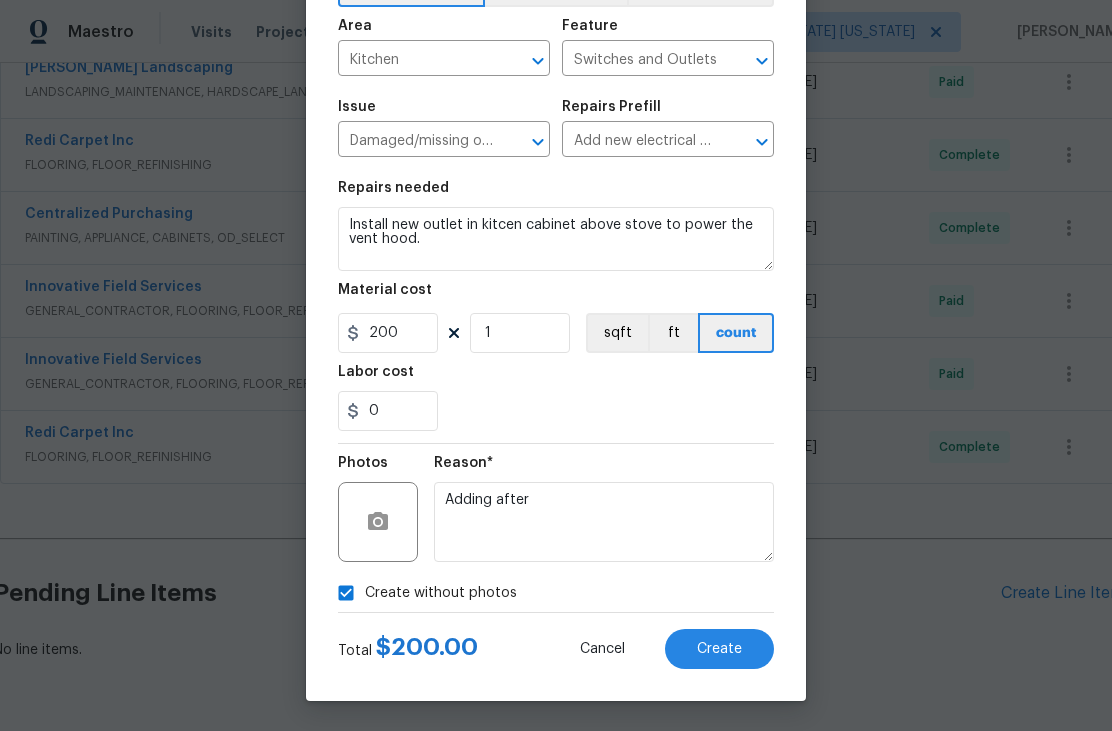 click on "Create" at bounding box center (719, 649) 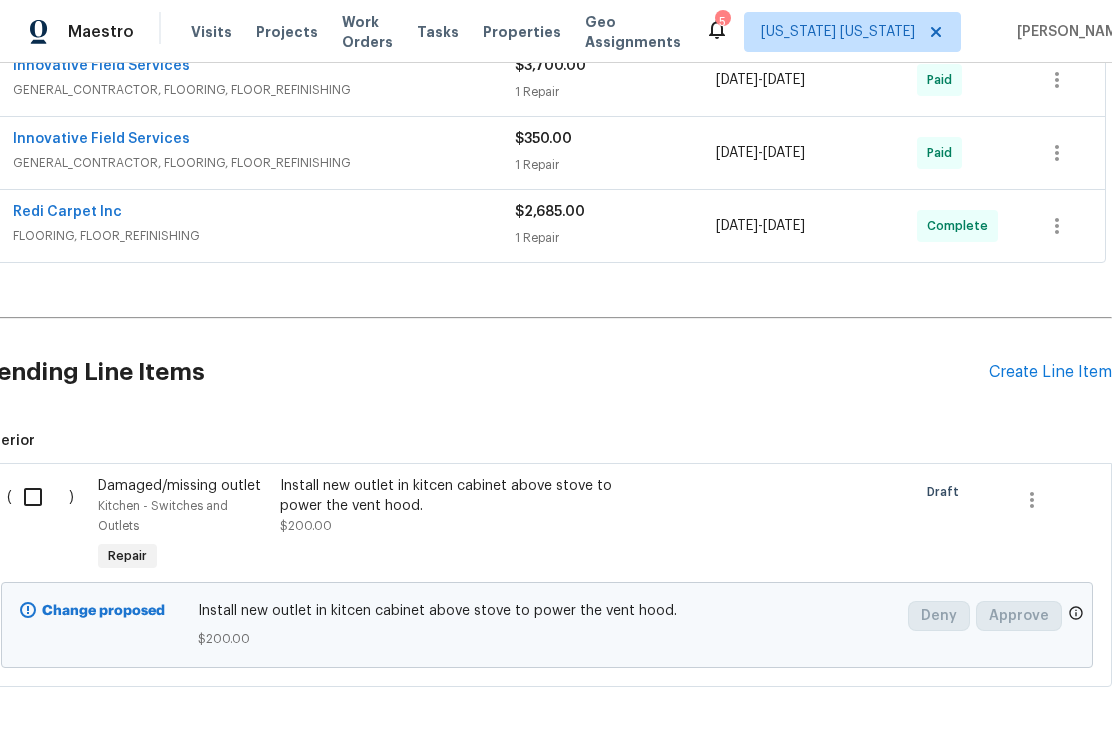 scroll, scrollTop: 1059, scrollLeft: 13, axis: both 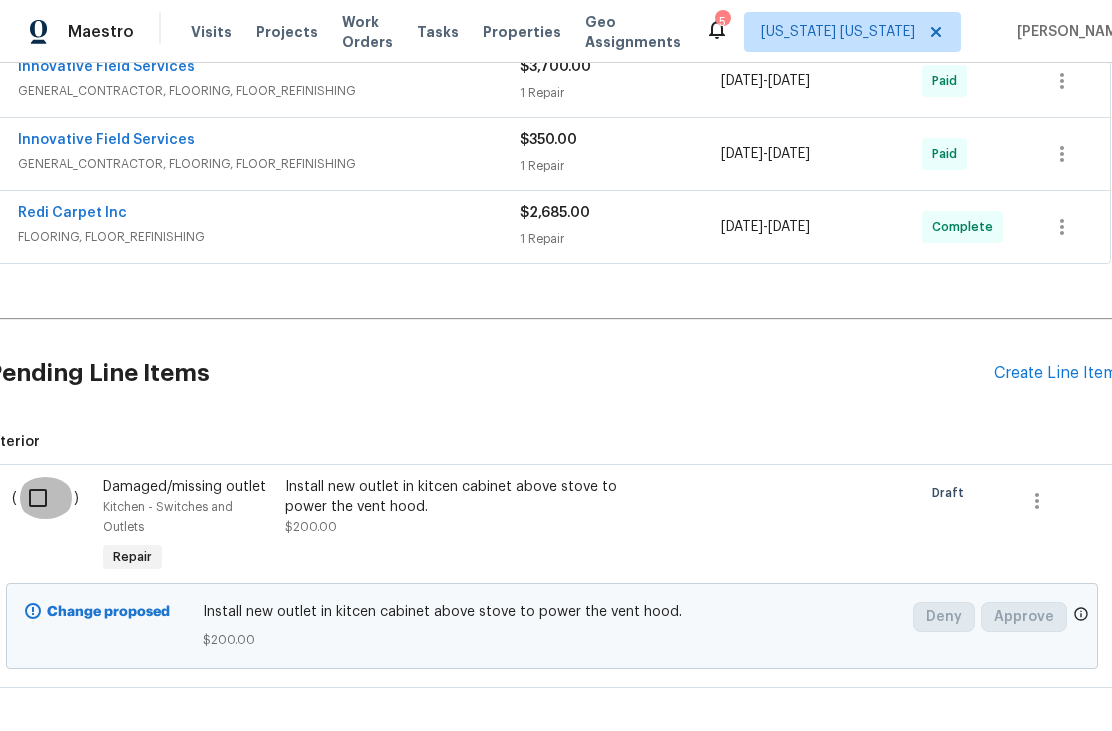 click at bounding box center [45, 498] 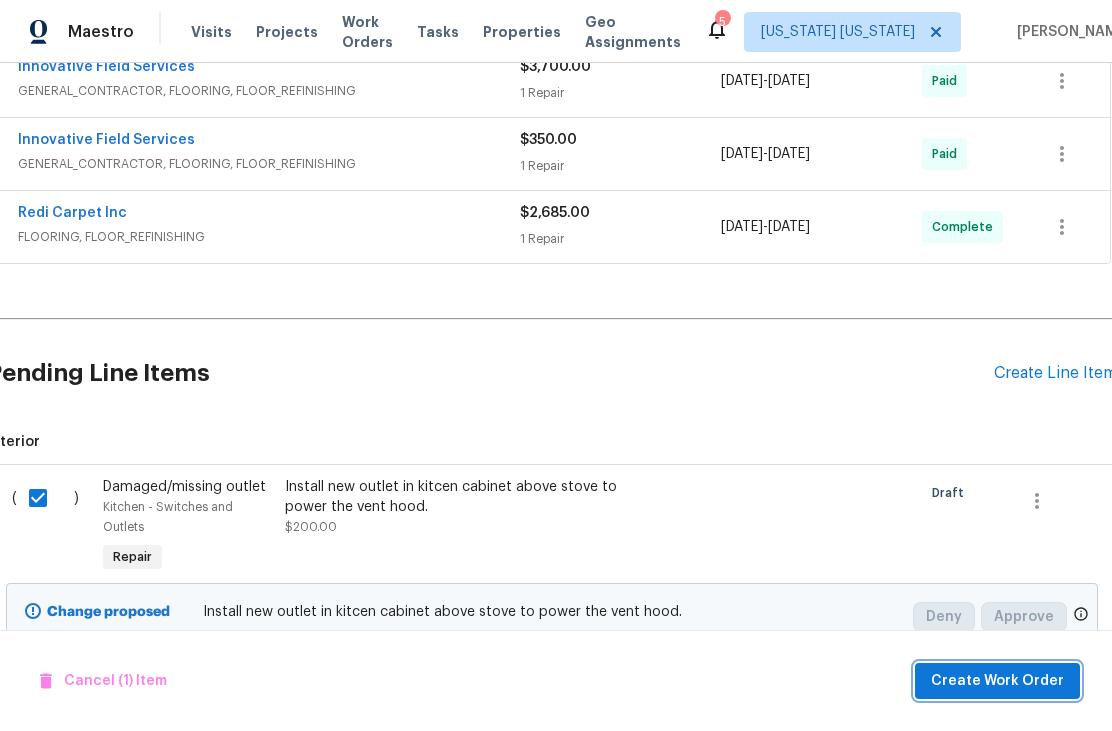 click on "Create Work Order" at bounding box center [997, 681] 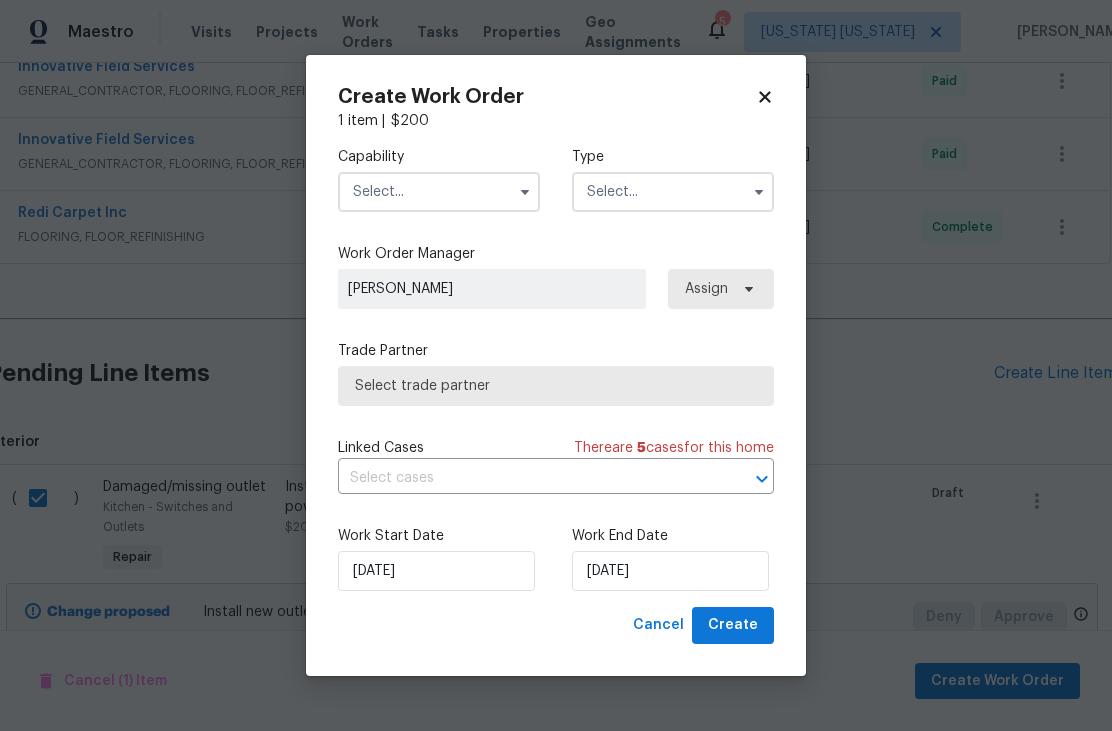 click at bounding box center (439, 192) 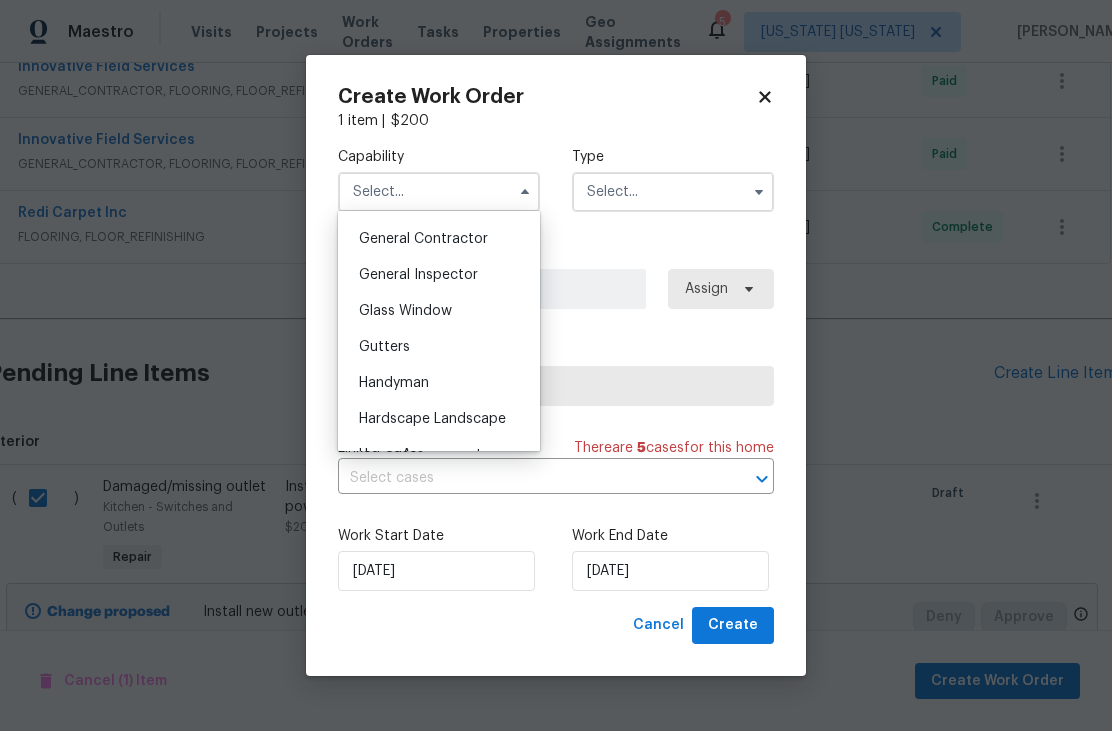 scroll, scrollTop: 950, scrollLeft: 0, axis: vertical 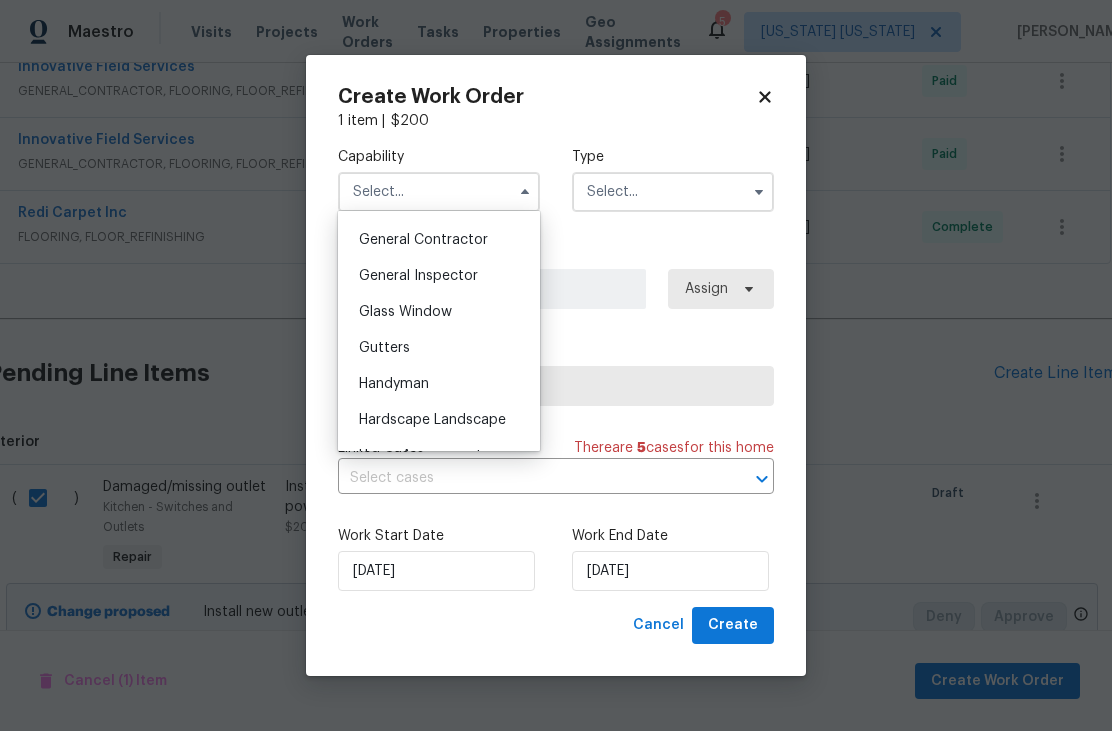 click on "General Contractor" at bounding box center [423, 240] 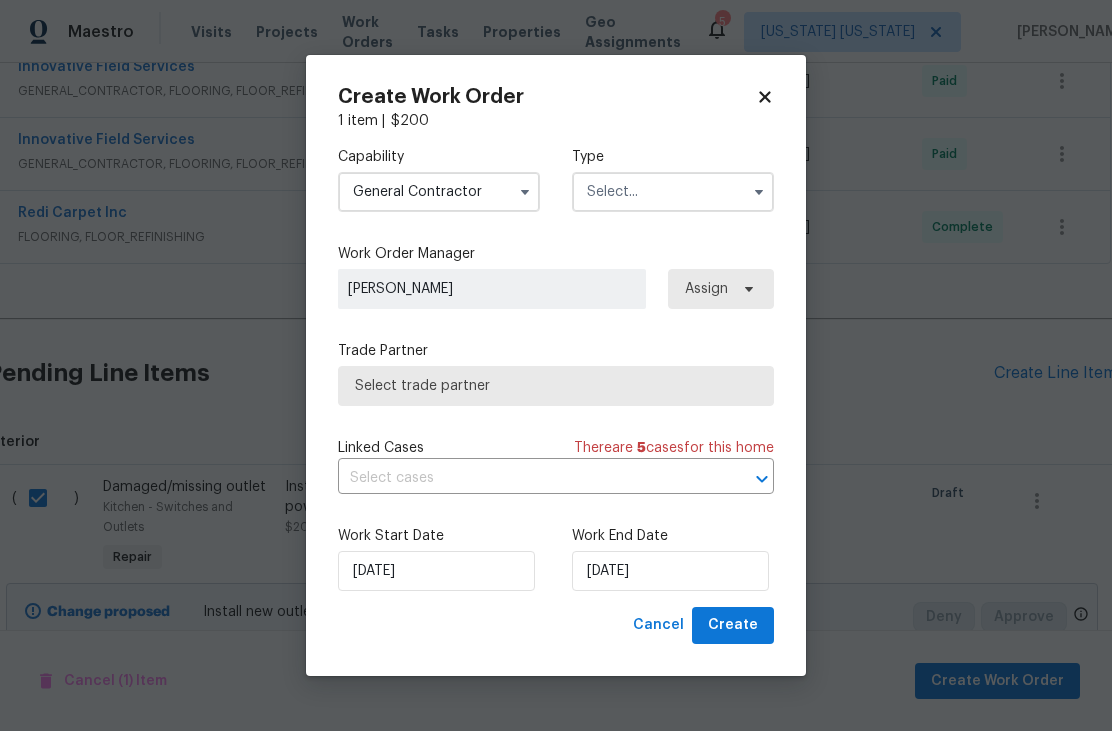 click at bounding box center [673, 192] 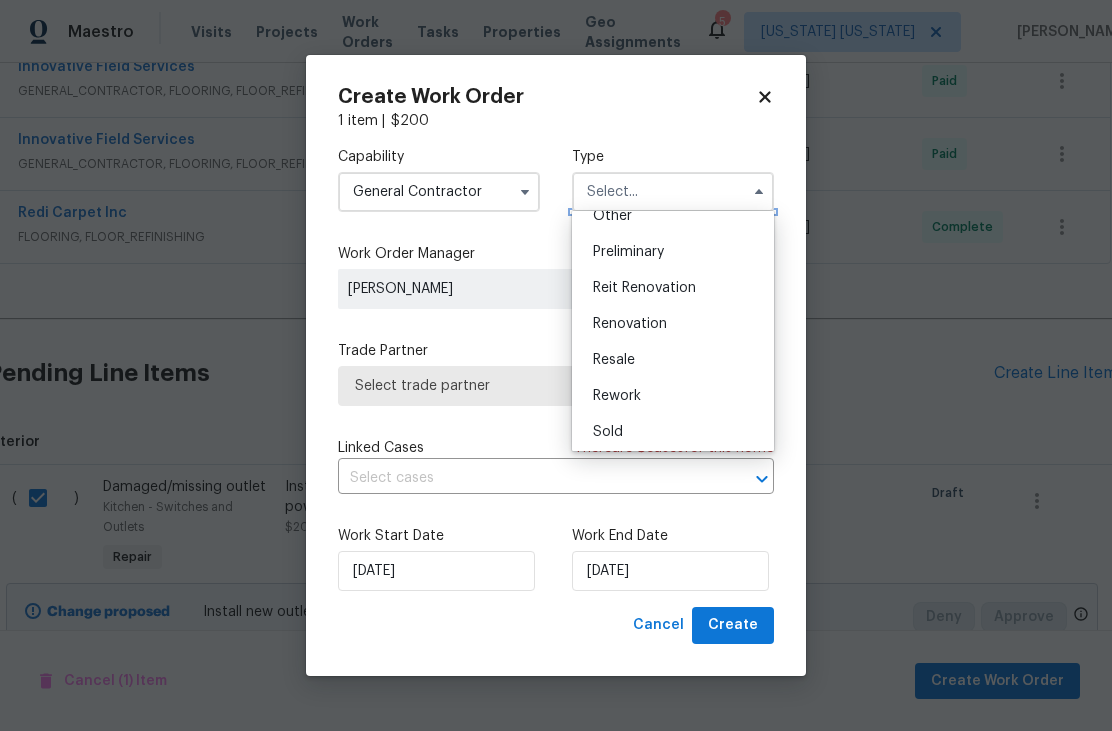 scroll, scrollTop: 416, scrollLeft: 0, axis: vertical 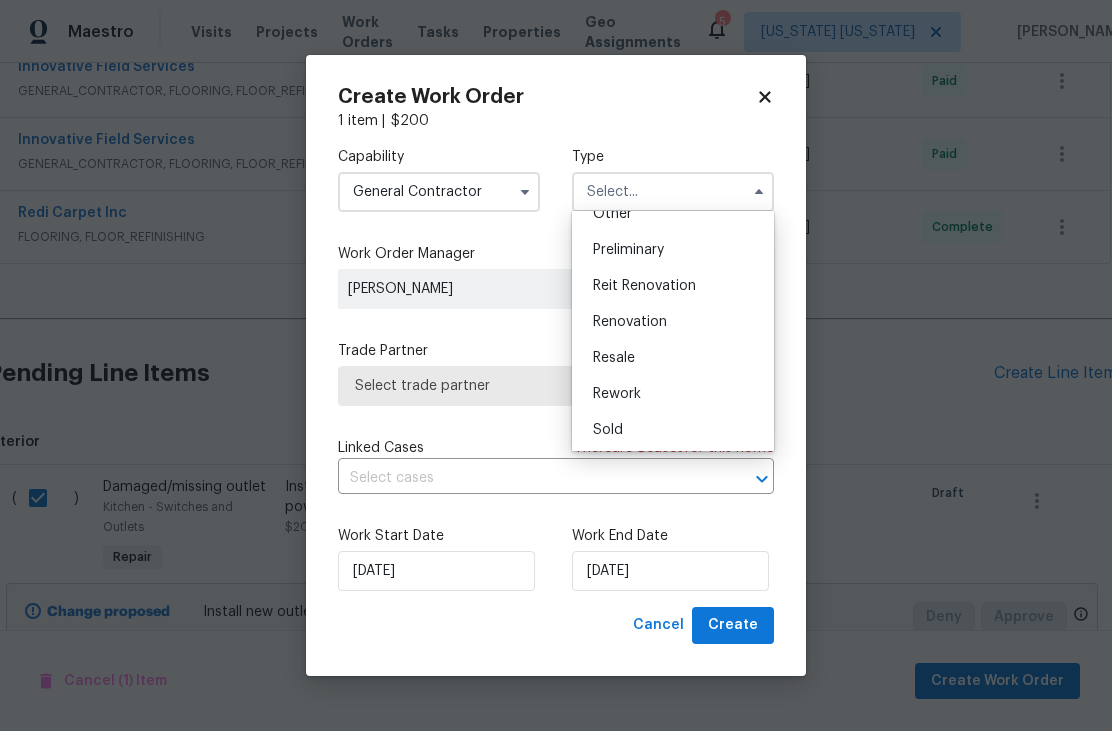 click on "Renovation" at bounding box center (630, 322) 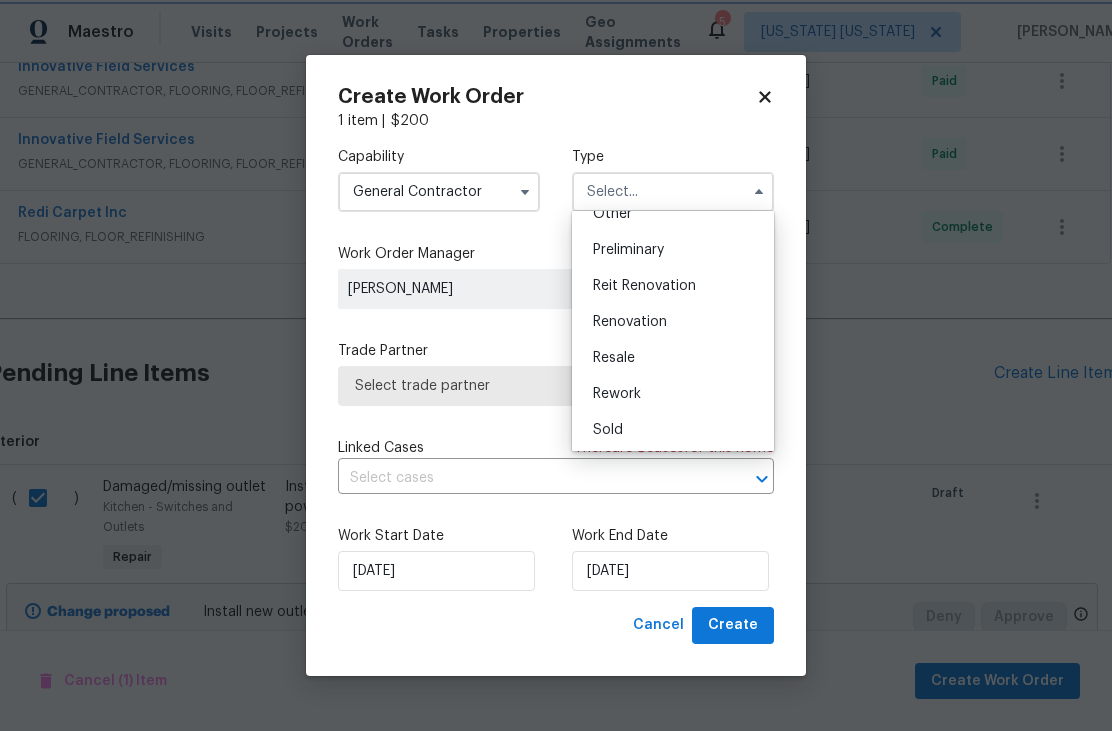 type on "Renovation" 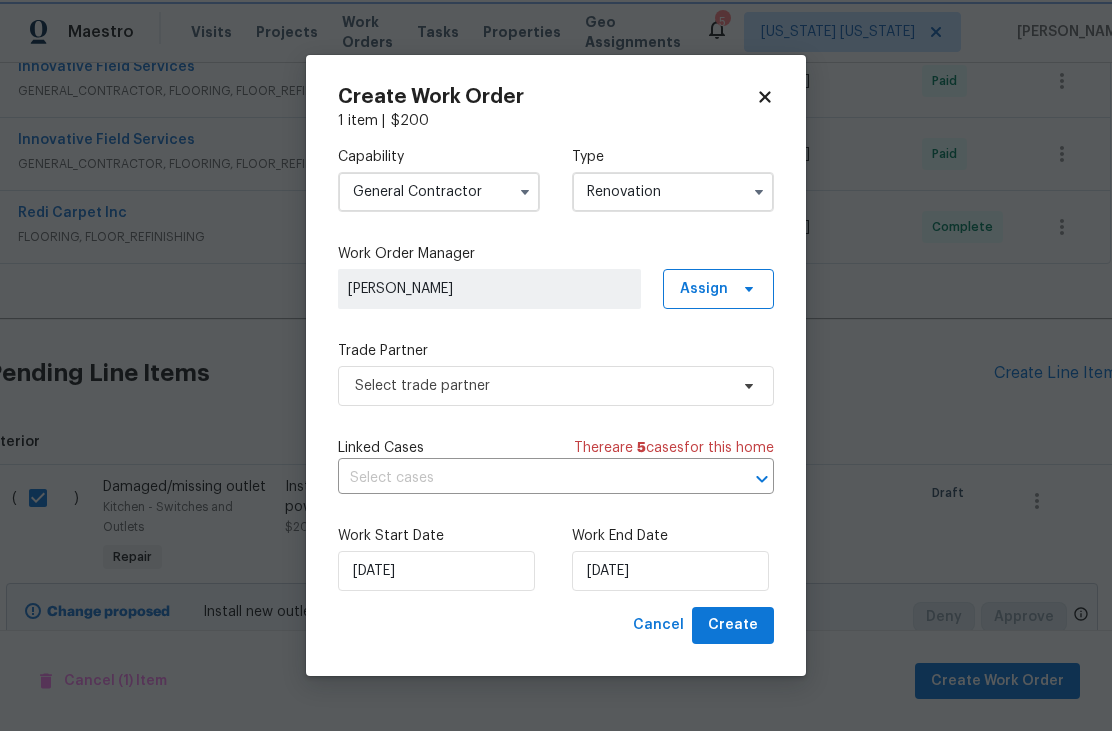 scroll, scrollTop: 0, scrollLeft: 0, axis: both 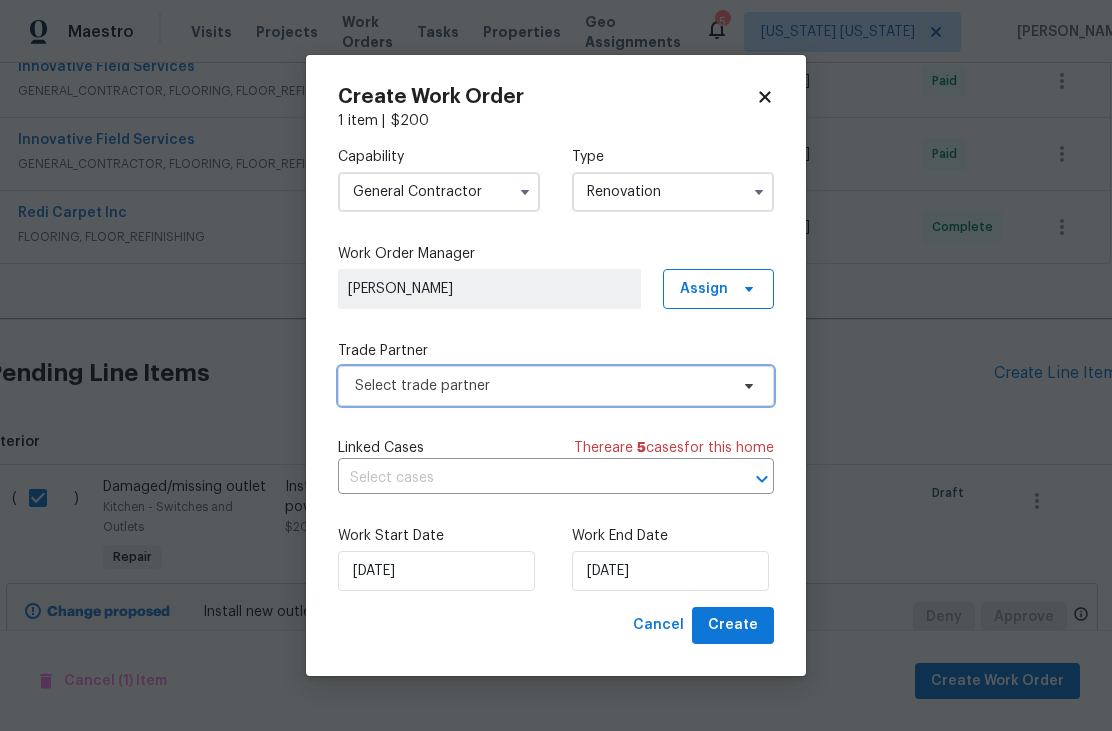 click on "Select trade partner" at bounding box center [541, 386] 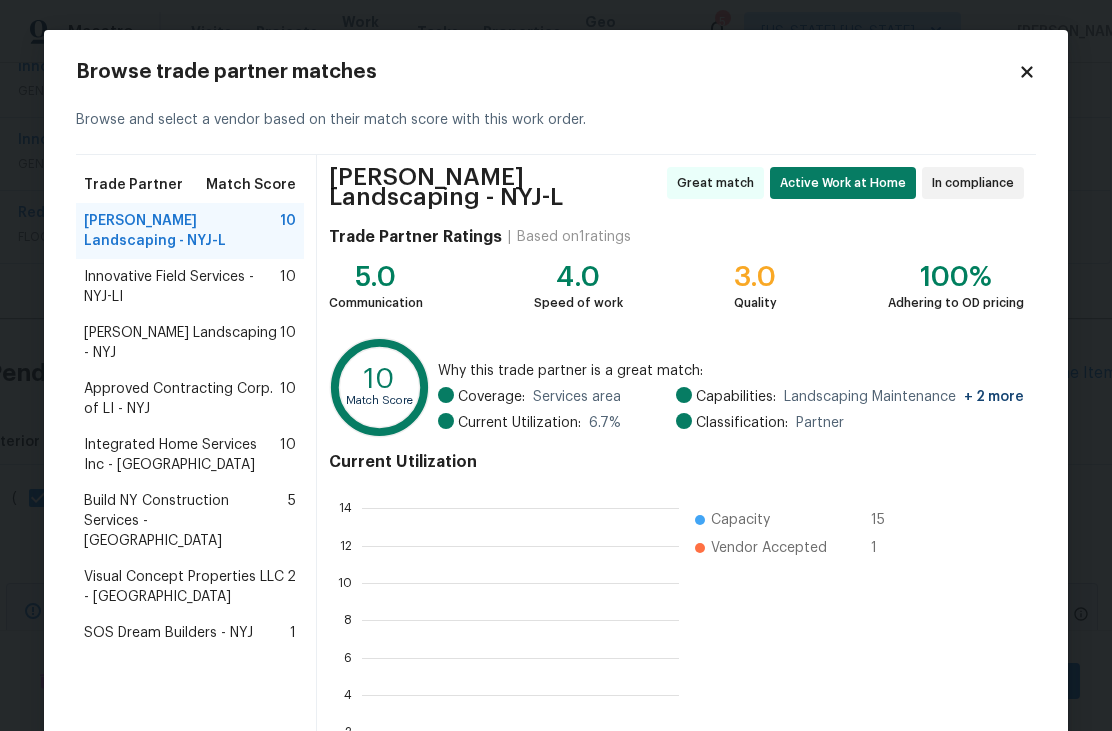 scroll, scrollTop: 280, scrollLeft: 317, axis: both 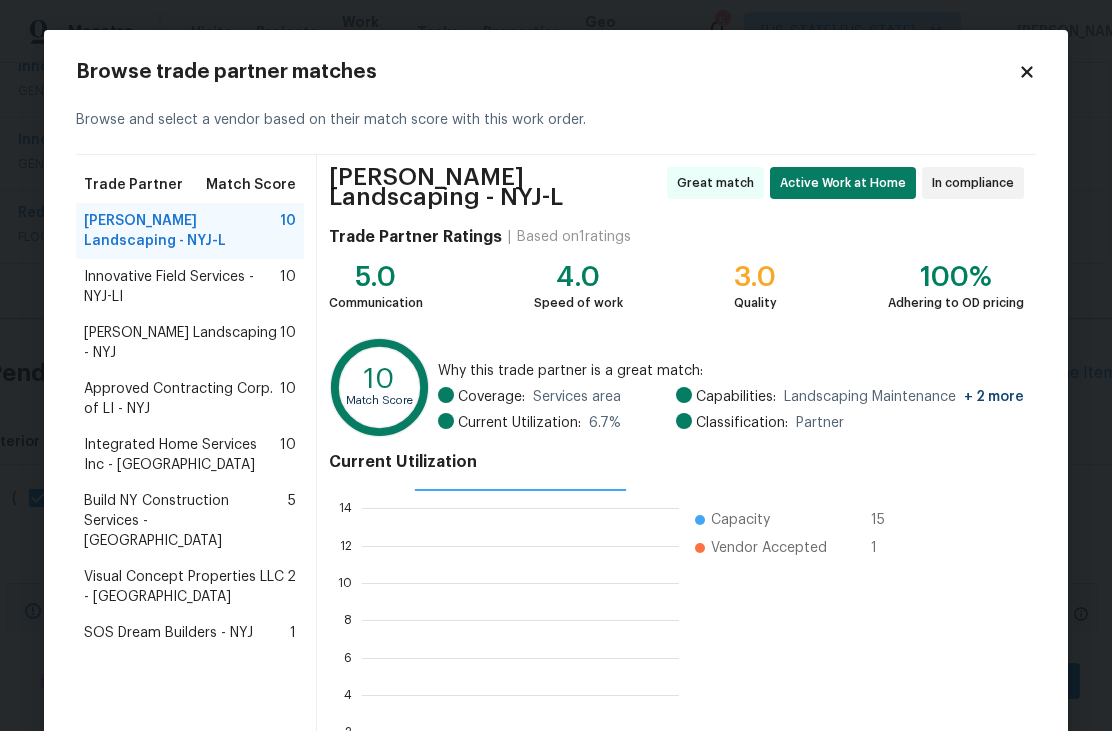 click on "Innovative Field Services - NYJ-LI" at bounding box center [182, 287] 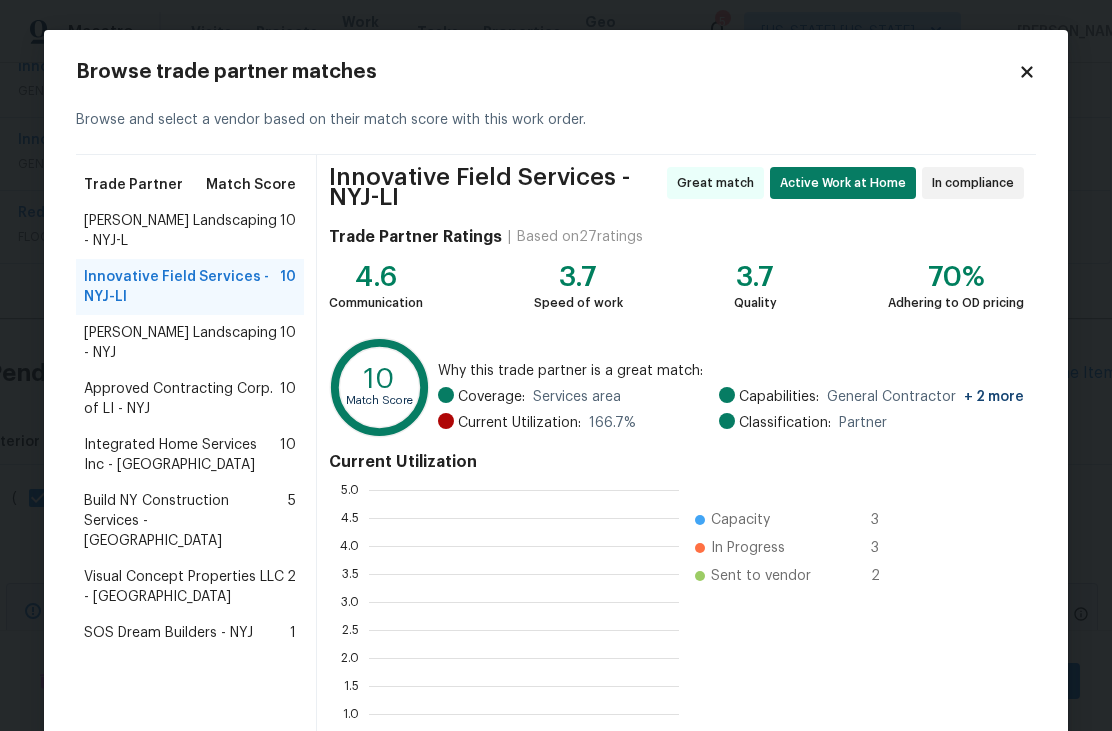 scroll, scrollTop: 2, scrollLeft: 2, axis: both 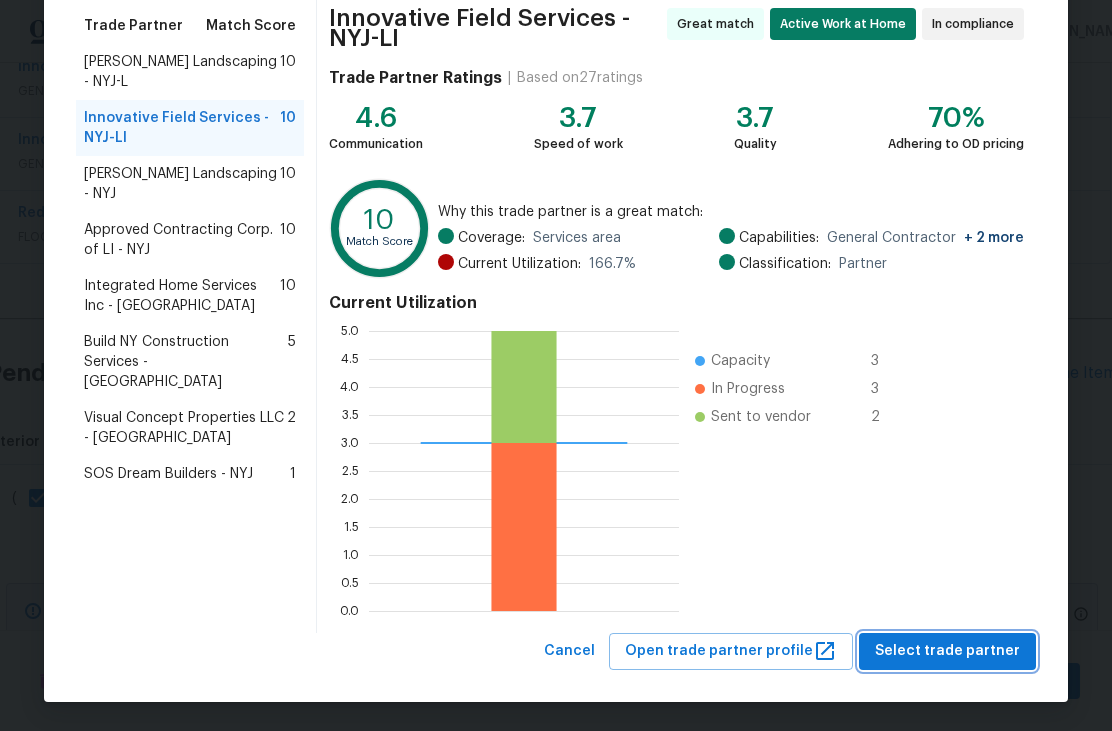 click on "Select trade partner" at bounding box center (947, 651) 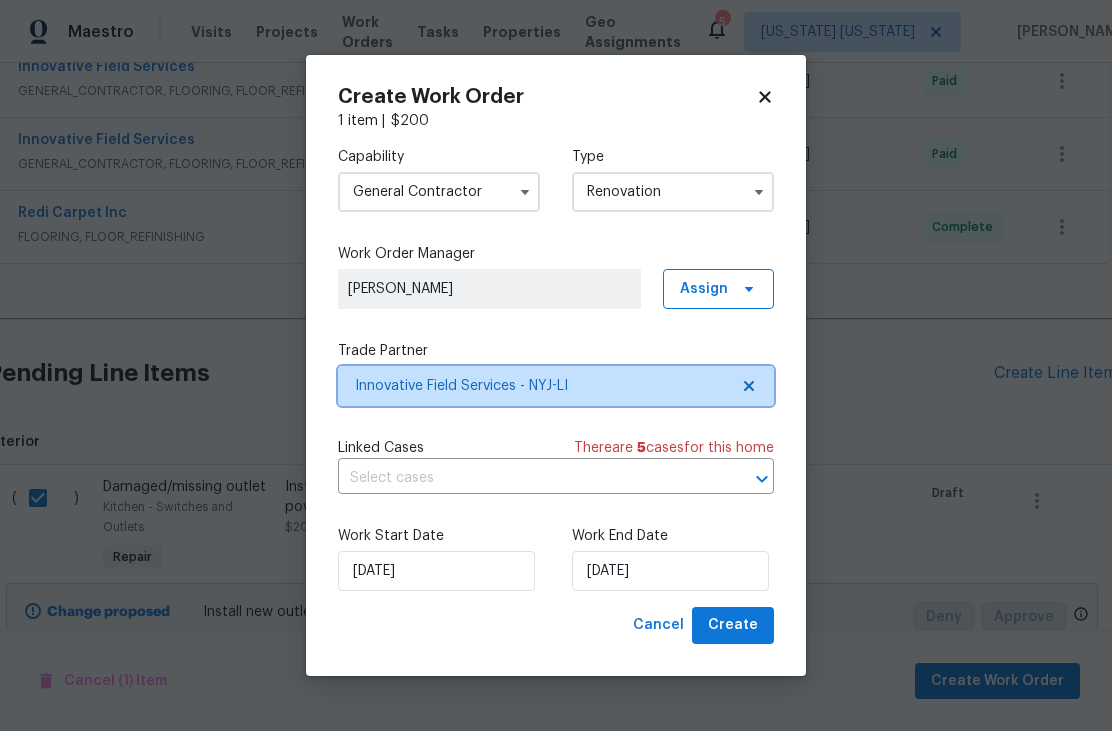 scroll, scrollTop: 0, scrollLeft: 0, axis: both 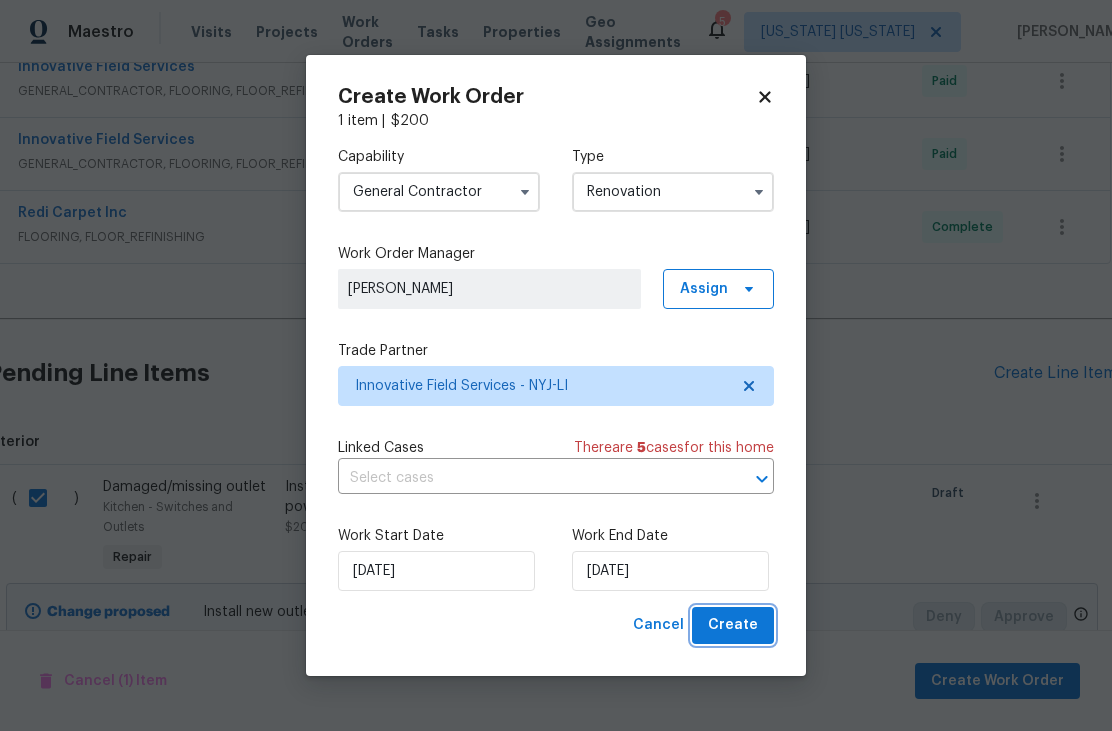 click on "Create" at bounding box center [733, 625] 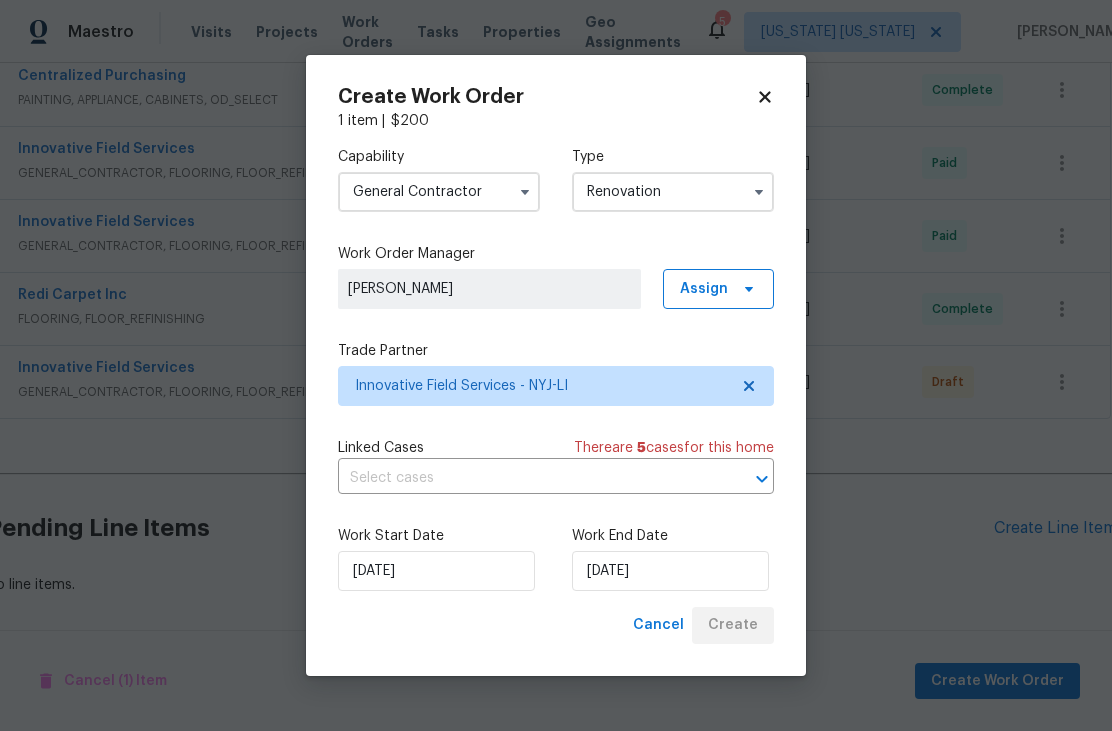 scroll, scrollTop: 912, scrollLeft: 13, axis: both 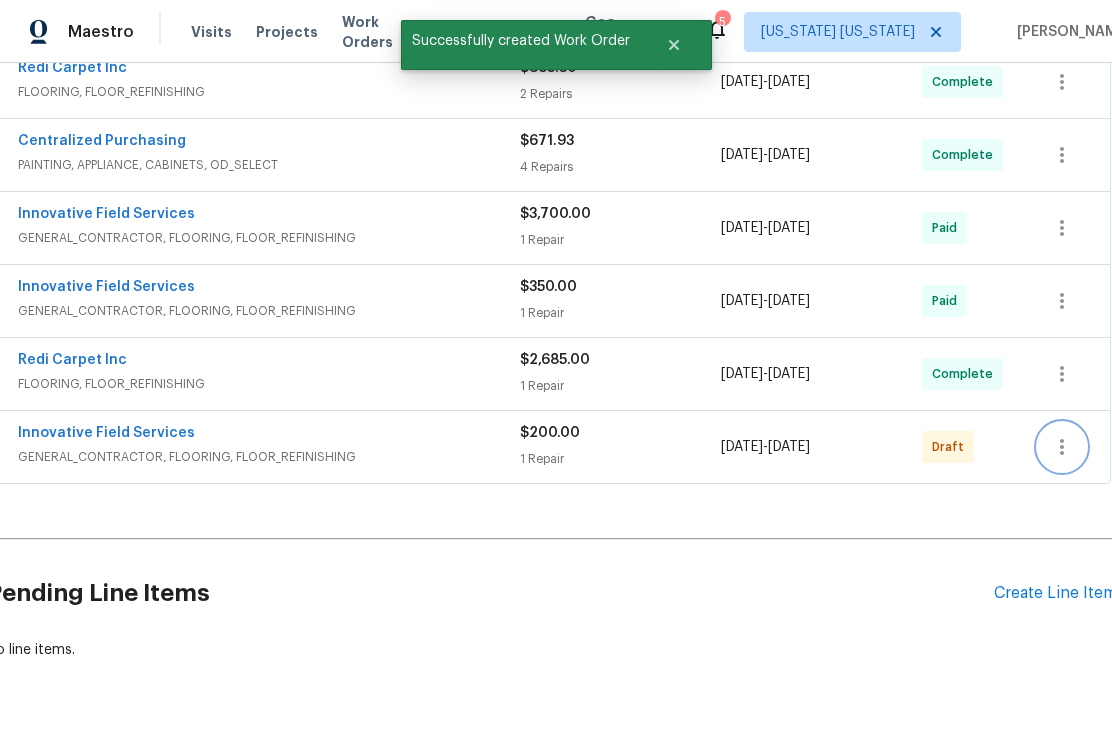 click 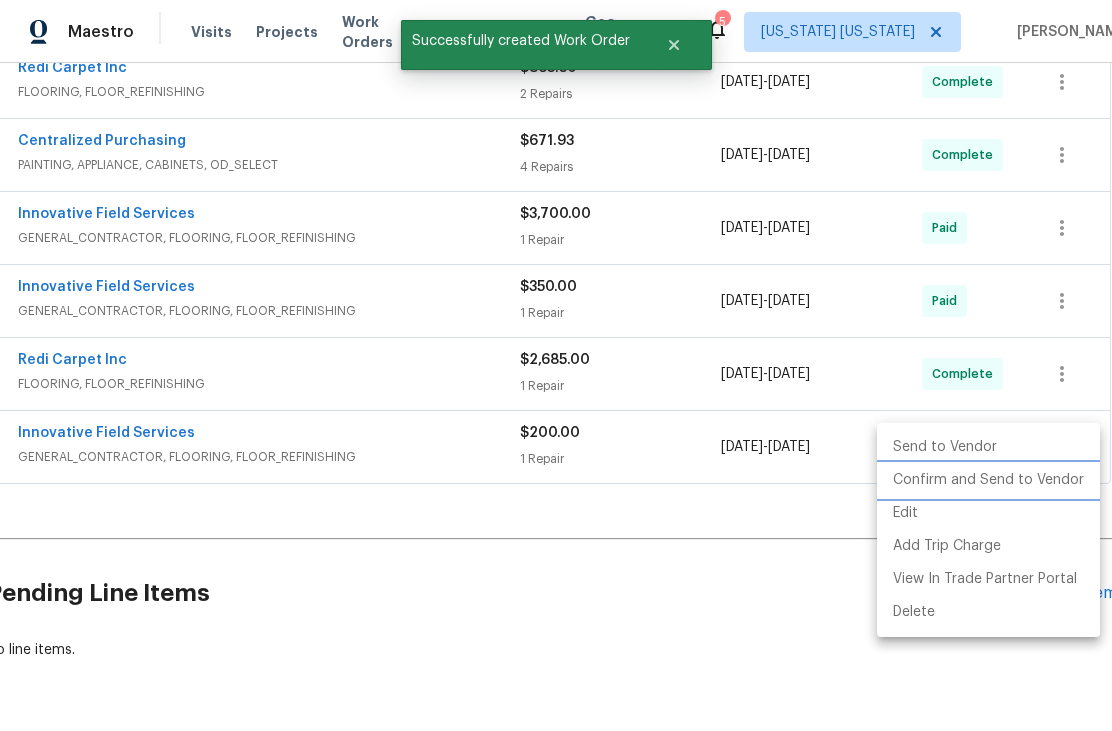 click on "Confirm and Send to Vendor" at bounding box center [988, 480] 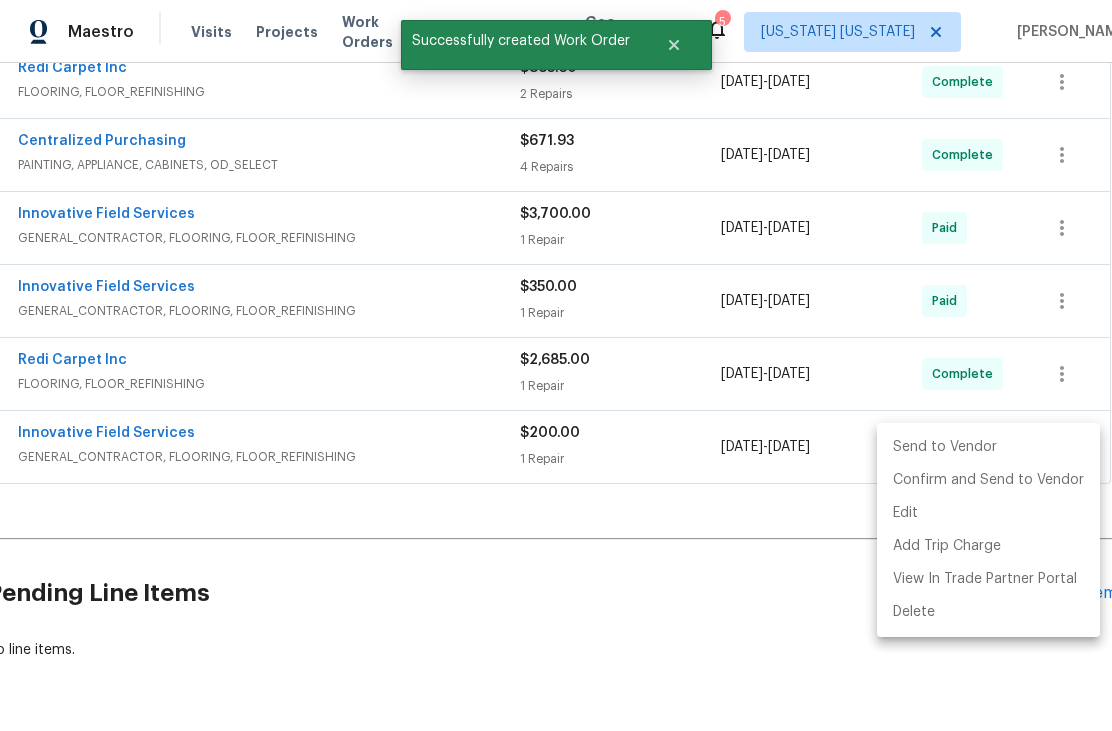 click at bounding box center (556, 365) 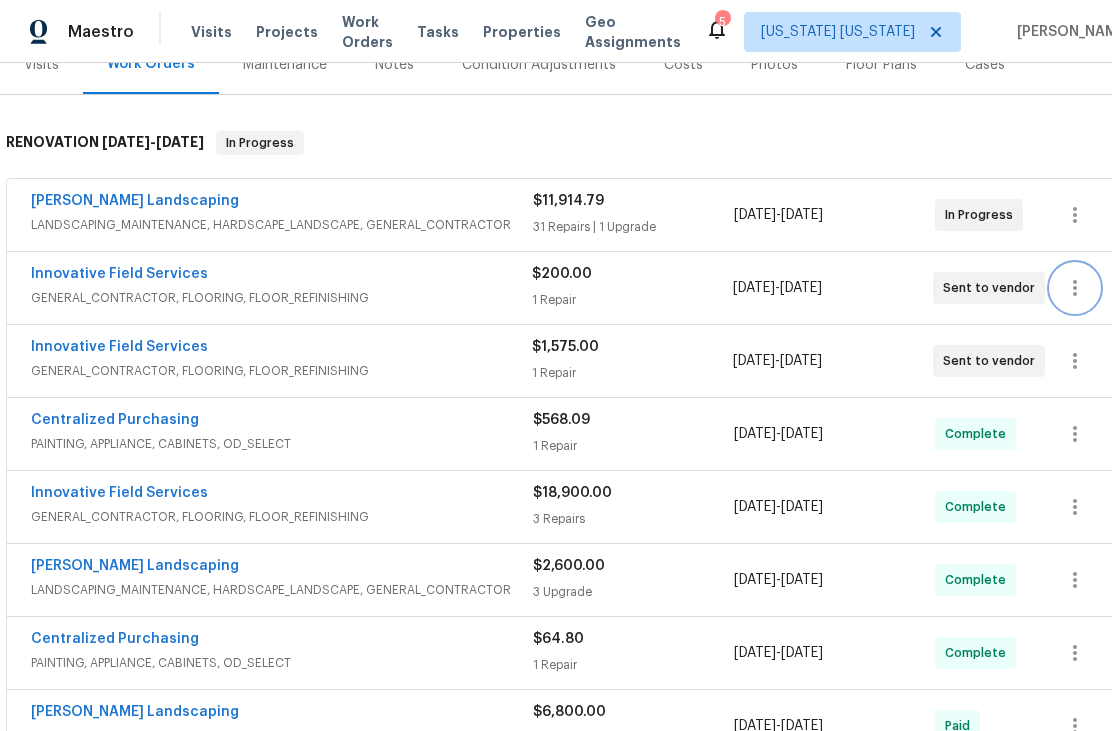 scroll, scrollTop: 269, scrollLeft: 0, axis: vertical 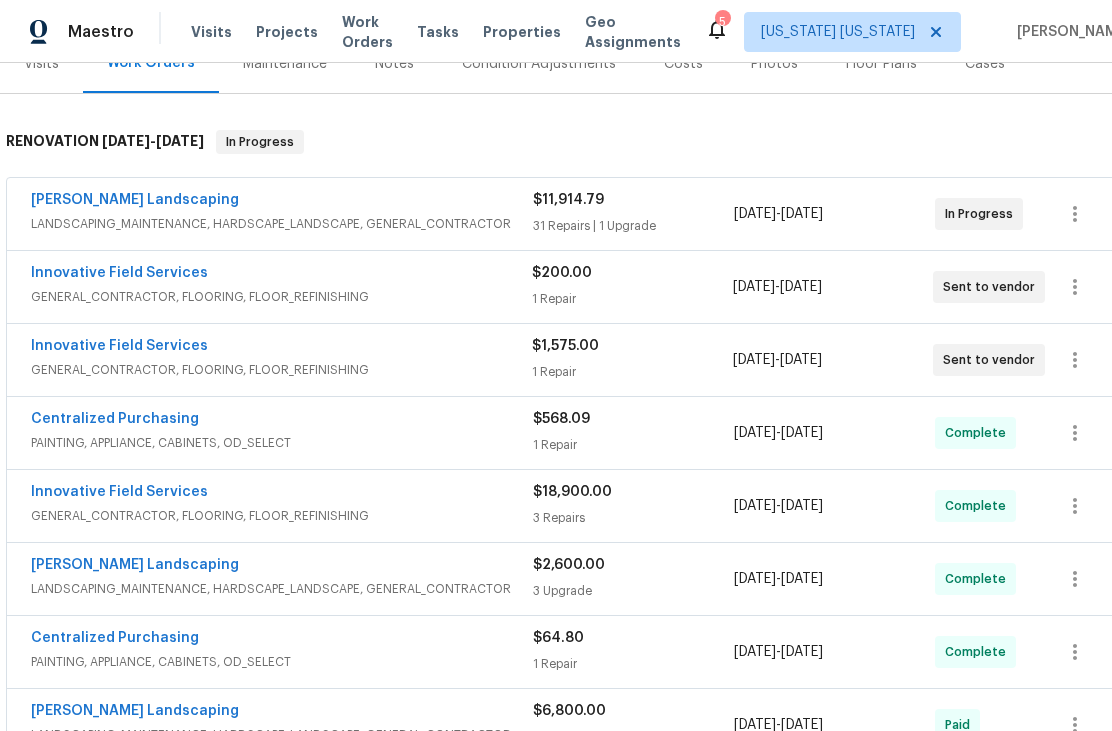 click on "LANDSCAPING_MAINTENANCE, HARDSCAPE_LANDSCAPE, GENERAL_CONTRACTOR" at bounding box center [282, 224] 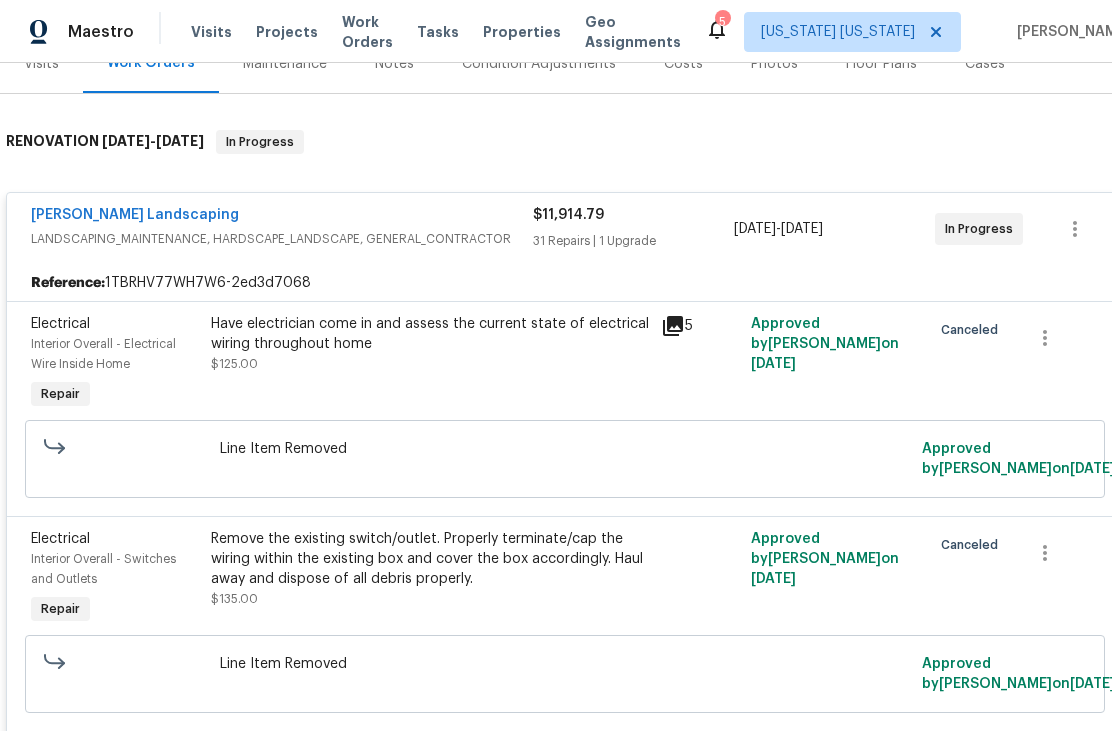 click on "[PERSON_NAME] Landscaping" at bounding box center [135, 215] 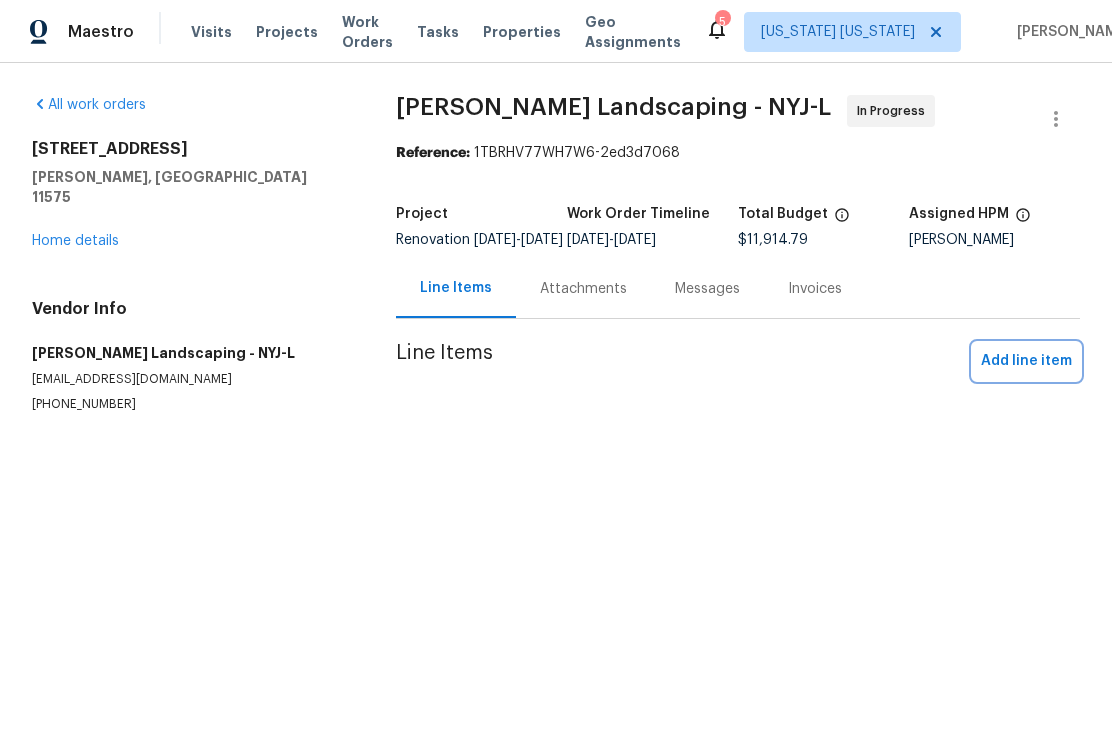 click on "Add line item" at bounding box center [1026, 361] 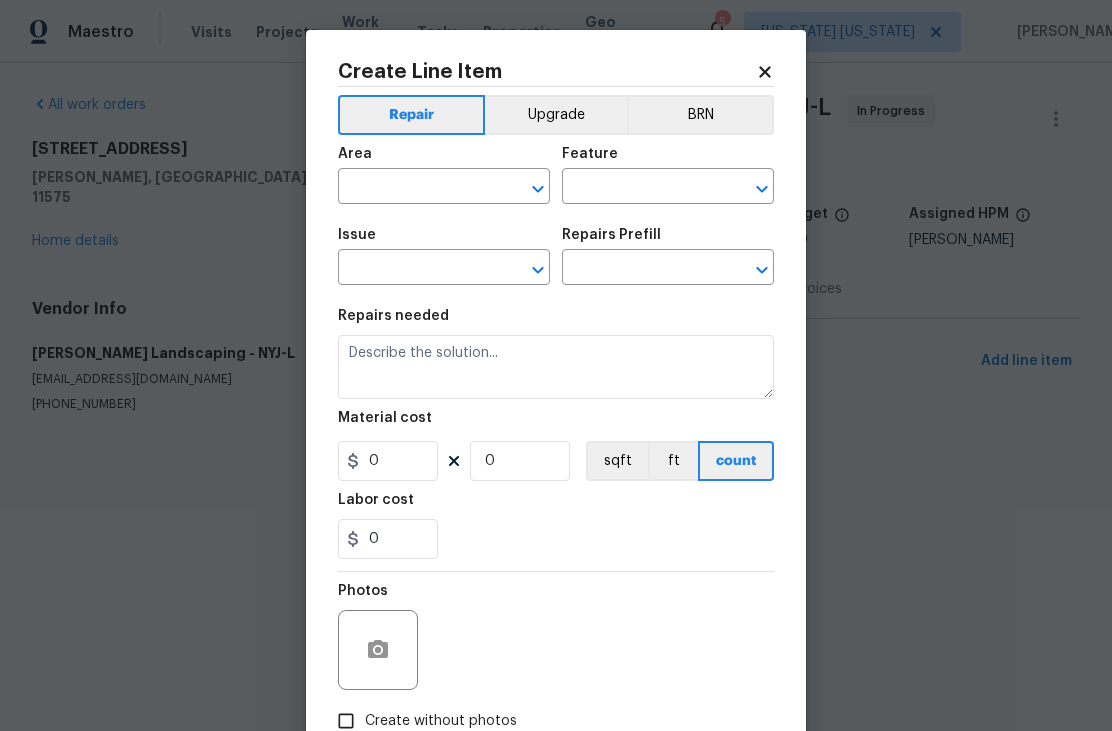 click at bounding box center (416, 188) 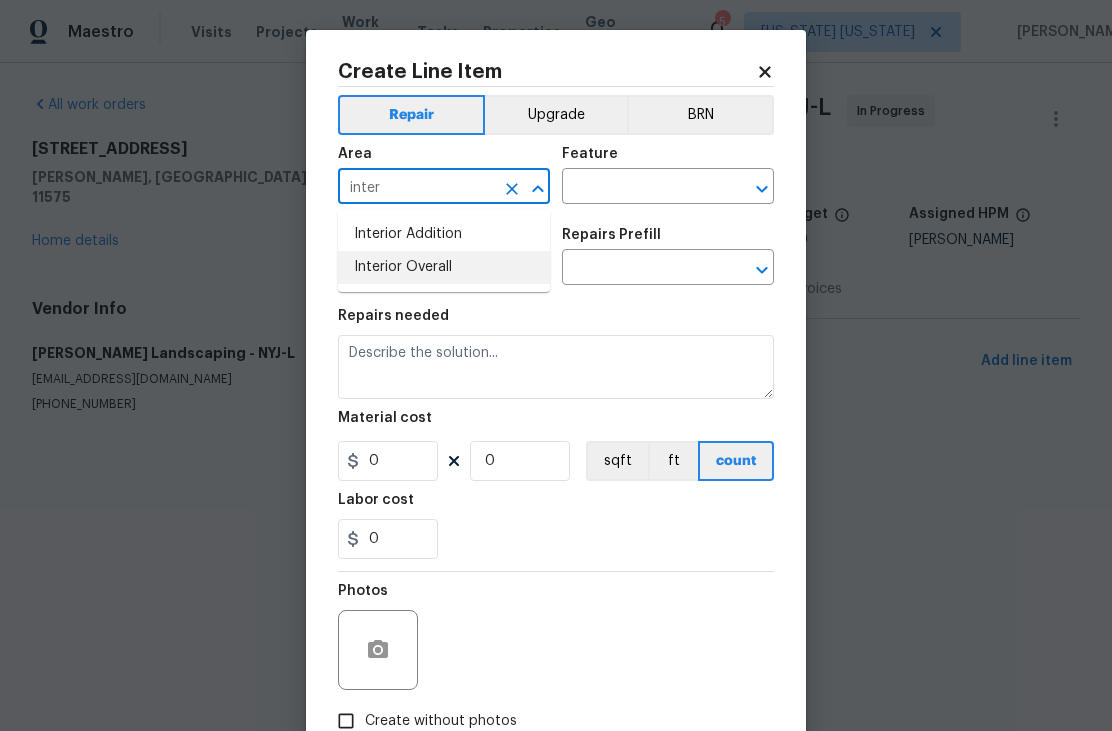 click on "Interior Overall" at bounding box center (444, 267) 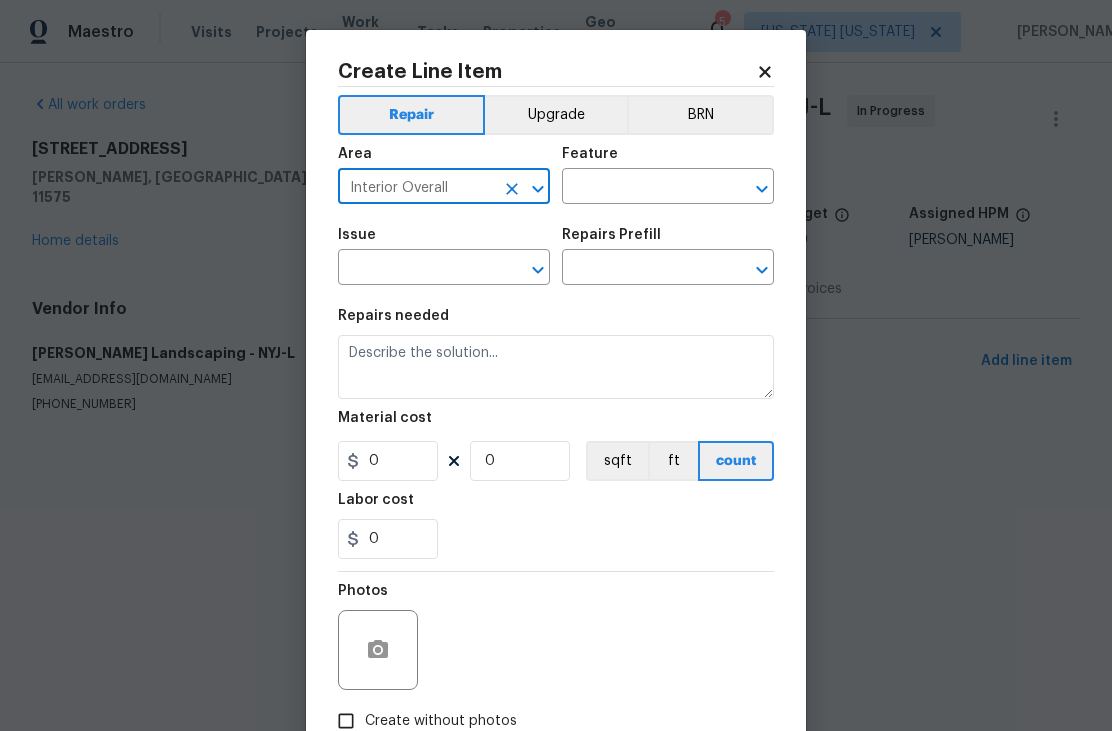 click at bounding box center [640, 188] 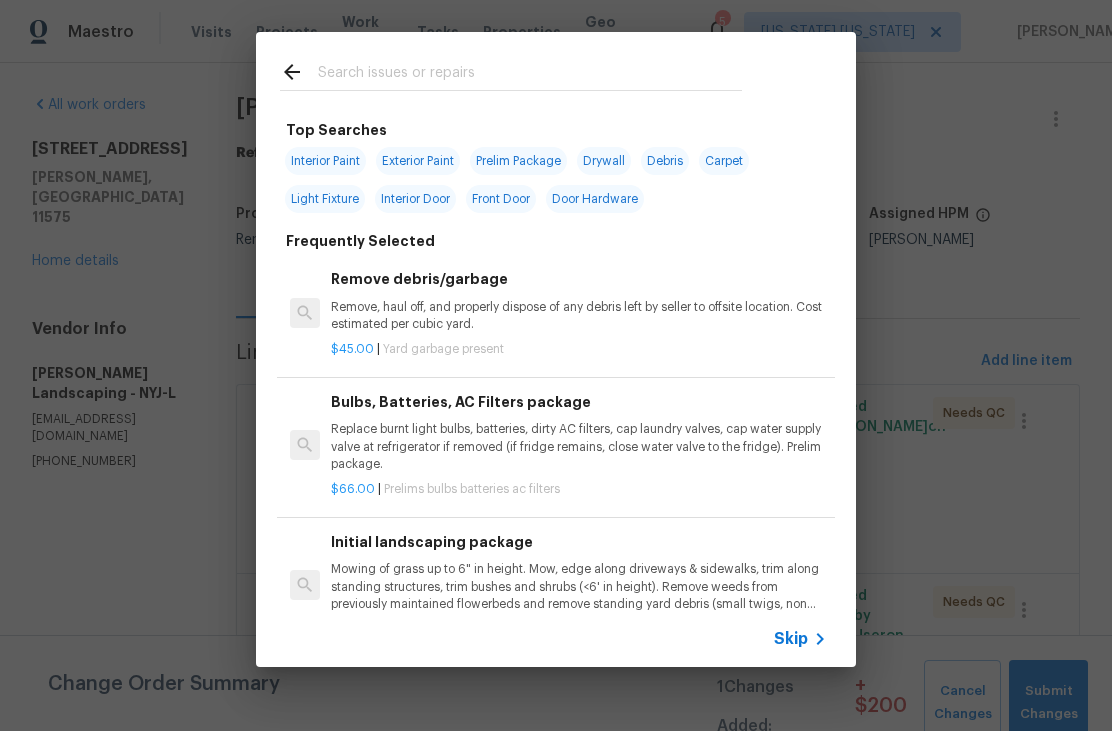 click 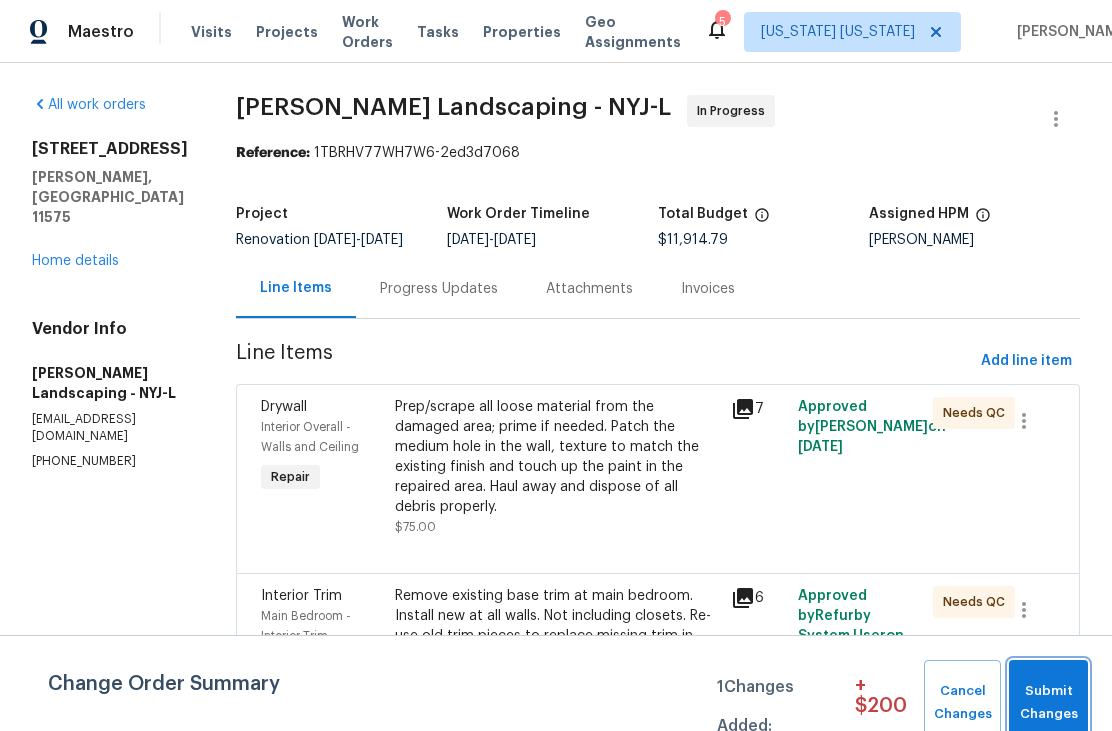 click on "Submit Changes" at bounding box center (1048, 703) 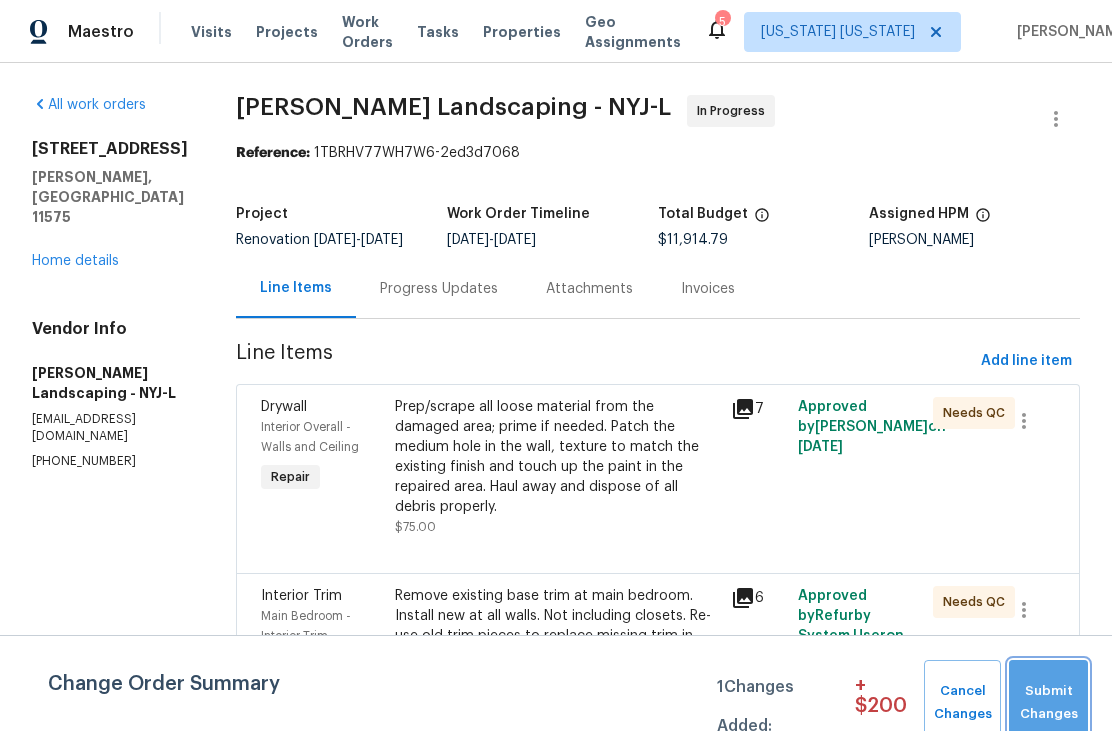 click on "Submit Changes" at bounding box center (1048, 703) 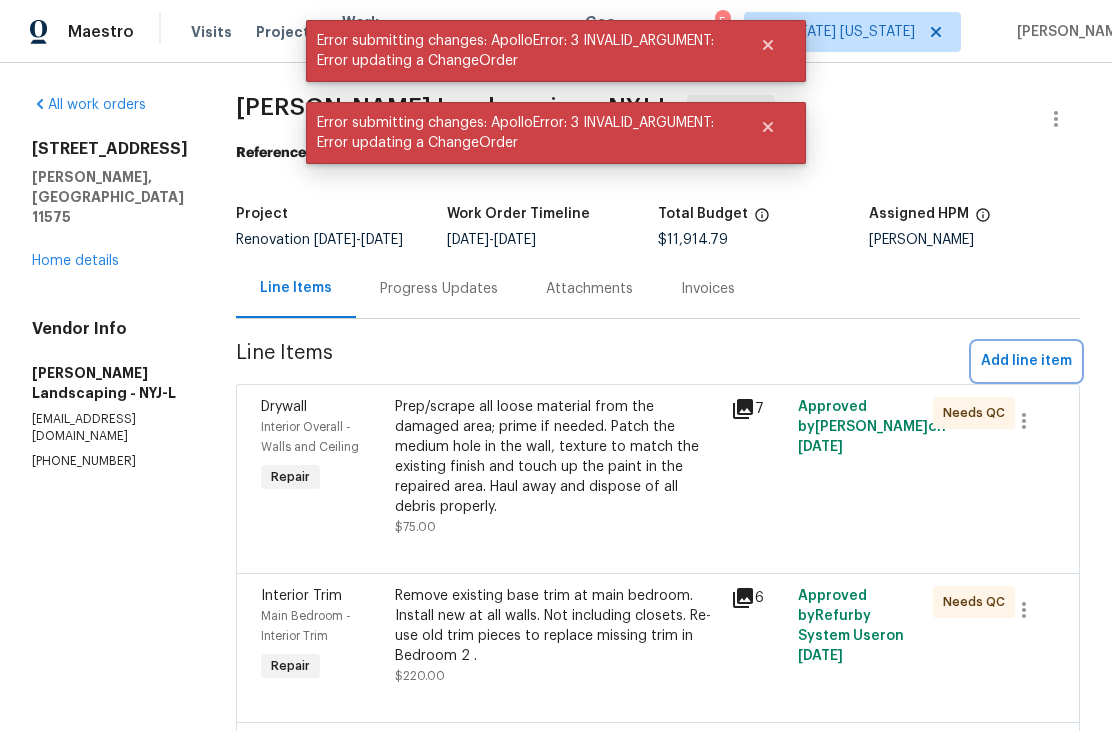 click on "Add line item" at bounding box center (1026, 361) 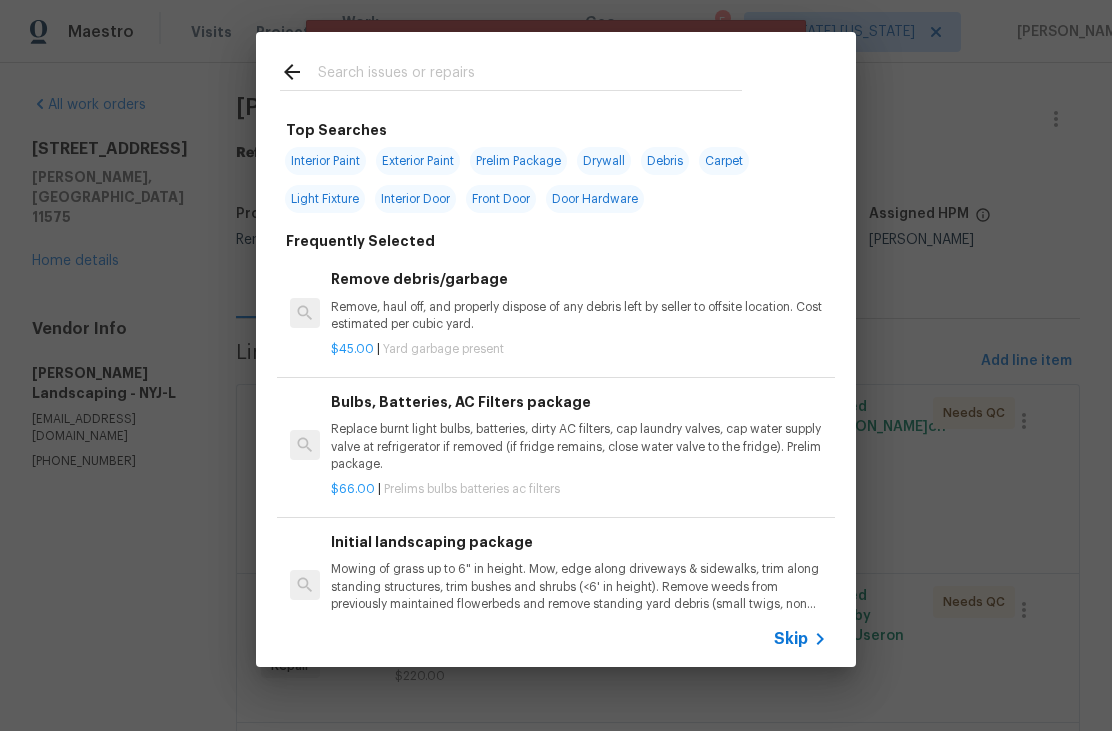 click at bounding box center [530, 75] 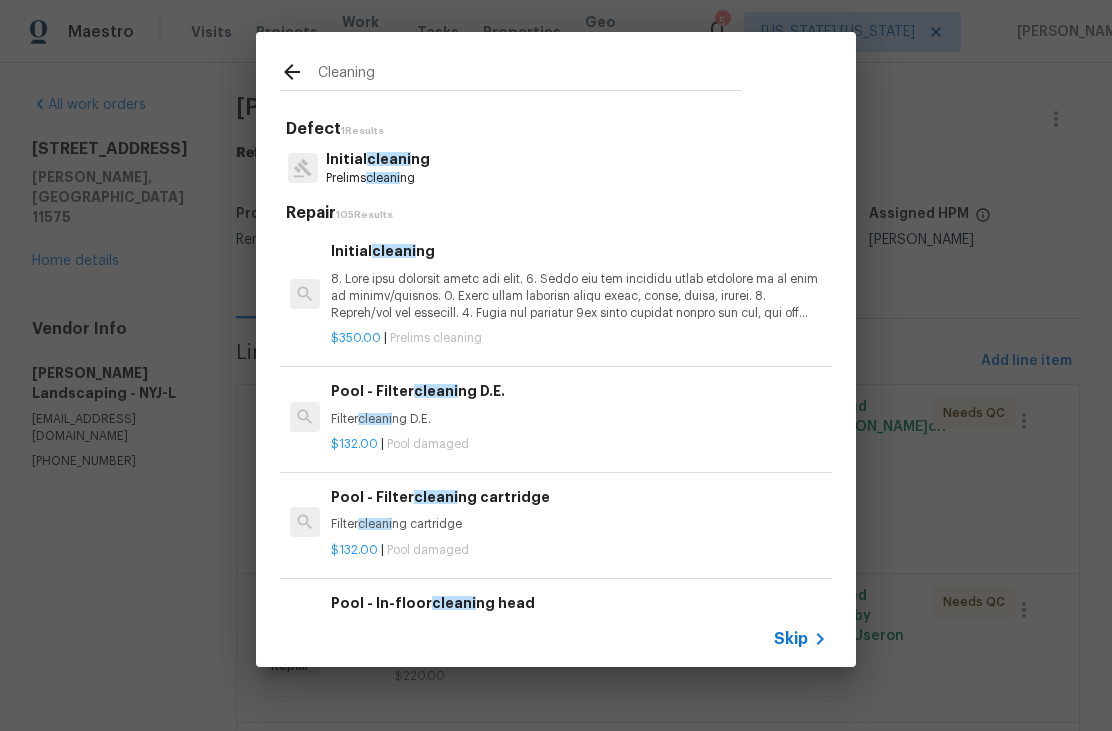 type on "Cleaning" 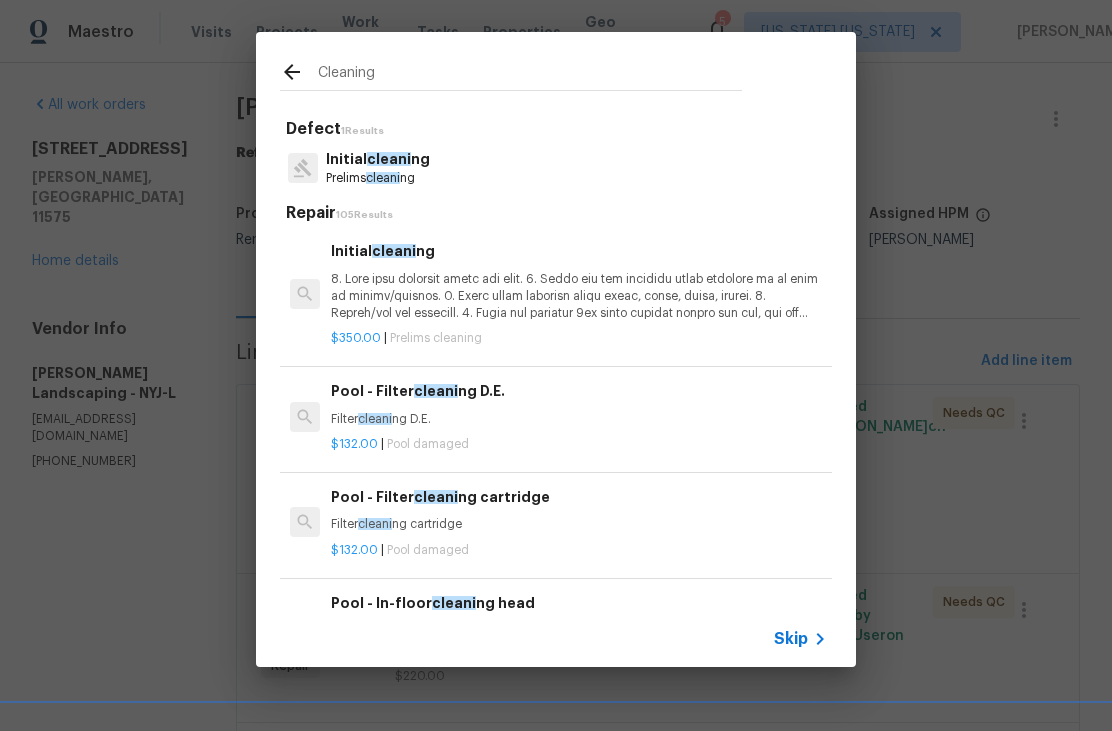 click on "Initial  cleani ng Prelims  cleani ng" at bounding box center (556, 168) 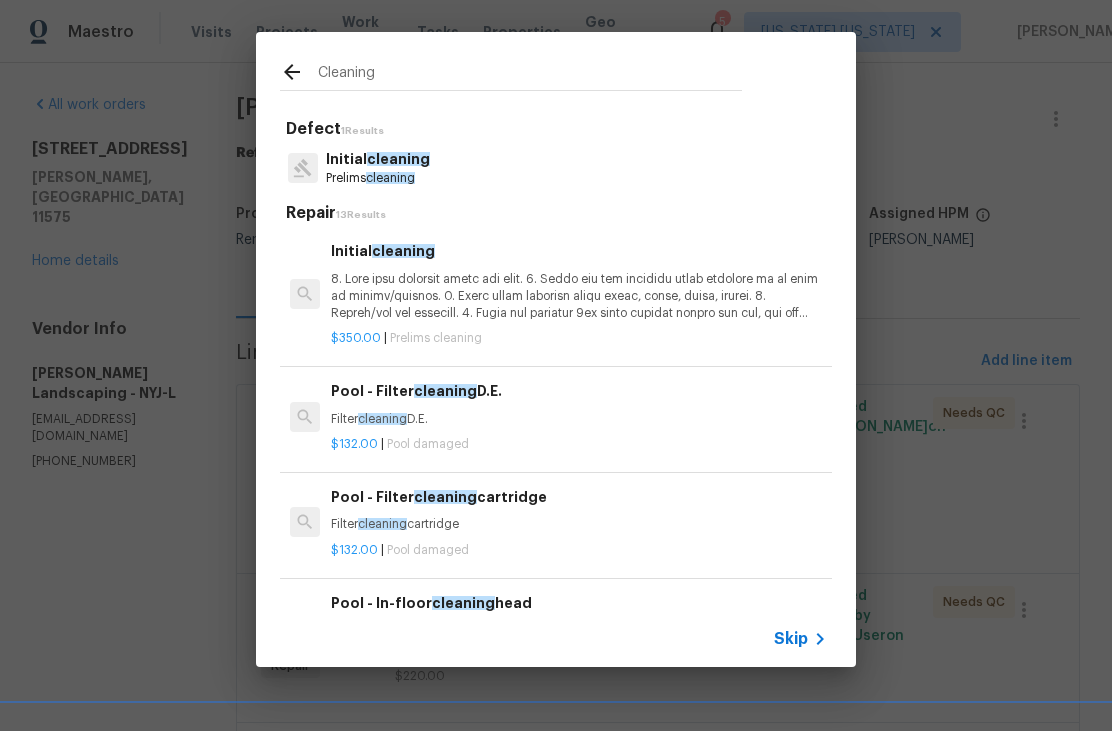 click at bounding box center (579, 296) 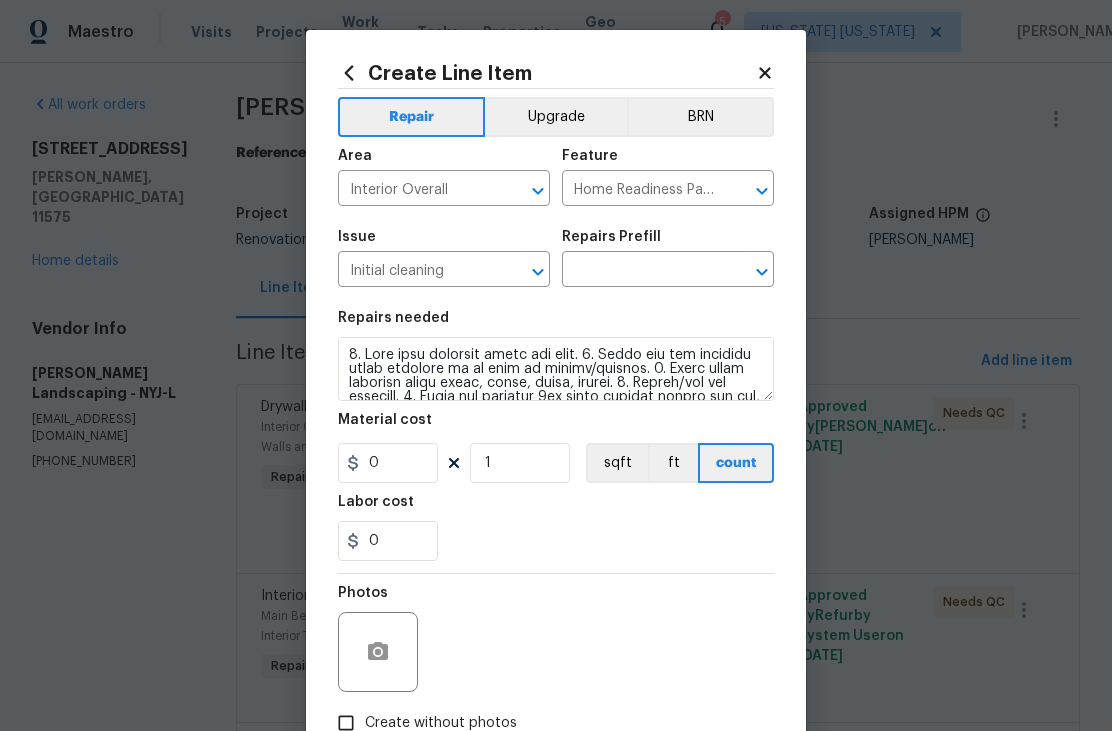 type on "Initial cleaning $350.00" 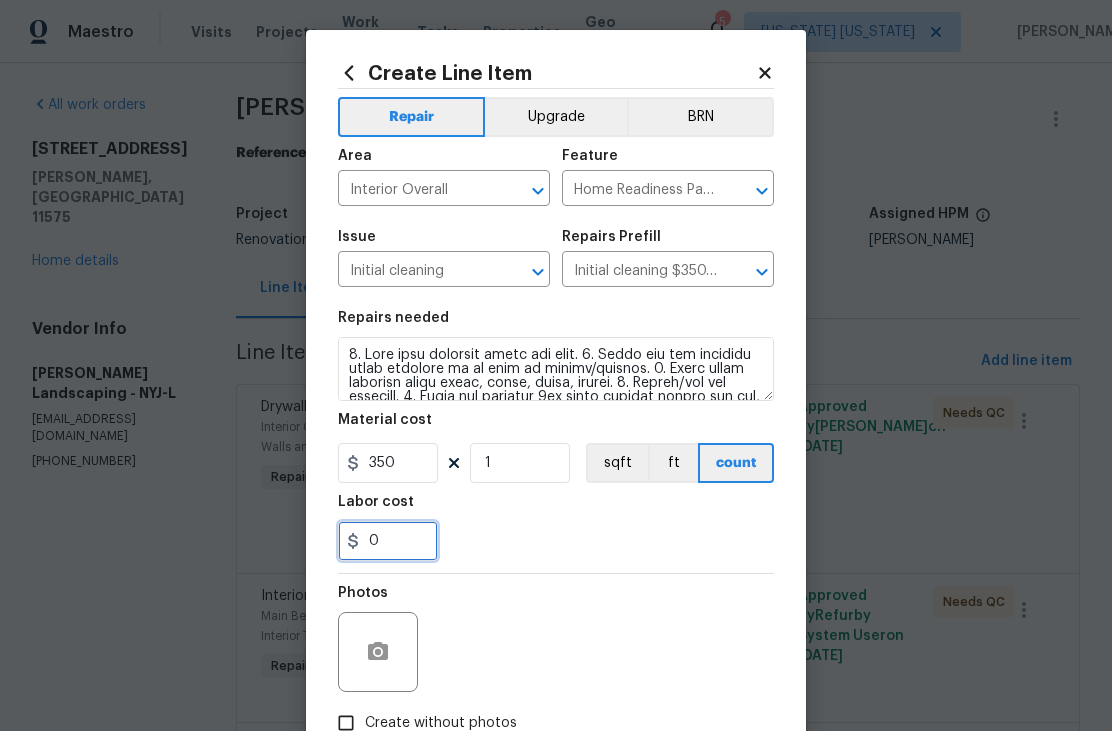 click on "0" at bounding box center (388, 541) 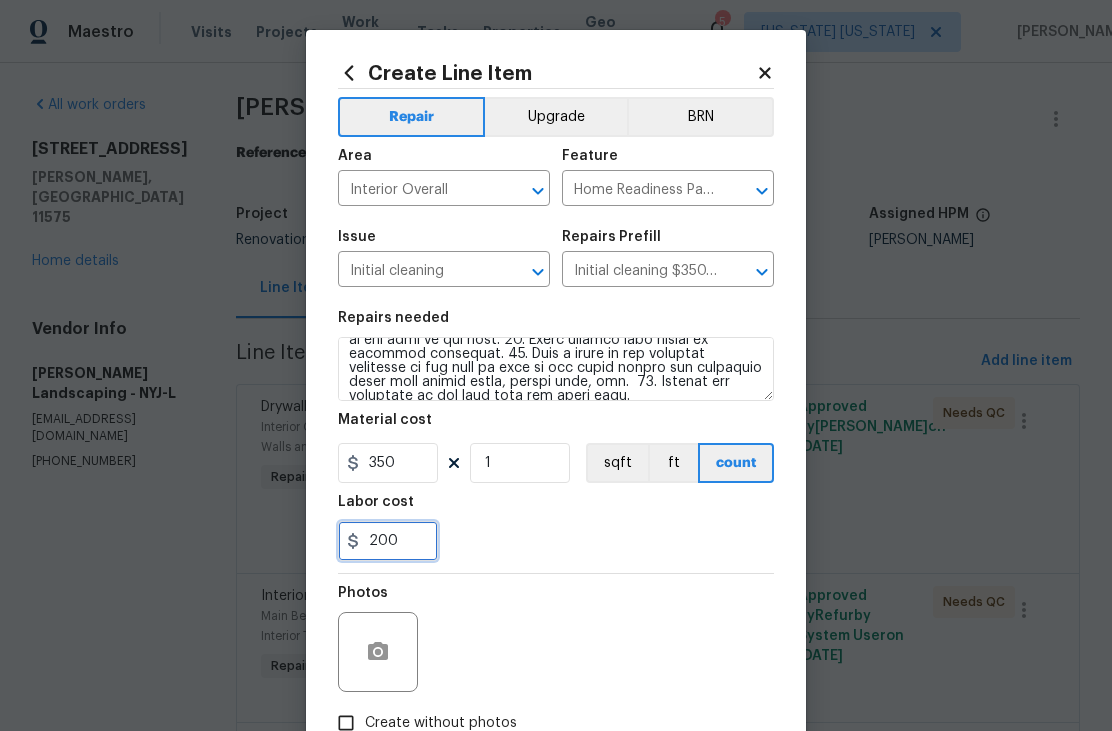 scroll, scrollTop: 266, scrollLeft: 0, axis: vertical 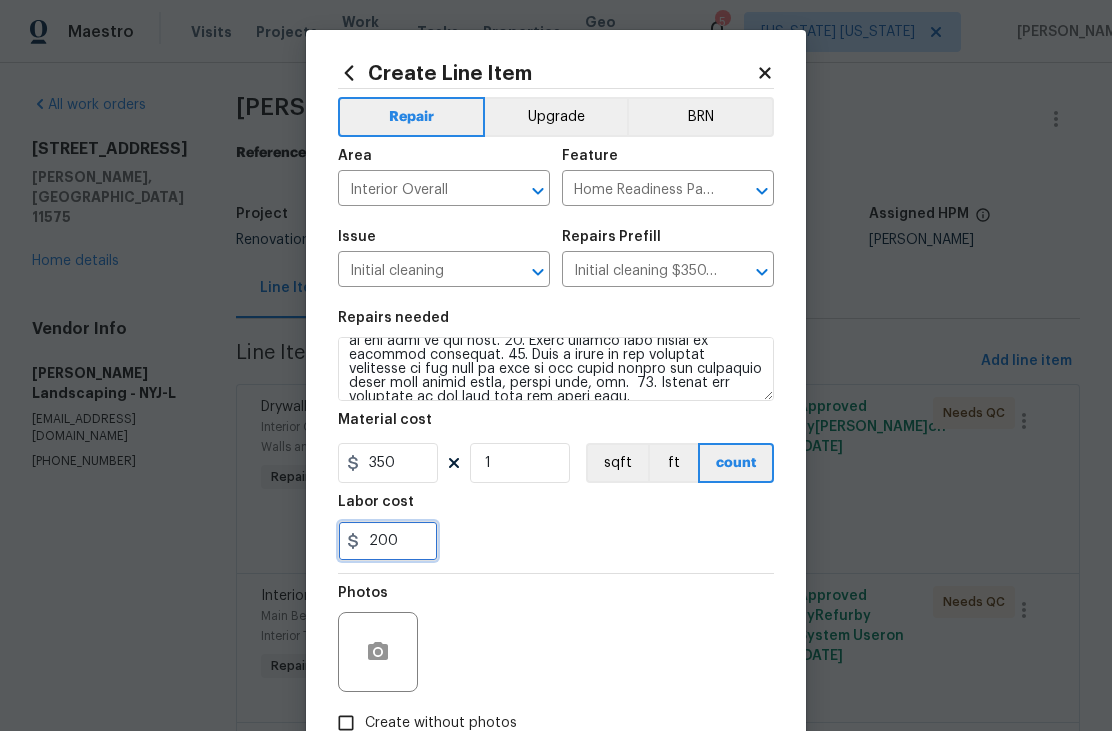 type on "200" 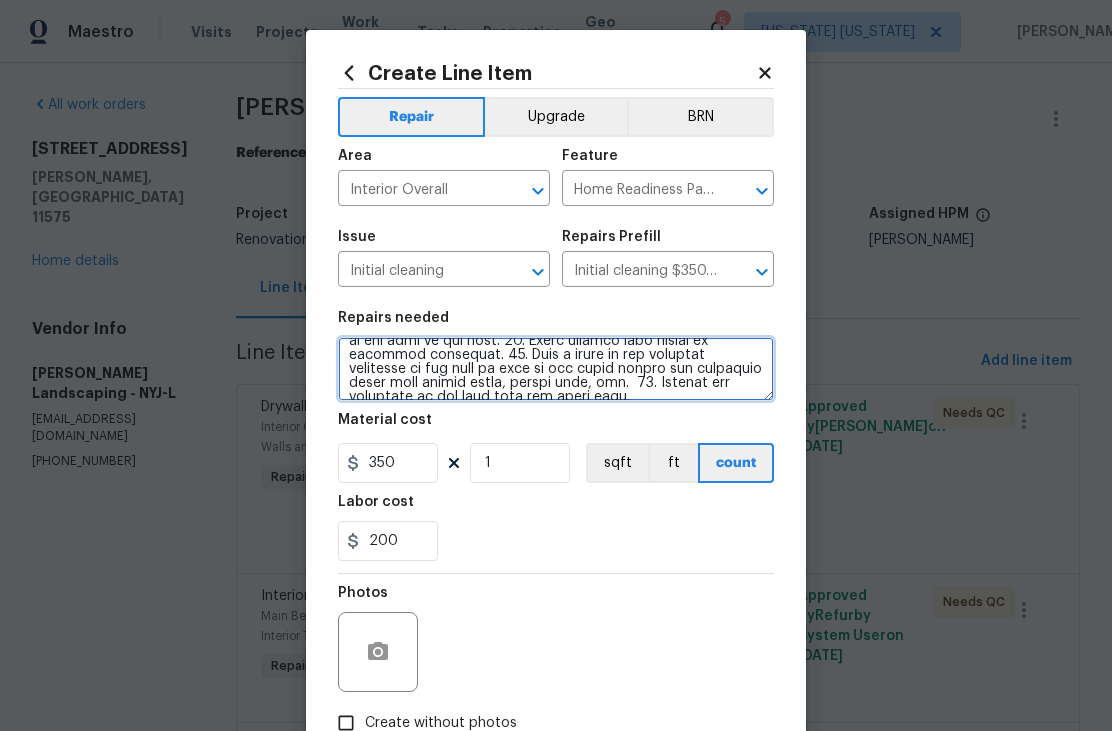 click at bounding box center (556, 369) 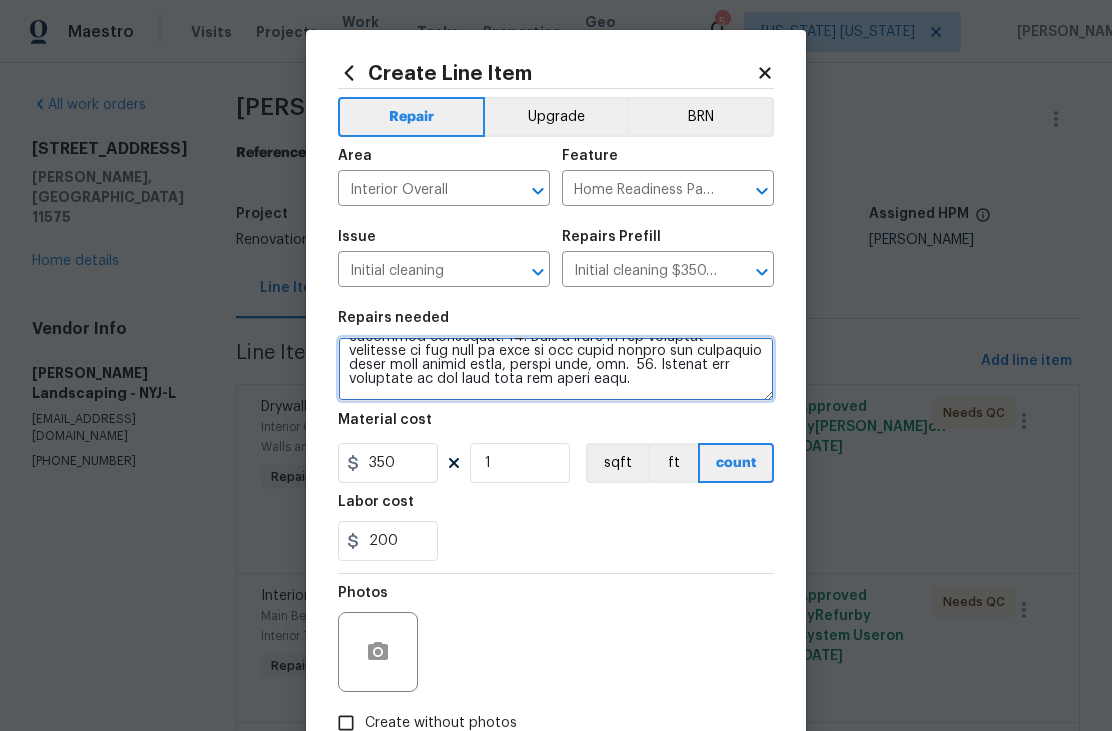 scroll, scrollTop: 308, scrollLeft: 0, axis: vertical 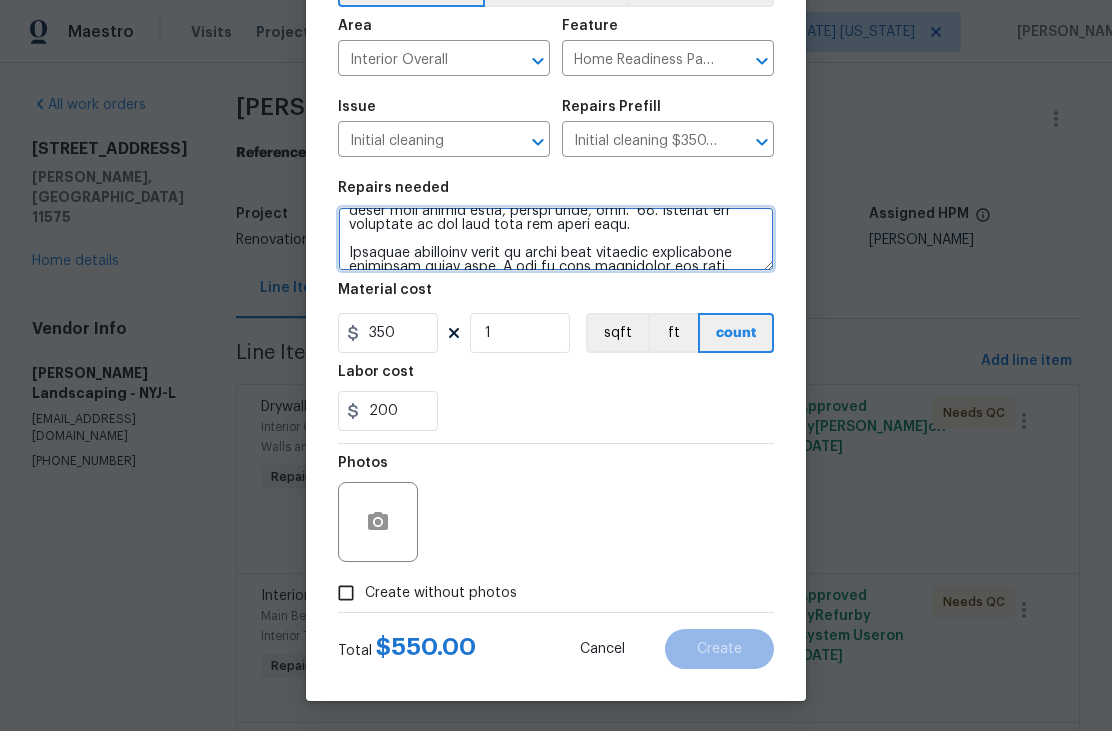 type on "1. Wipe down exterior doors and trim. 2. Clean out all exterior light fixtures to be free of debris/cobwebs. 3. Broom clean exterior front entry, porch, patio, garage. 4. Vacuum/mop all flooring. 5. Clean all exterior 1st floor windows inside and out, and the interior side of all above grade windows. Clean all tracks/frames. 6. Clean all air vent grills. 7. Clean all interior window, base, sill and trim. 8. Clean all switch/outlet plates and remove any paint. 9. Clean all light fixtures and ceiling fans. 10. Clean all doors, frames and trim. 11. Clean kitchen and laundry appliances - inside-outside and underneath. 12. Clean cabinetry inside and outside and top including drawers. 13. Clean counters, sinks, plumbing fixtures, toilets seat to remain down. 14. Clean showers, tubs, surrounds, wall tile free of grime and soap scum. 15. Clean window coverings if left in place. 16. Clean baseboards. 17. Clean top of furnace, water heater, softener. 18. Remove cobwebs from inside house, exterior areas. 19. Remove a..." 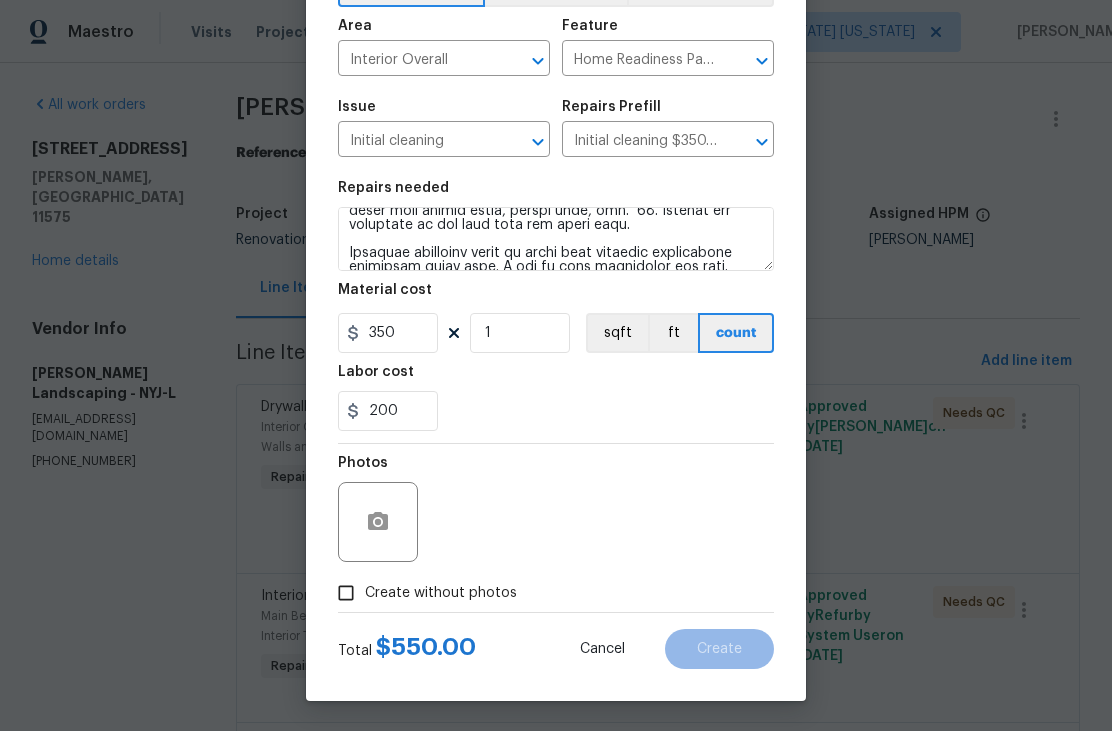 click on "Create without photos" at bounding box center [441, 593] 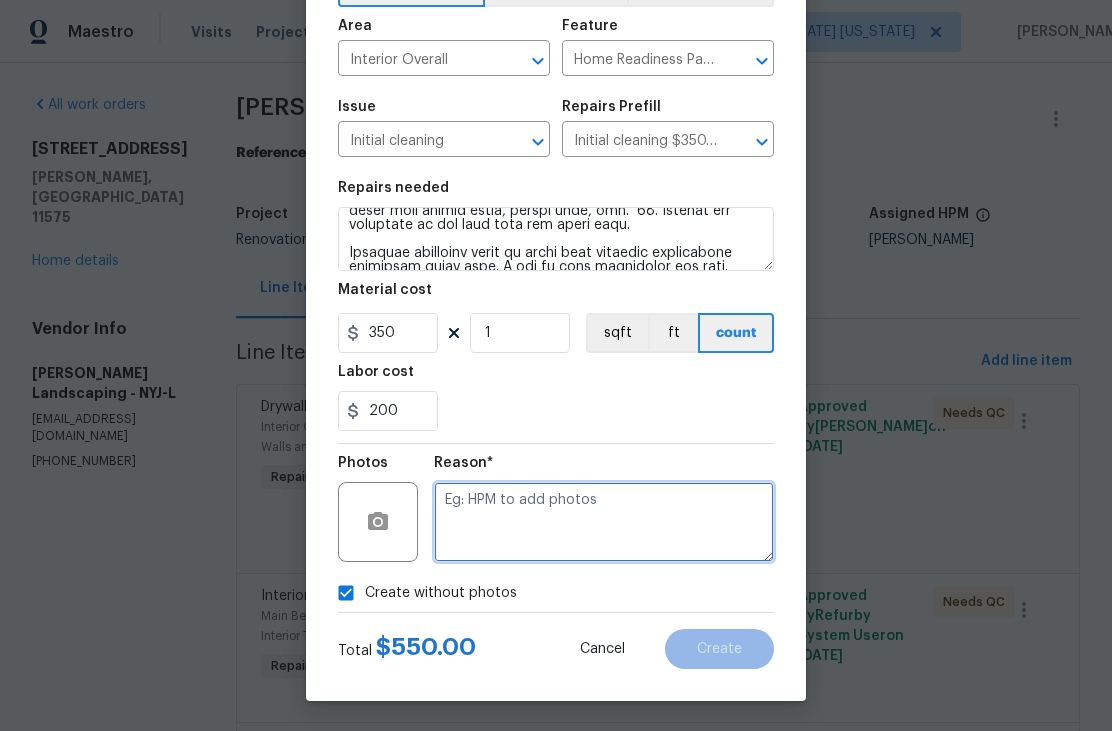click at bounding box center [604, 522] 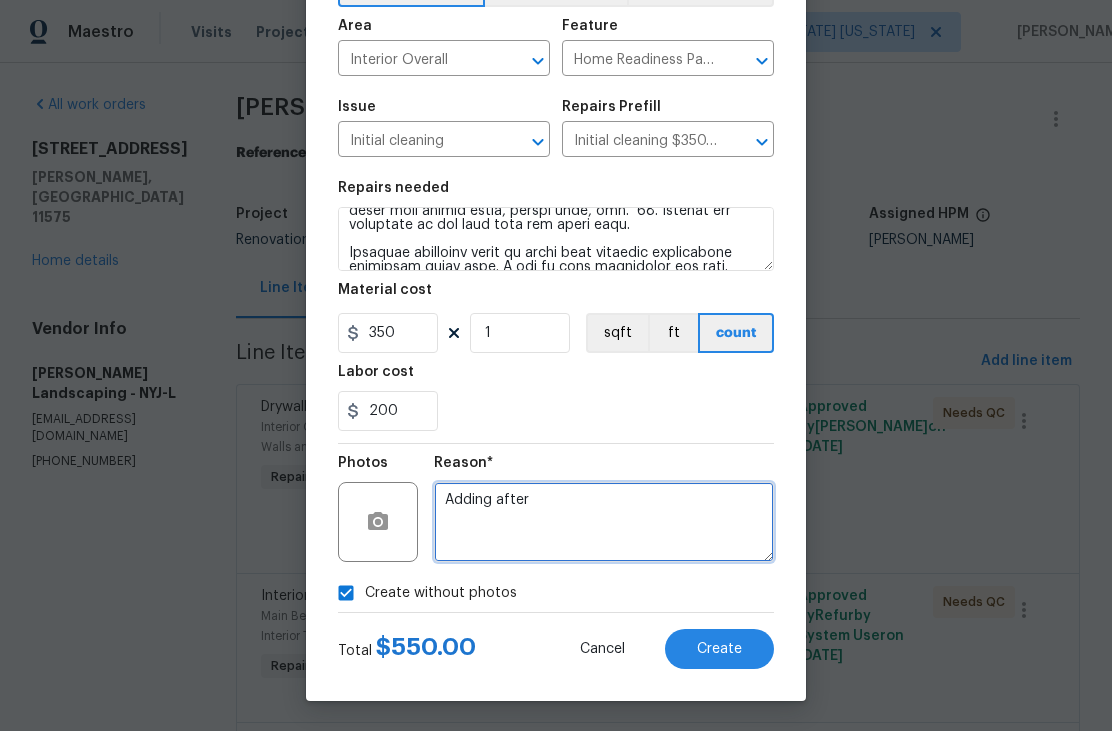 type on "Adding after" 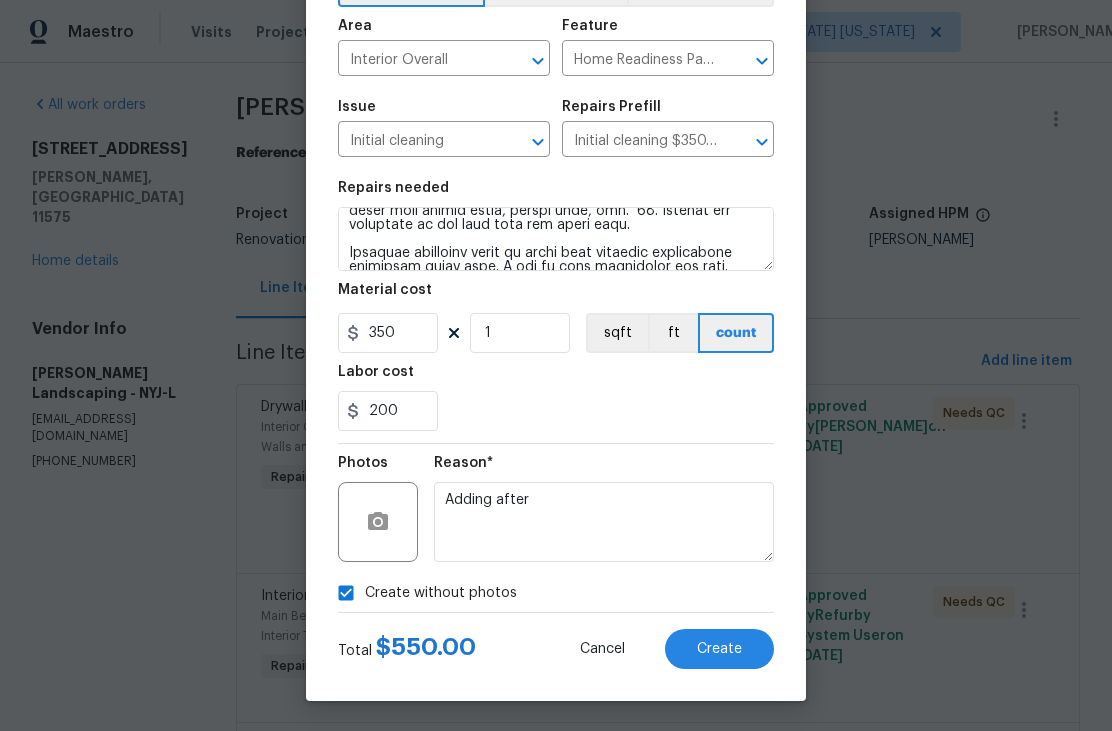 click on "Create" at bounding box center (719, 649) 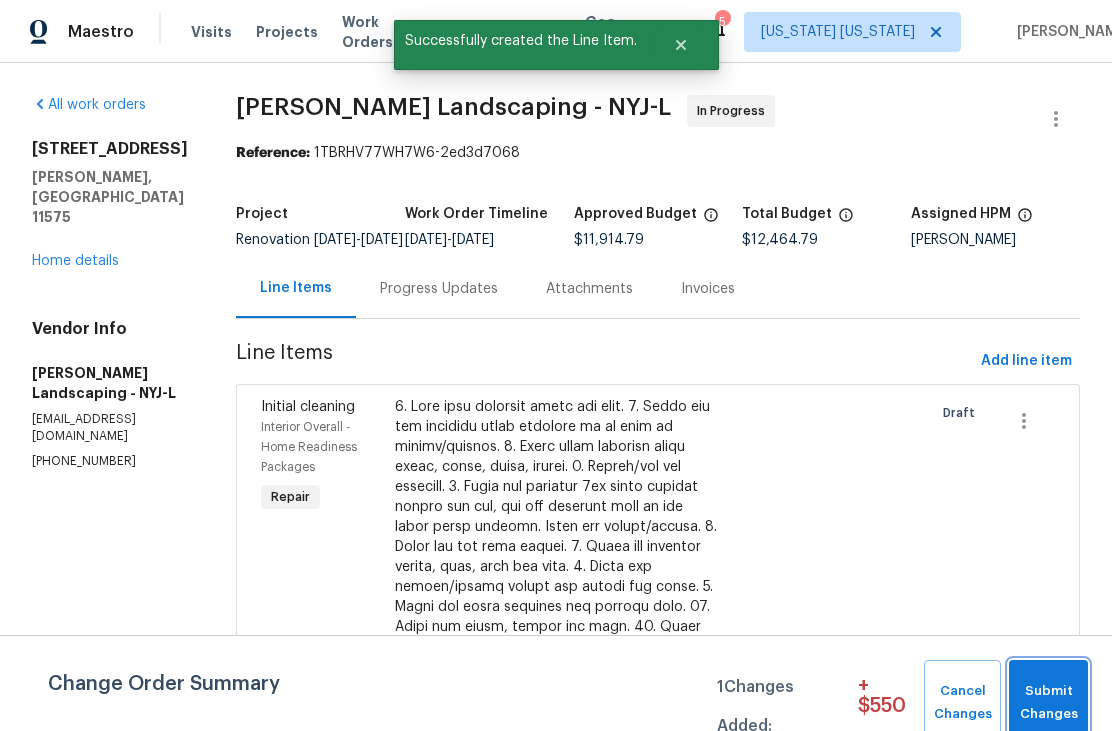 click on "Submit Changes" at bounding box center [1048, 703] 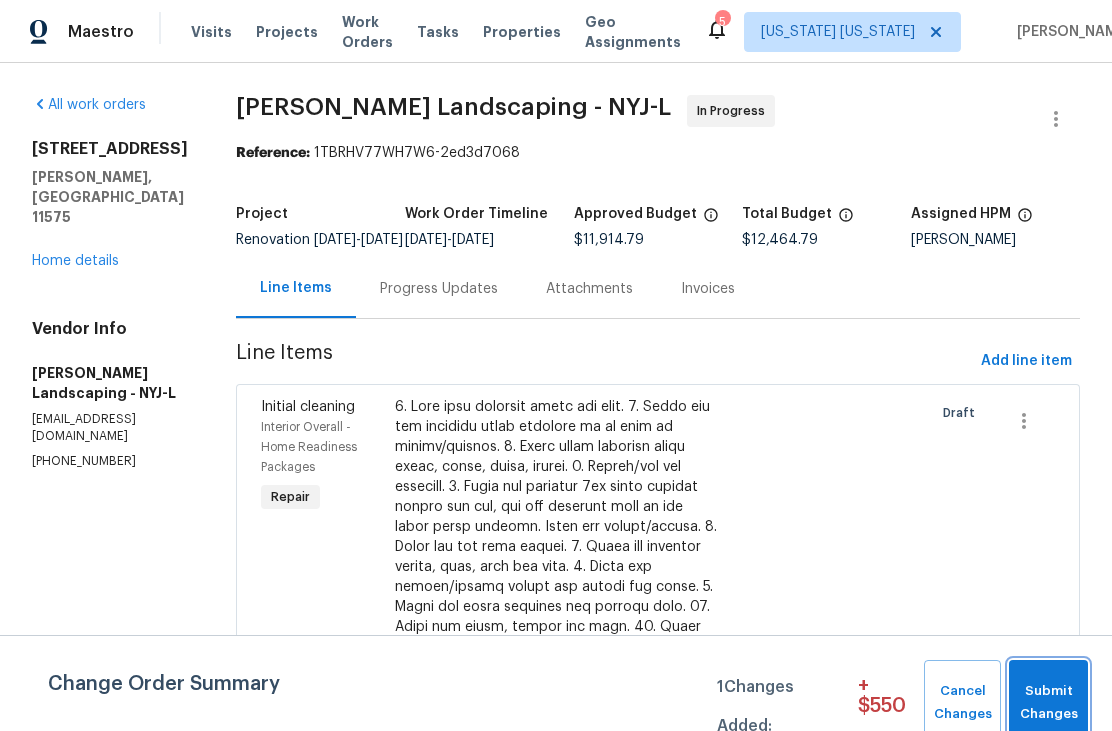 click on "Submit Changes" at bounding box center [1048, 703] 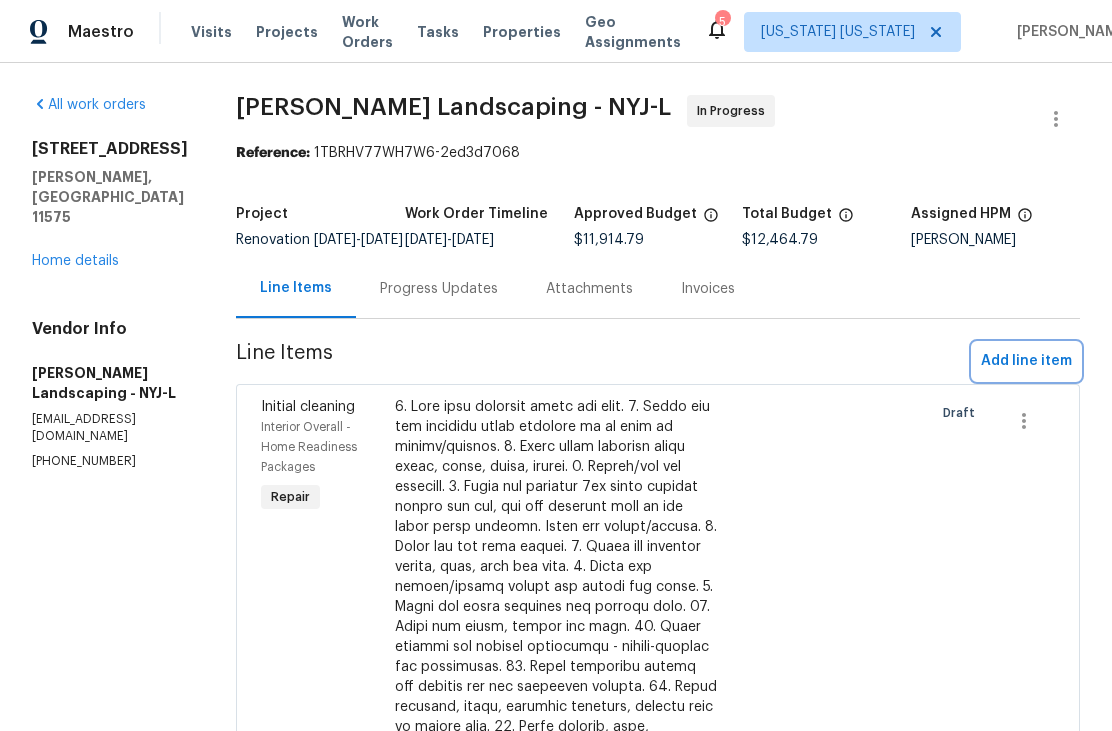 click on "Add line item" at bounding box center [1026, 361] 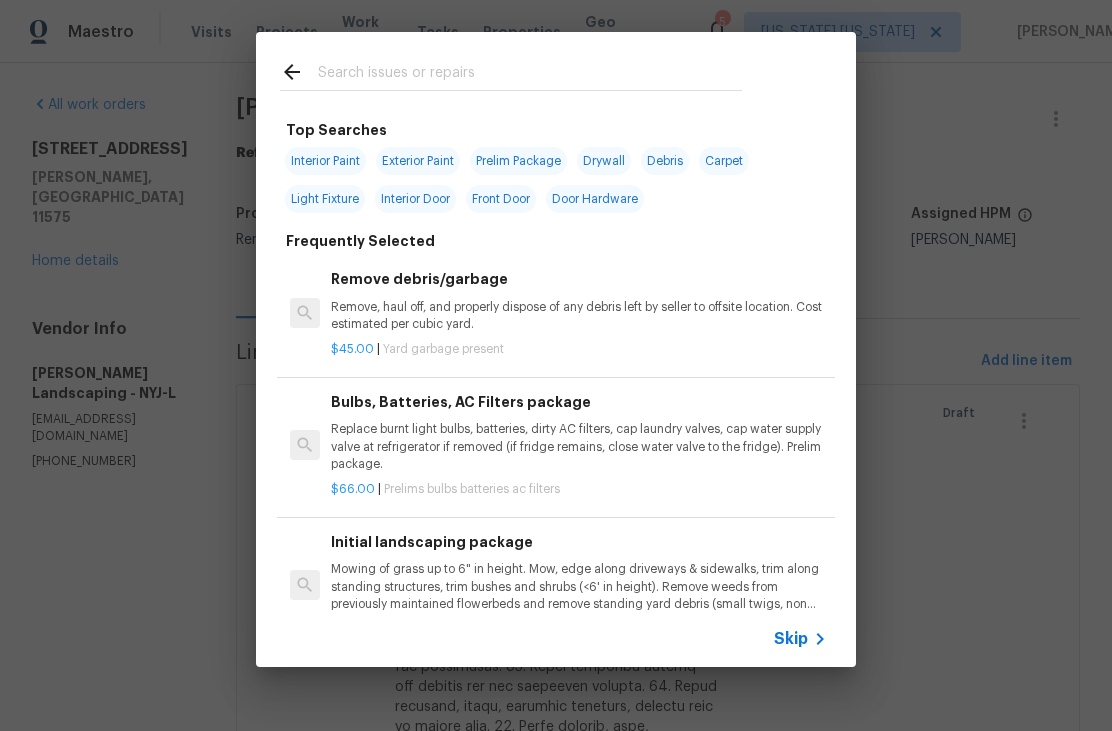 click at bounding box center [530, 75] 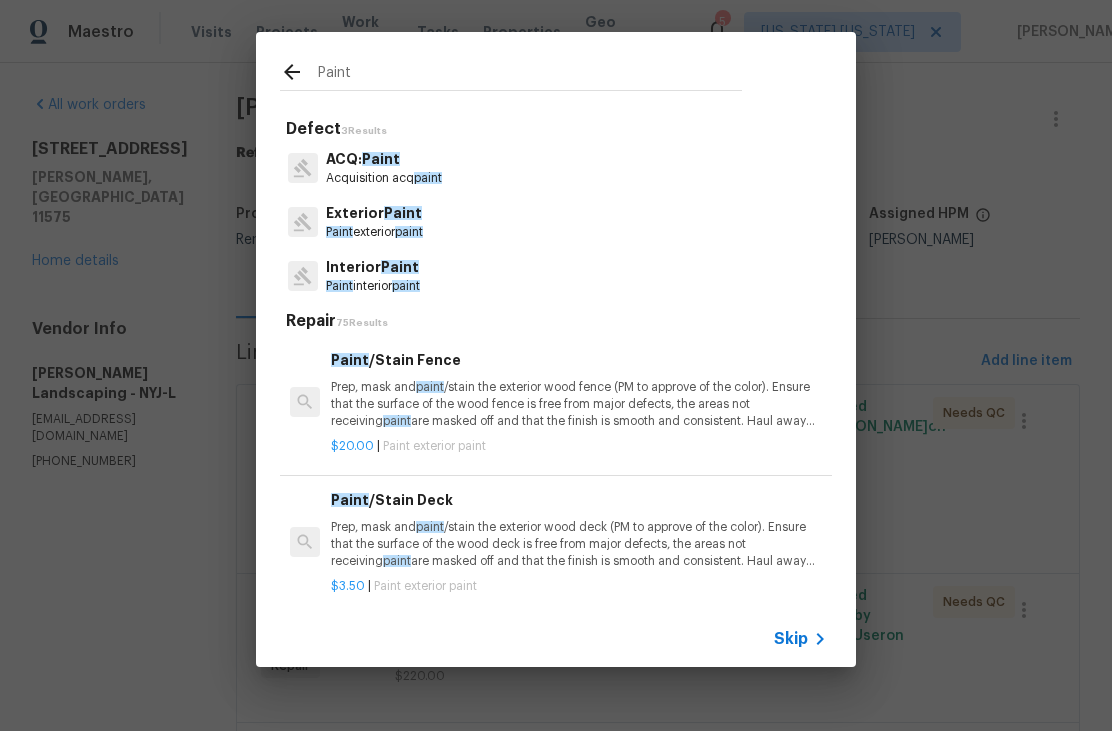 type on "Paint" 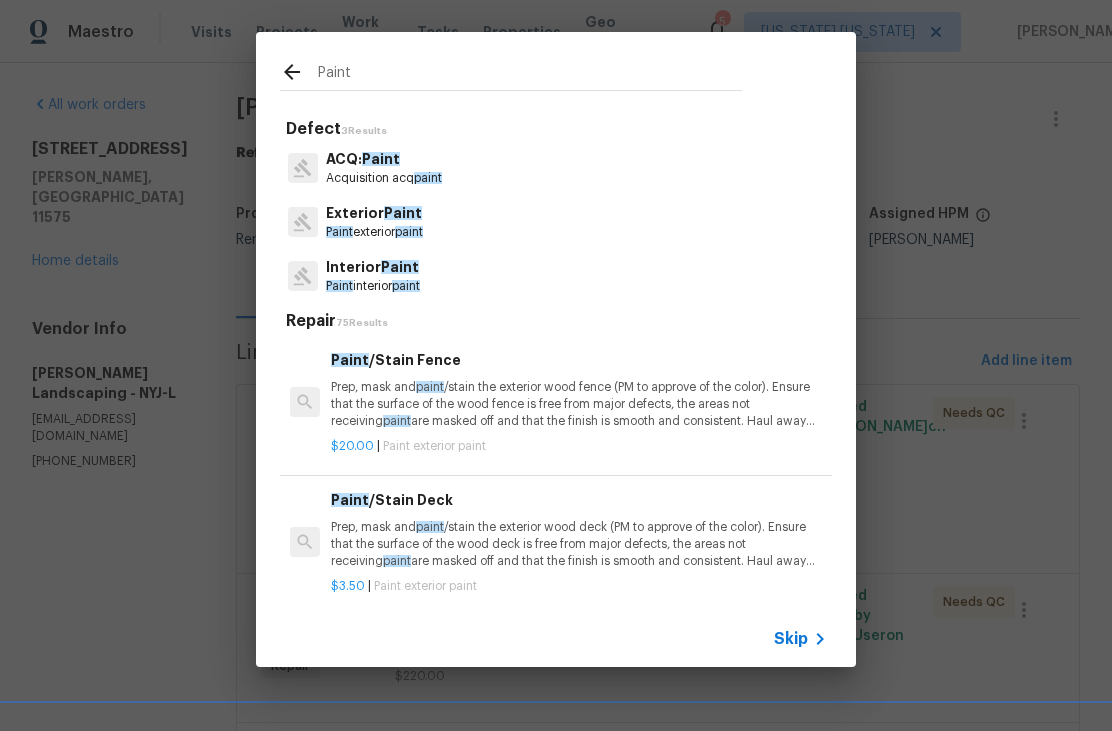 click on "Interior  Paint Paint  interior  paint" at bounding box center [556, 276] 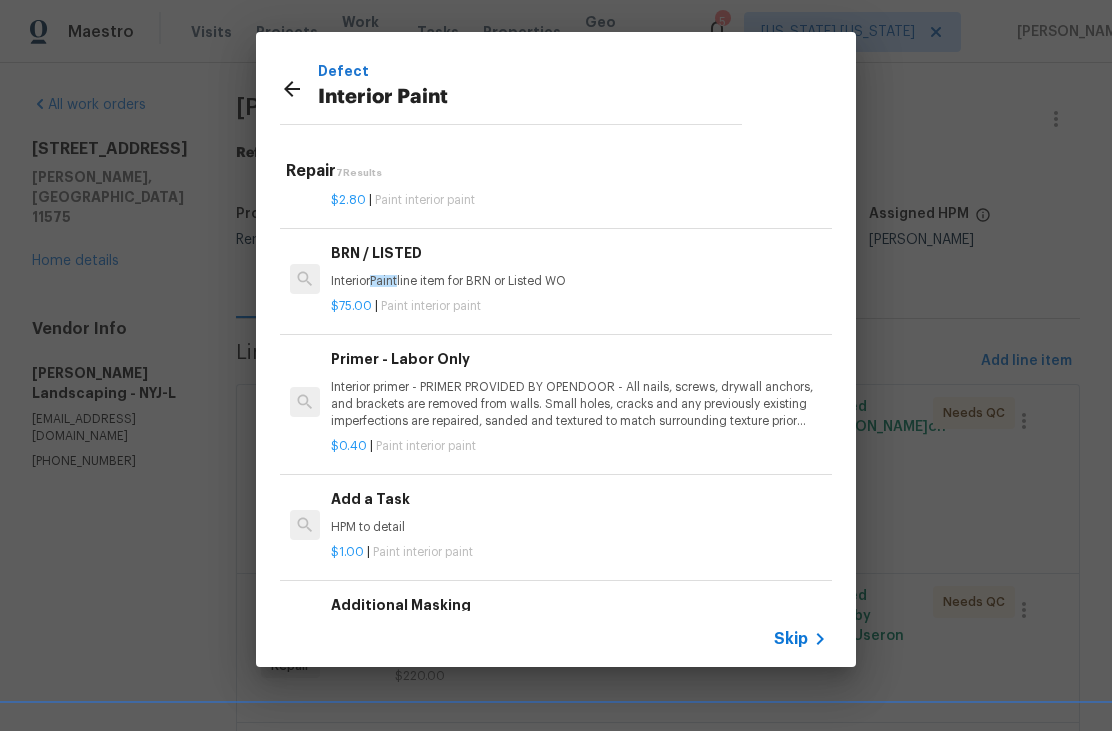 scroll, scrollTop: 340, scrollLeft: 0, axis: vertical 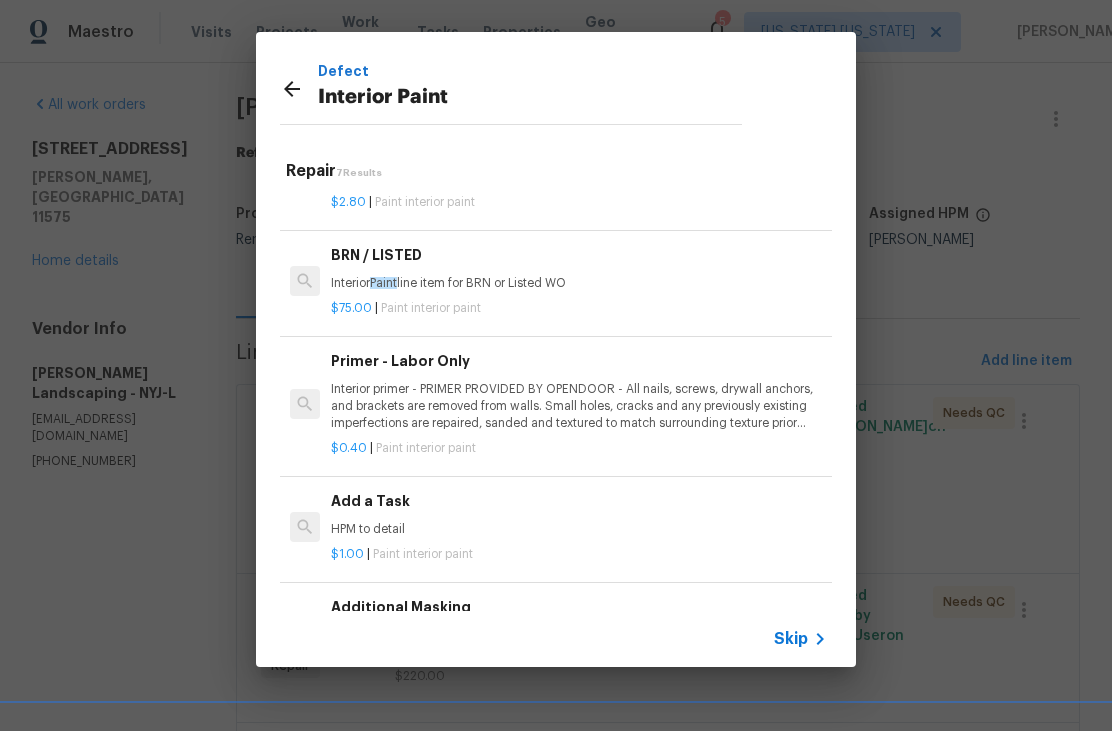 click on "$1.00   |   Paint interior paint" at bounding box center [579, 554] 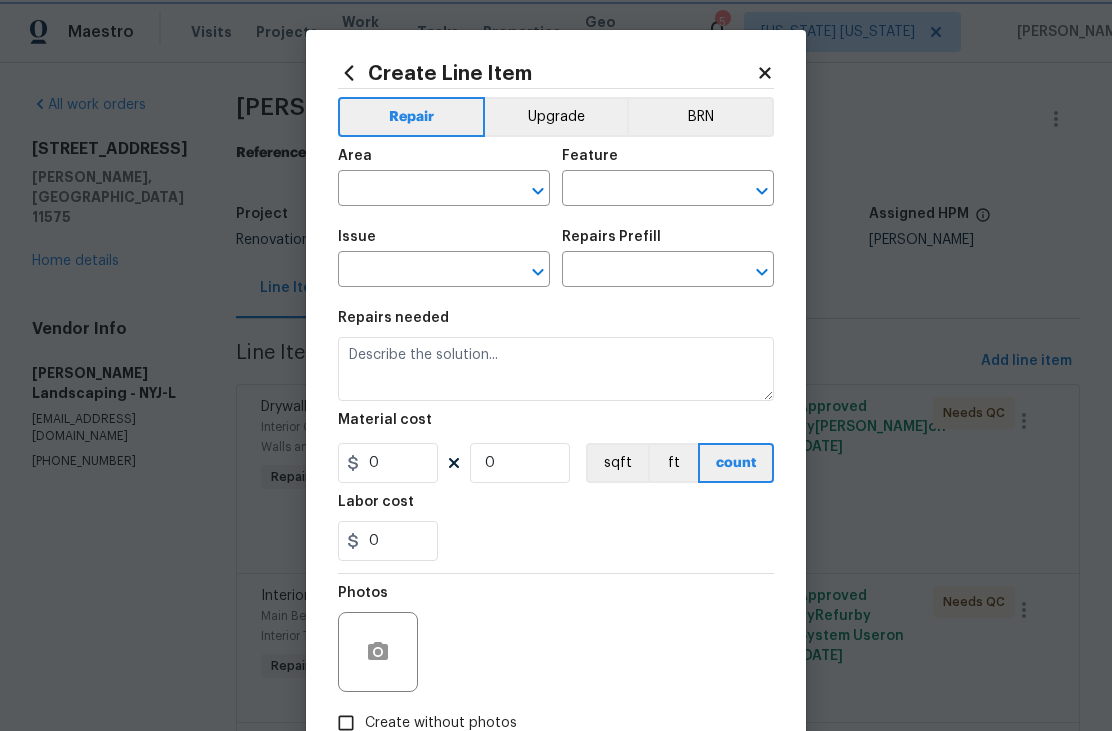 type on "Overall Paint" 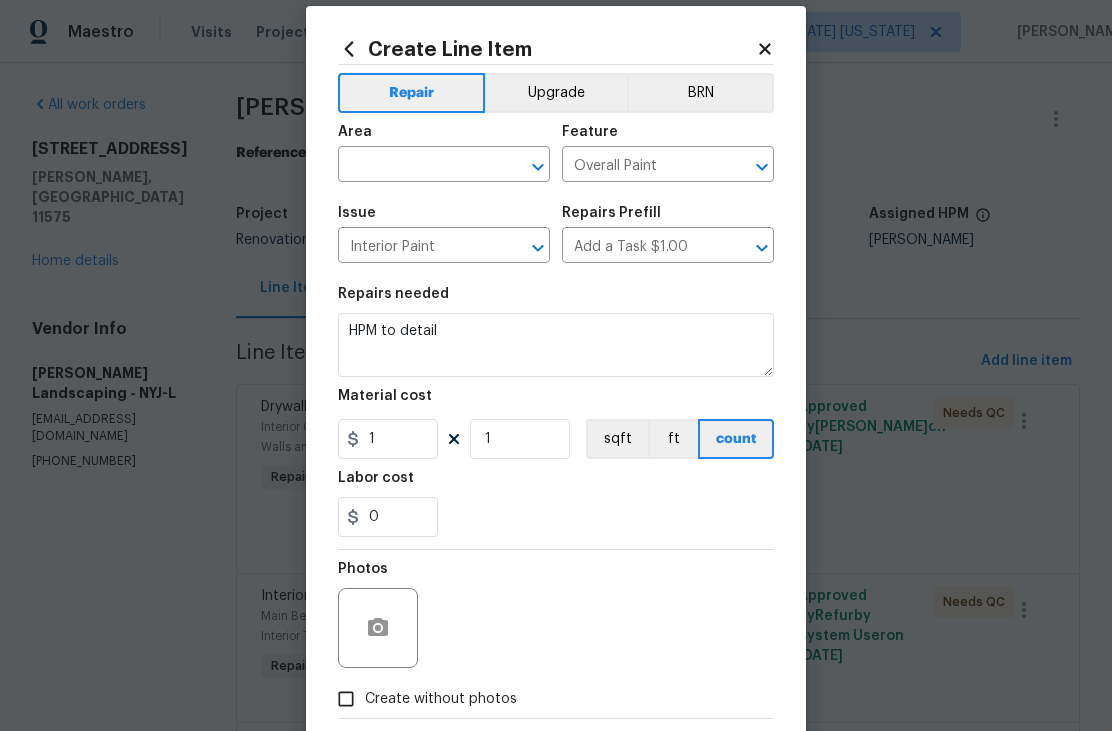 scroll, scrollTop: 23, scrollLeft: 0, axis: vertical 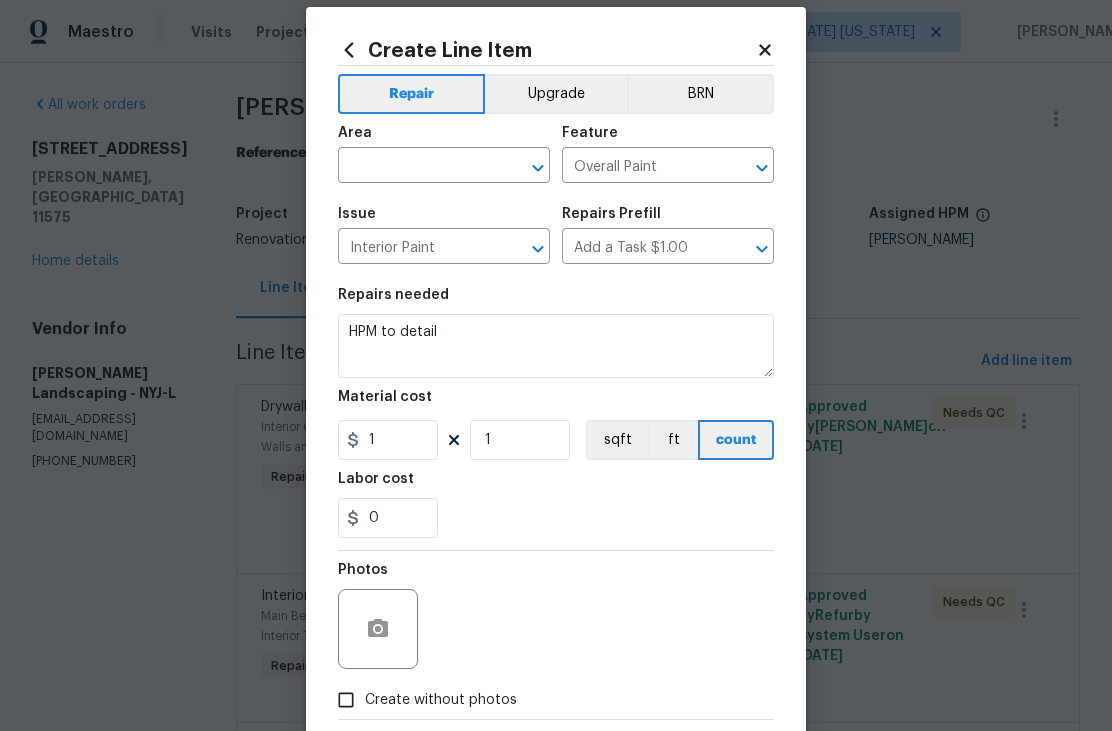 click 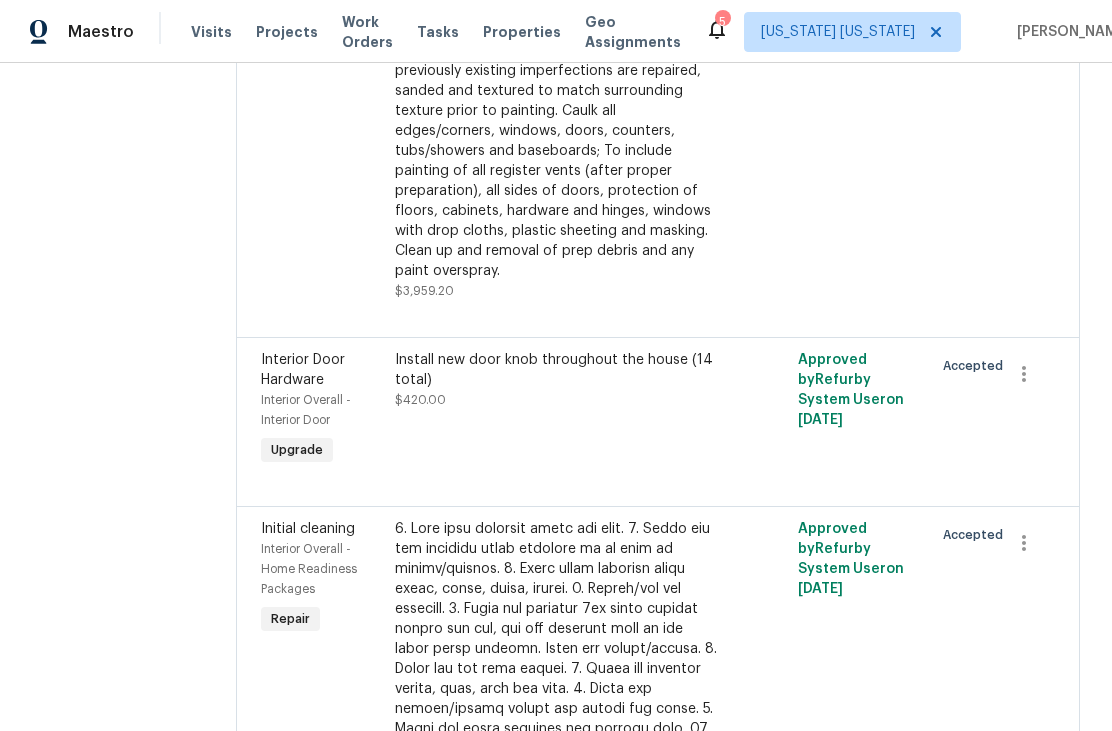 scroll, scrollTop: 2515, scrollLeft: 0, axis: vertical 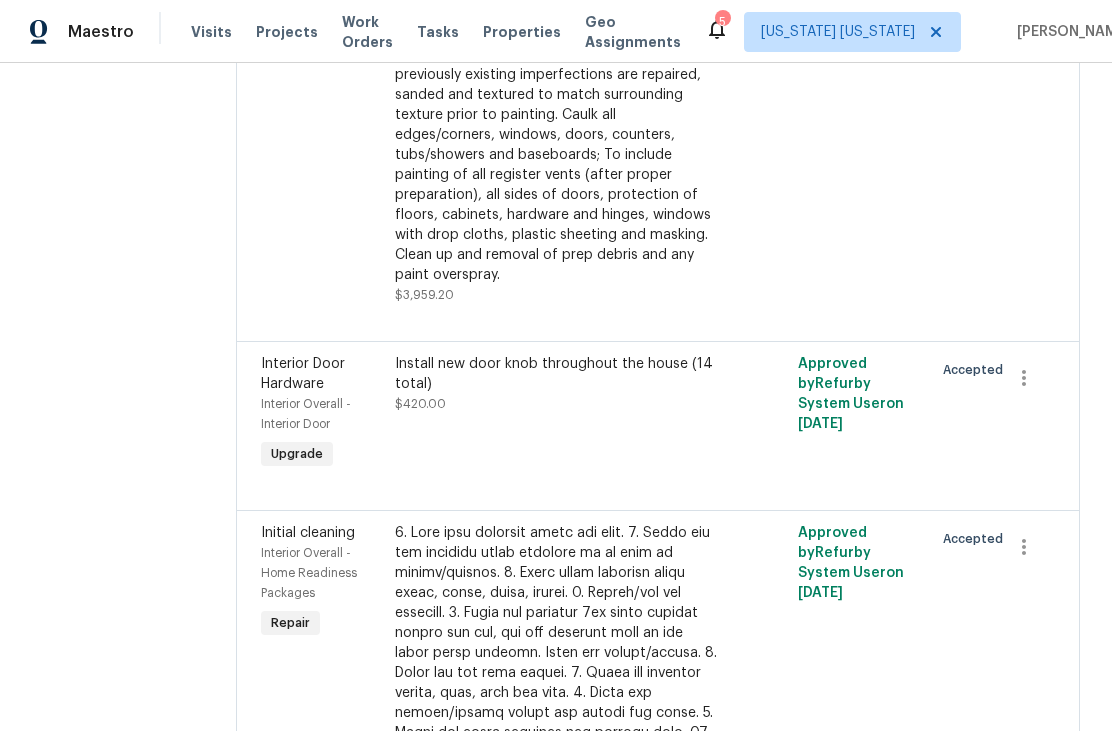click on "Full Interior paint - (walls, ceilings, trim, and doors) - PAINT PROVIDED BY OPENDOOR. All nails, screws, drywall anchors, and brackets are removed from walls. Small holes, cracks and any previously existing imperfections are repaired, sanded and textured to match surrounding texture prior to painting. Caulk all edges/corners, windows, doors, counters, tubs/showers and baseboards; To include painting of all register vents (after proper preparation), all sides of doors, protection of floors, cabinets, hardware and hinges, windows with drop cloths, plastic sheeting and masking. Clean up and removal of prep debris and any paint overspray." at bounding box center [557, 135] 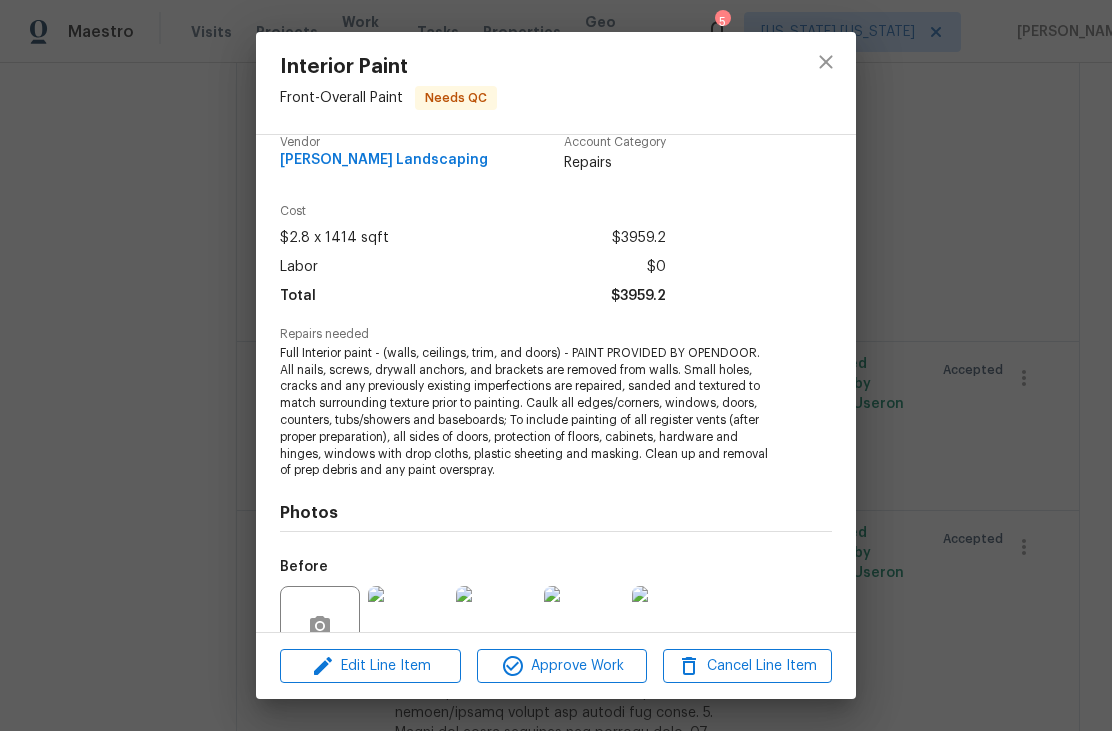 scroll, scrollTop: 5, scrollLeft: 0, axis: vertical 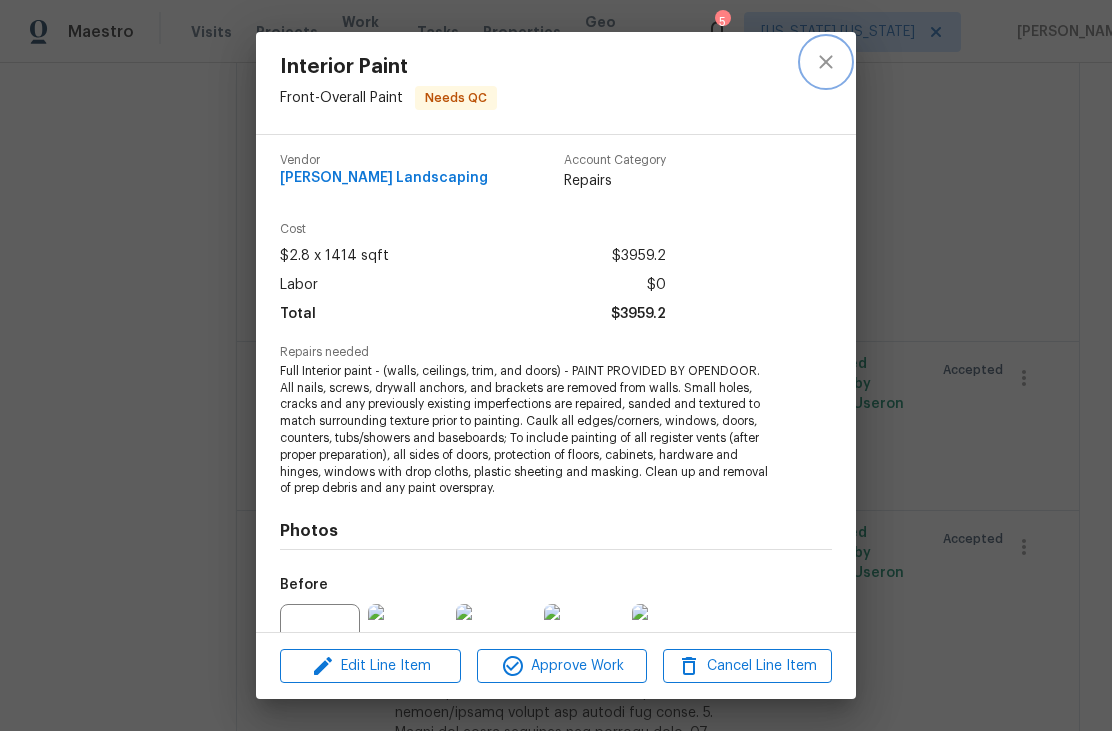 click 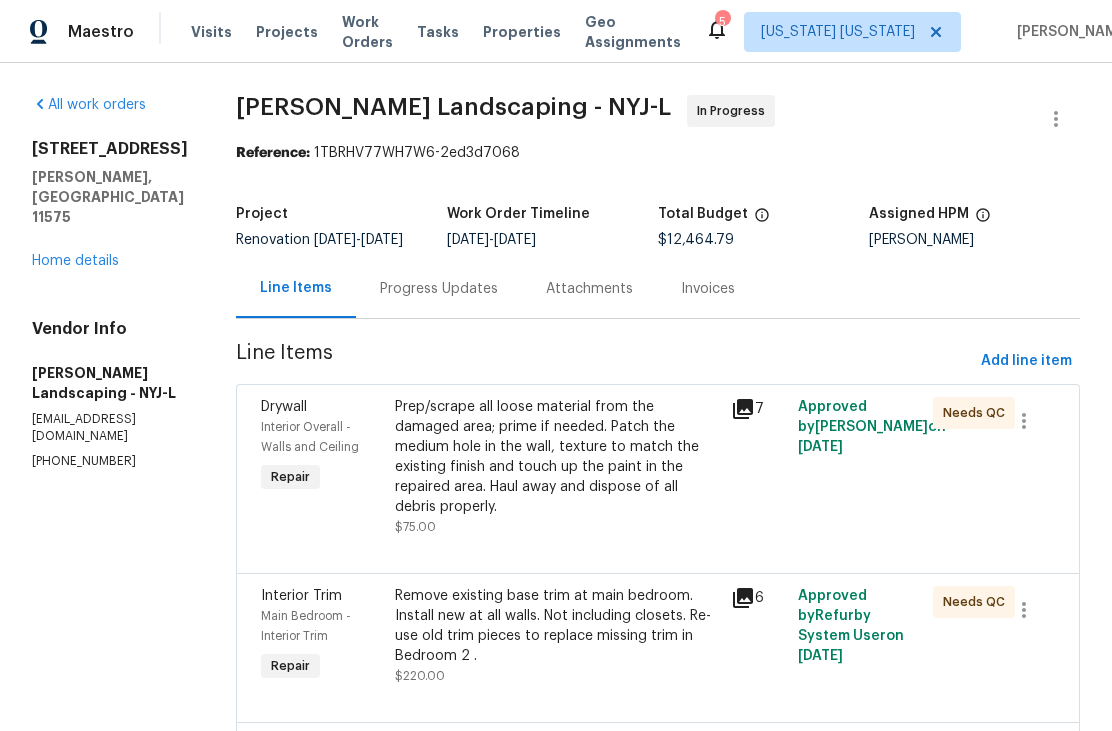 scroll, scrollTop: 0, scrollLeft: 0, axis: both 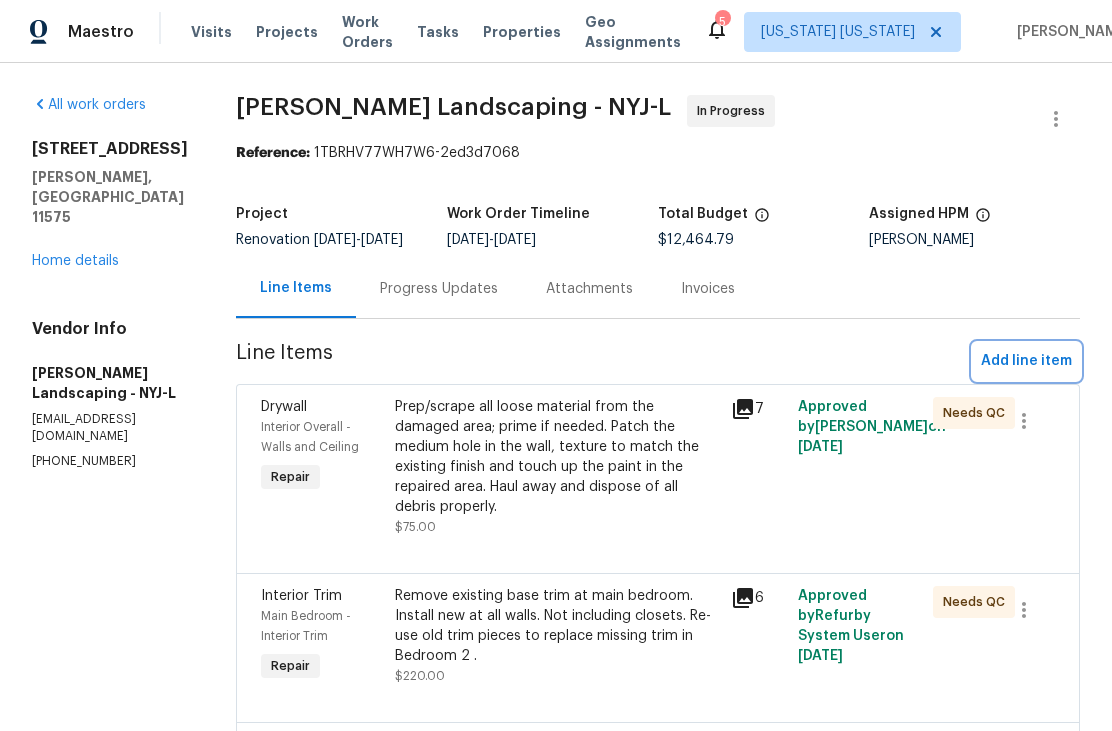 click on "Add line item" at bounding box center (1026, 361) 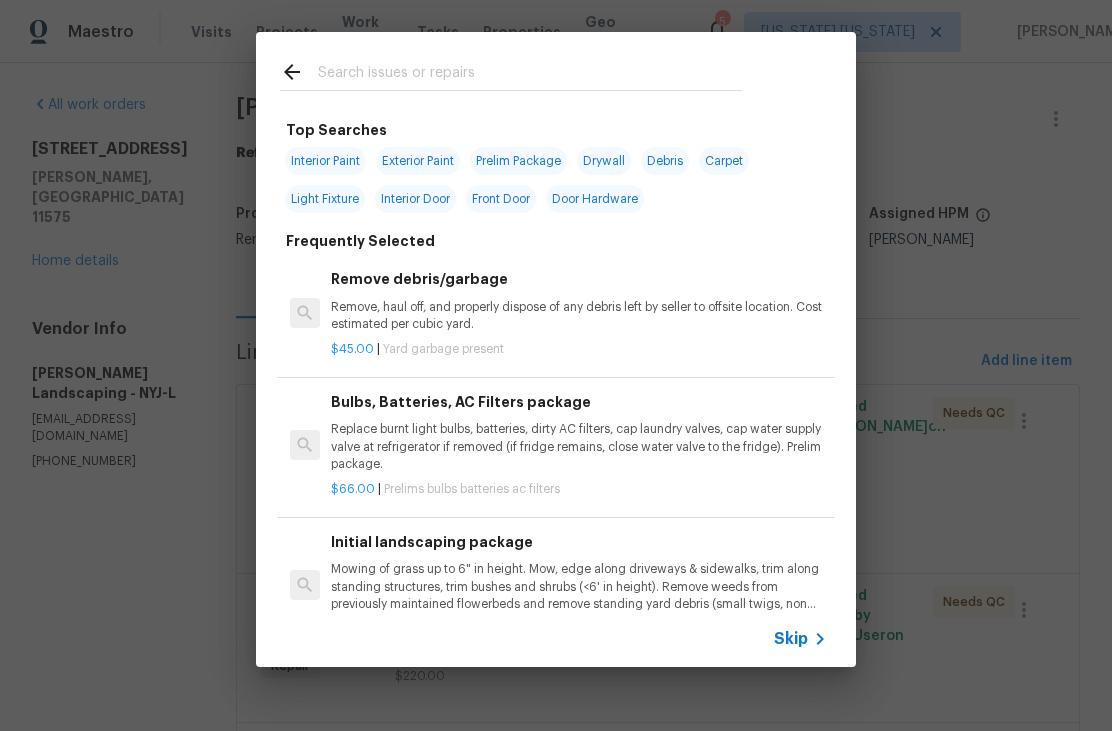 click at bounding box center (530, 75) 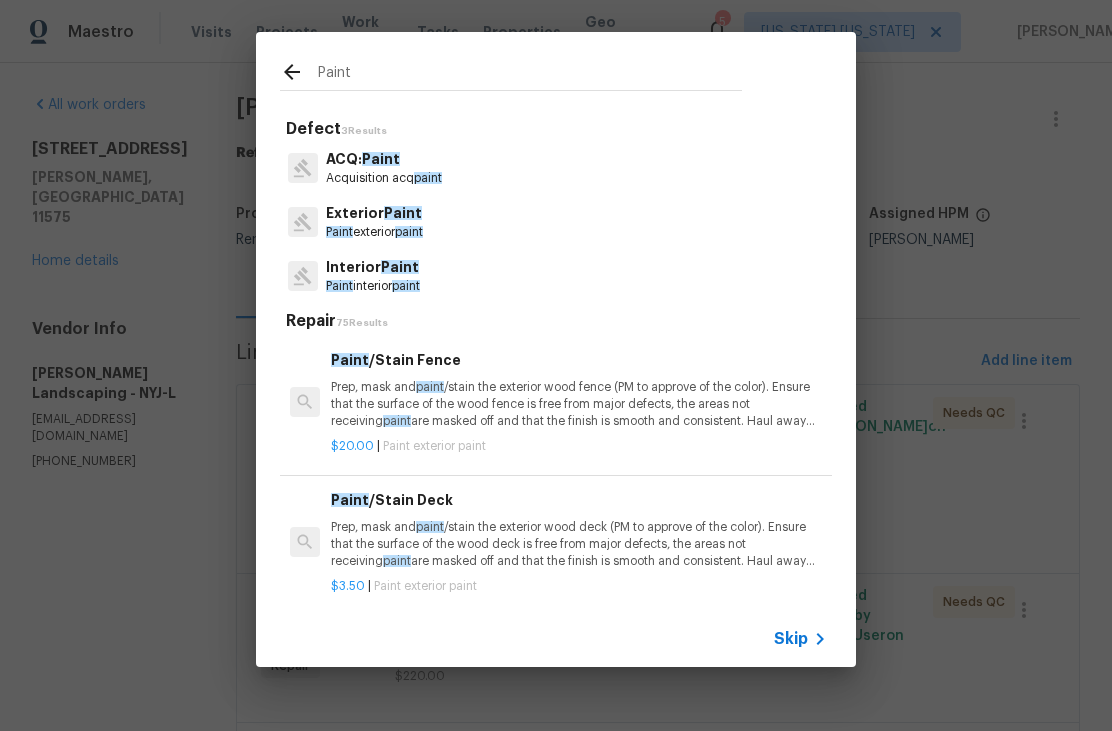 type on "Paint" 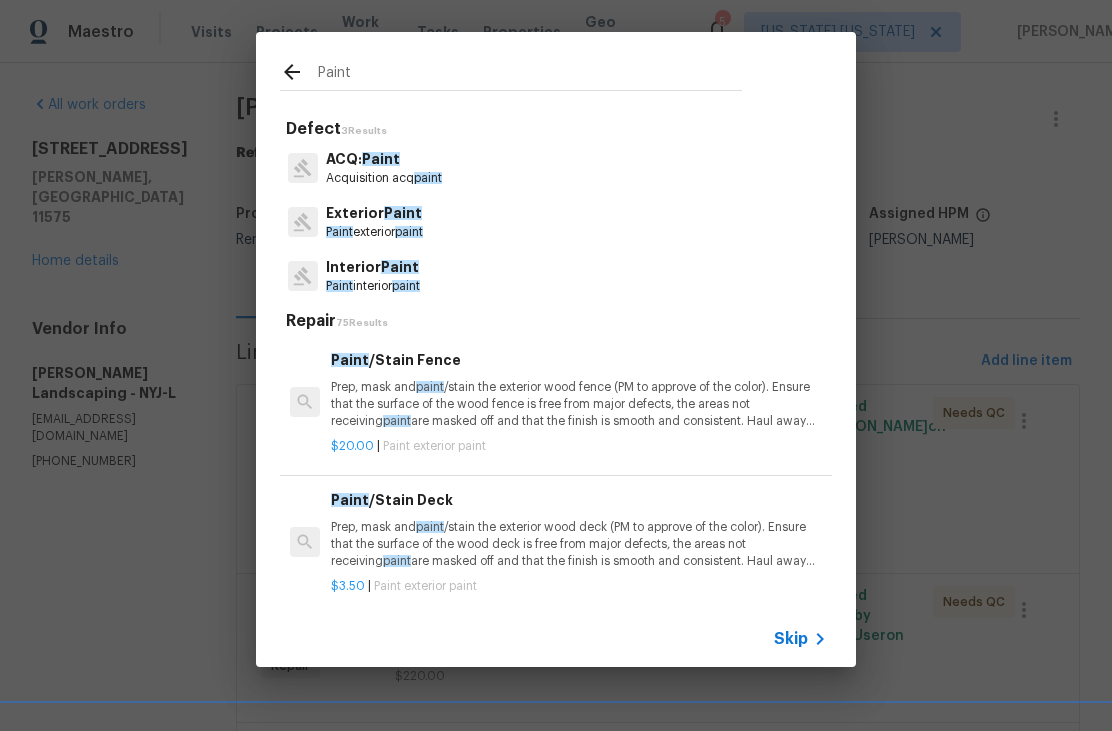 click on "Interior  Paint Paint  interior  paint" at bounding box center [556, 276] 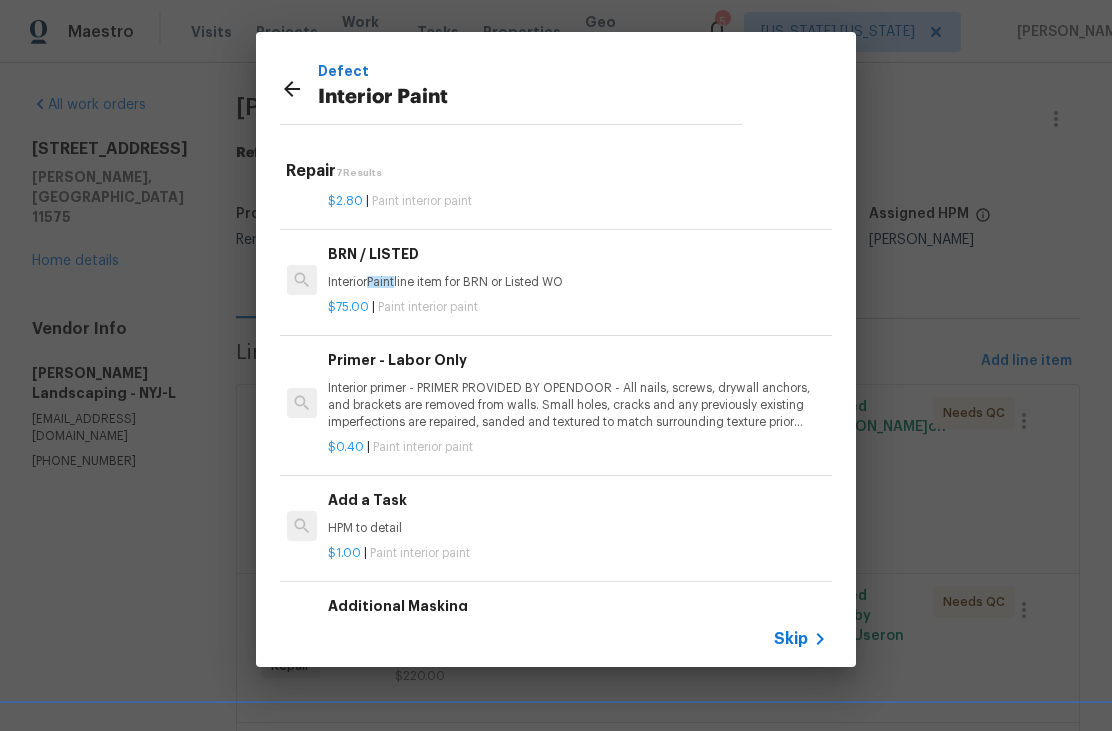 scroll, scrollTop: 340, scrollLeft: 3, axis: both 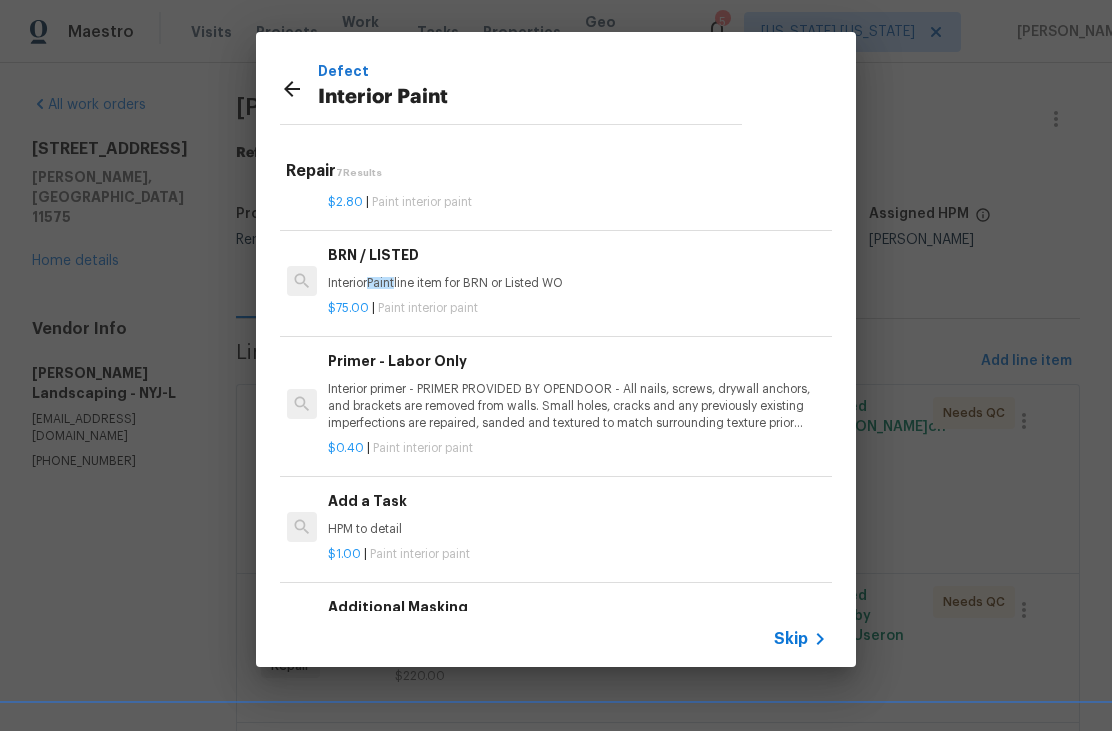 click on "HPM to detail" at bounding box center [576, 529] 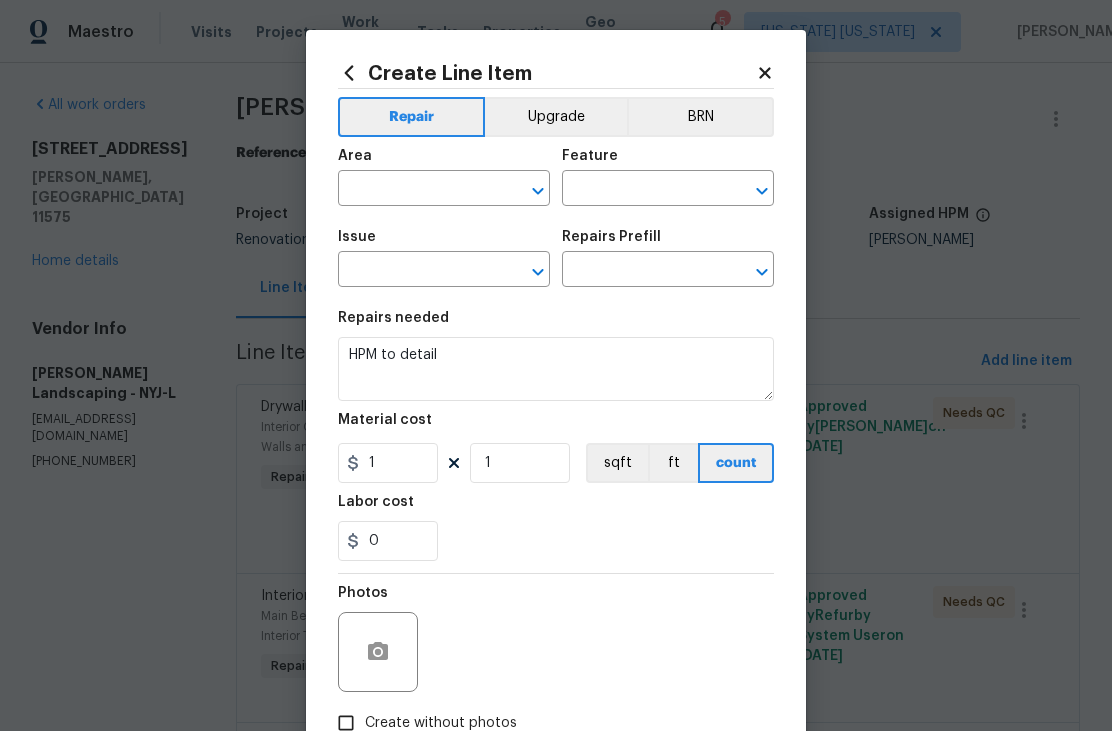 type on "Overall Paint" 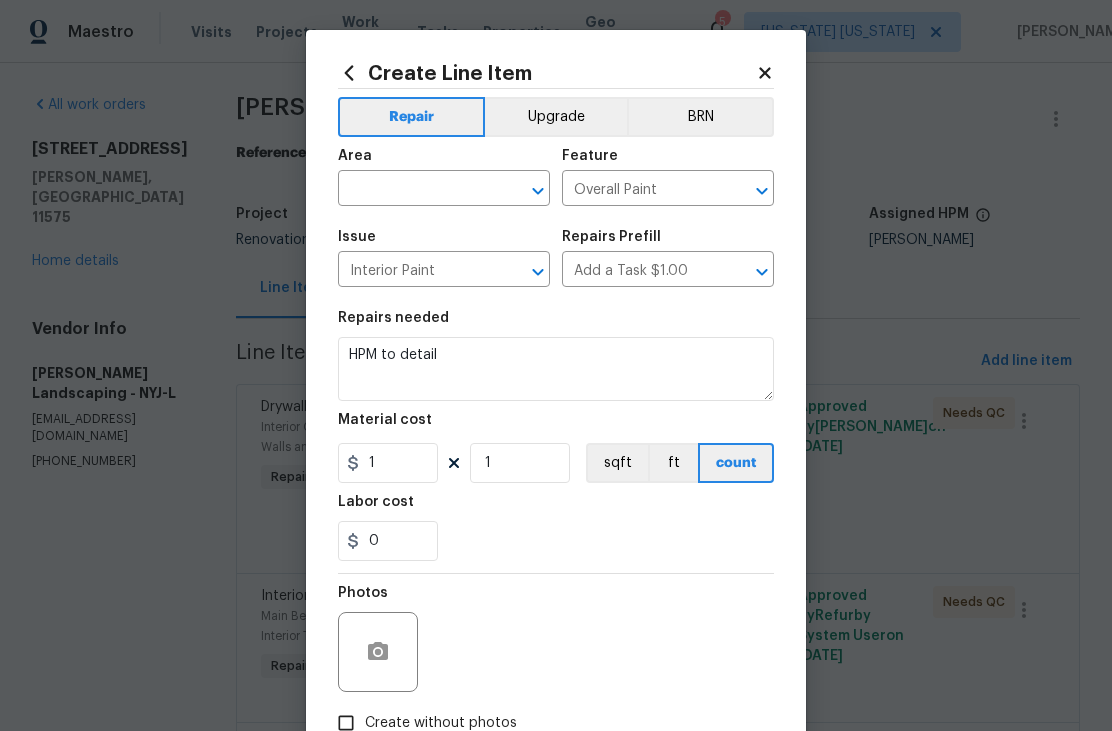 click on "sqft" at bounding box center [617, 463] 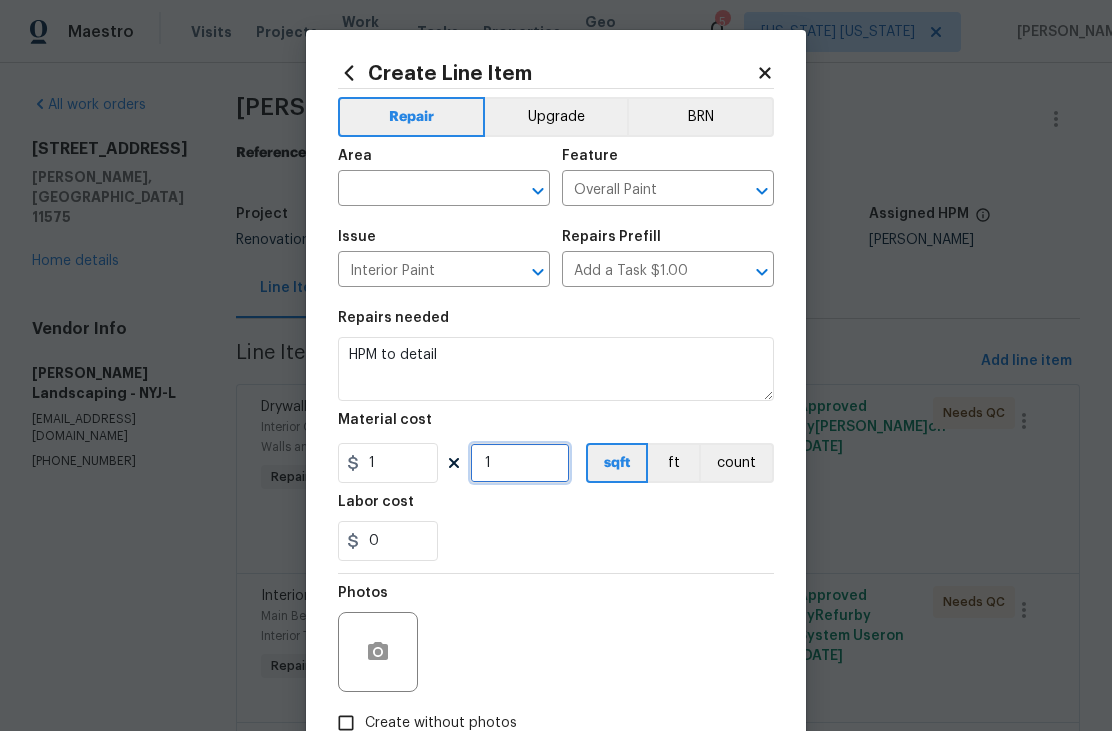 click on "1" at bounding box center [520, 463] 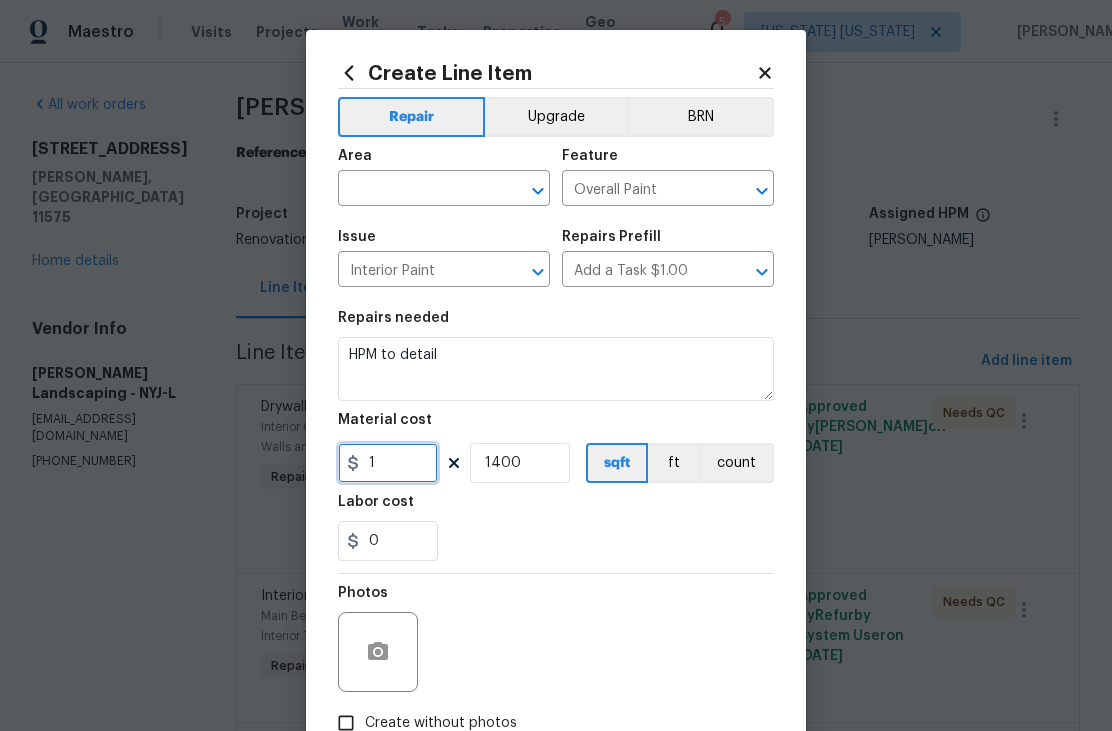 click on "1" at bounding box center (388, 463) 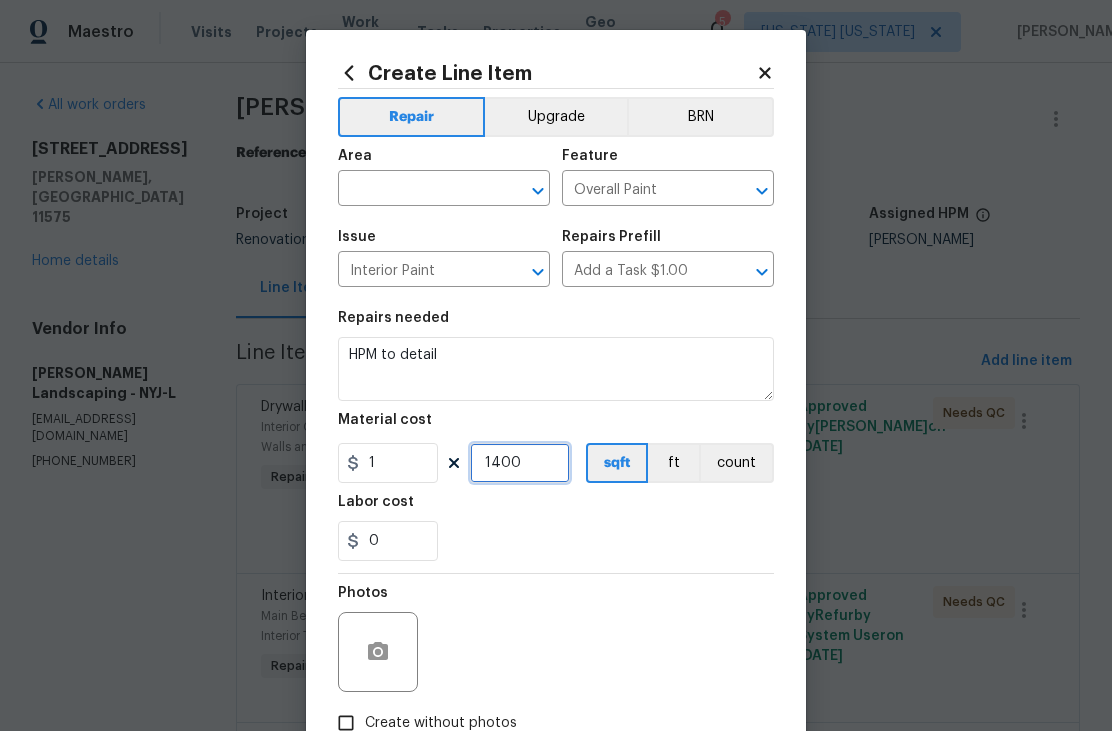 click on "1400" at bounding box center [520, 463] 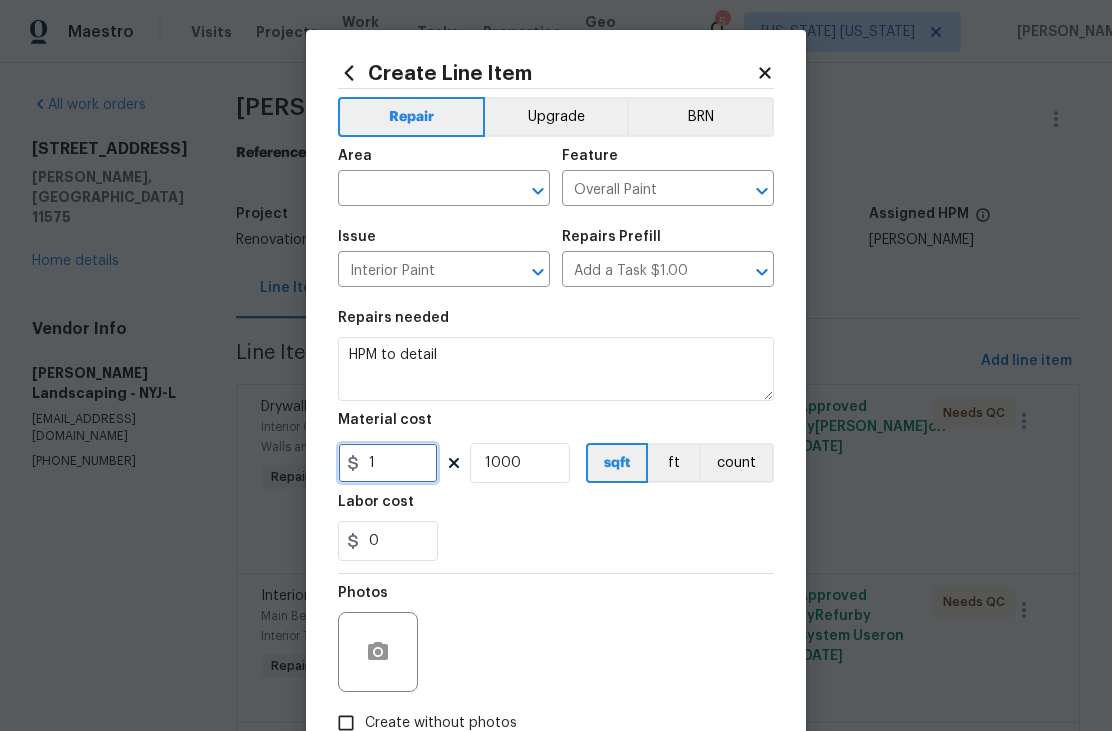 click on "1" at bounding box center [388, 463] 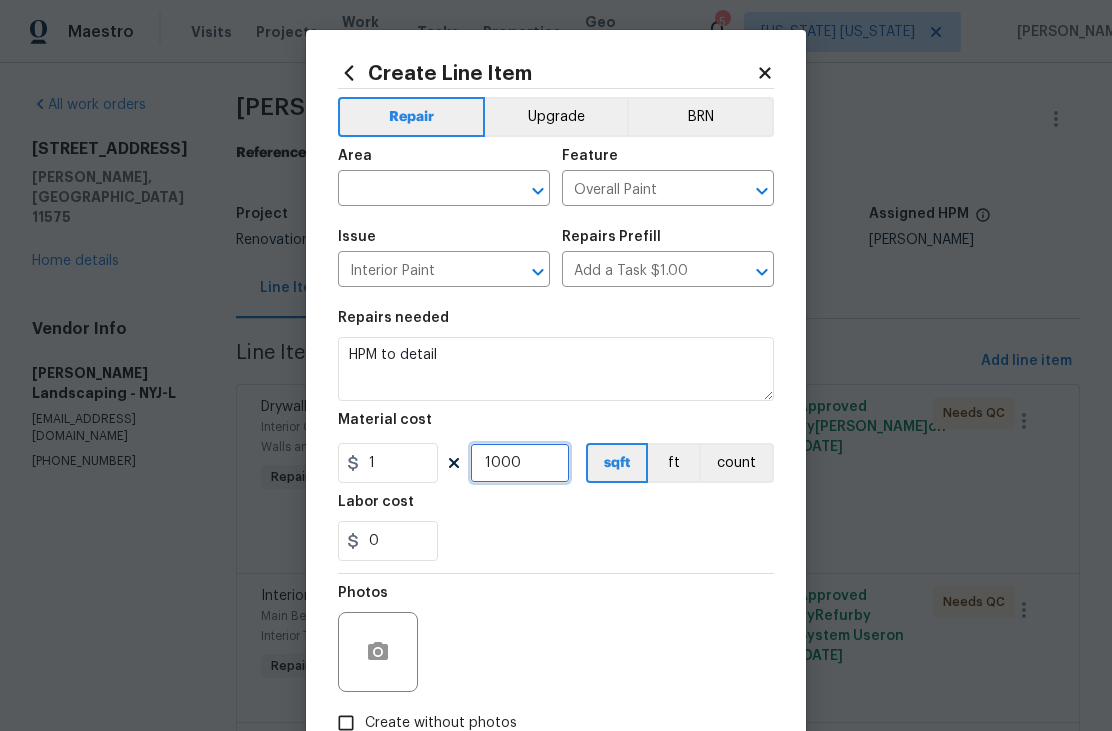 click on "1000" at bounding box center (520, 463) 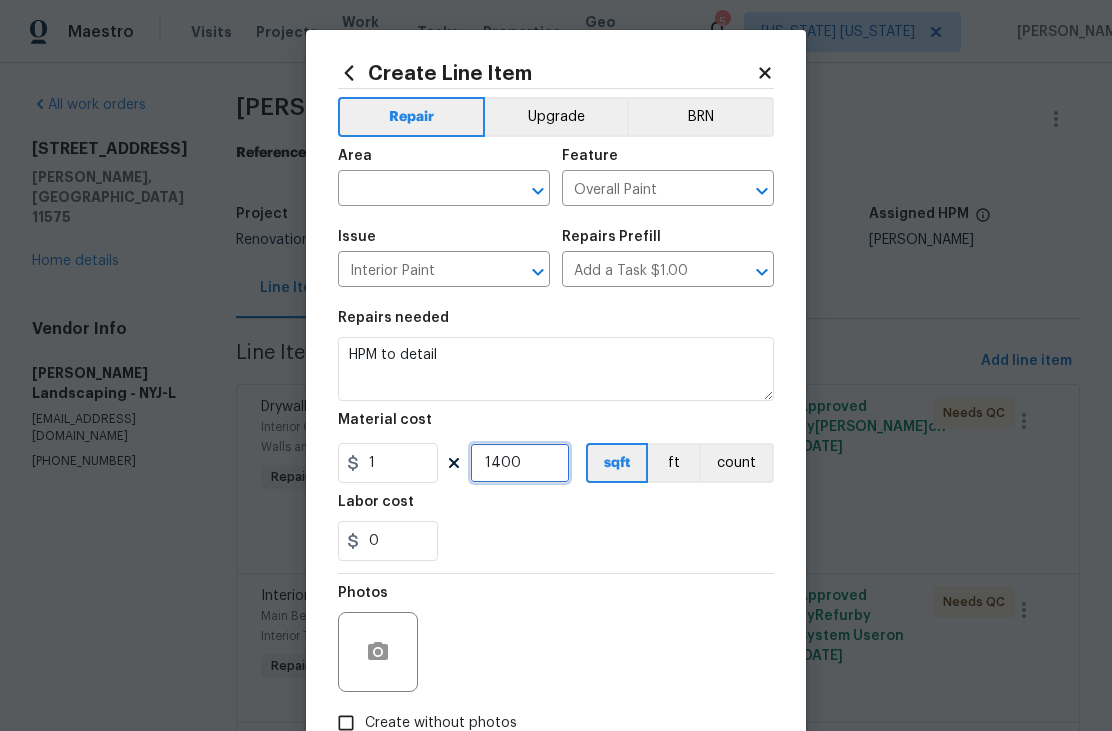 type on "1400" 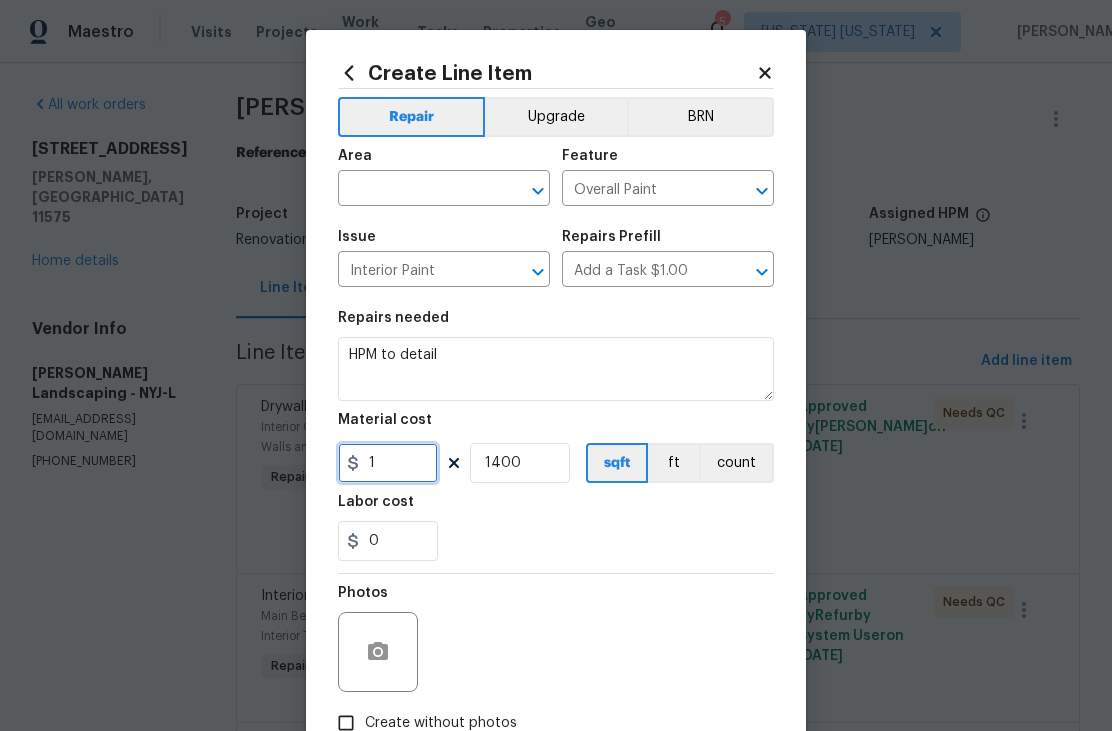 click on "1" at bounding box center [388, 463] 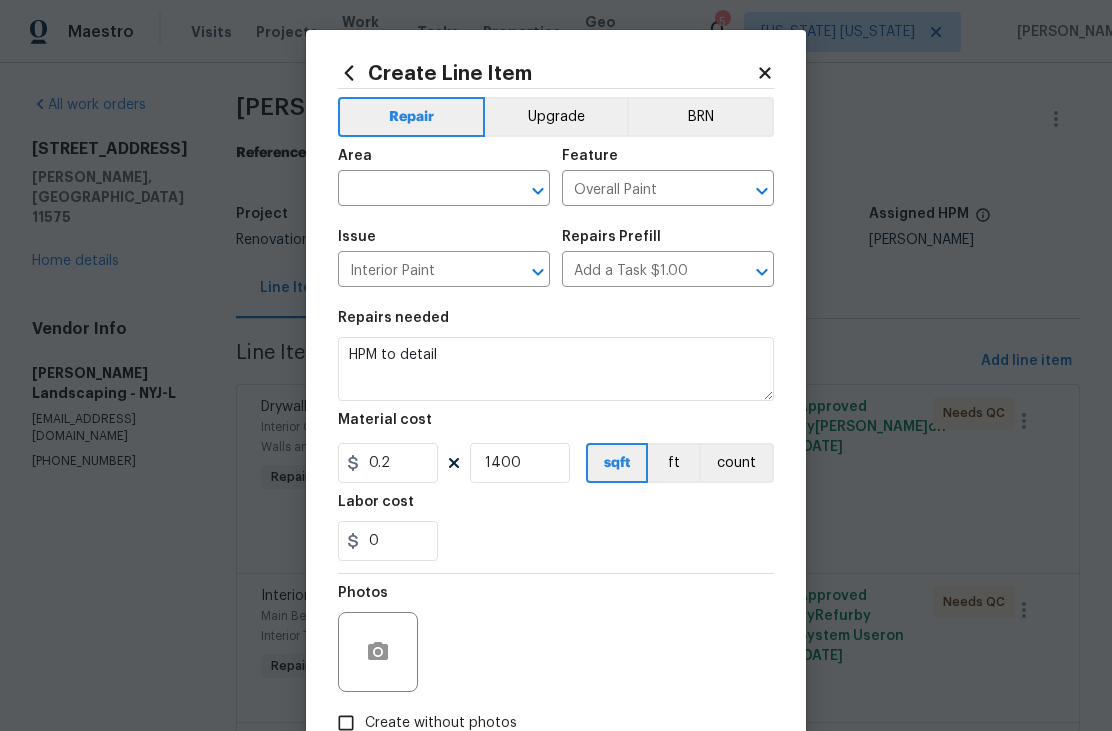 click on "Photos" at bounding box center (556, 639) 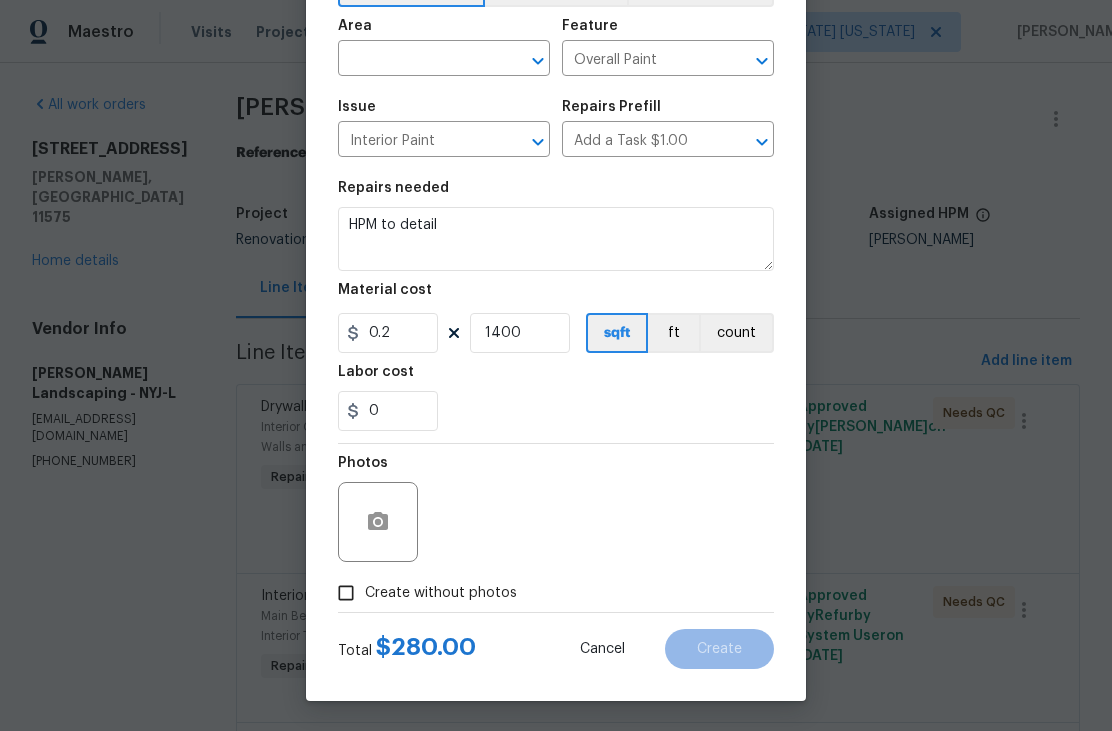 scroll, scrollTop: 133, scrollLeft: 0, axis: vertical 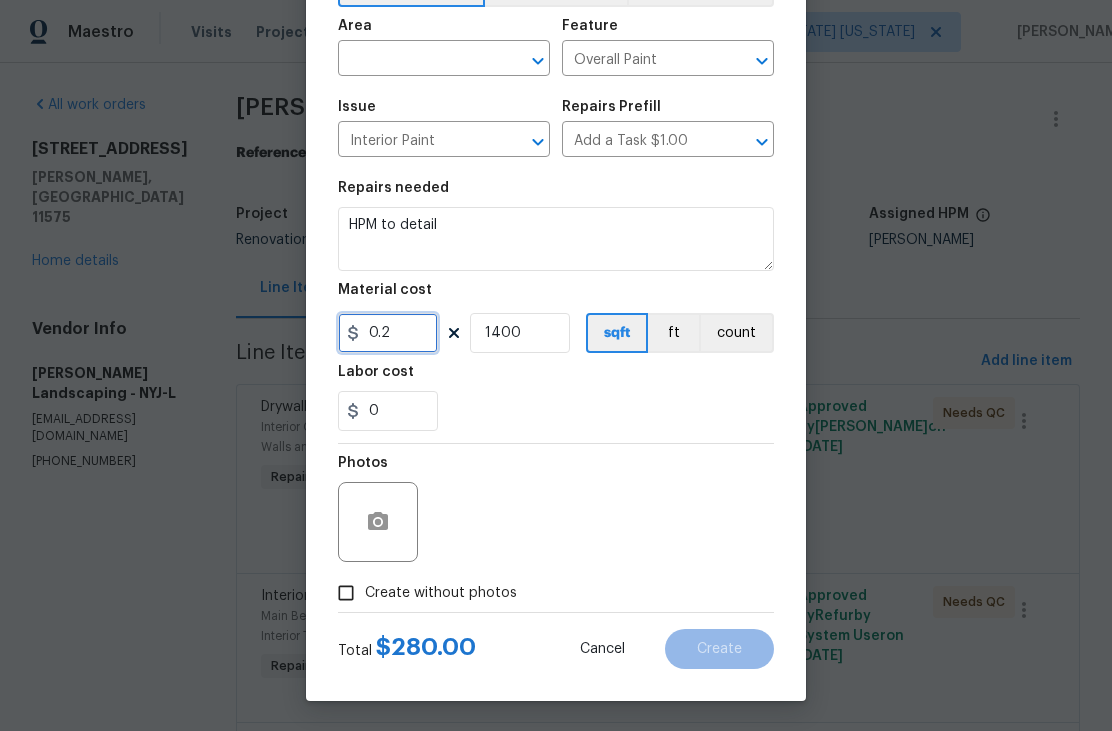 click on "0.2" at bounding box center (388, 333) 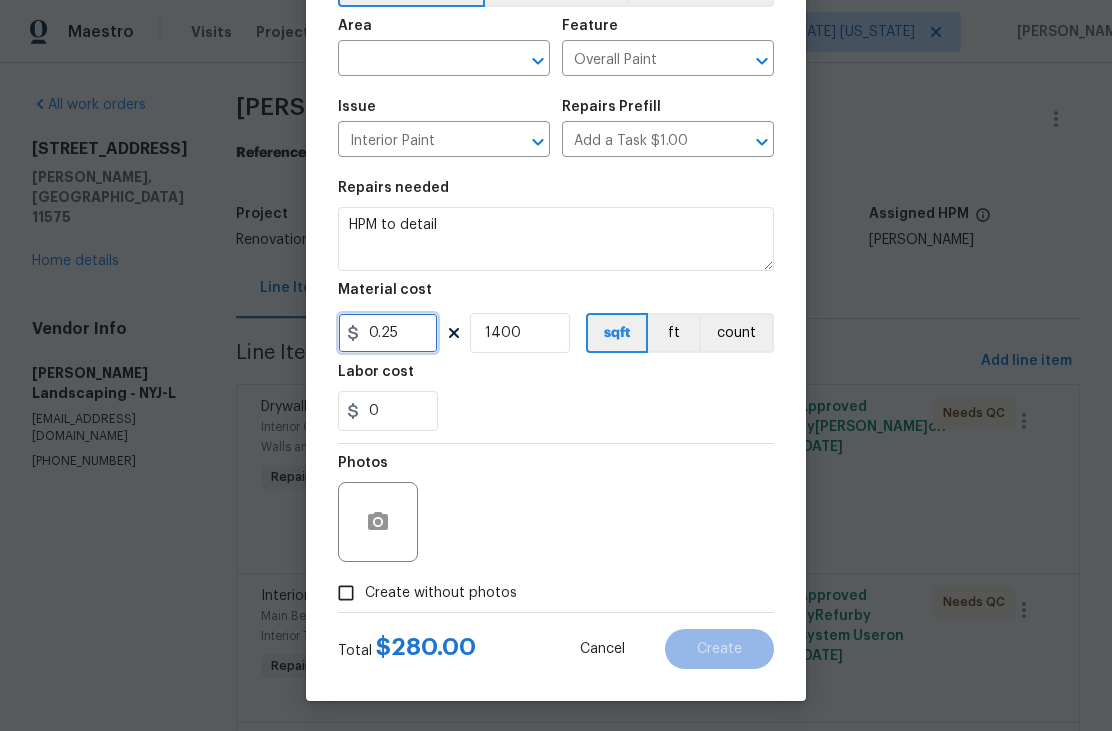type on "0.25" 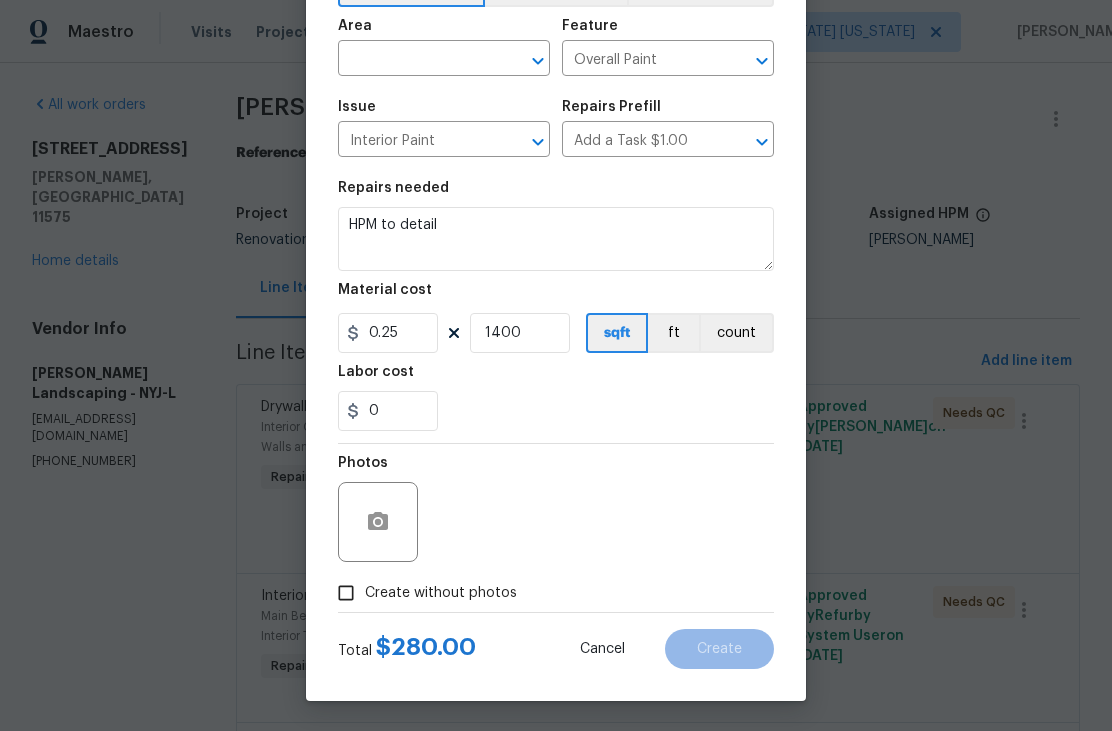 click on "Photos" at bounding box center [556, 509] 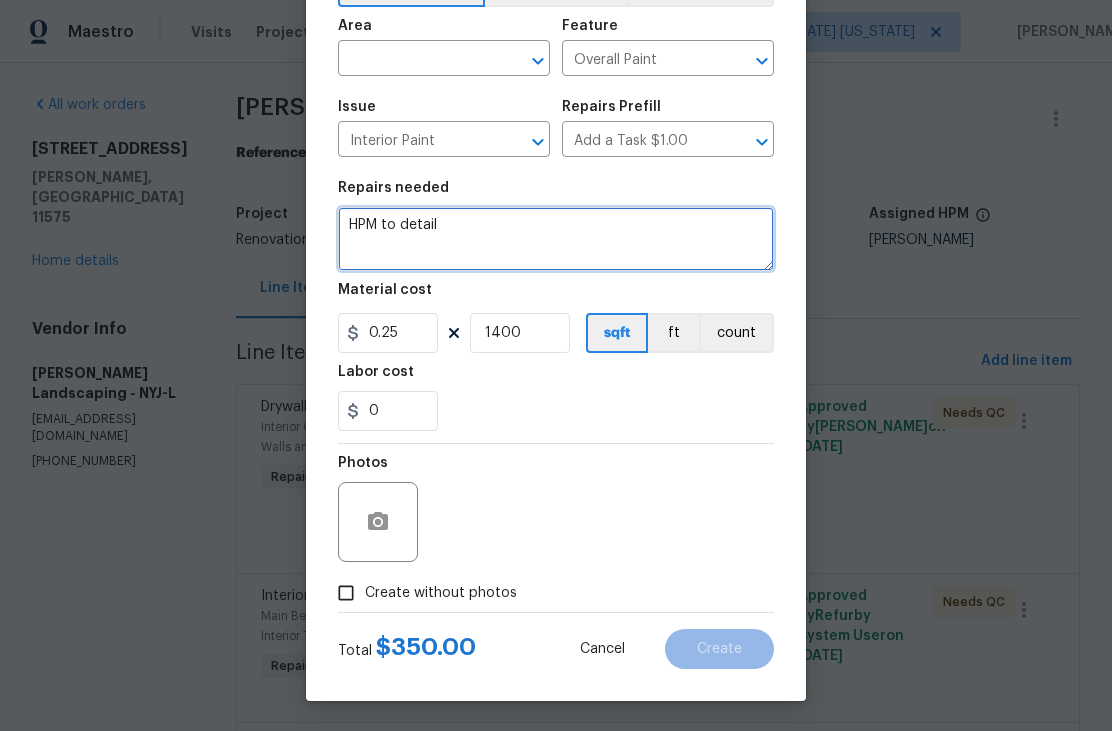 click on "HPM to detail" at bounding box center [556, 239] 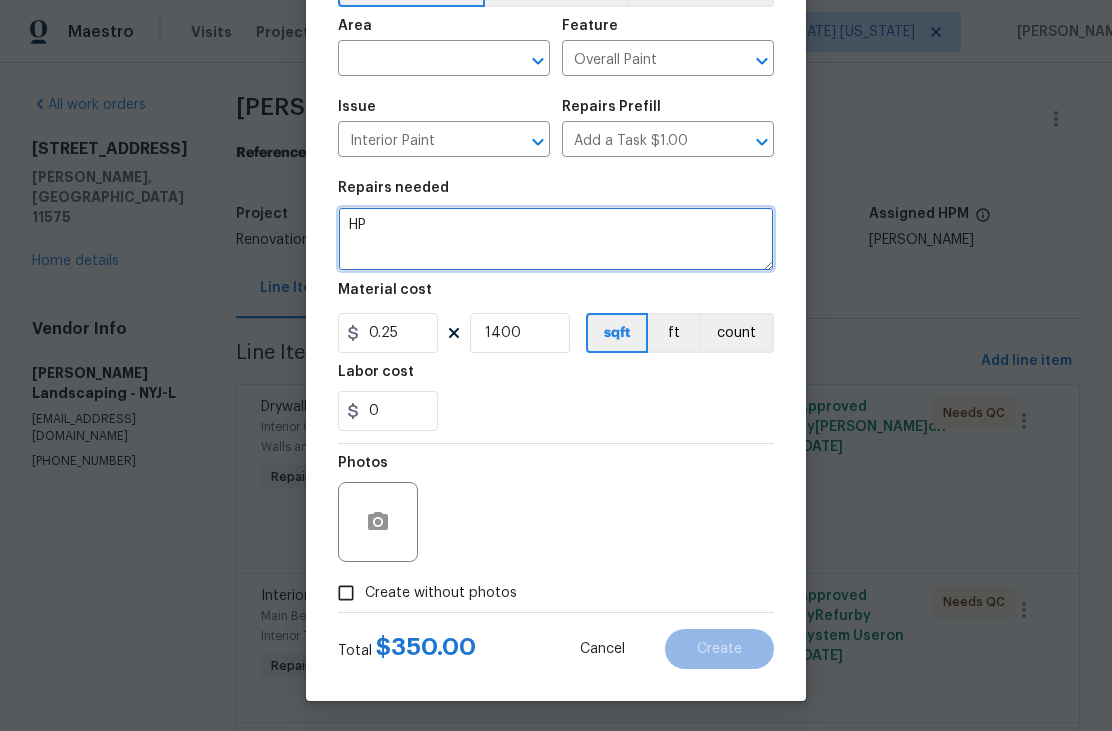 type on "H" 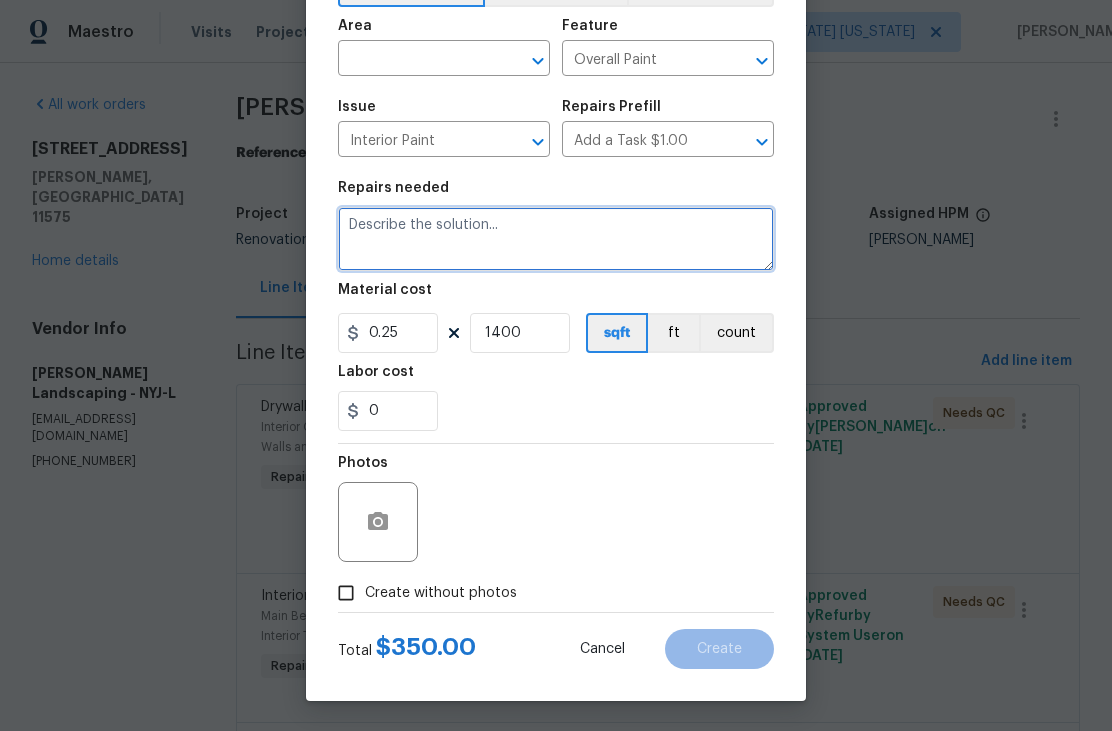 type 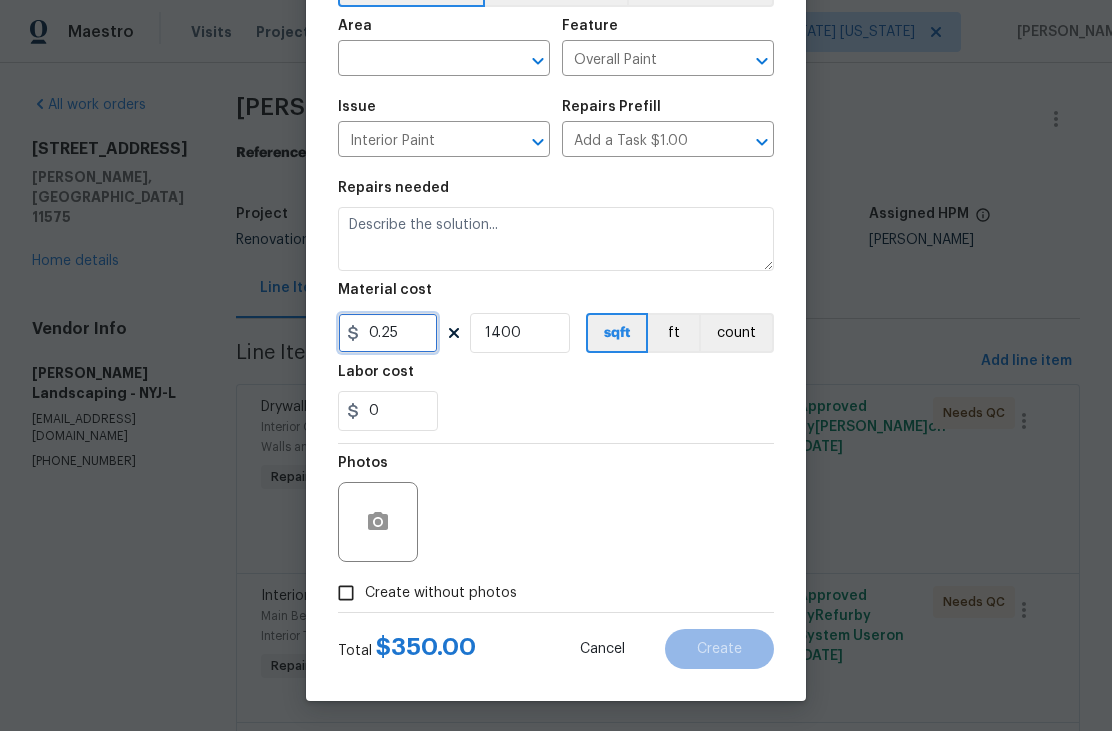 click on "0.25" at bounding box center (388, 333) 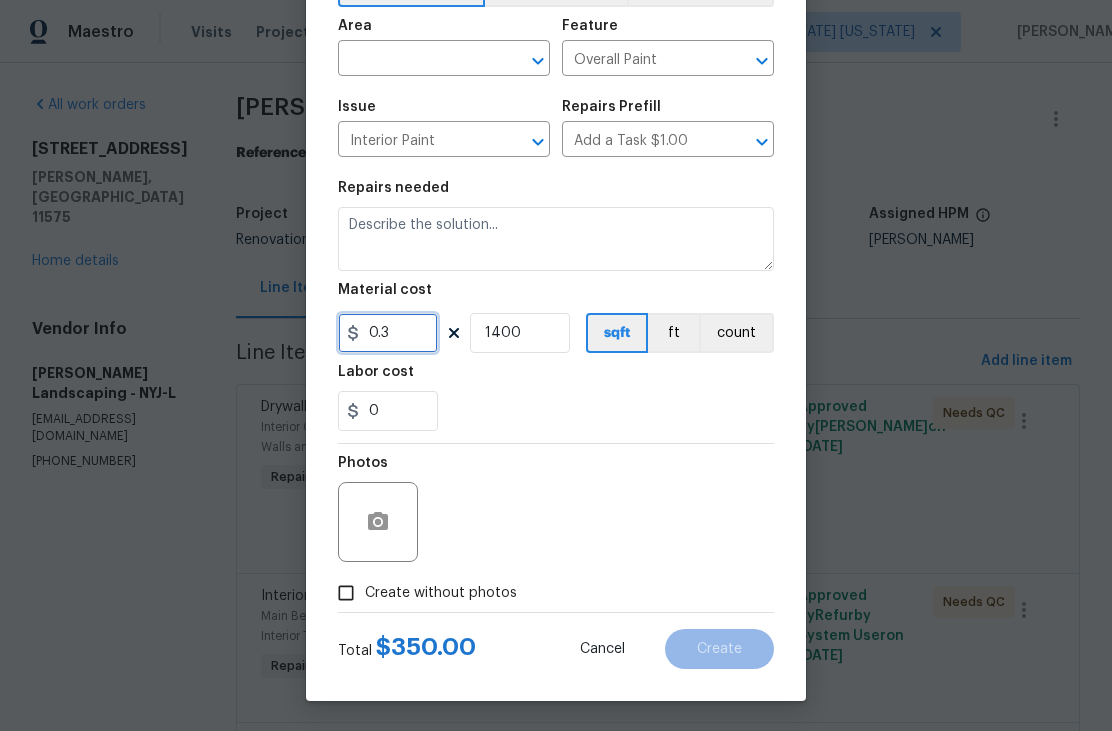 type on "0.3" 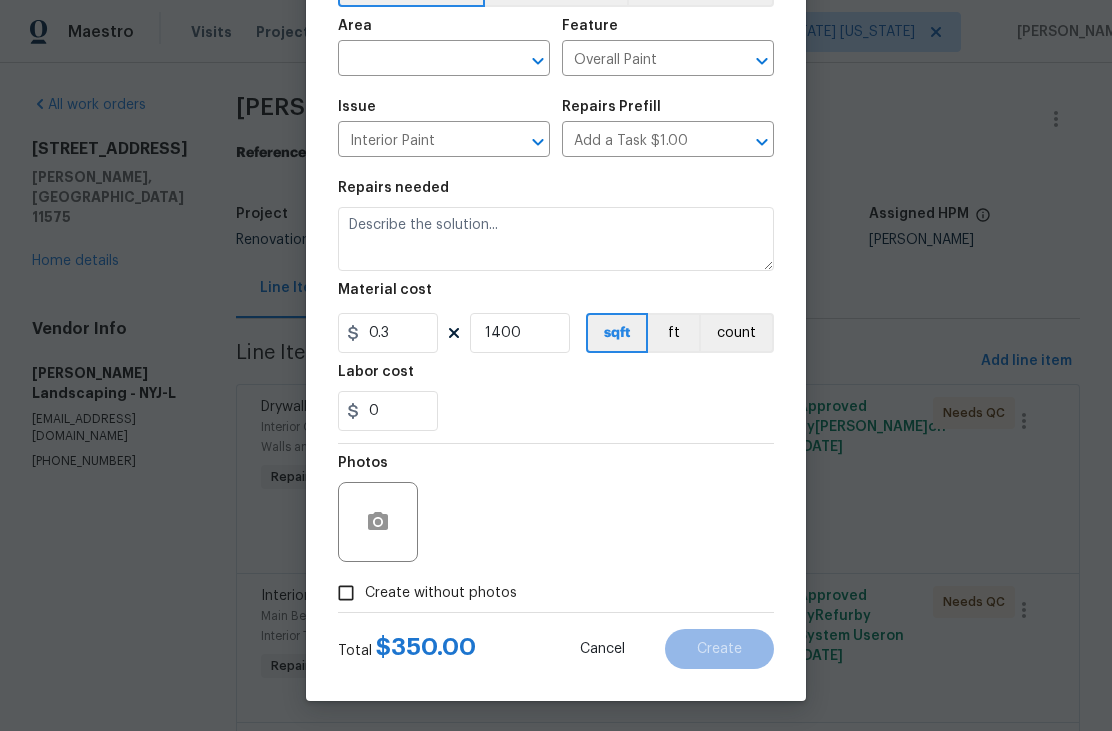 click on "Photos" at bounding box center (556, 509) 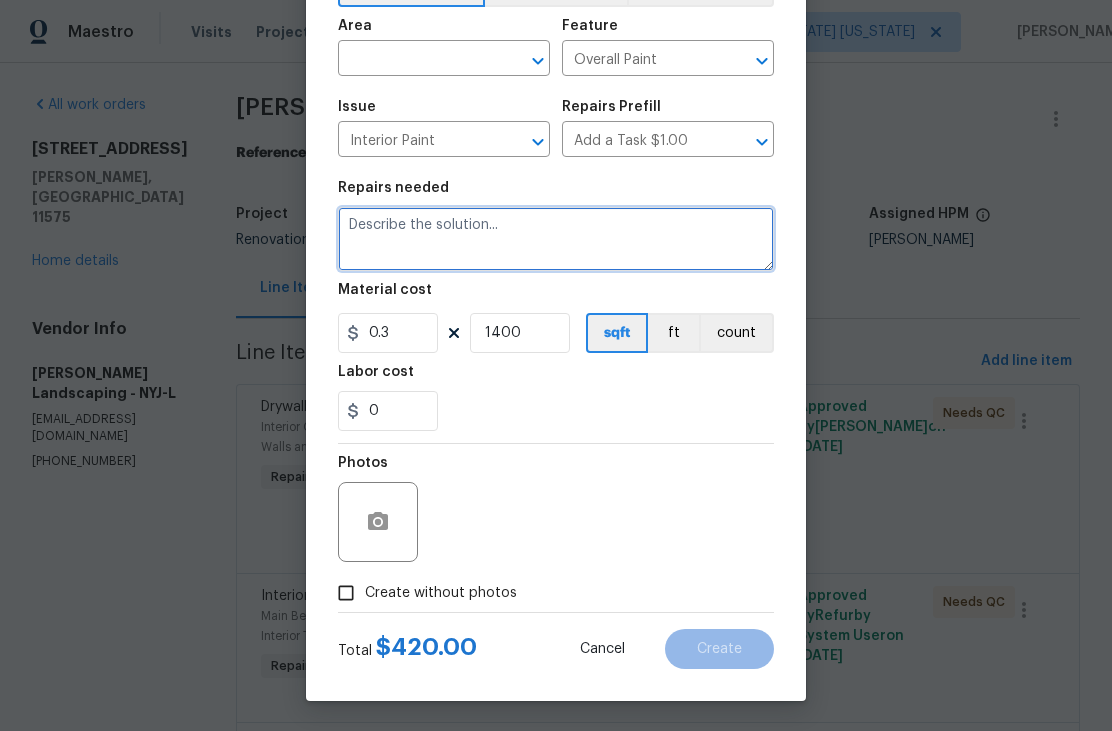 click at bounding box center (556, 239) 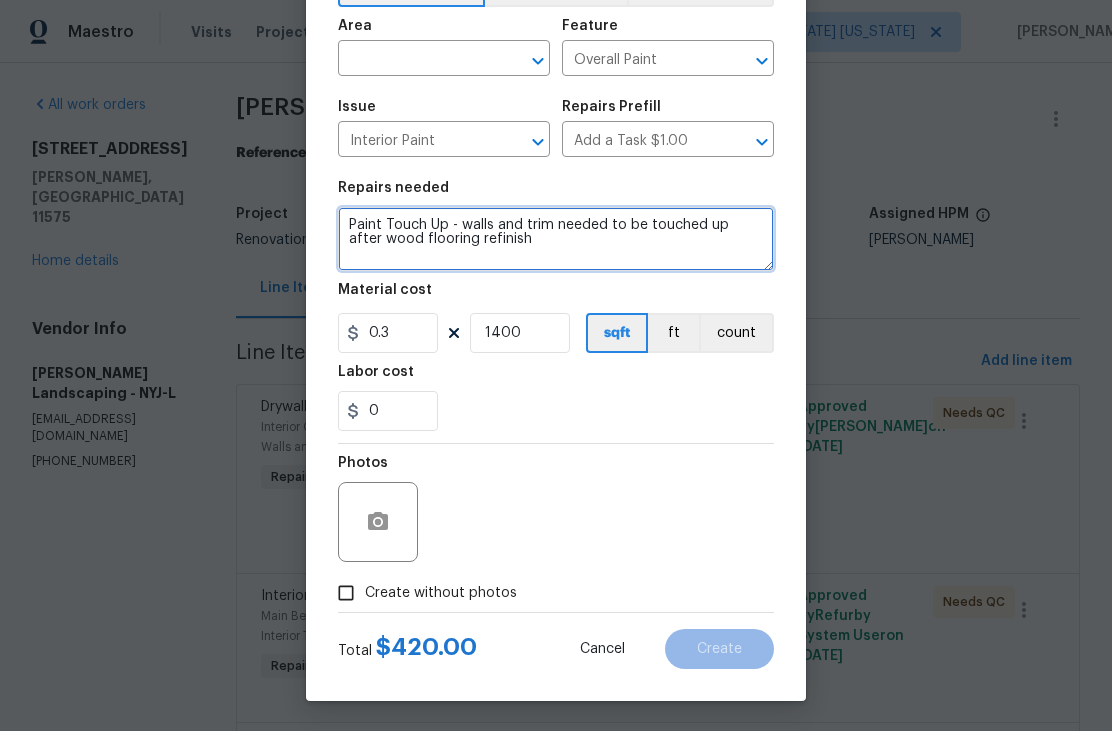 type on "Paint Touch Up - walls and trim needed to be touched up after wood flooring refinish" 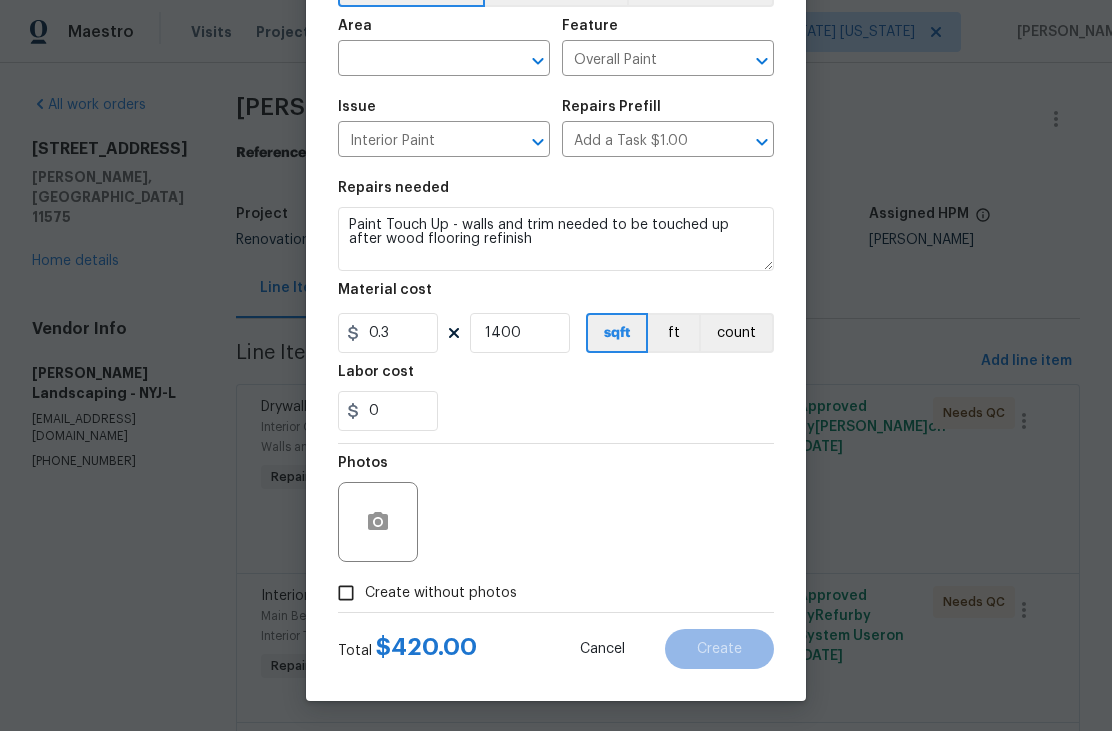 click at bounding box center [416, 60] 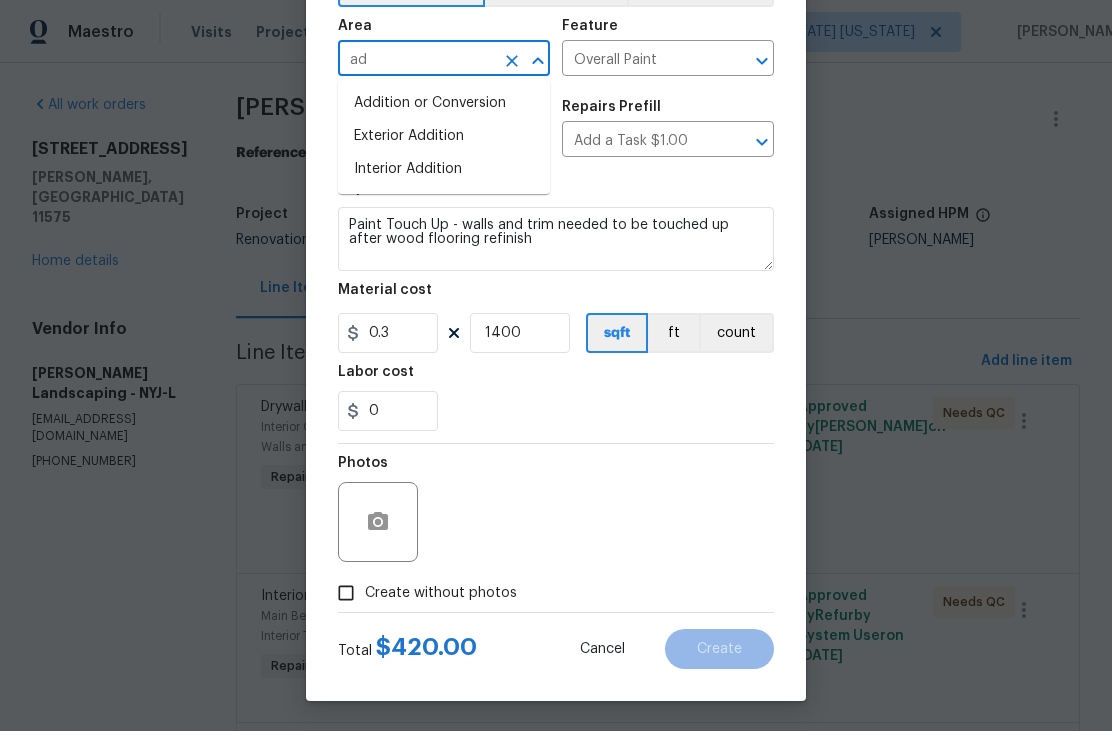 type on "a" 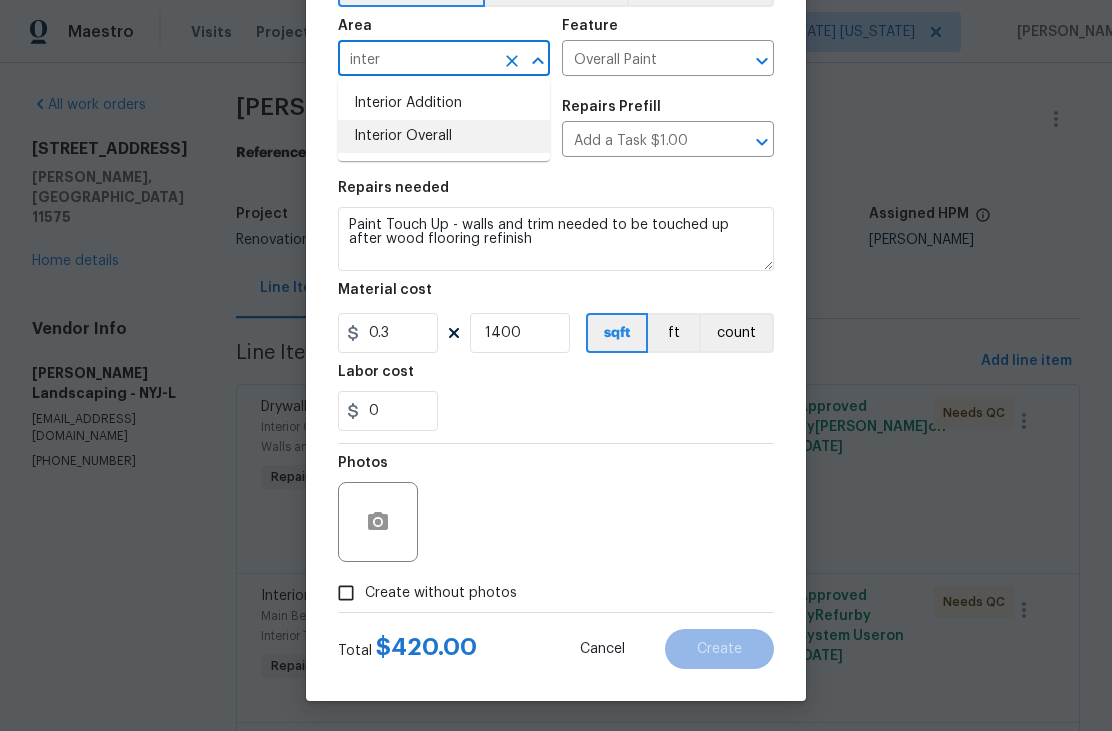 click on "Interior Overall" at bounding box center [444, 136] 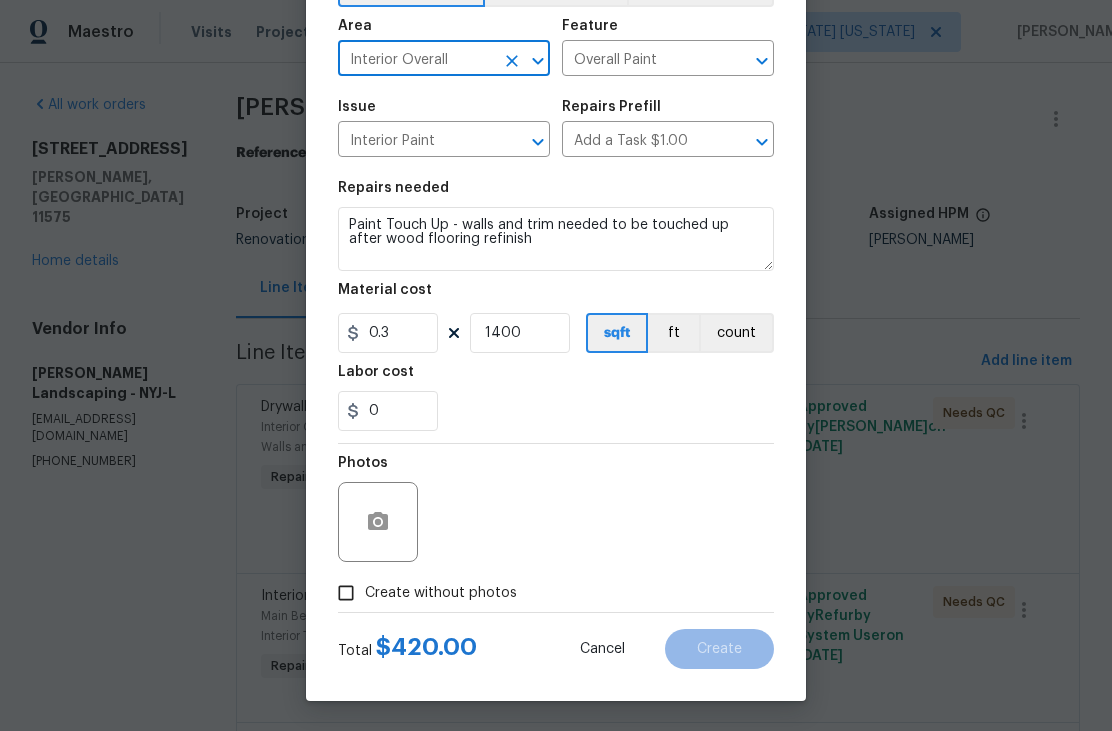 click on "Create without photos" at bounding box center [441, 593] 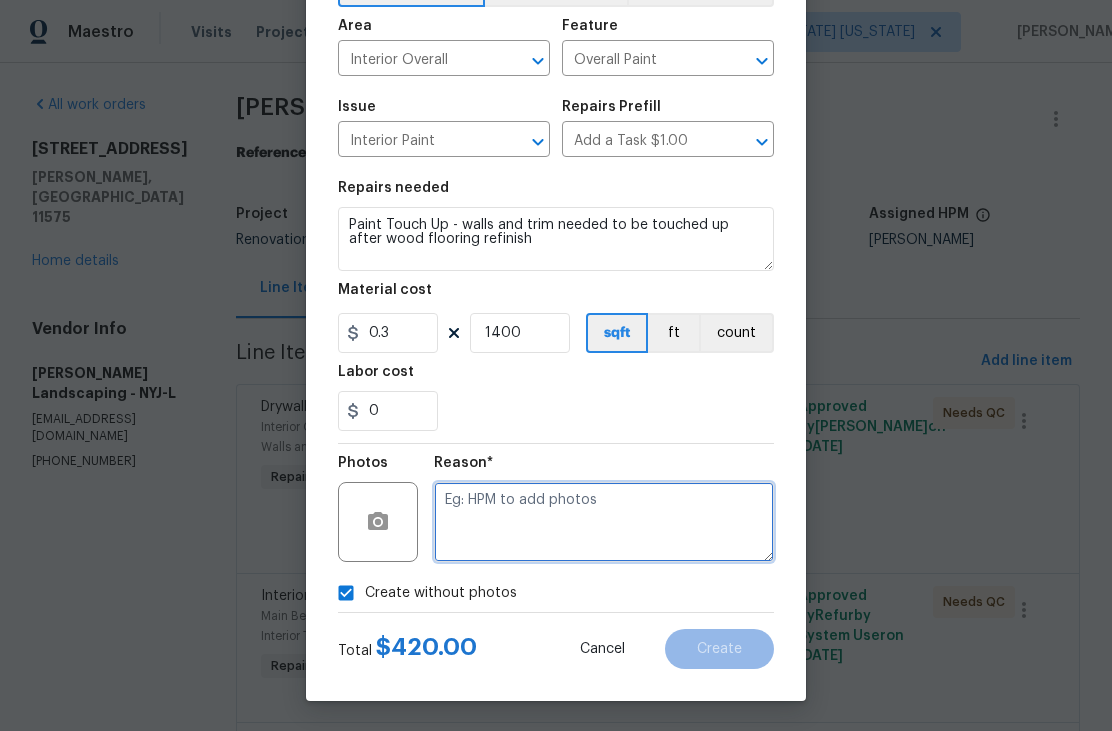 click at bounding box center (604, 522) 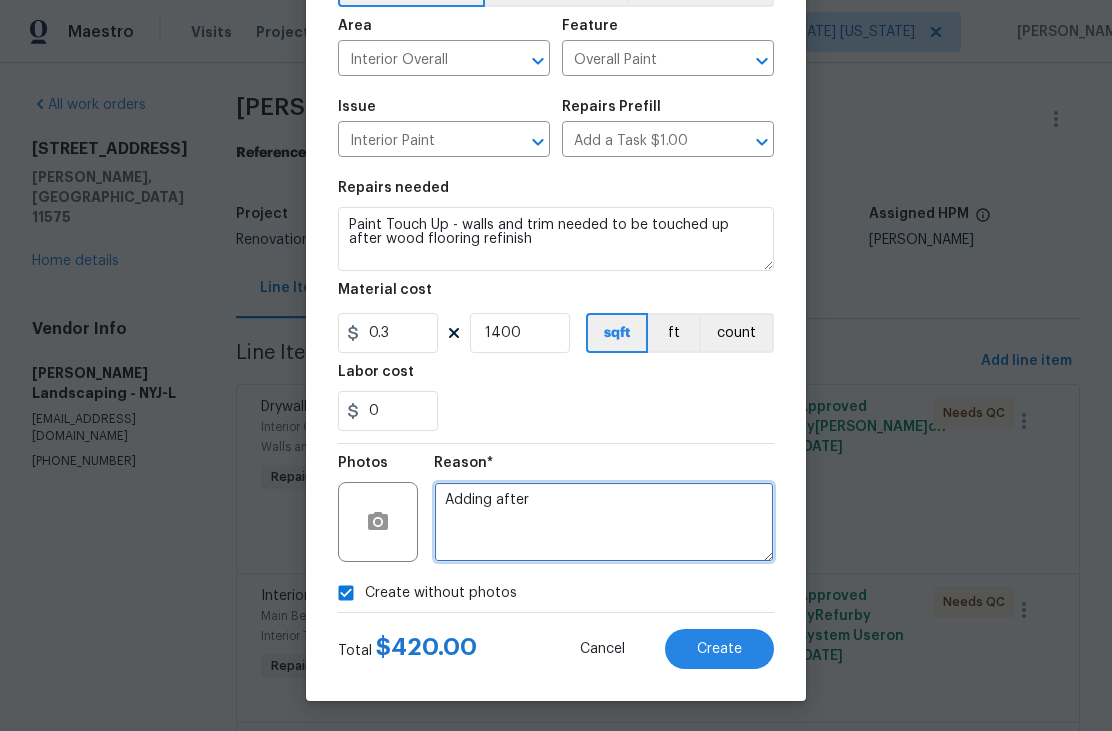 type on "Adding after" 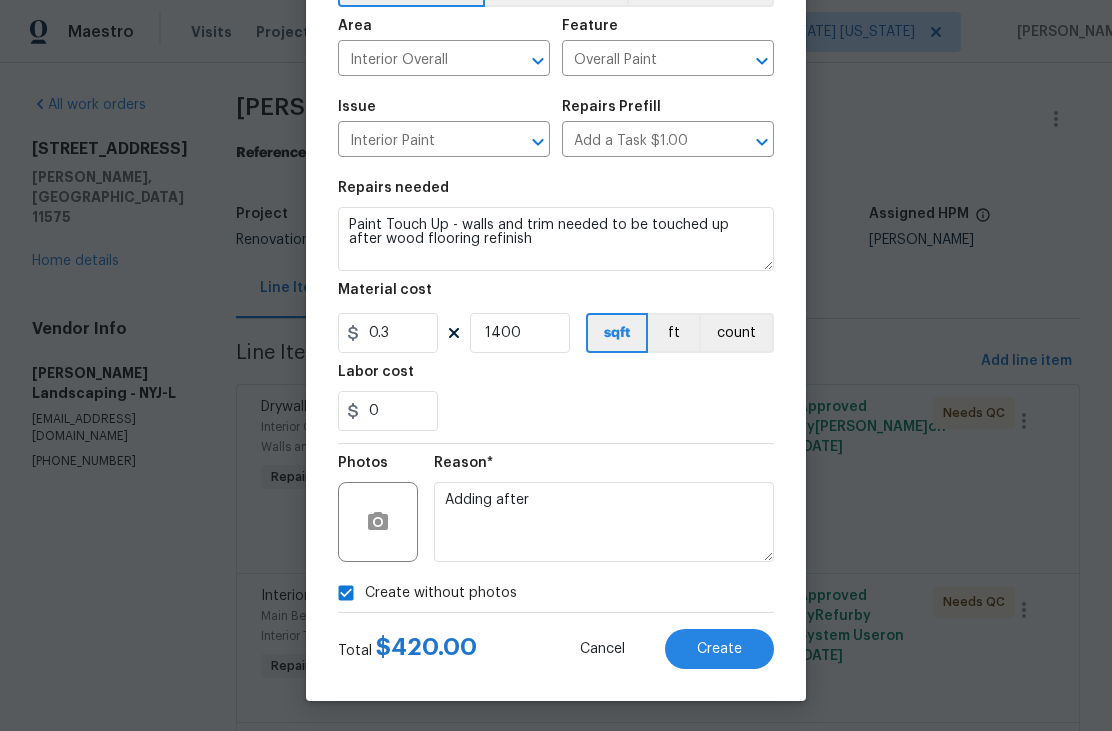 click on "Create" at bounding box center [719, 649] 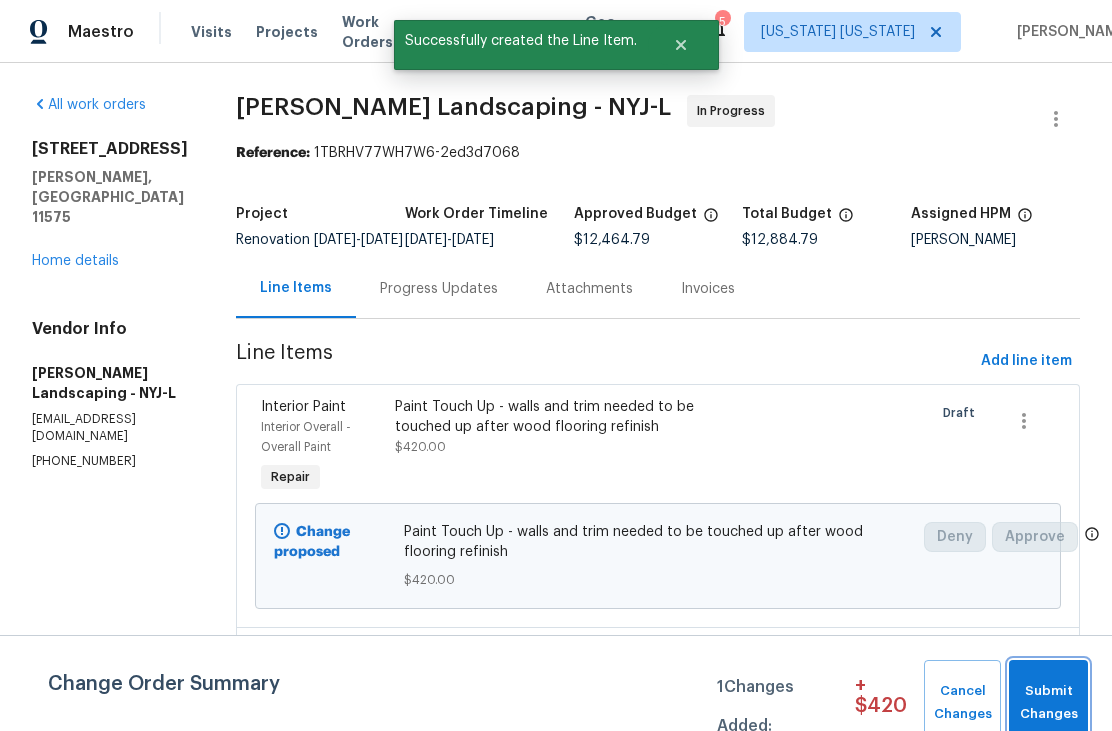 click on "Submit Changes" at bounding box center [1048, 703] 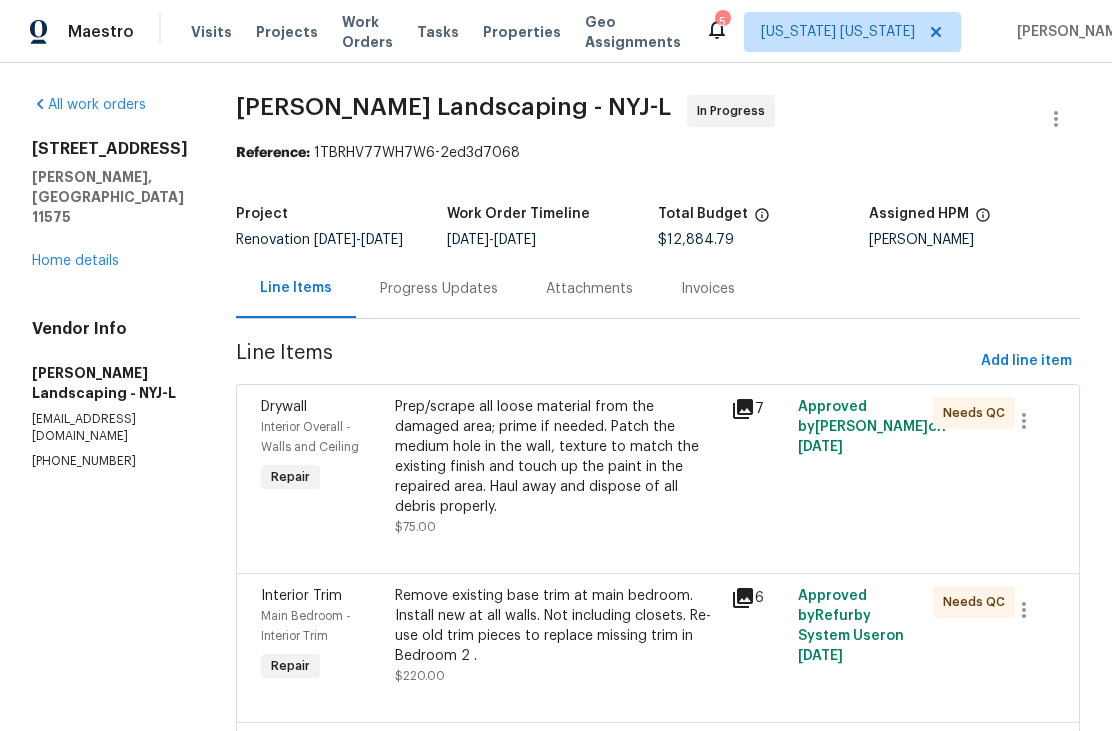 click on "Home details" at bounding box center (75, 261) 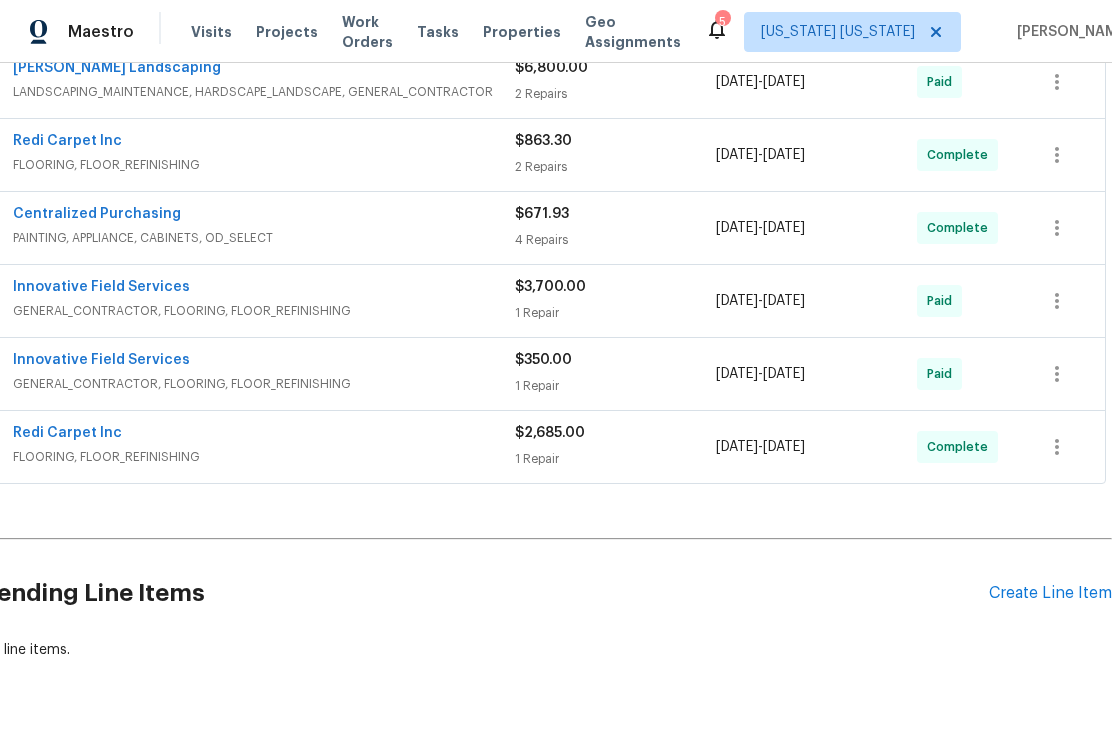 scroll, scrollTop: 912, scrollLeft: 18, axis: both 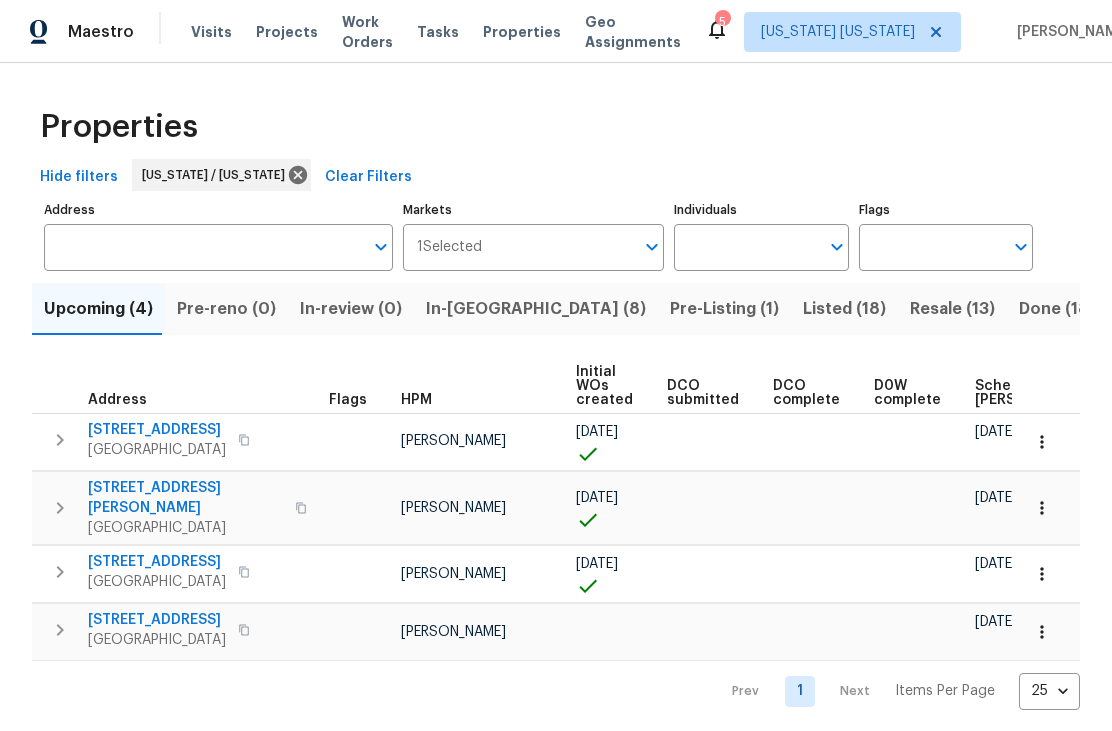 click on "Listed (18)" at bounding box center [844, 309] 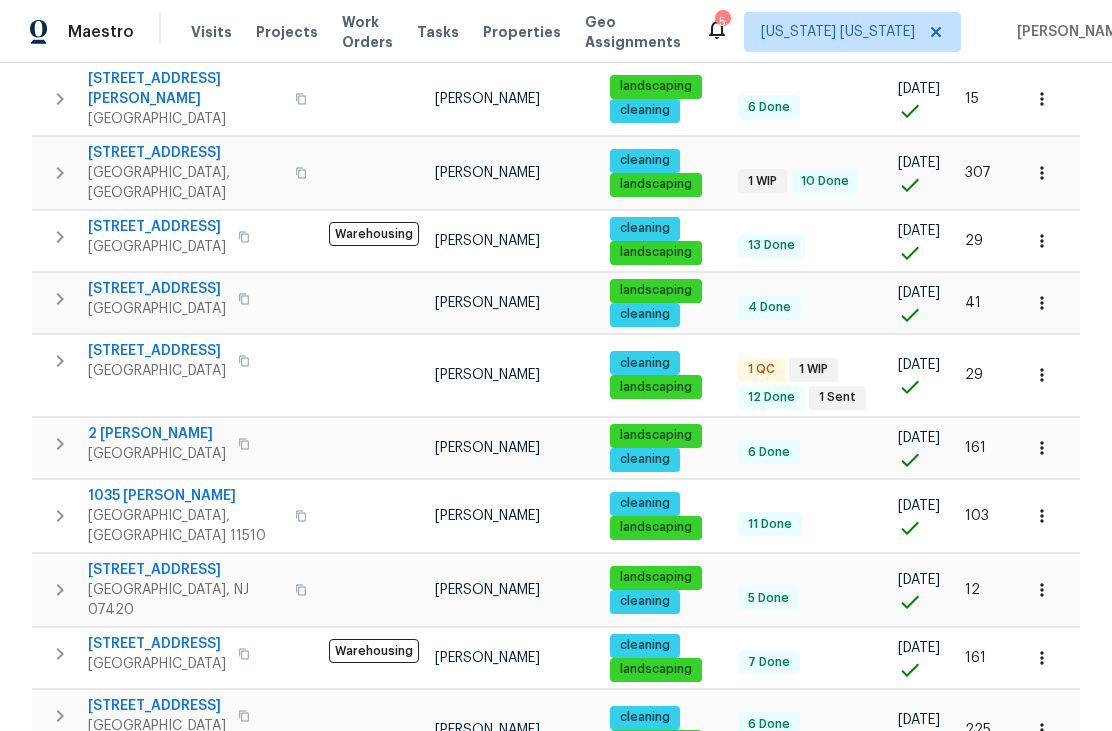 scroll, scrollTop: 854, scrollLeft: 0, axis: vertical 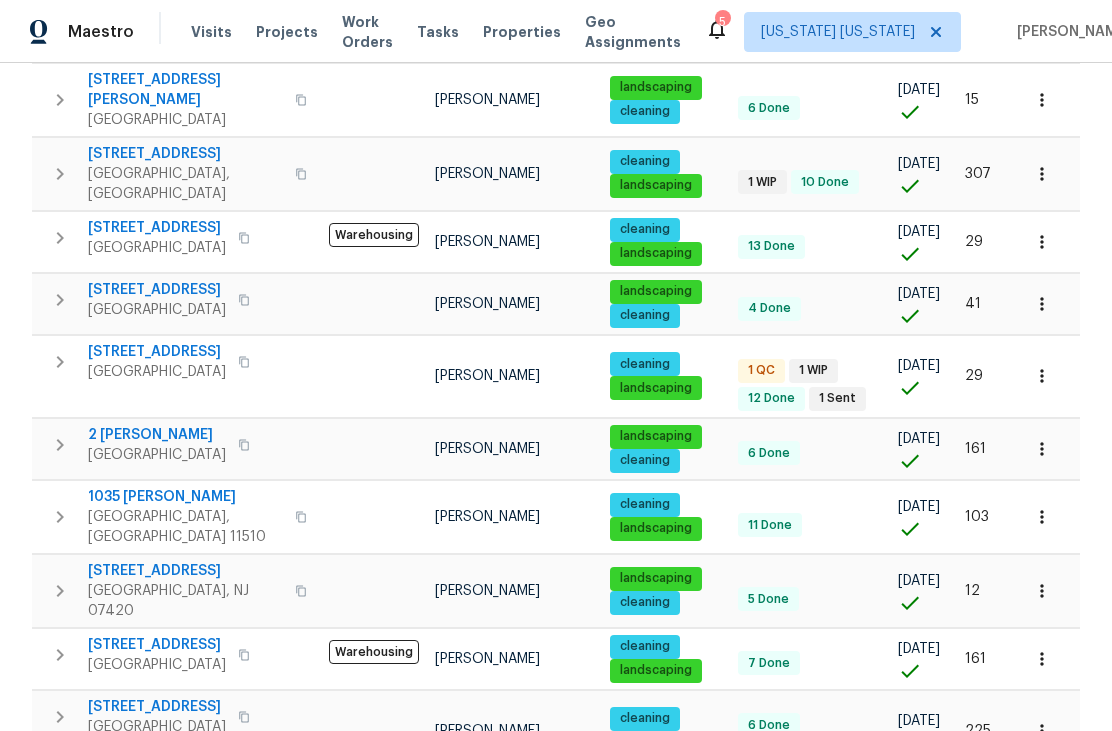 click on "East Meadow, NY 11554" at bounding box center (157, 372) 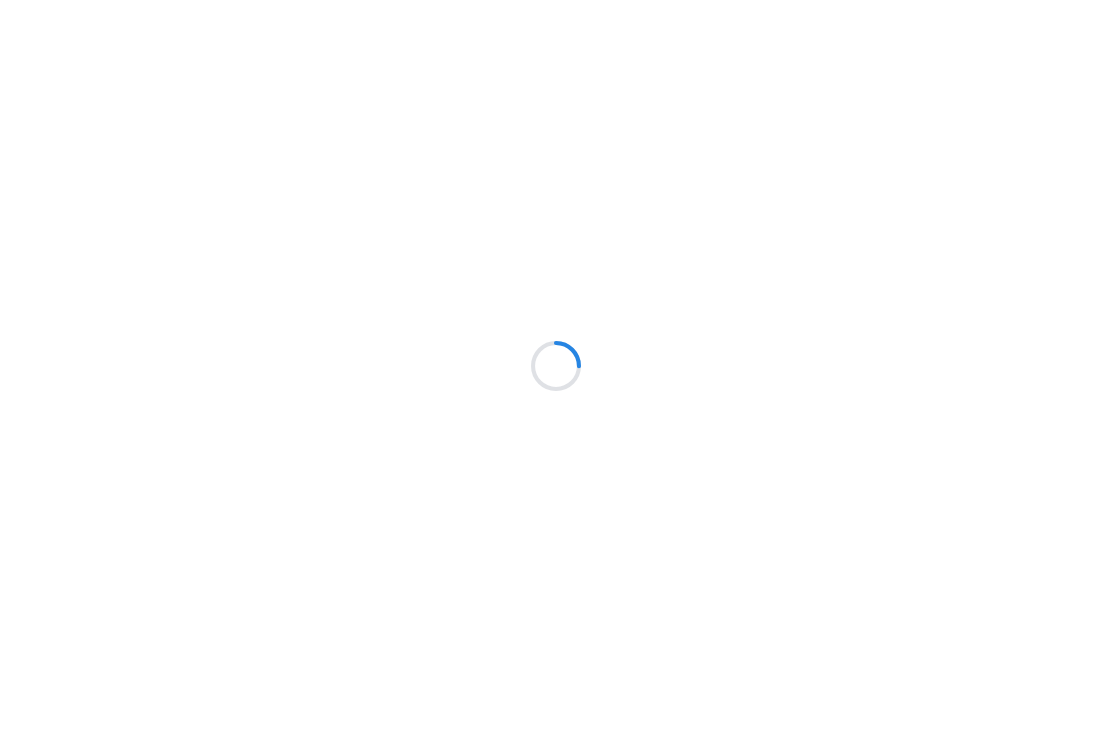 scroll, scrollTop: 0, scrollLeft: 0, axis: both 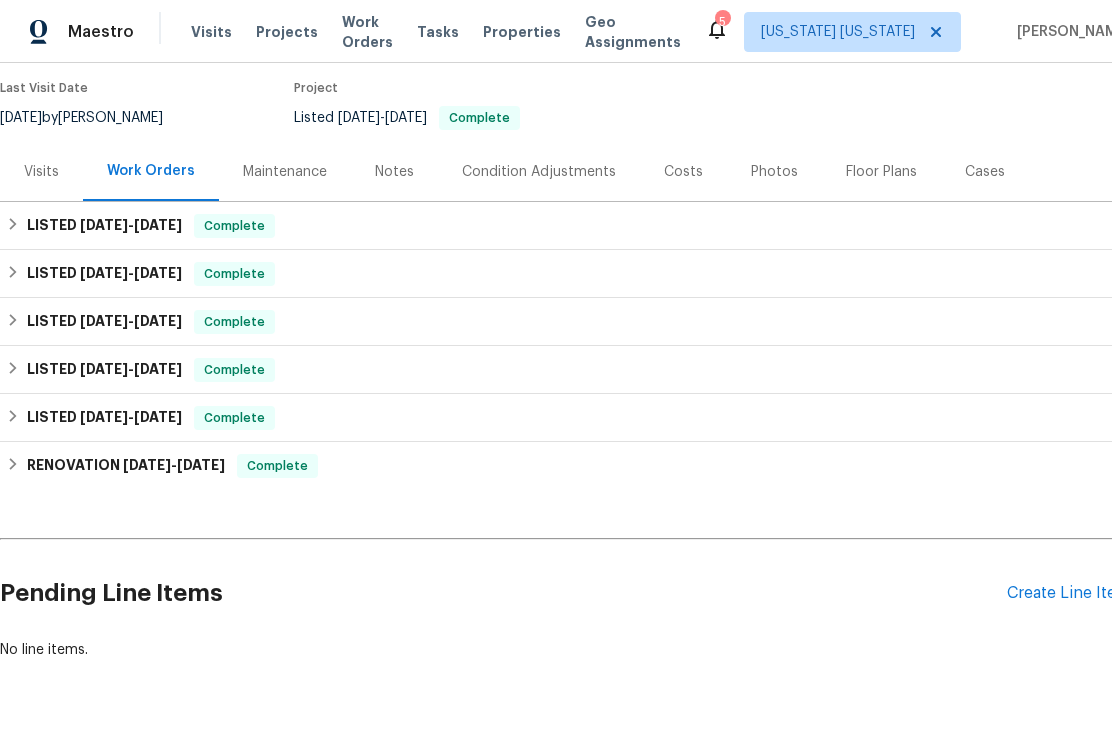 click on "Create Line Item" at bounding box center [1068, 593] 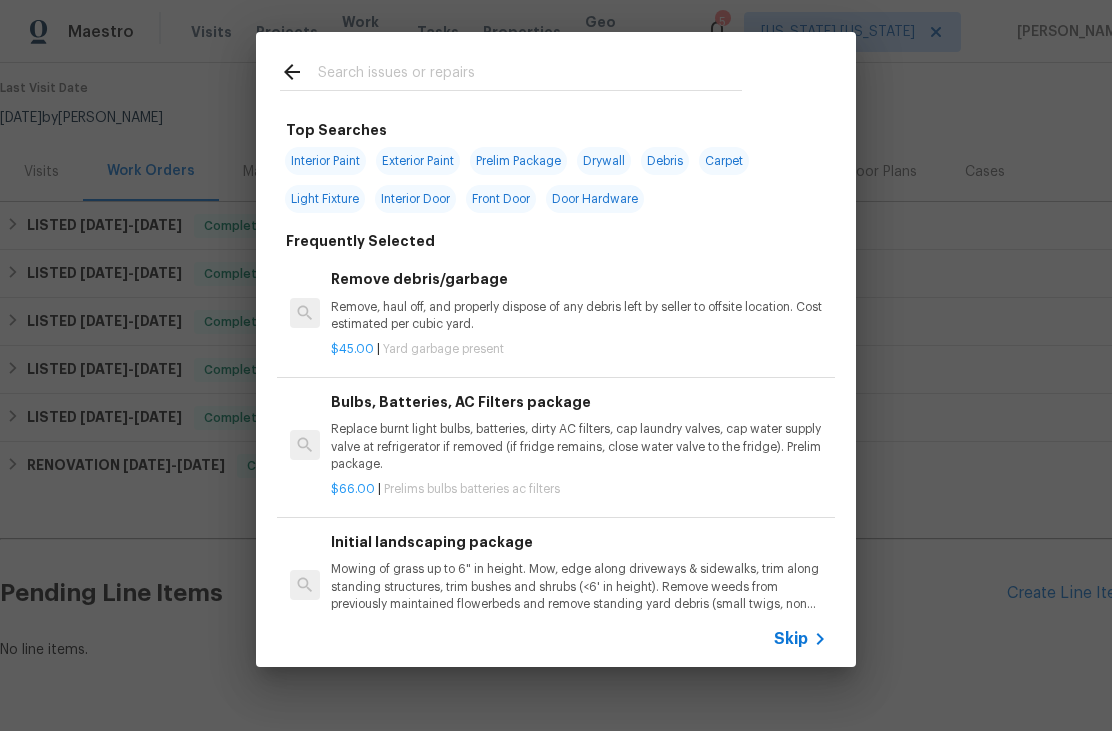 click at bounding box center [511, 71] 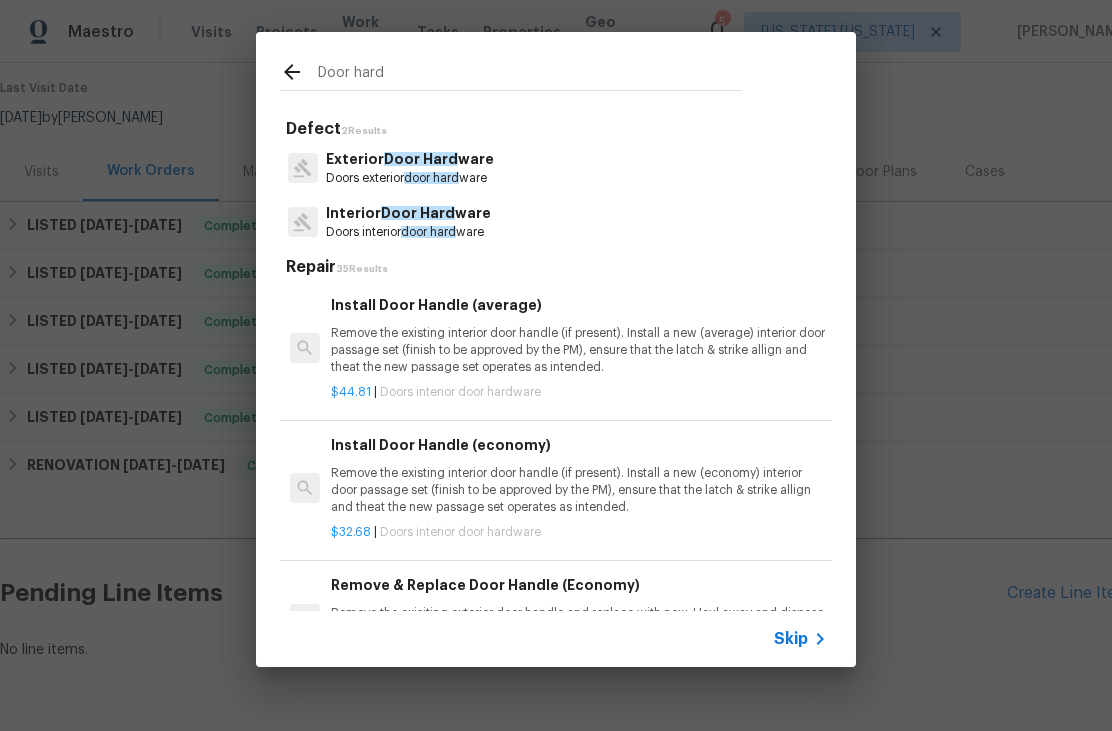 type on "Door hard" 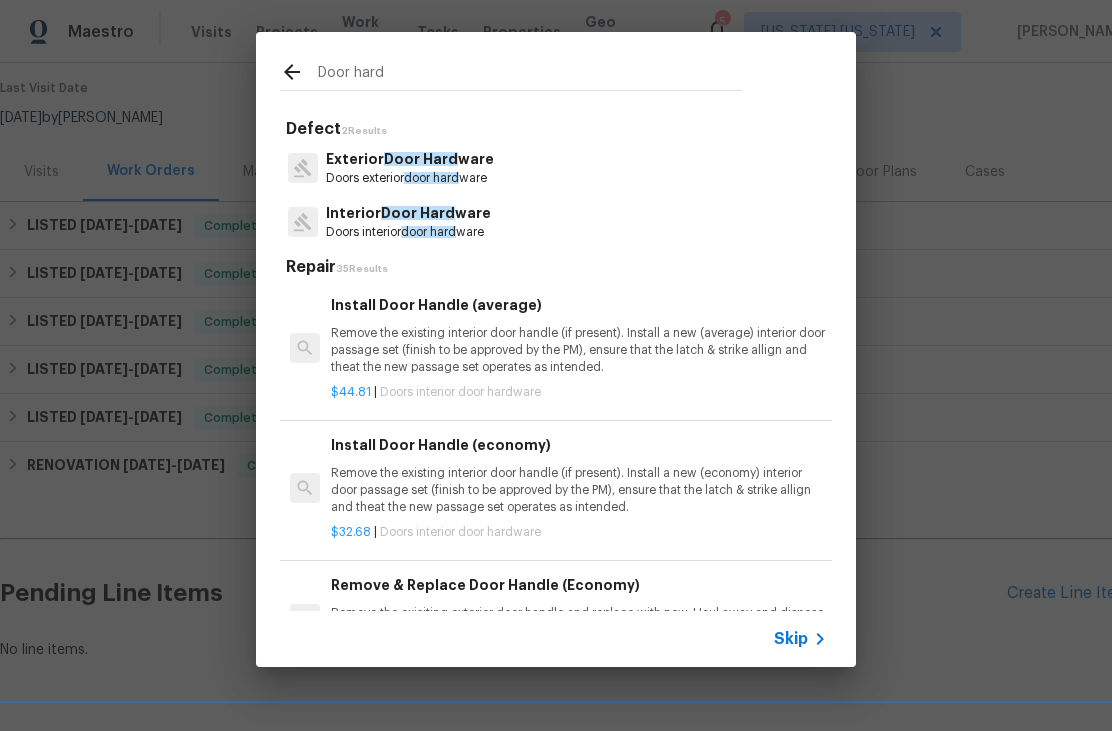 click on "Interior  Door Hard ware Doors interior  door hard ware" at bounding box center [556, 222] 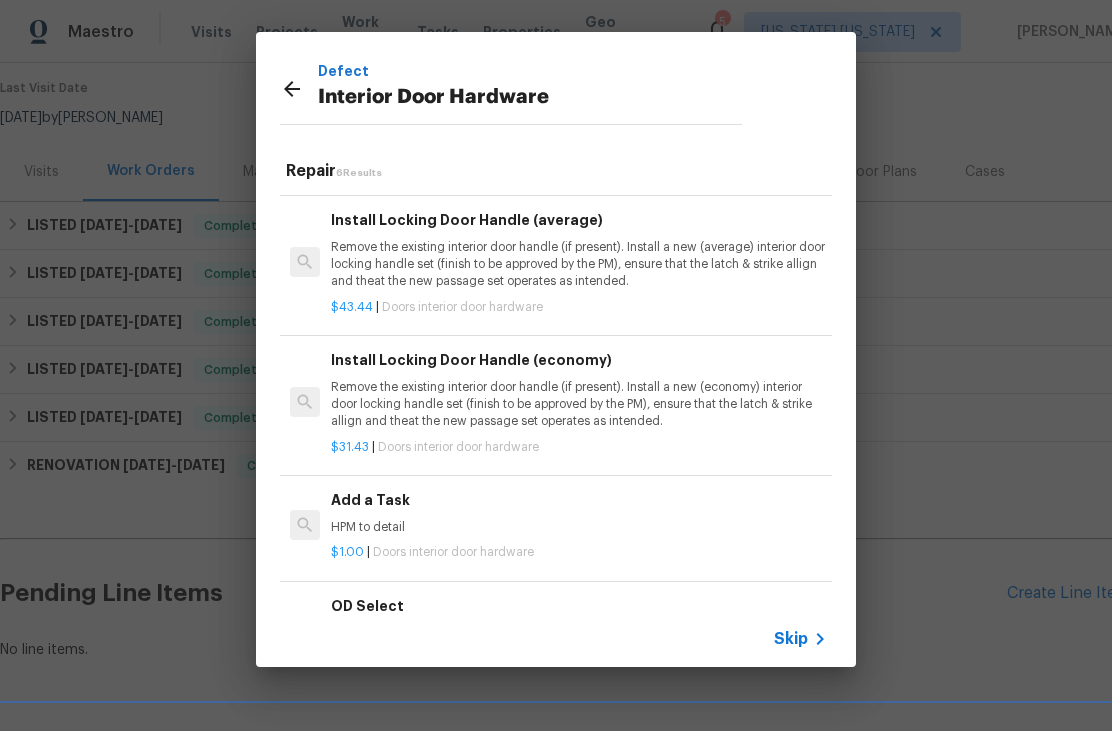 scroll, scrollTop: 269, scrollLeft: 0, axis: vertical 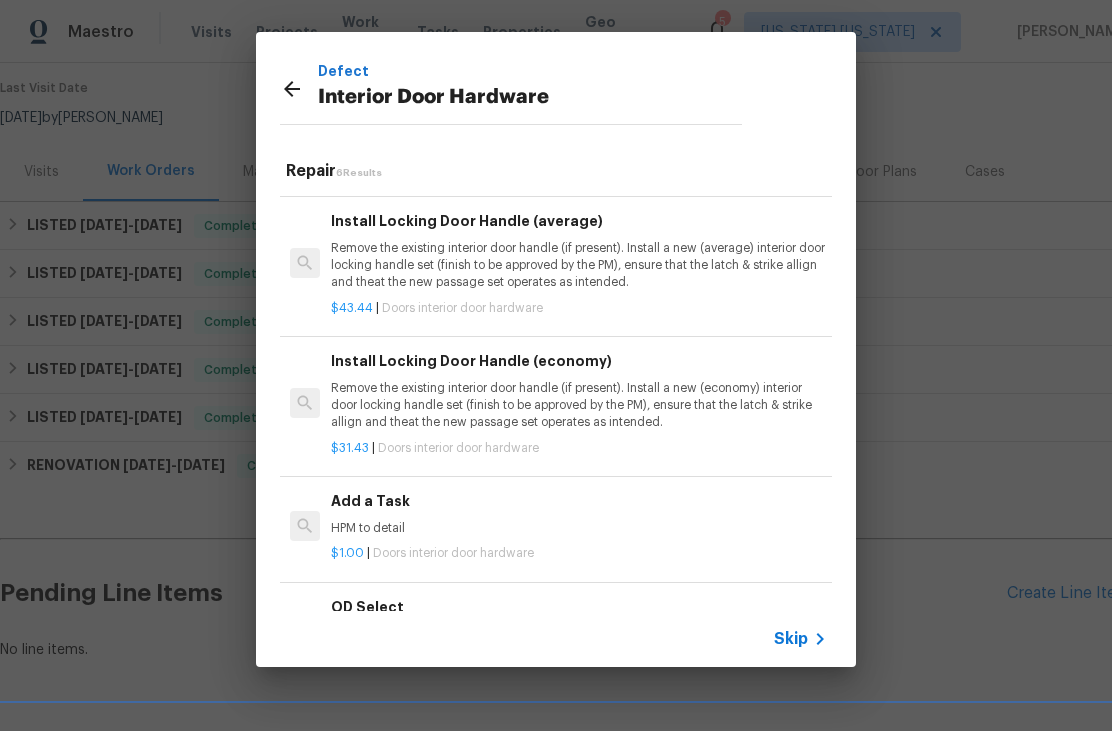 click on "HPM to detail" at bounding box center [579, 528] 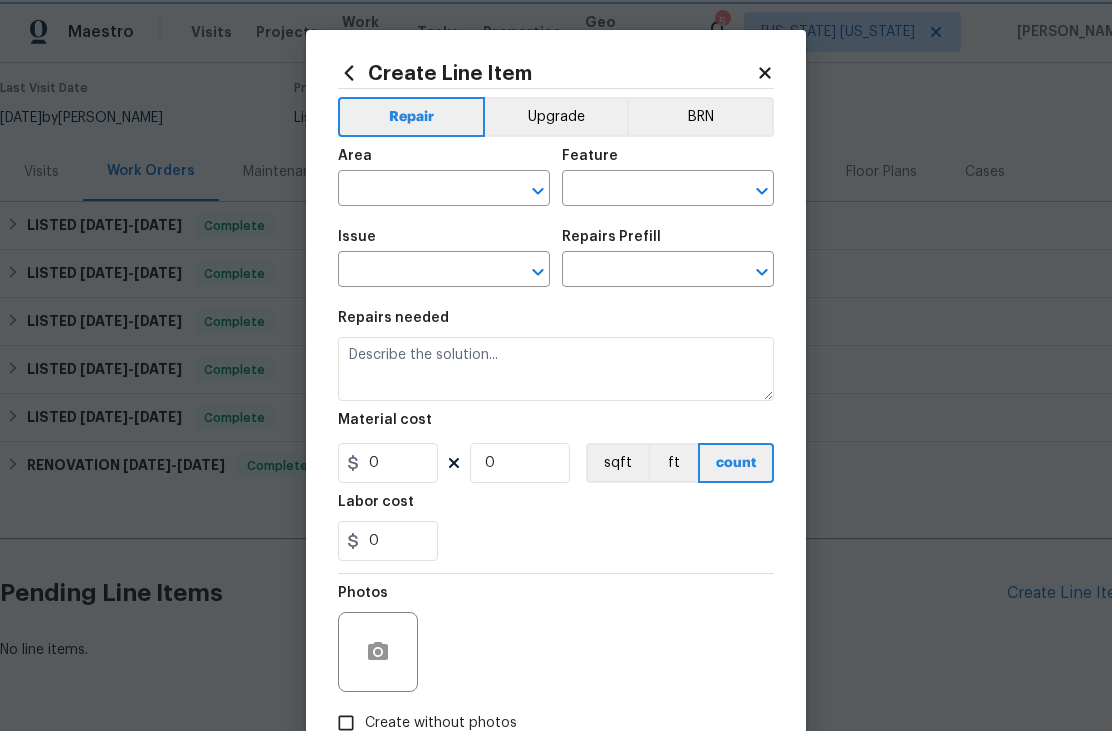 type on "Interior Door" 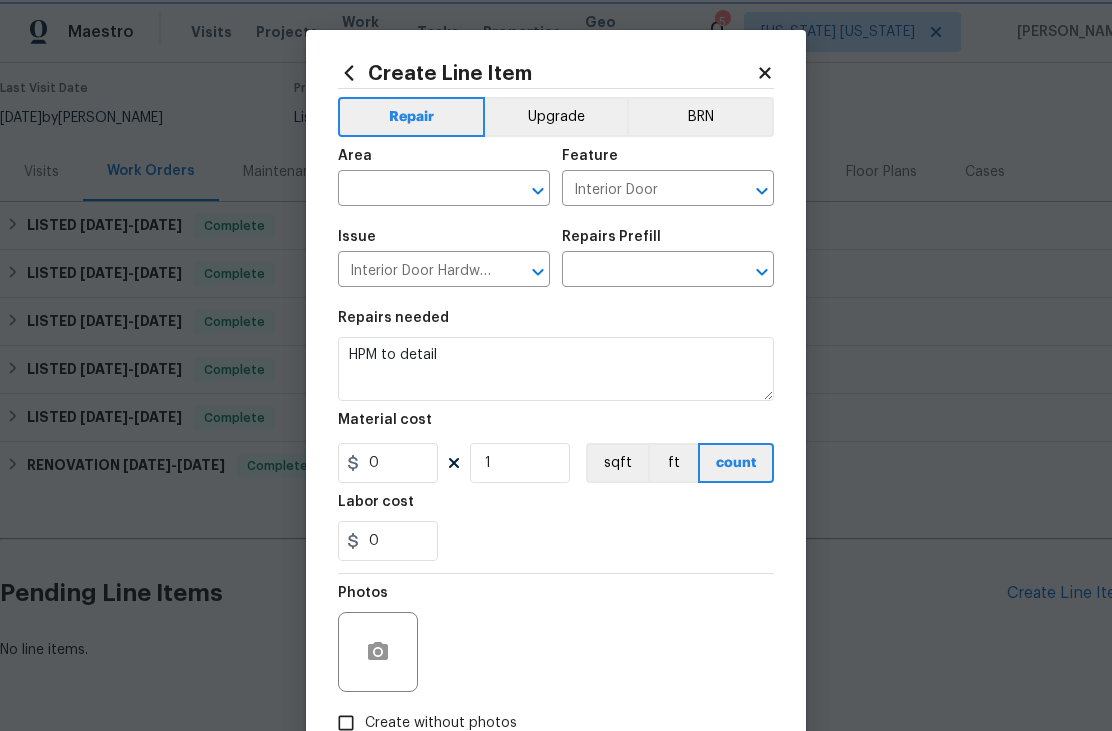 type on "Add a Task $1.00" 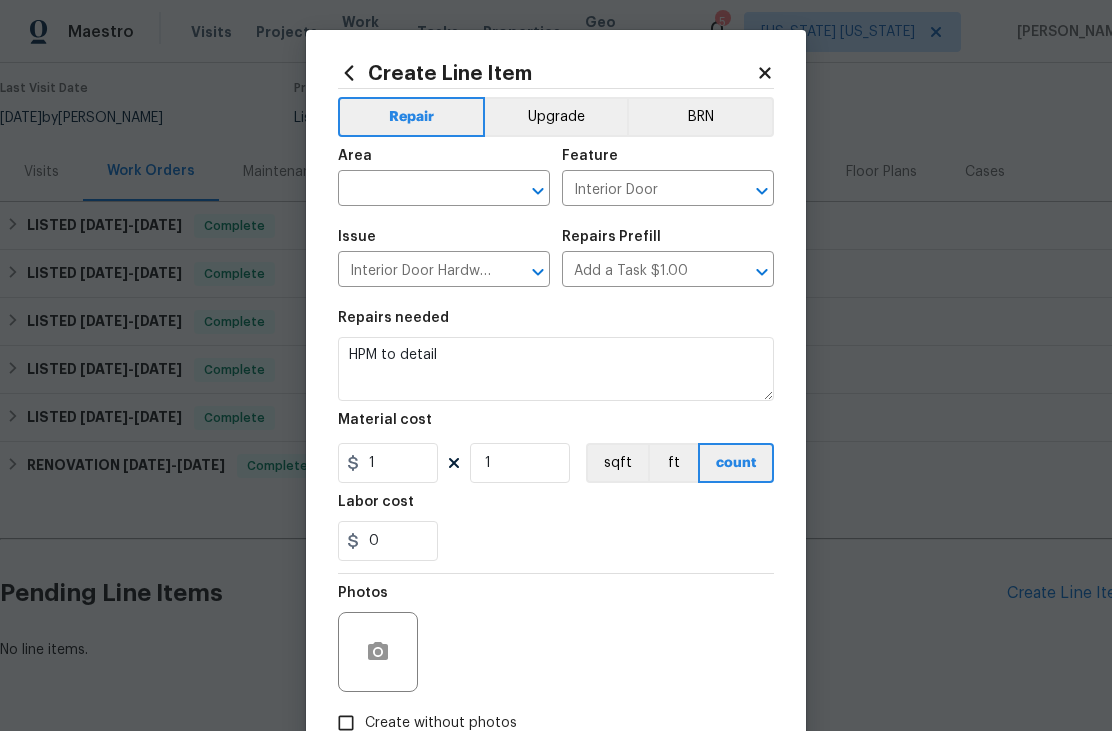 click on "Repairs needed HPM to detail Material cost 1 1 sqft ft count Labor cost 0" at bounding box center (556, 436) 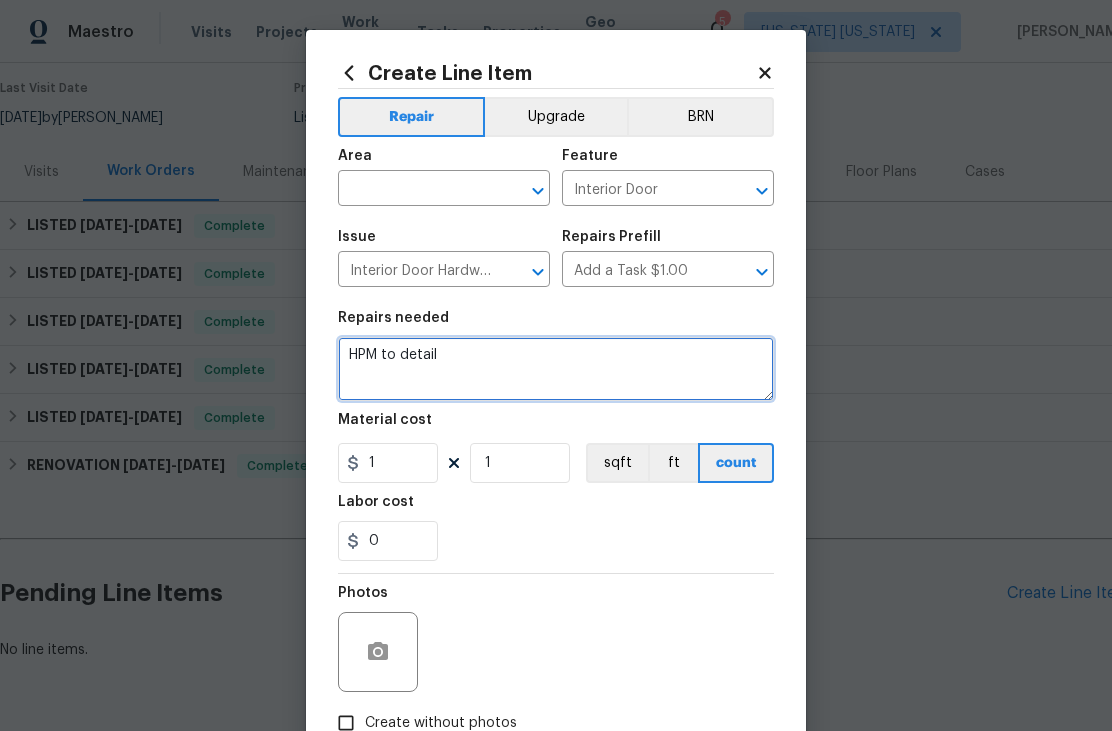click on "HPM to detail" at bounding box center (556, 369) 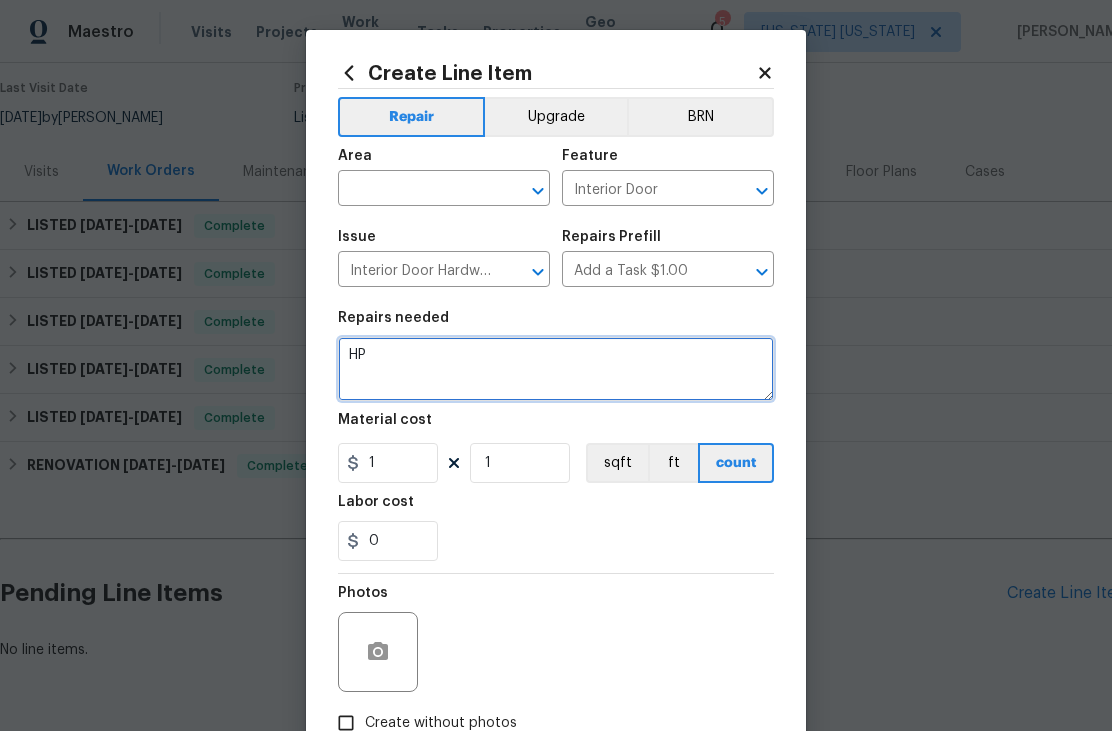 type on "H" 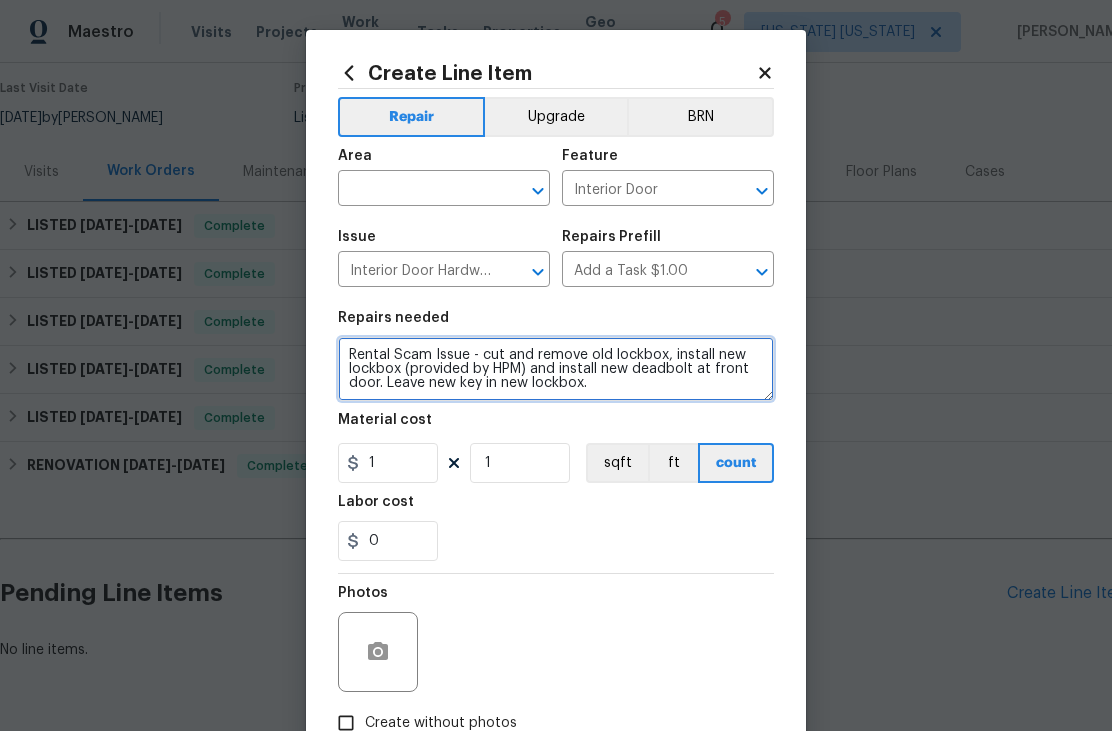 scroll, scrollTop: 18, scrollLeft: 0, axis: vertical 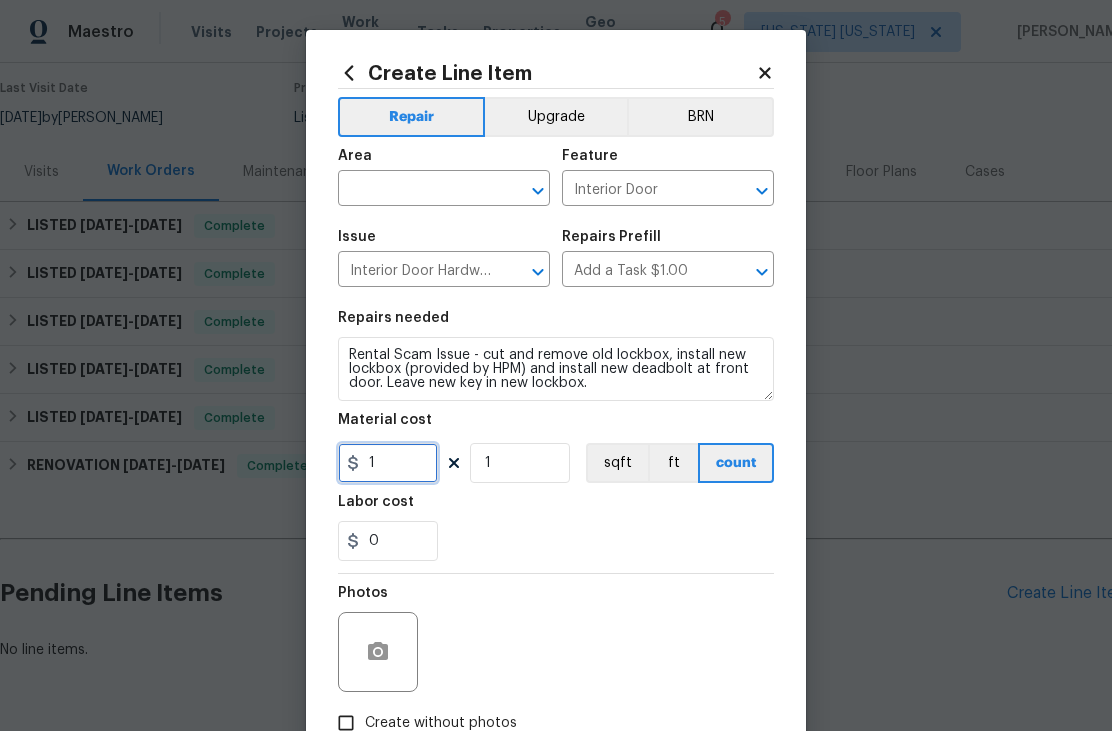 click on "1" at bounding box center [388, 463] 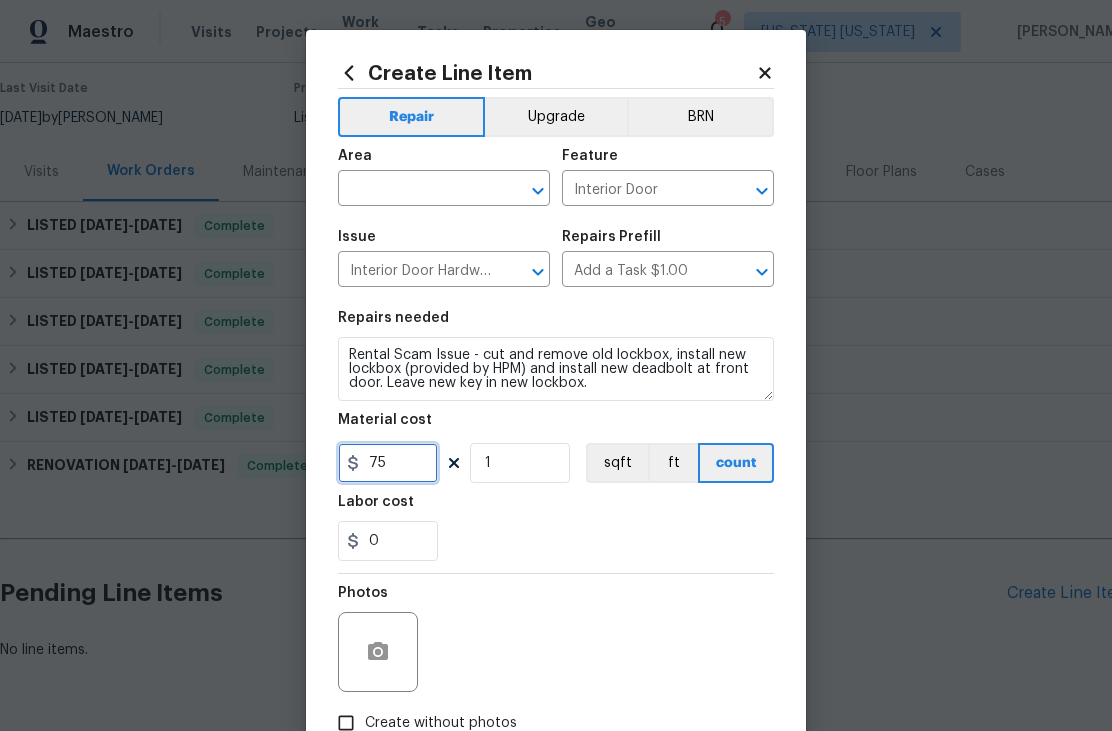 type on "75" 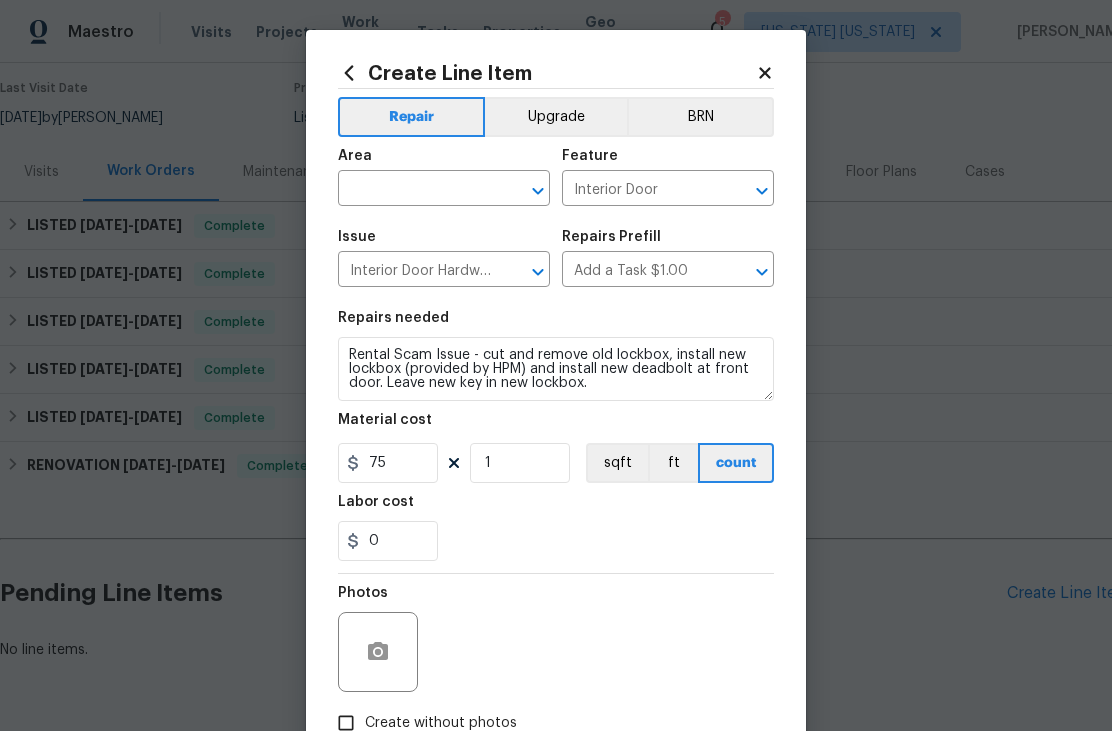 click at bounding box center (416, 190) 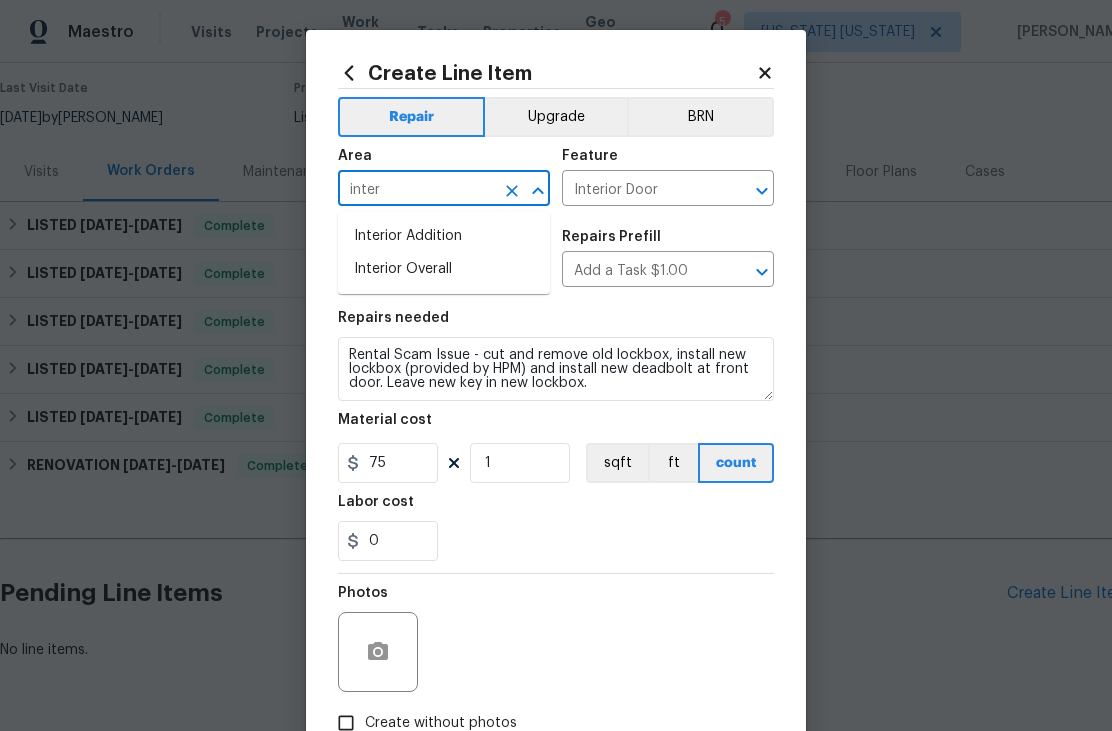 type on "inter" 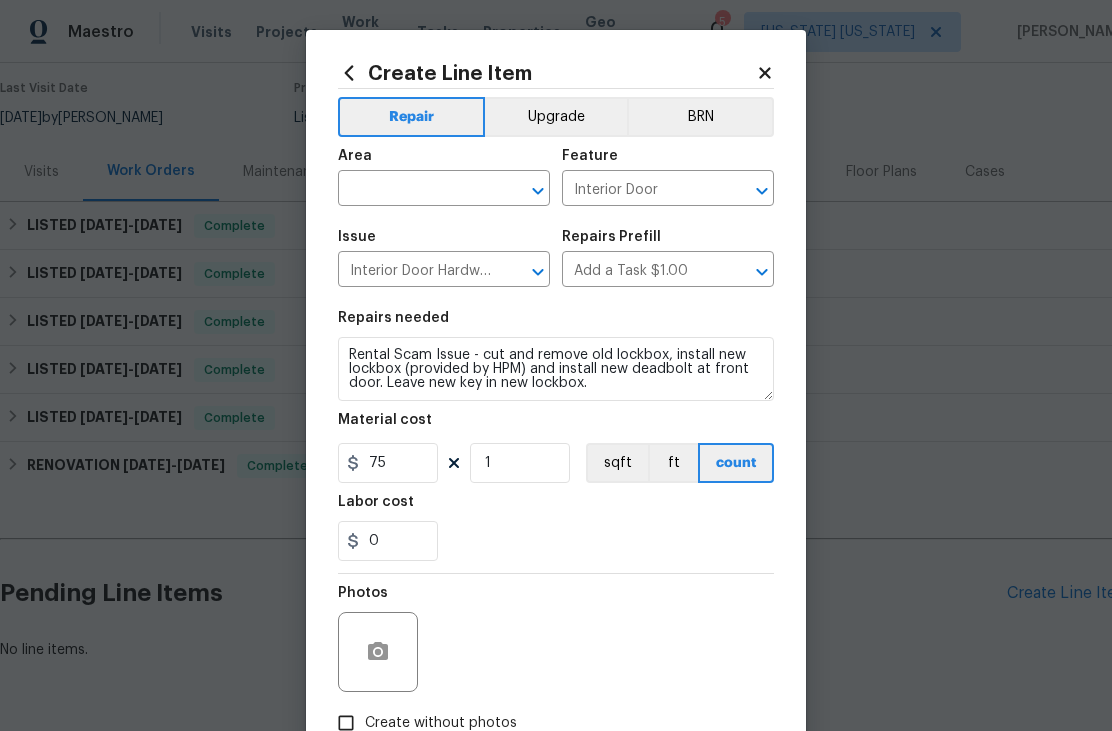 click on "Issue Interior Door Hardware ​" at bounding box center (444, 258) 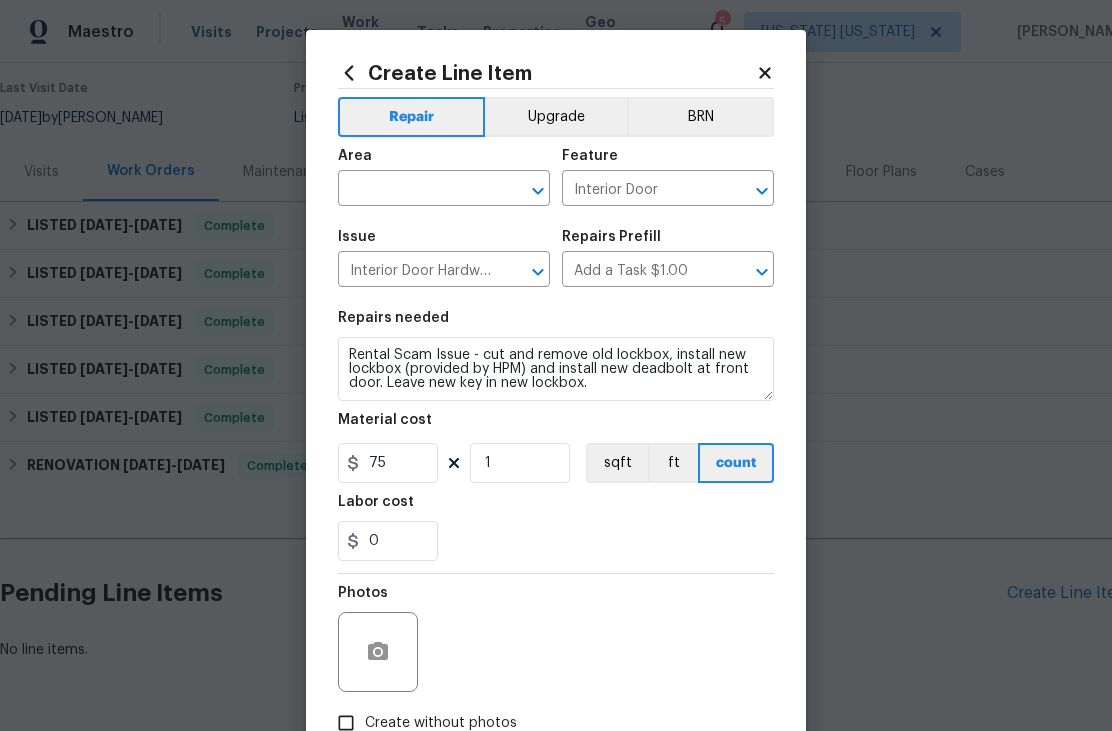 click at bounding box center [416, 190] 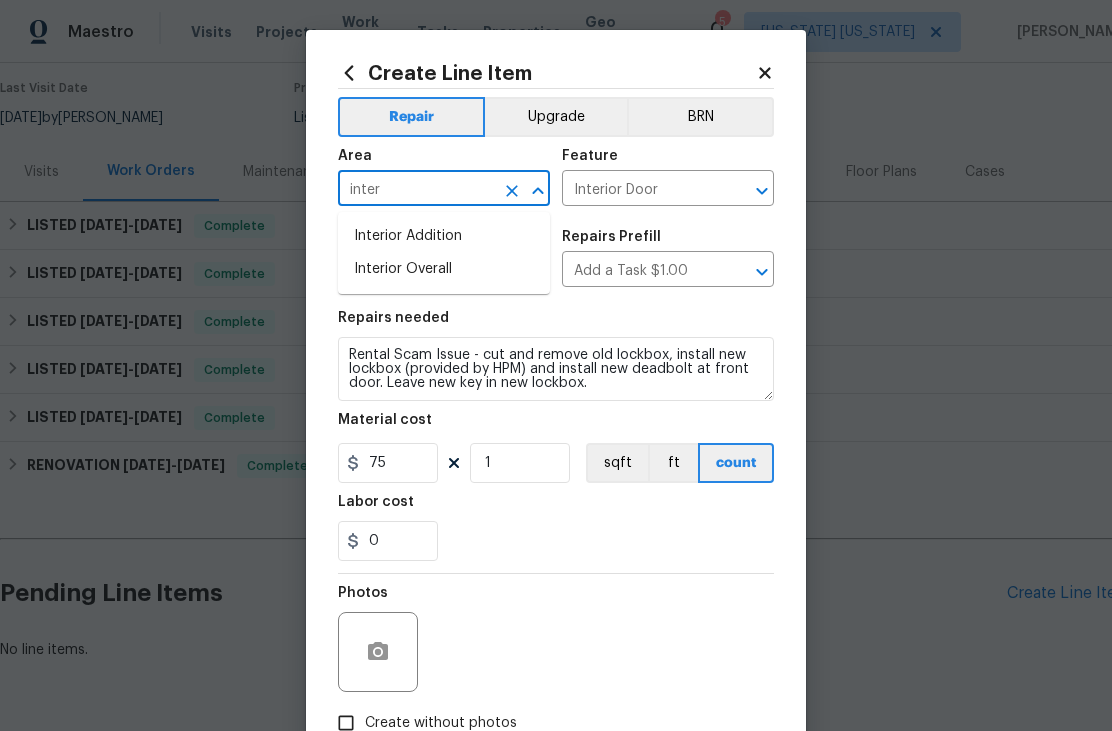 click on "Interior Overall" at bounding box center [444, 269] 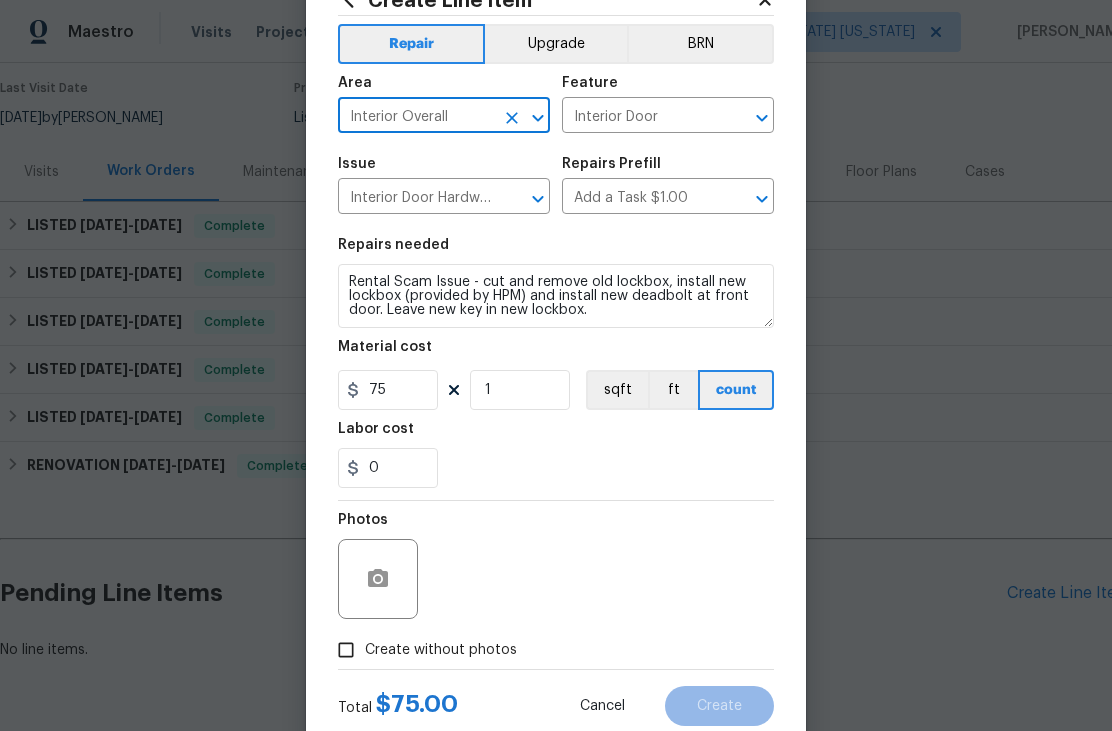 scroll, scrollTop: 115, scrollLeft: 0, axis: vertical 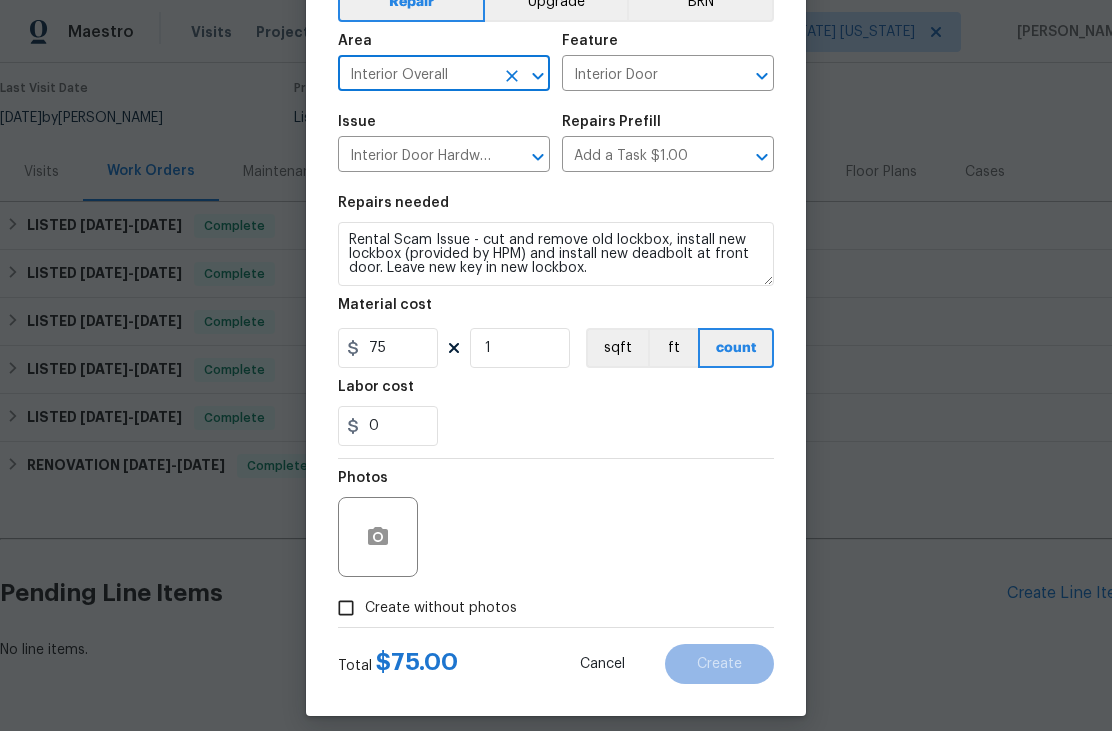 click on "Create without photos" at bounding box center (441, 608) 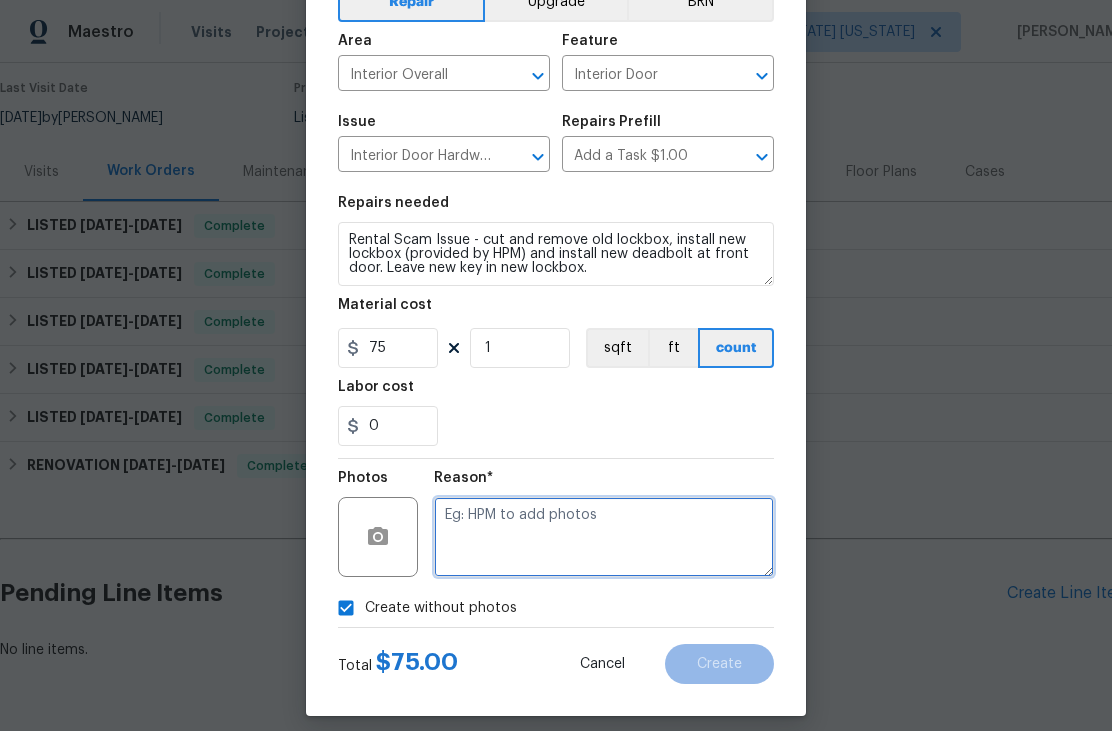 click at bounding box center [604, 537] 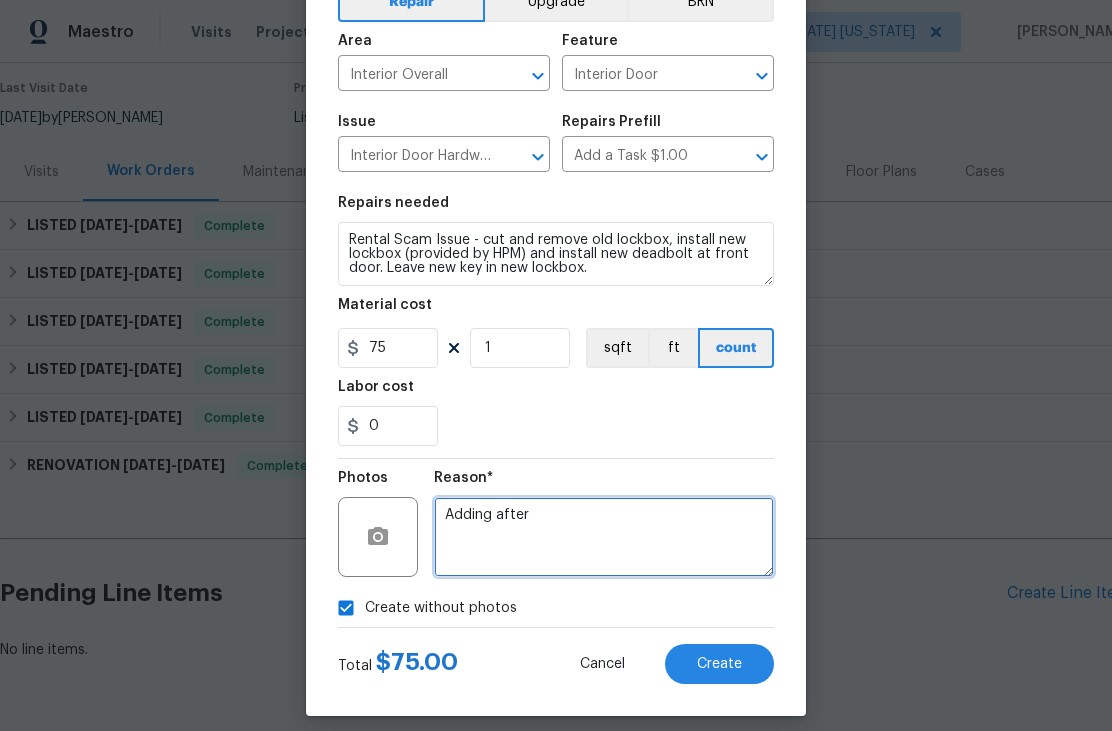 type on "Adding after" 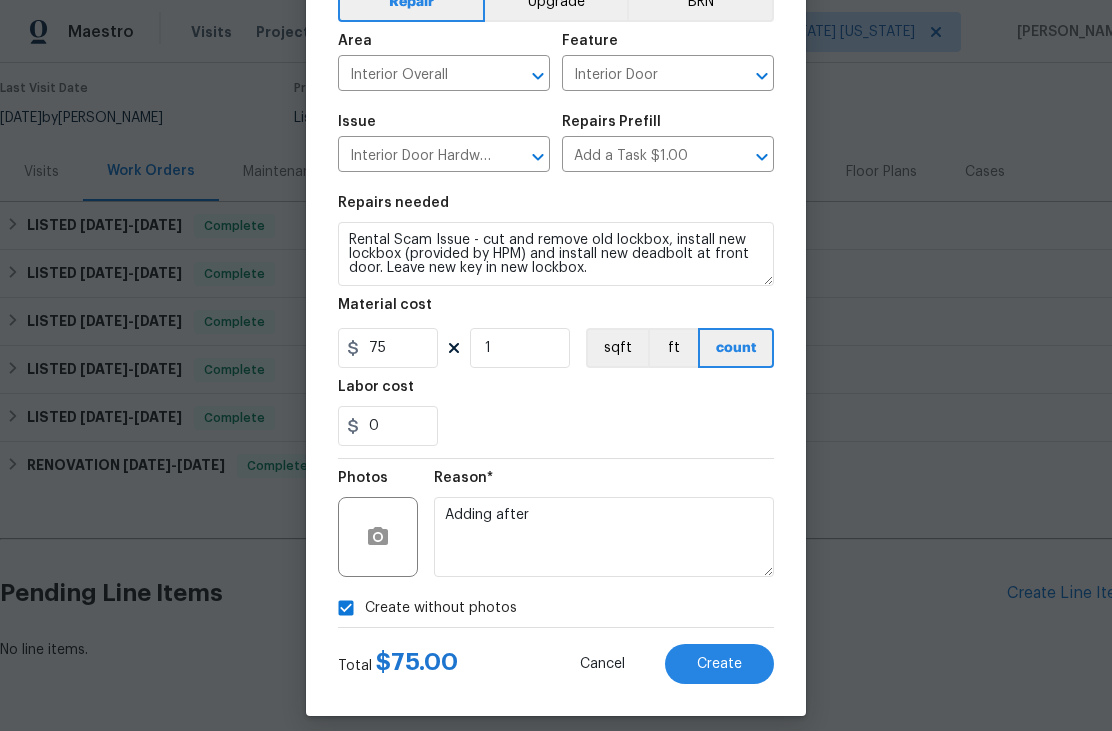 click on "Create" at bounding box center [719, 664] 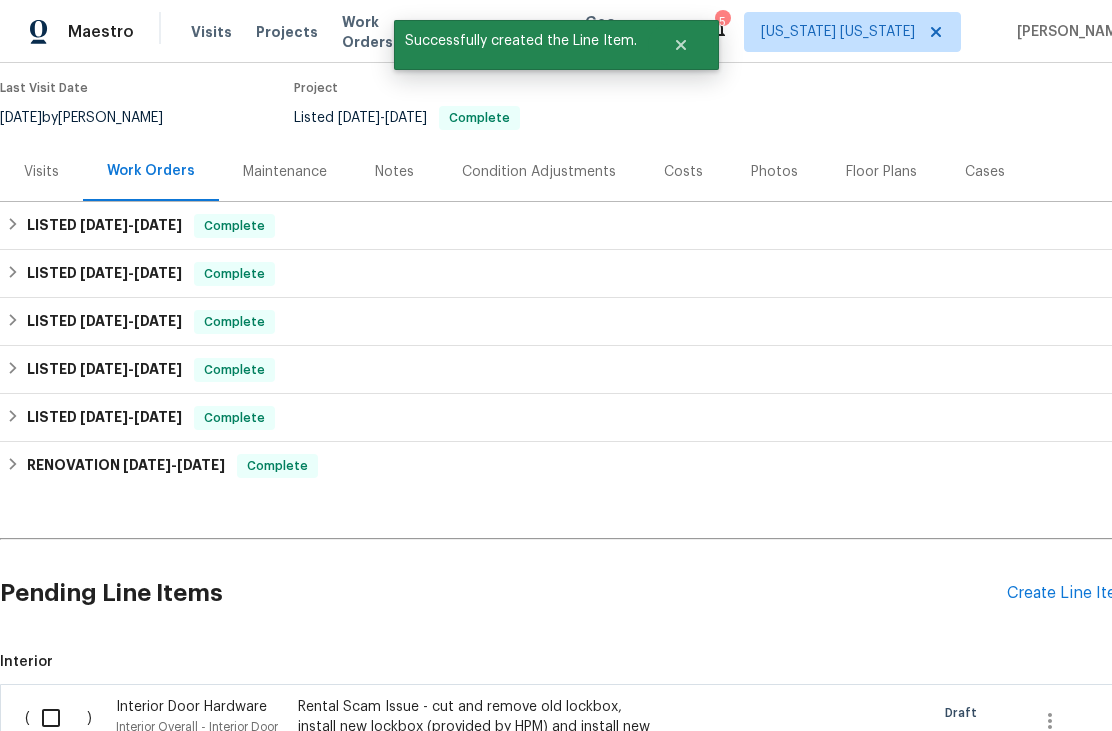 scroll, scrollTop: 64, scrollLeft: 0, axis: vertical 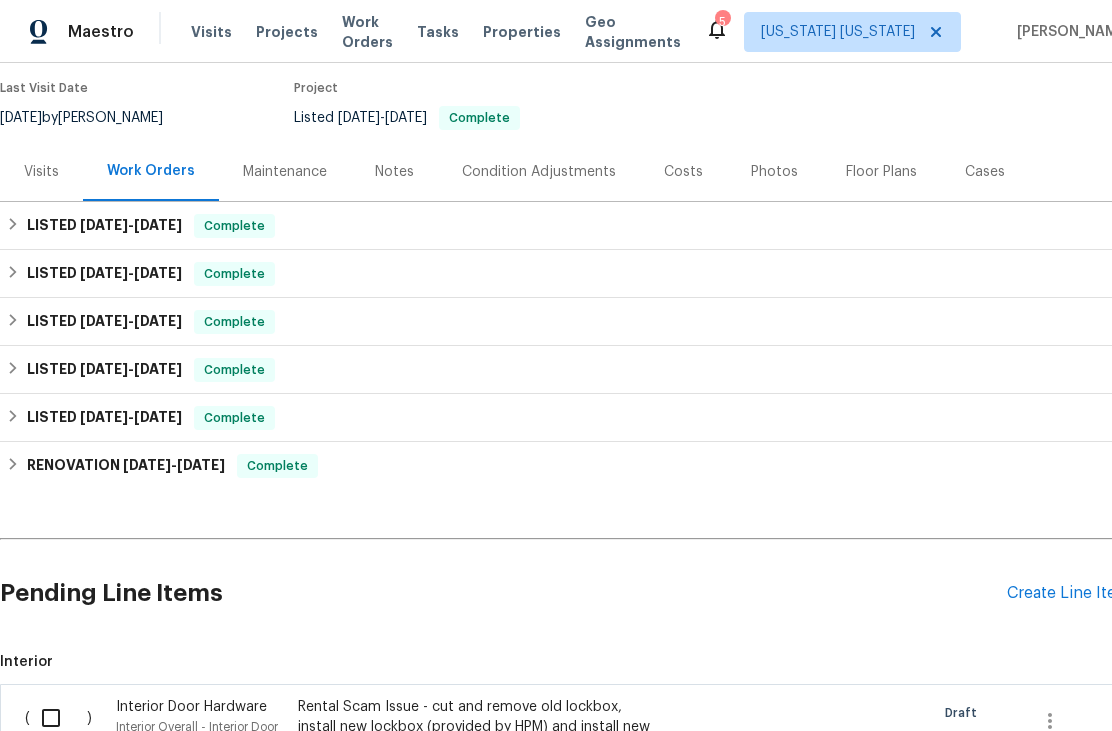click at bounding box center (58, 718) 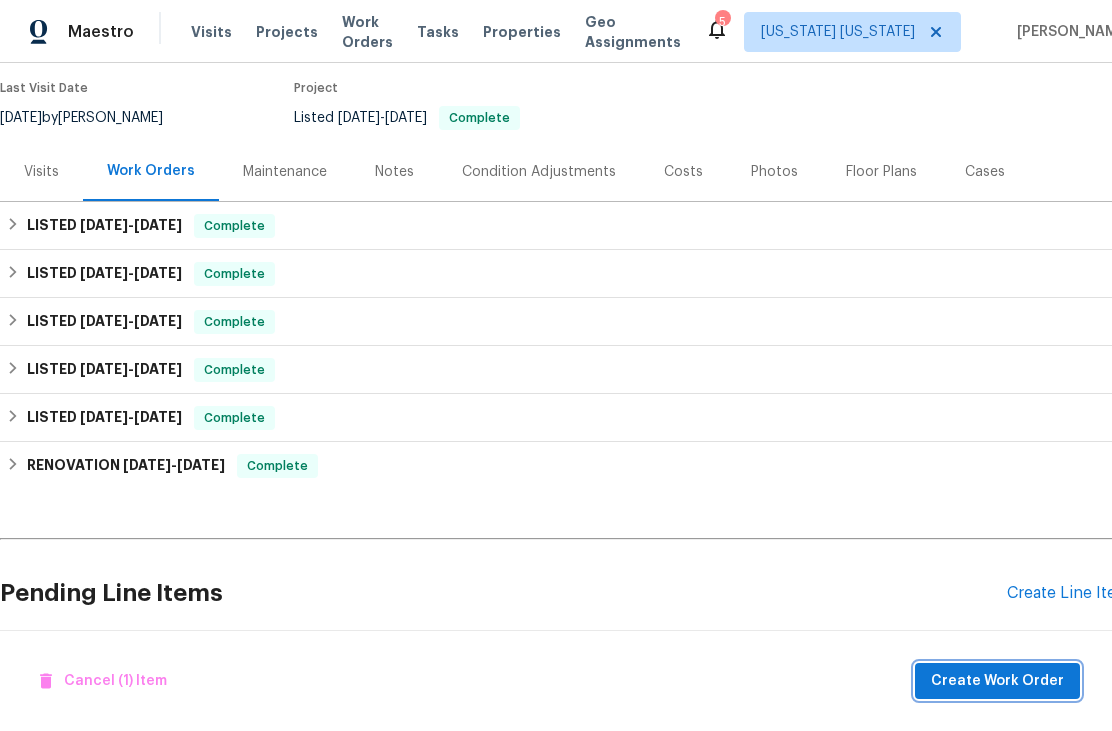 click on "Create Work Order" at bounding box center [997, 681] 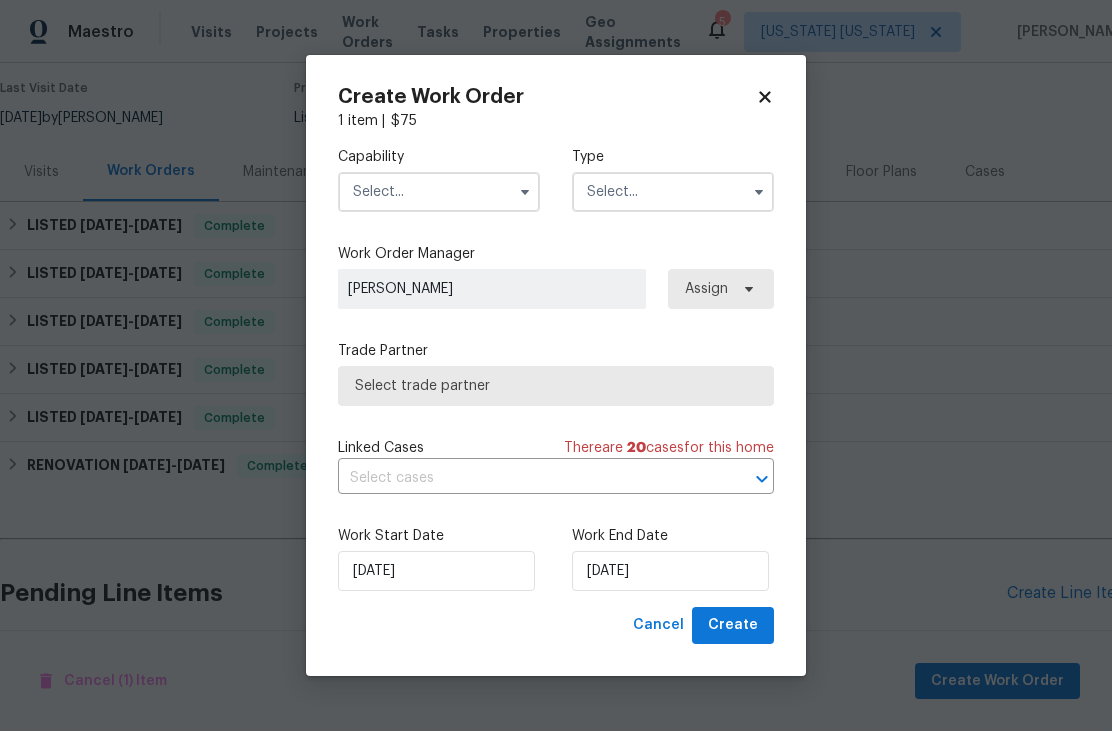 click at bounding box center (439, 192) 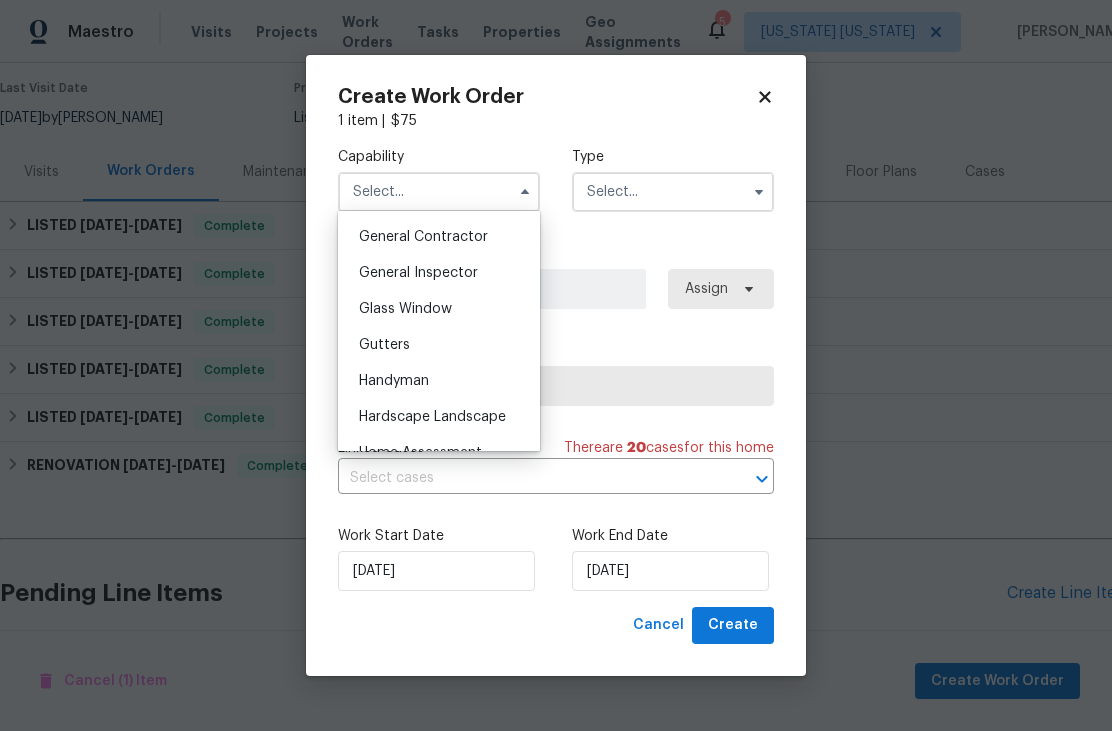 scroll, scrollTop: 948, scrollLeft: 0, axis: vertical 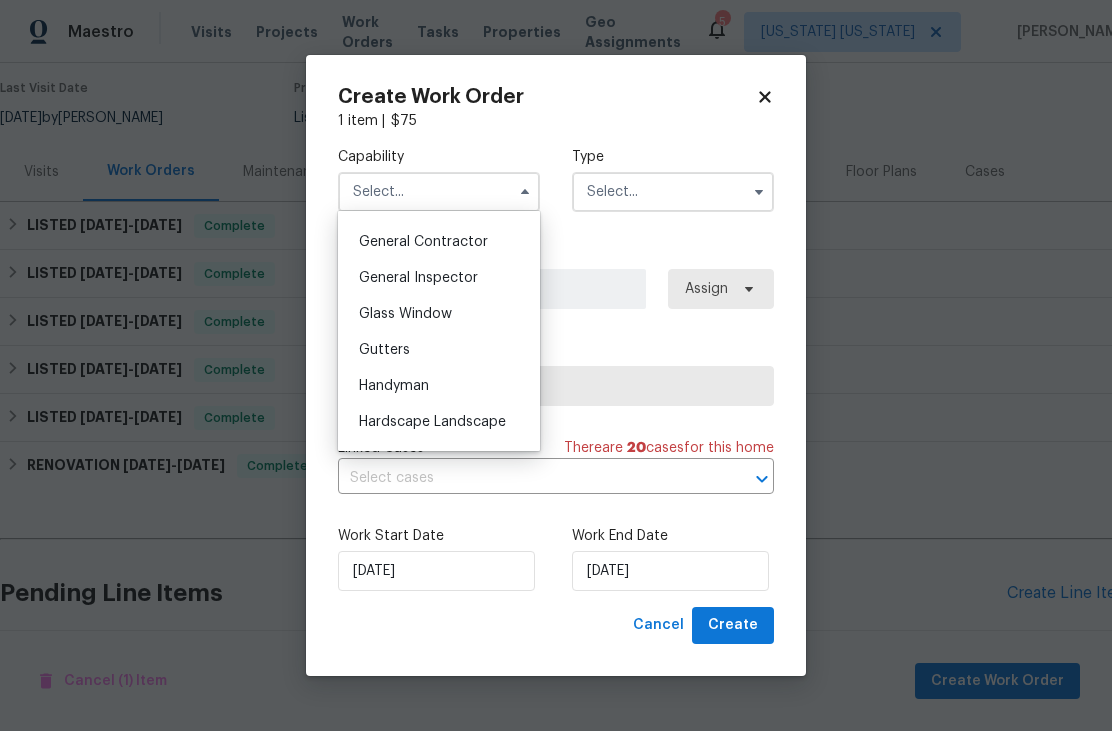 click on "General Contractor" at bounding box center [423, 242] 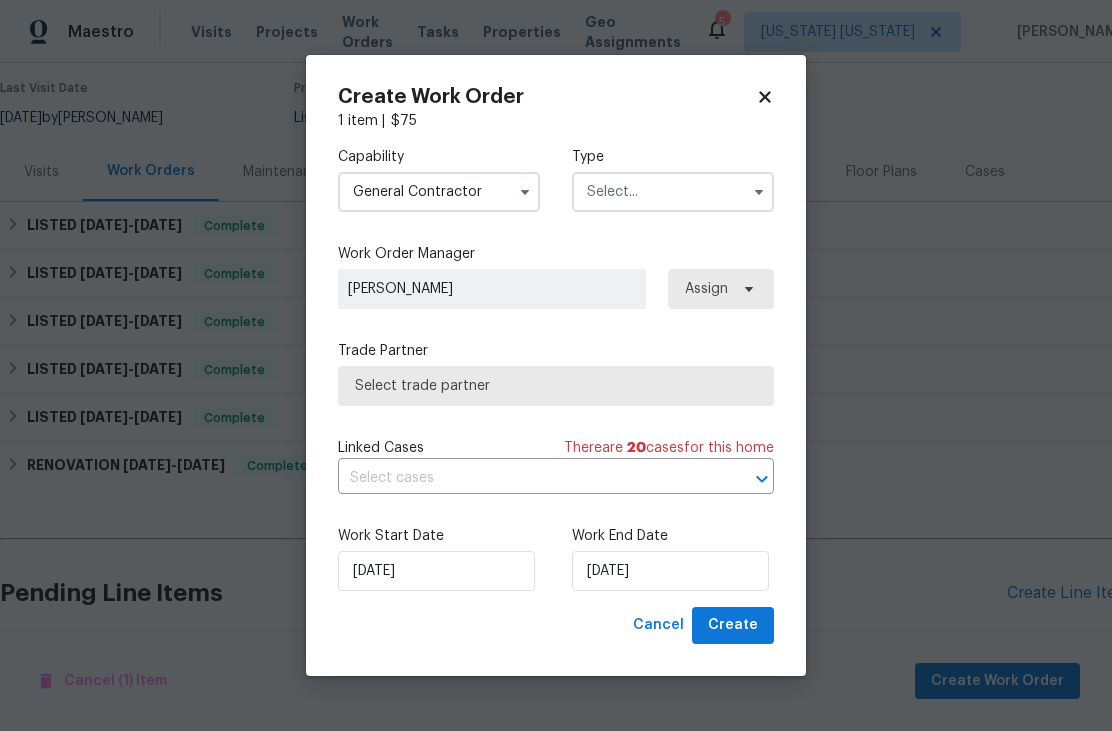 click at bounding box center (673, 192) 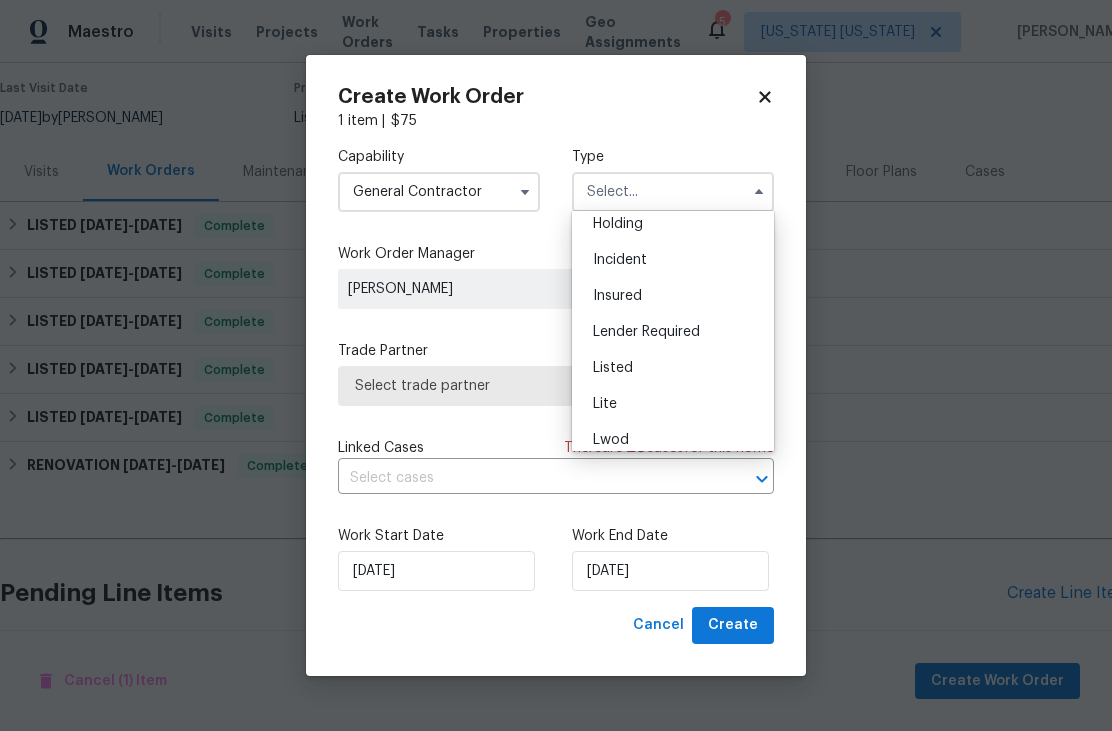 scroll, scrollTop: 92, scrollLeft: 0, axis: vertical 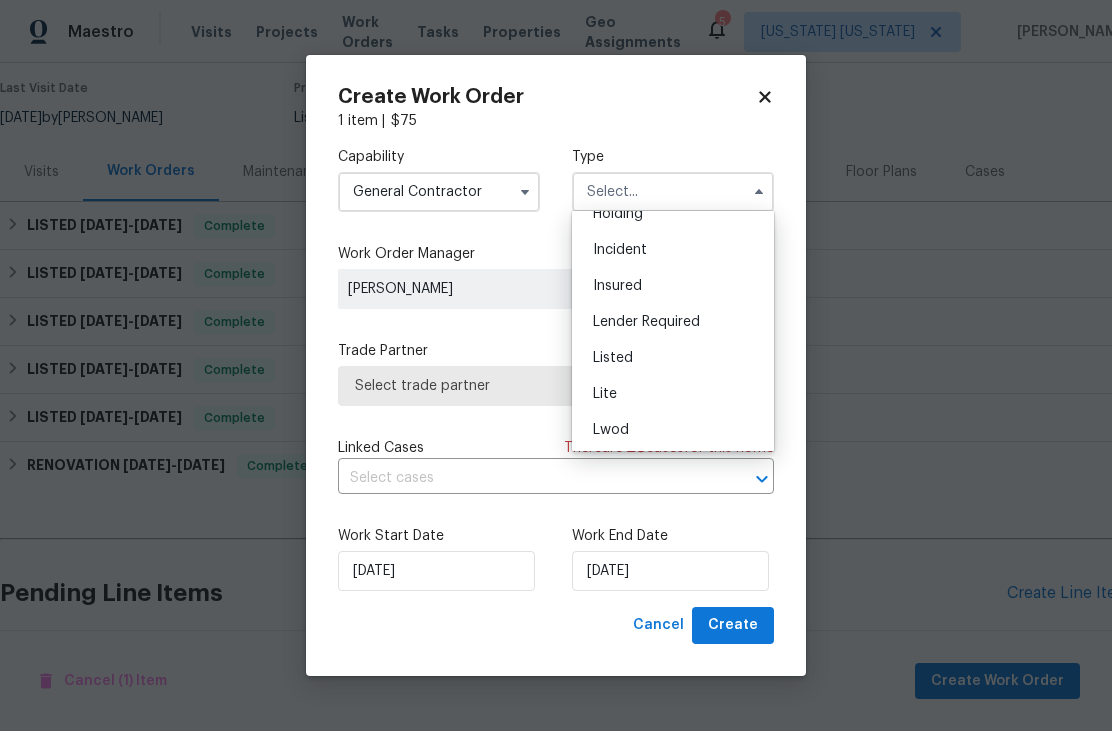 click on "Listed" at bounding box center (613, 358) 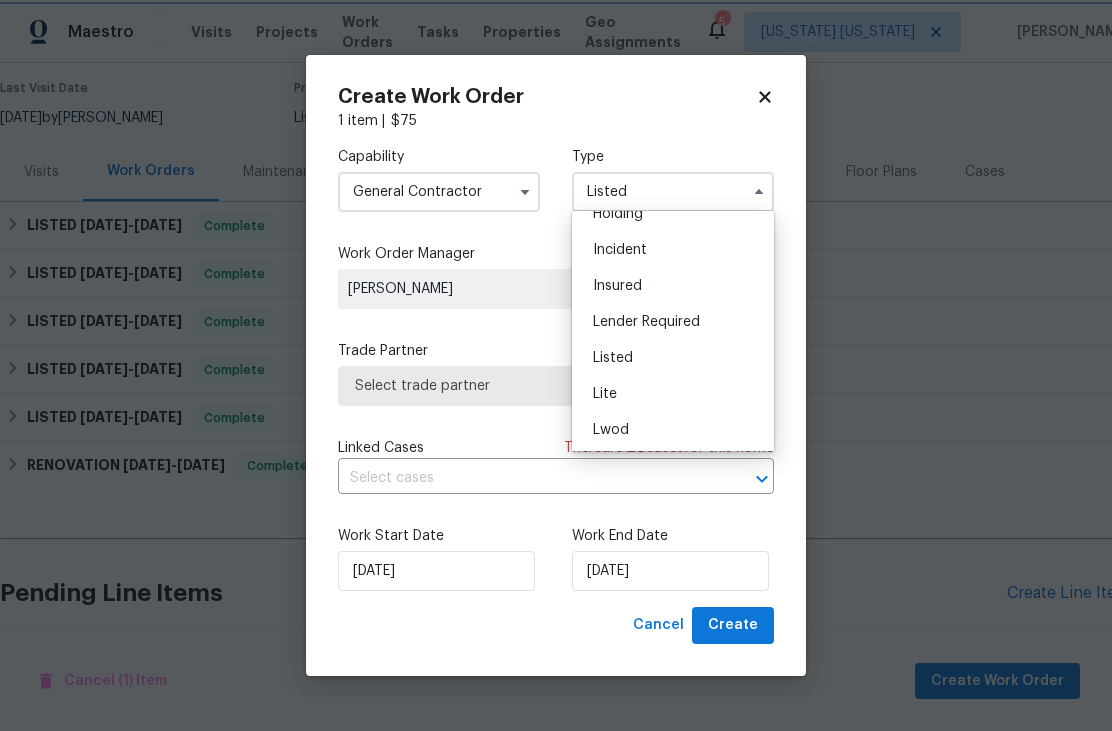 scroll, scrollTop: 0, scrollLeft: 0, axis: both 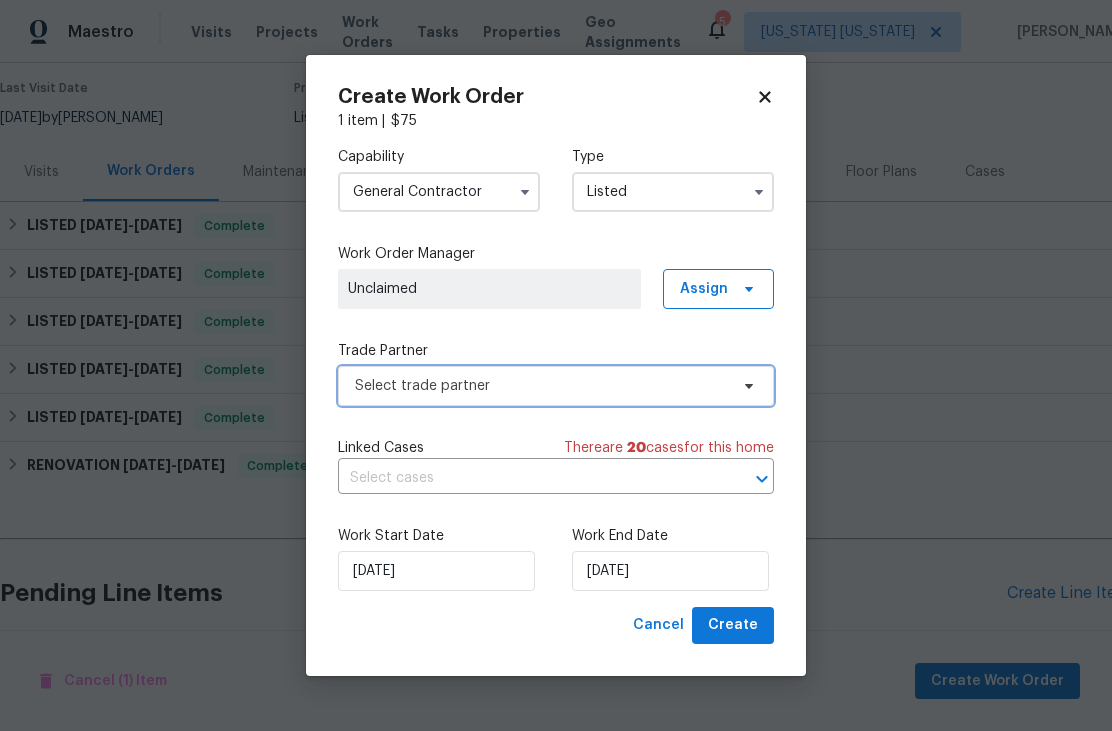 click on "Select trade partner" at bounding box center [541, 386] 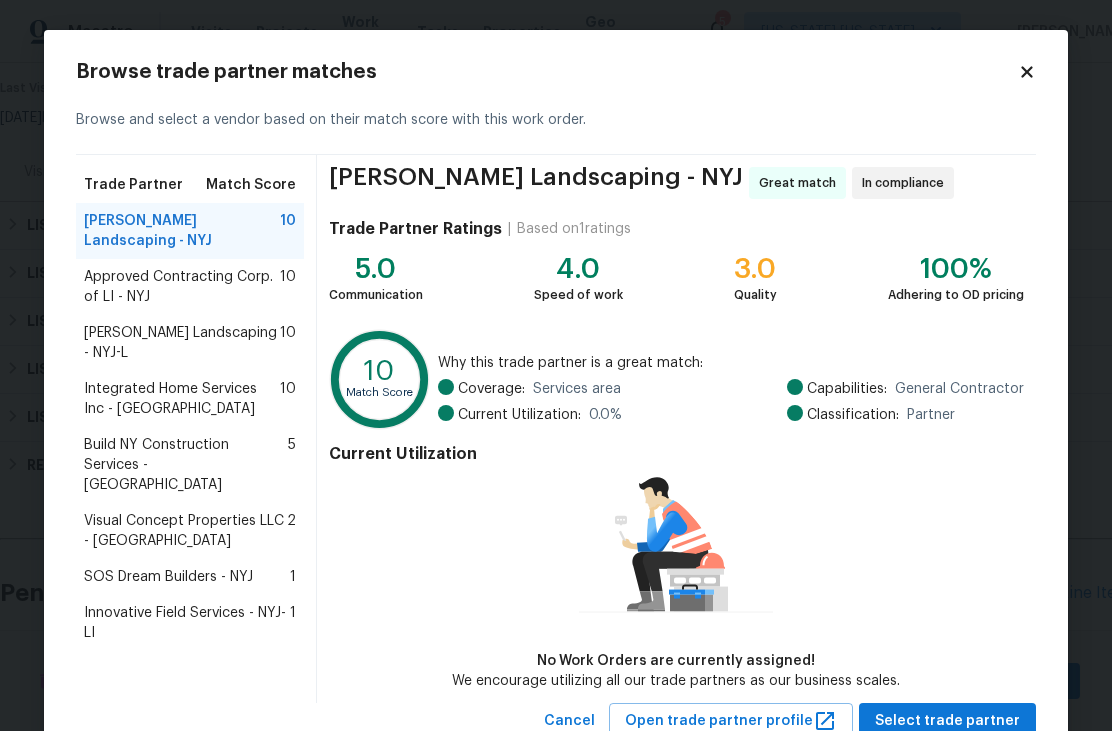 click on "Innovative Field Services - NYJ-LI" at bounding box center [187, 623] 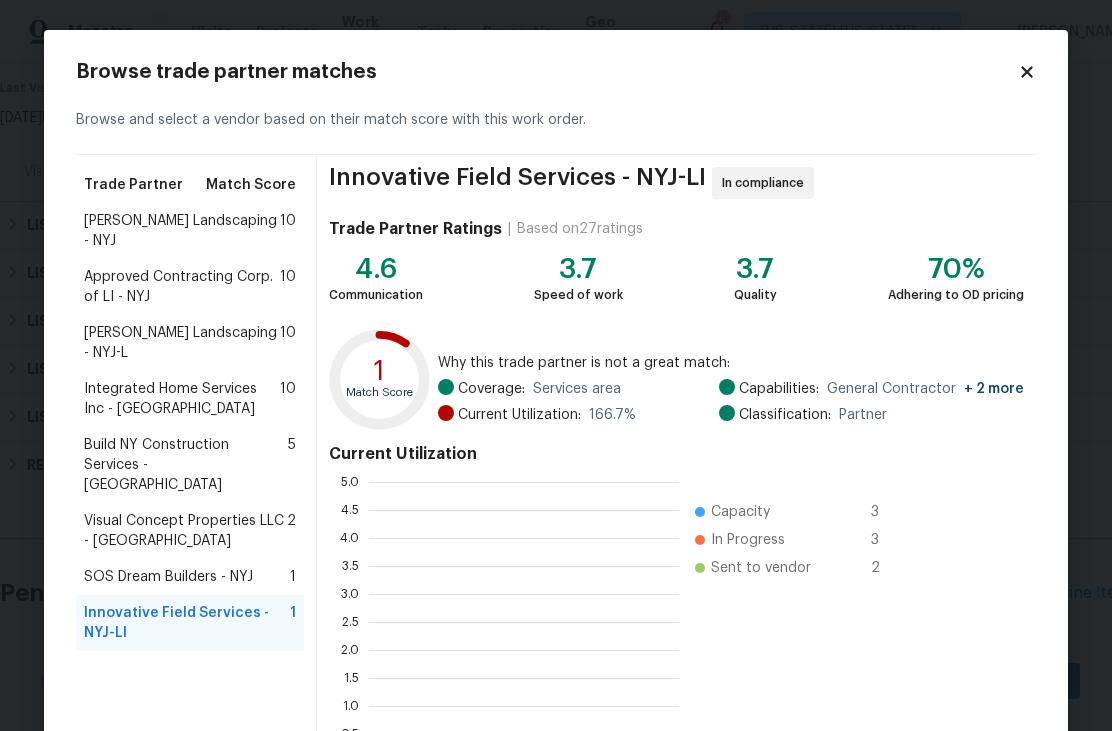 scroll, scrollTop: 2, scrollLeft: 2, axis: both 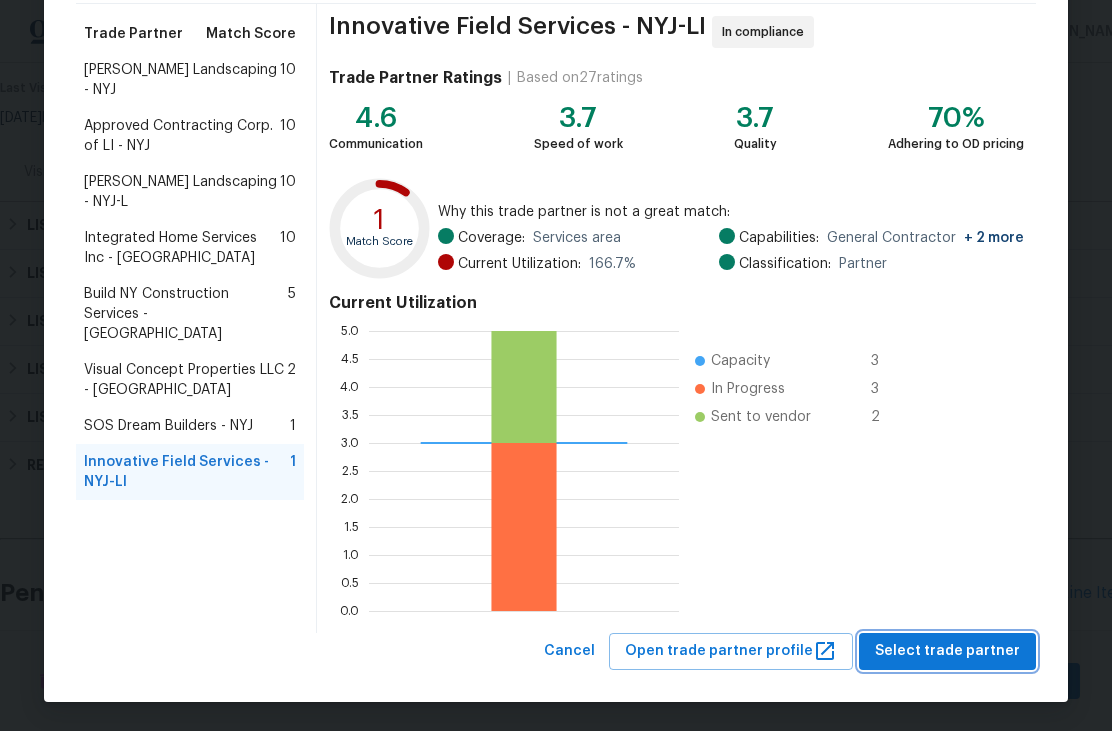 click on "Select trade partner" at bounding box center [947, 651] 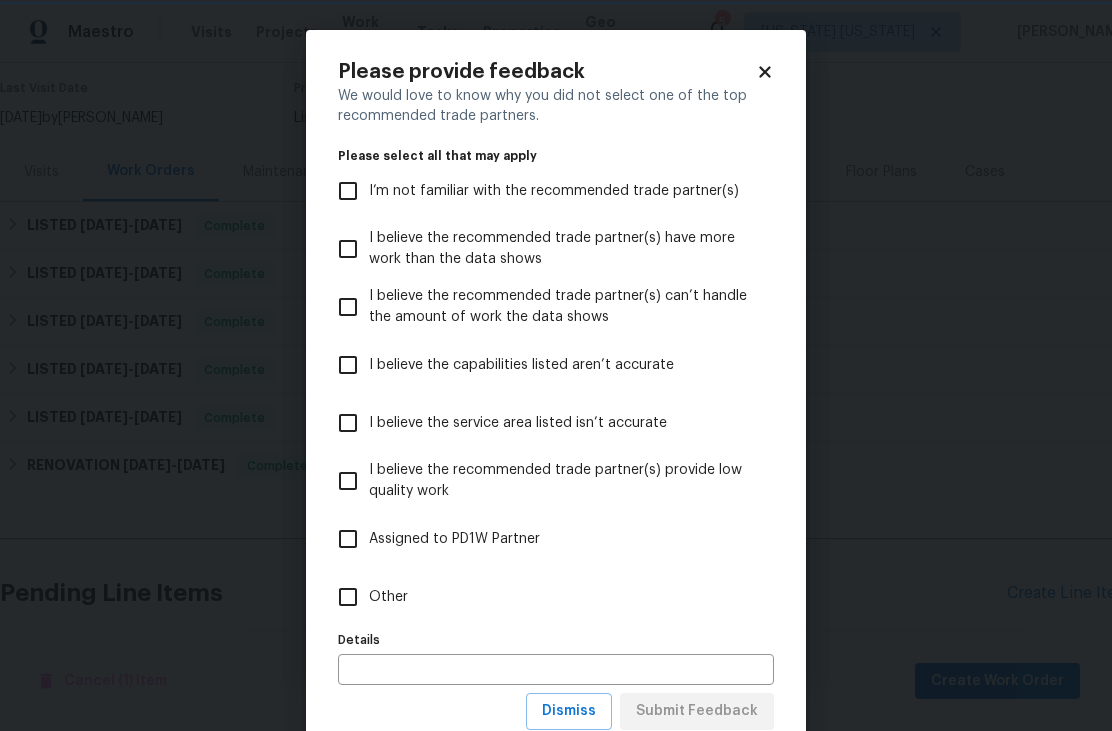 scroll, scrollTop: 0, scrollLeft: 0, axis: both 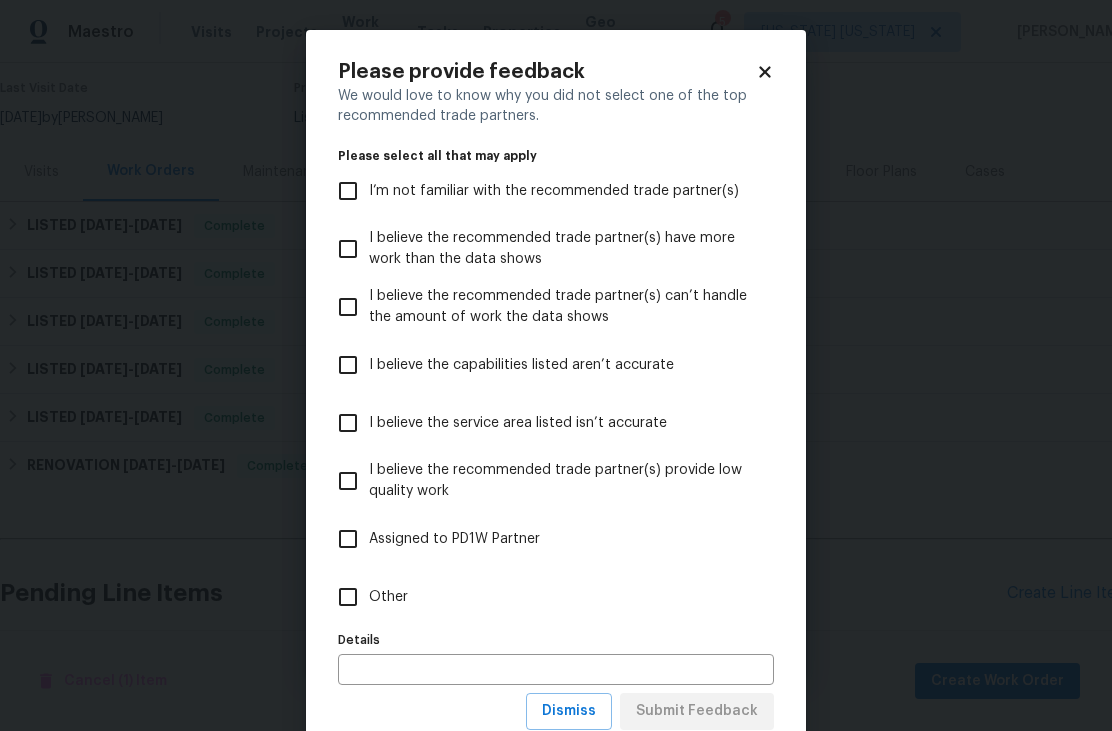 click on "Other" at bounding box center (388, 597) 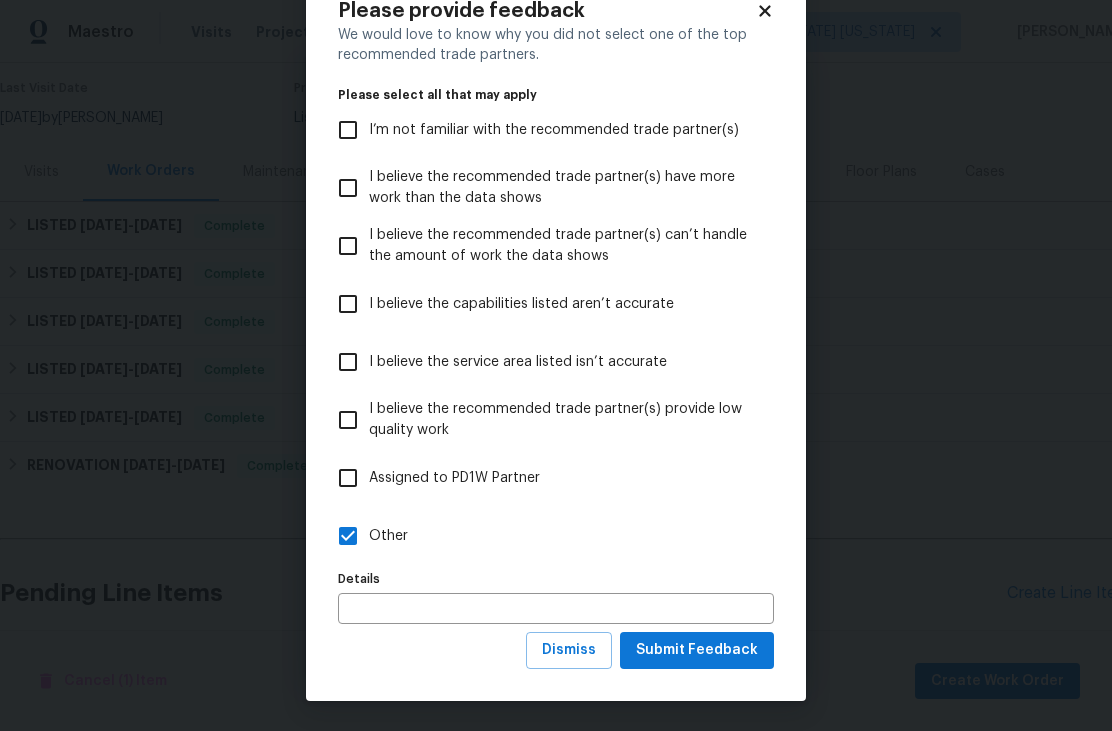 scroll, scrollTop: 62, scrollLeft: 0, axis: vertical 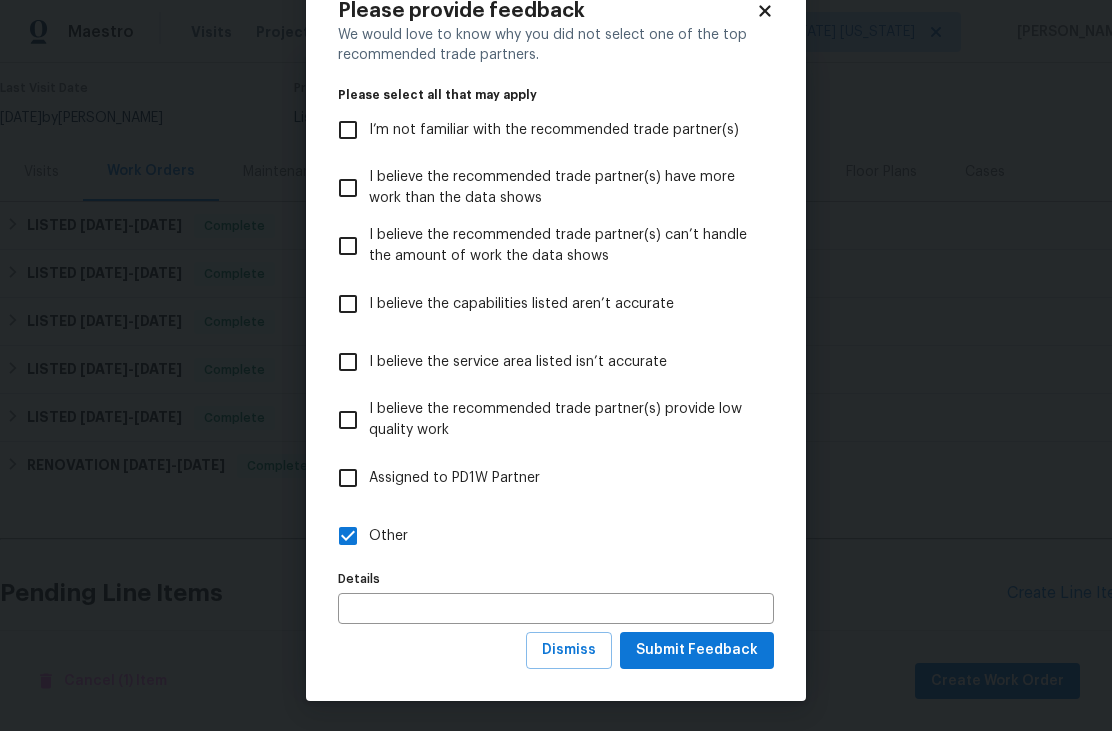click at bounding box center [556, 608] 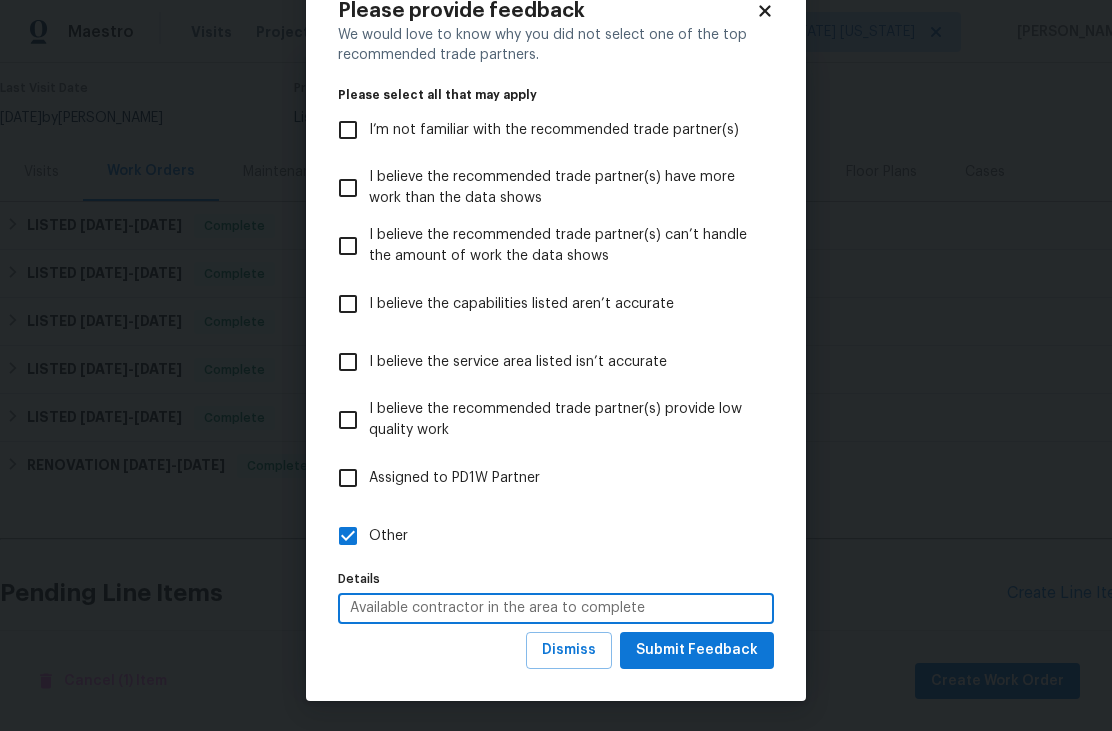 type on "Available contractor in the area to complete" 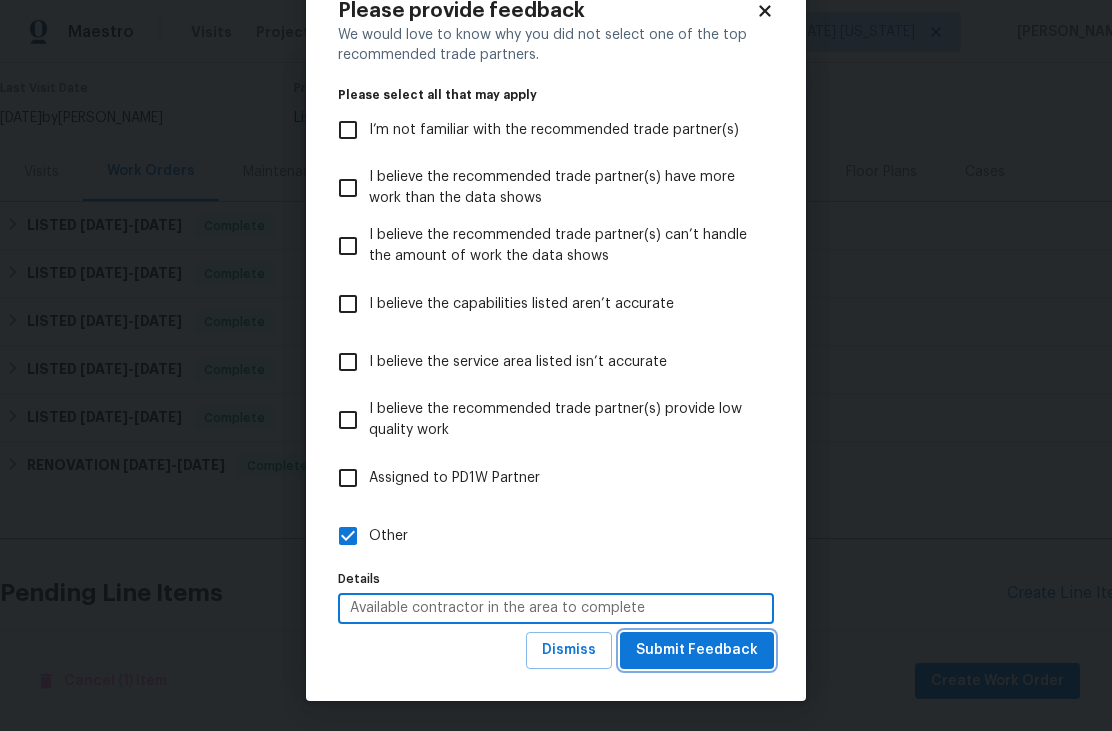 click on "Submit Feedback" at bounding box center [697, 650] 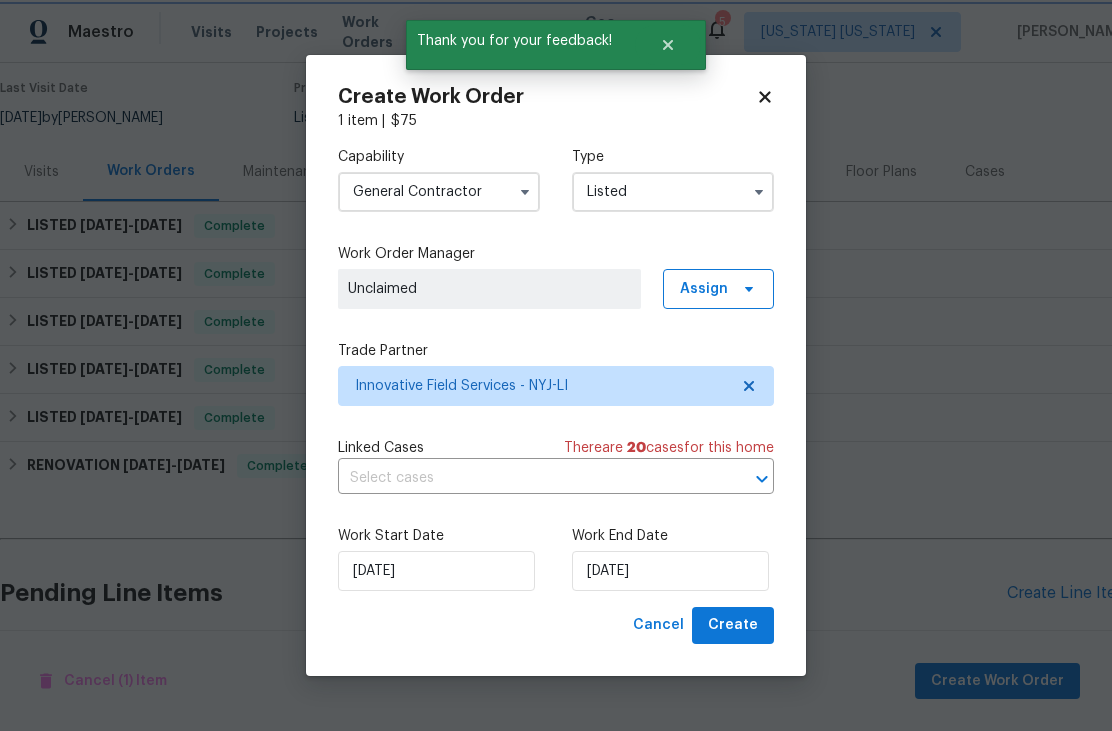 scroll, scrollTop: 0, scrollLeft: 0, axis: both 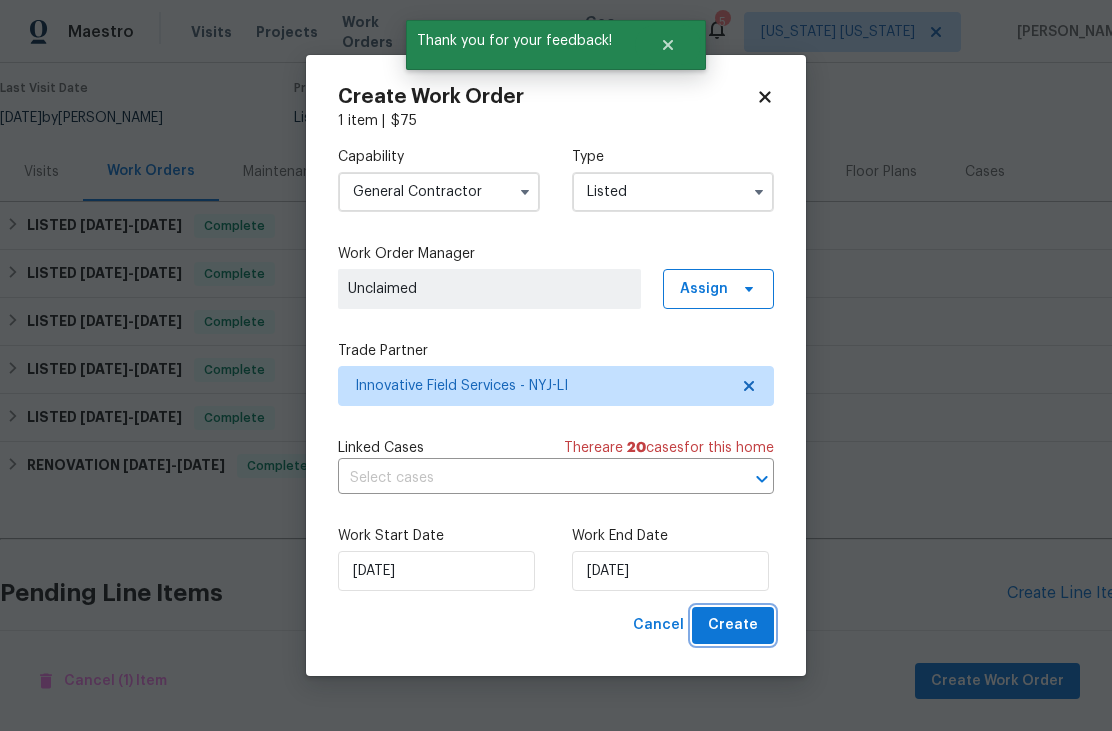click on "Create" at bounding box center [733, 625] 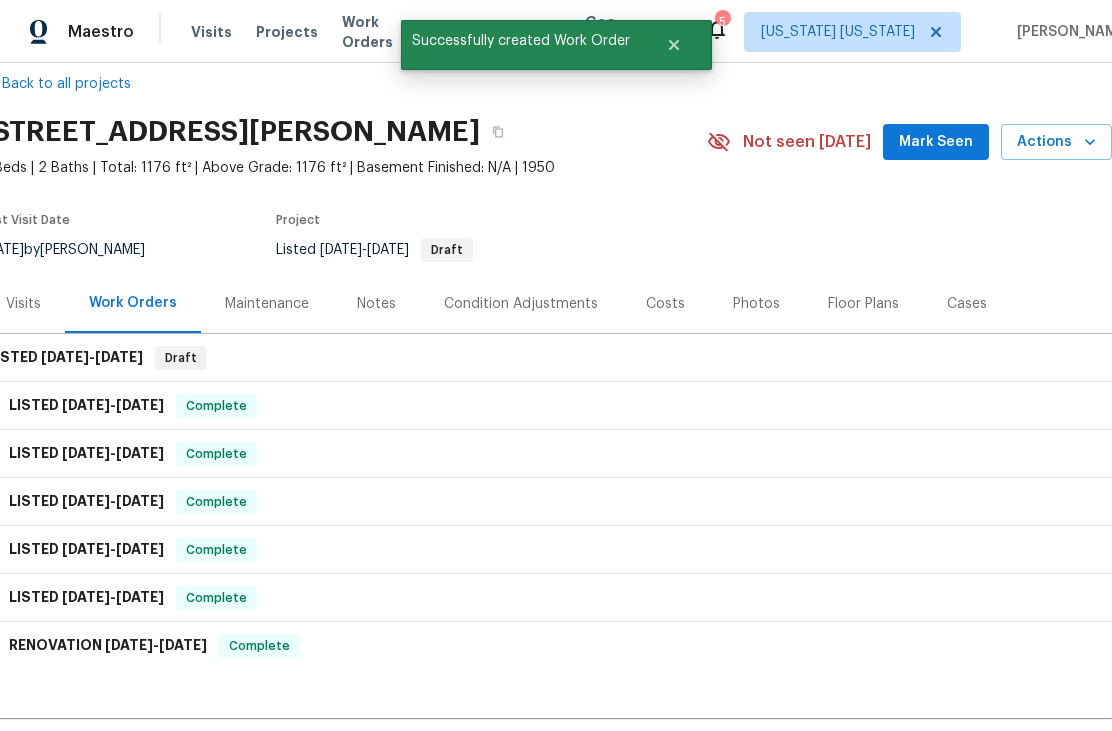 scroll, scrollTop: 27, scrollLeft: 18, axis: both 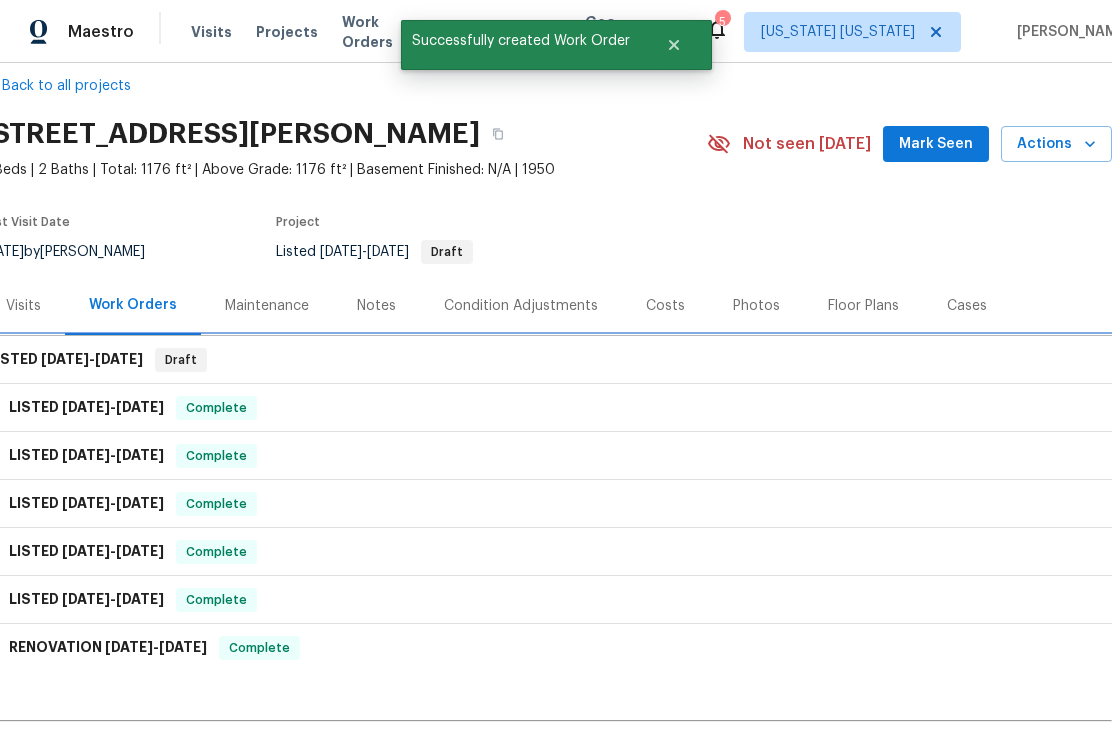 click on "LISTED   7/15/25  -  7/15/25 Draft" at bounding box center [547, 360] 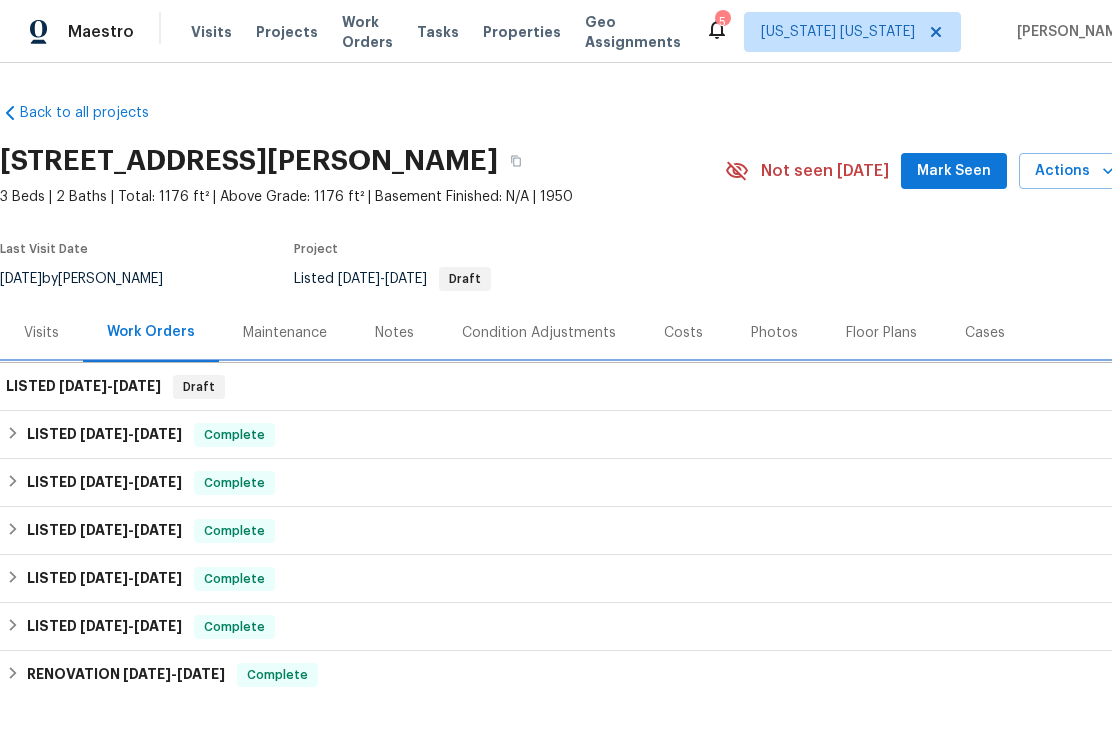 scroll, scrollTop: 0, scrollLeft: 0, axis: both 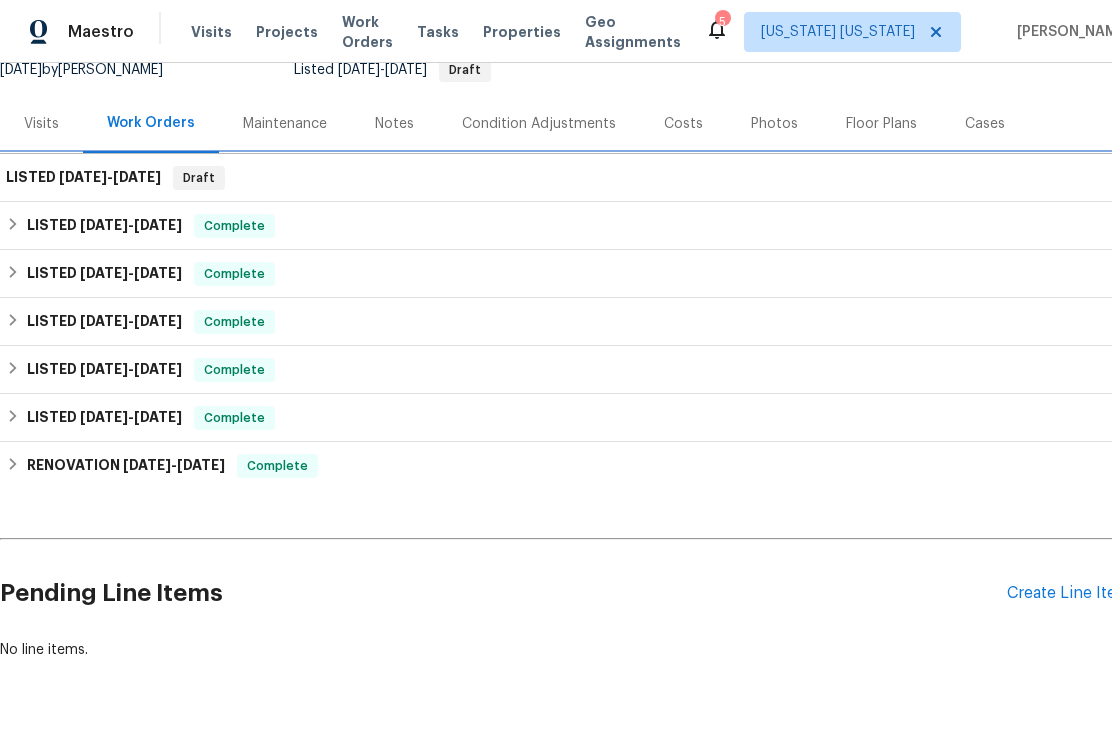 click on "LISTED   7/15/25  -  7/15/25 Draft" at bounding box center (565, 178) 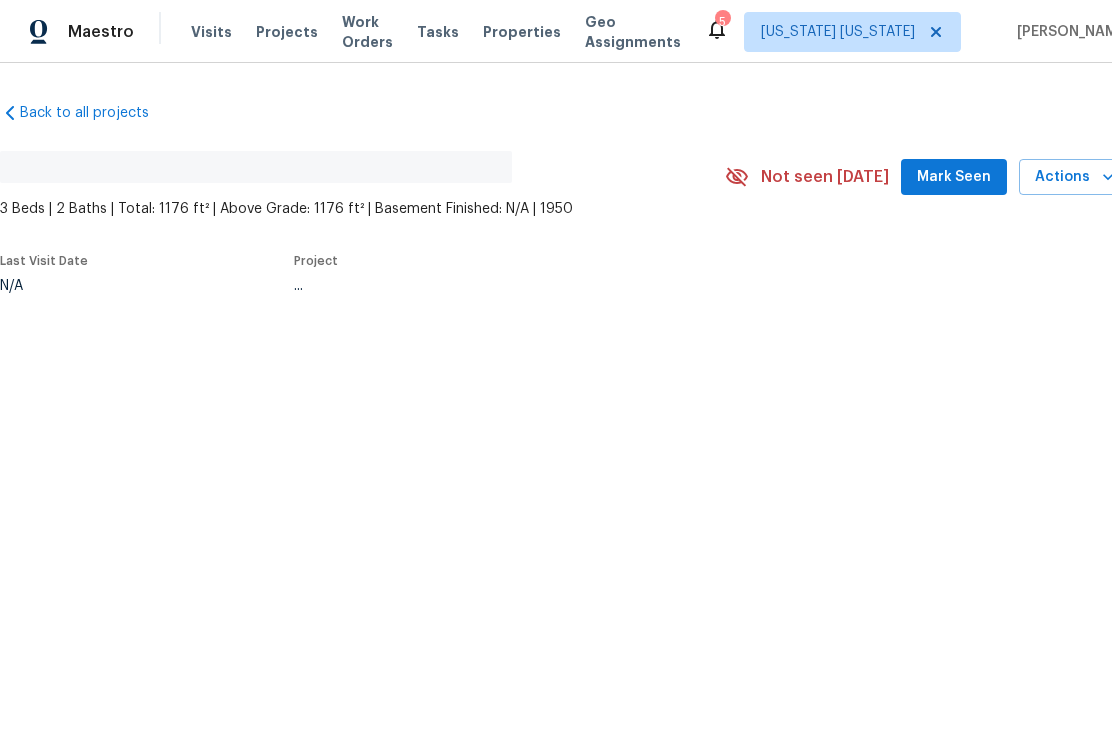 scroll, scrollTop: 0, scrollLeft: 0, axis: both 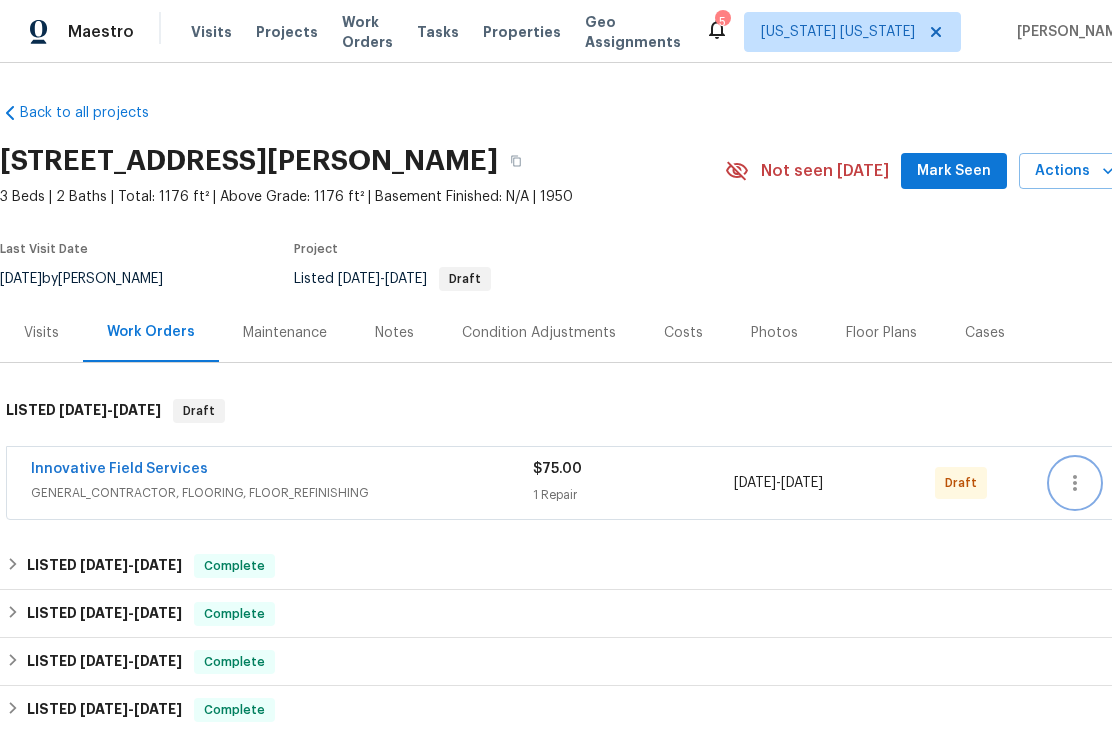 click 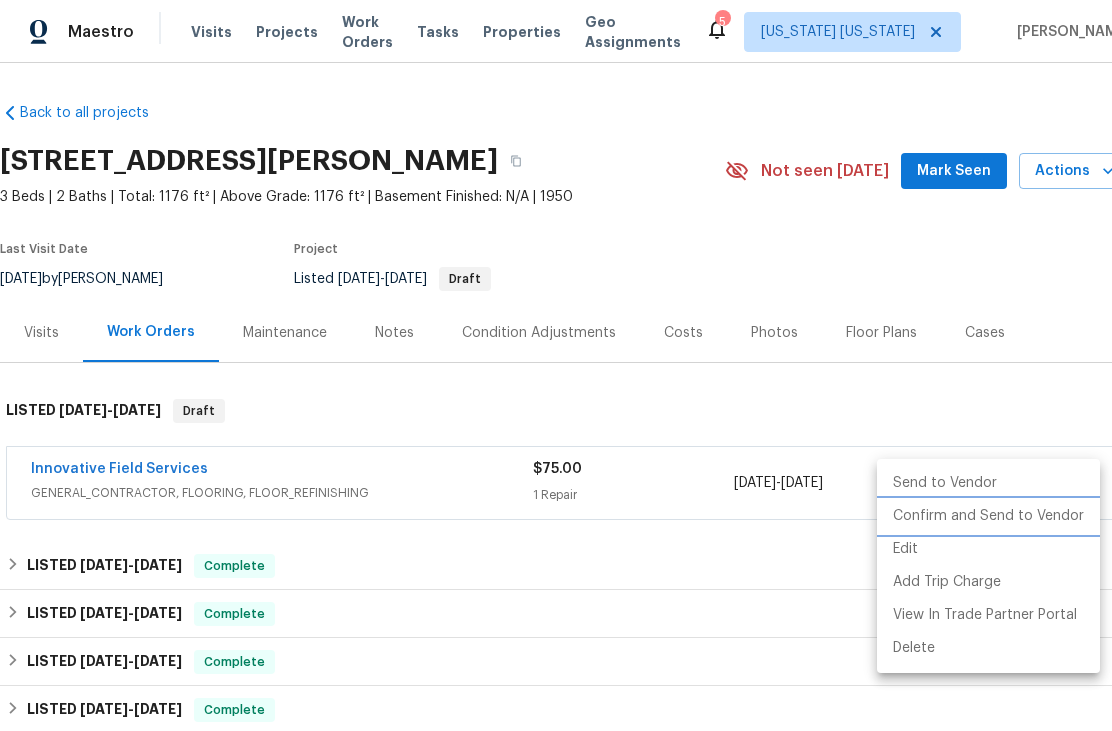 click on "Confirm and Send to Vendor" at bounding box center [988, 516] 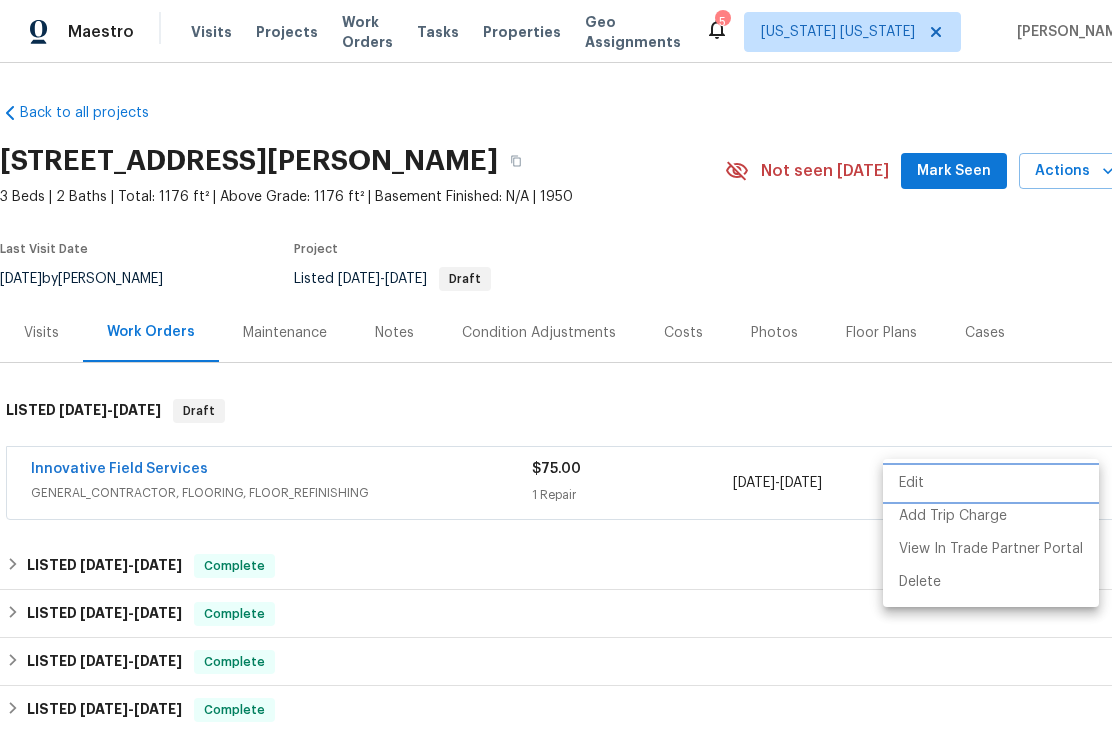 scroll, scrollTop: 64, scrollLeft: 0, axis: vertical 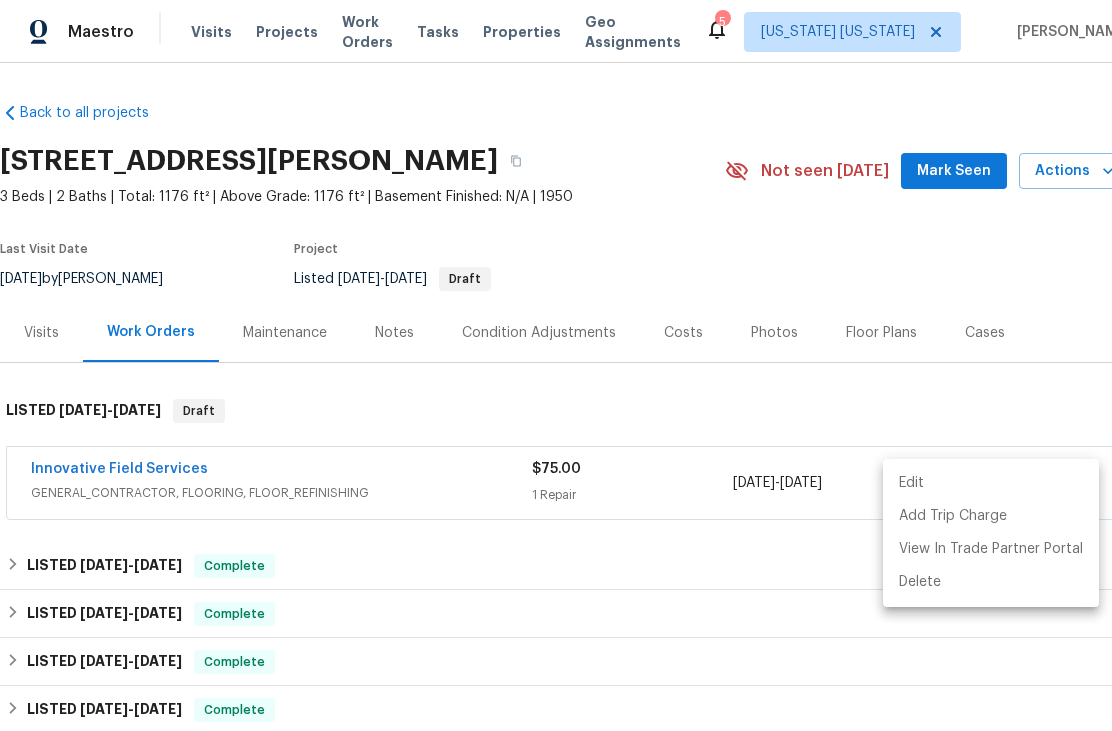 click at bounding box center [556, 365] 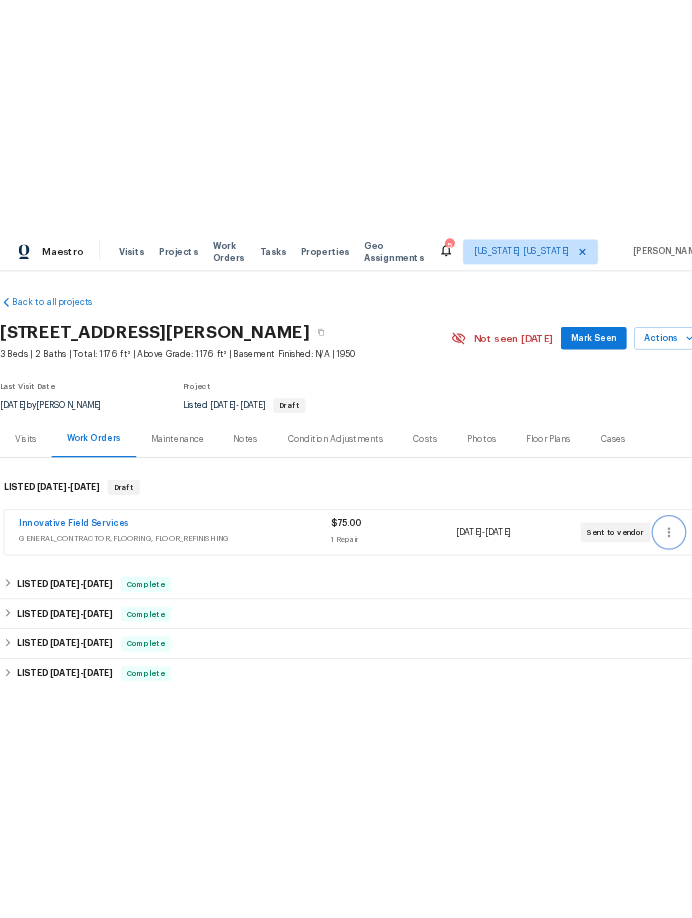 scroll, scrollTop: 0, scrollLeft: 0, axis: both 